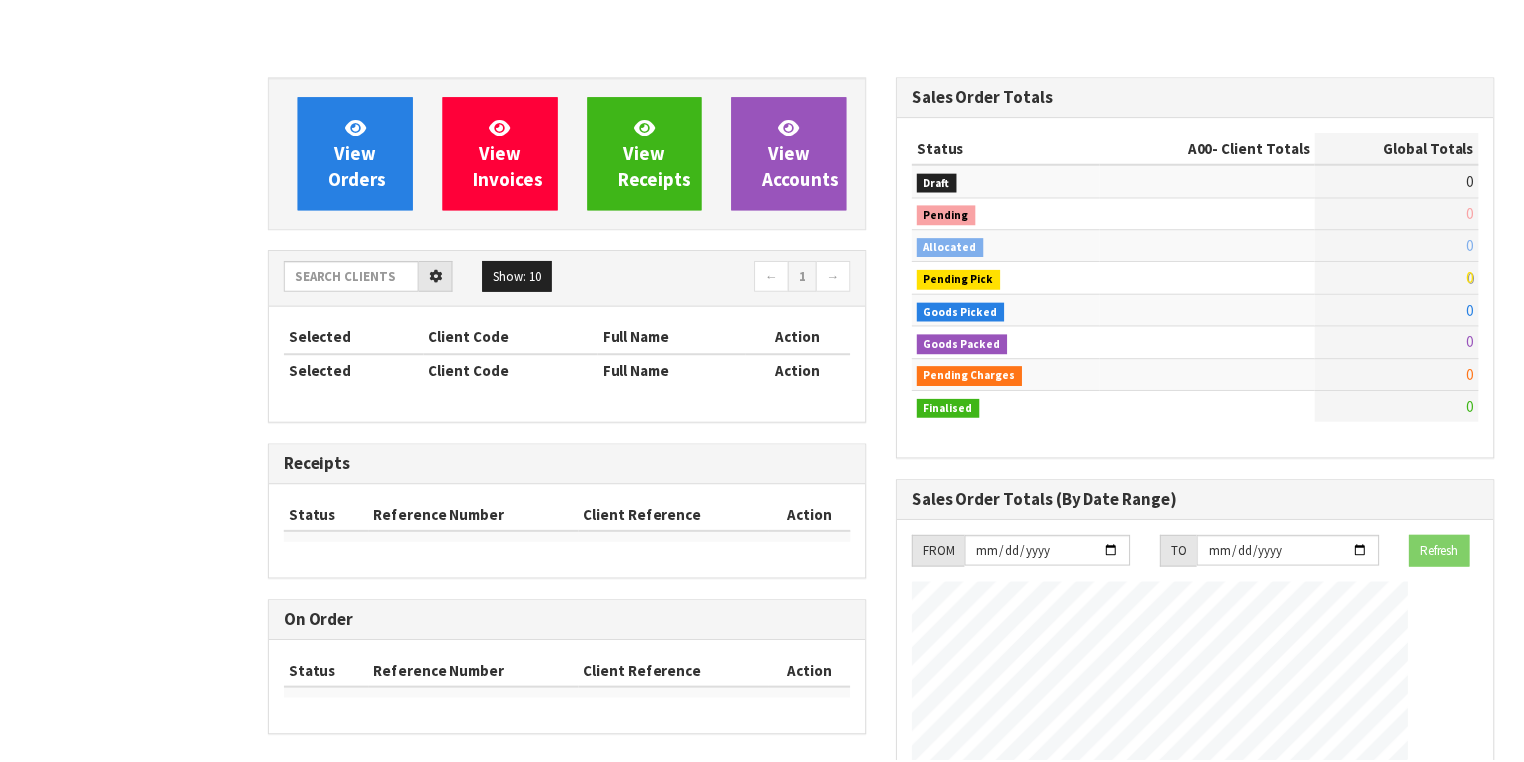 scroll, scrollTop: 0, scrollLeft: 0, axis: both 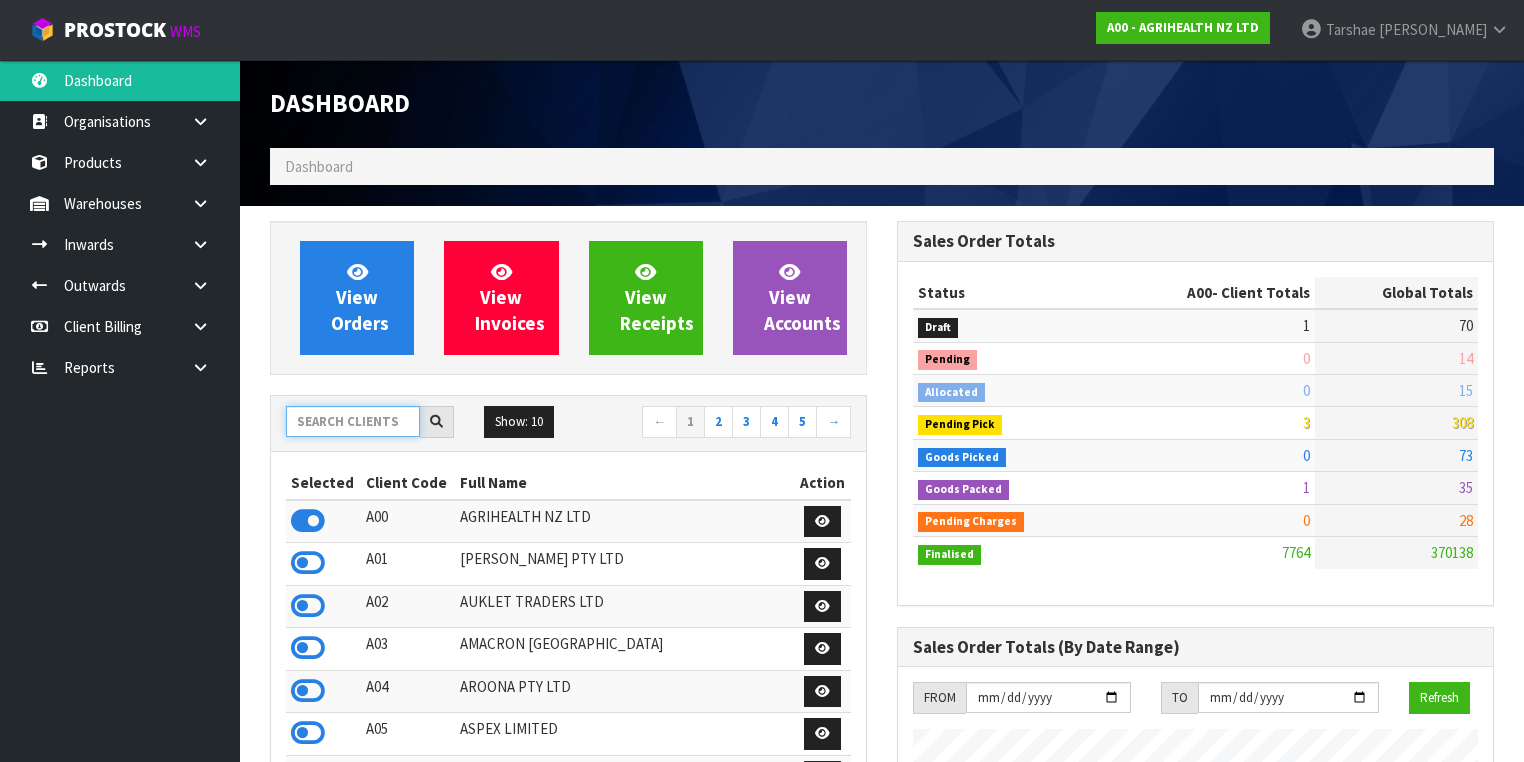 click at bounding box center (353, 421) 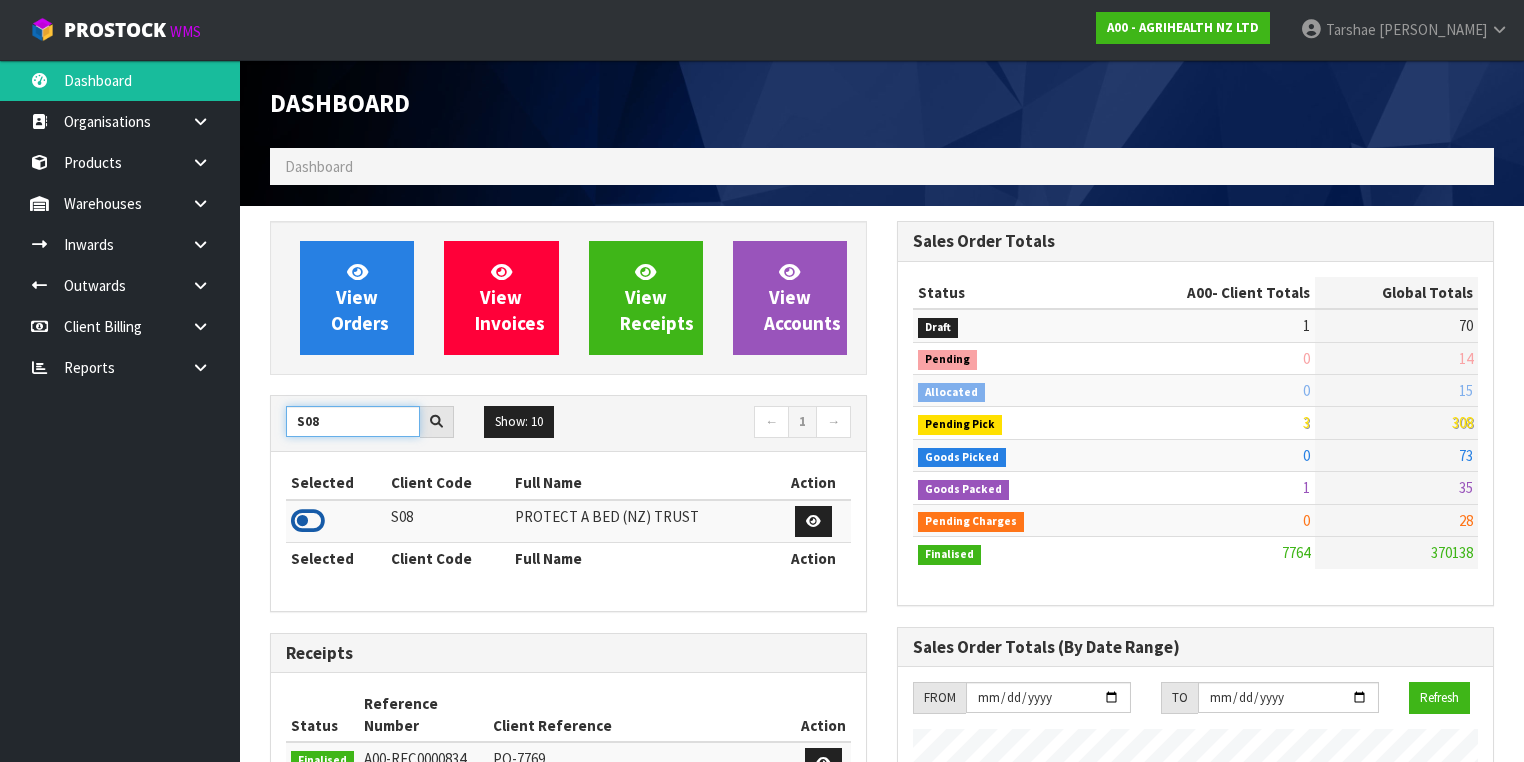 type on "S08" 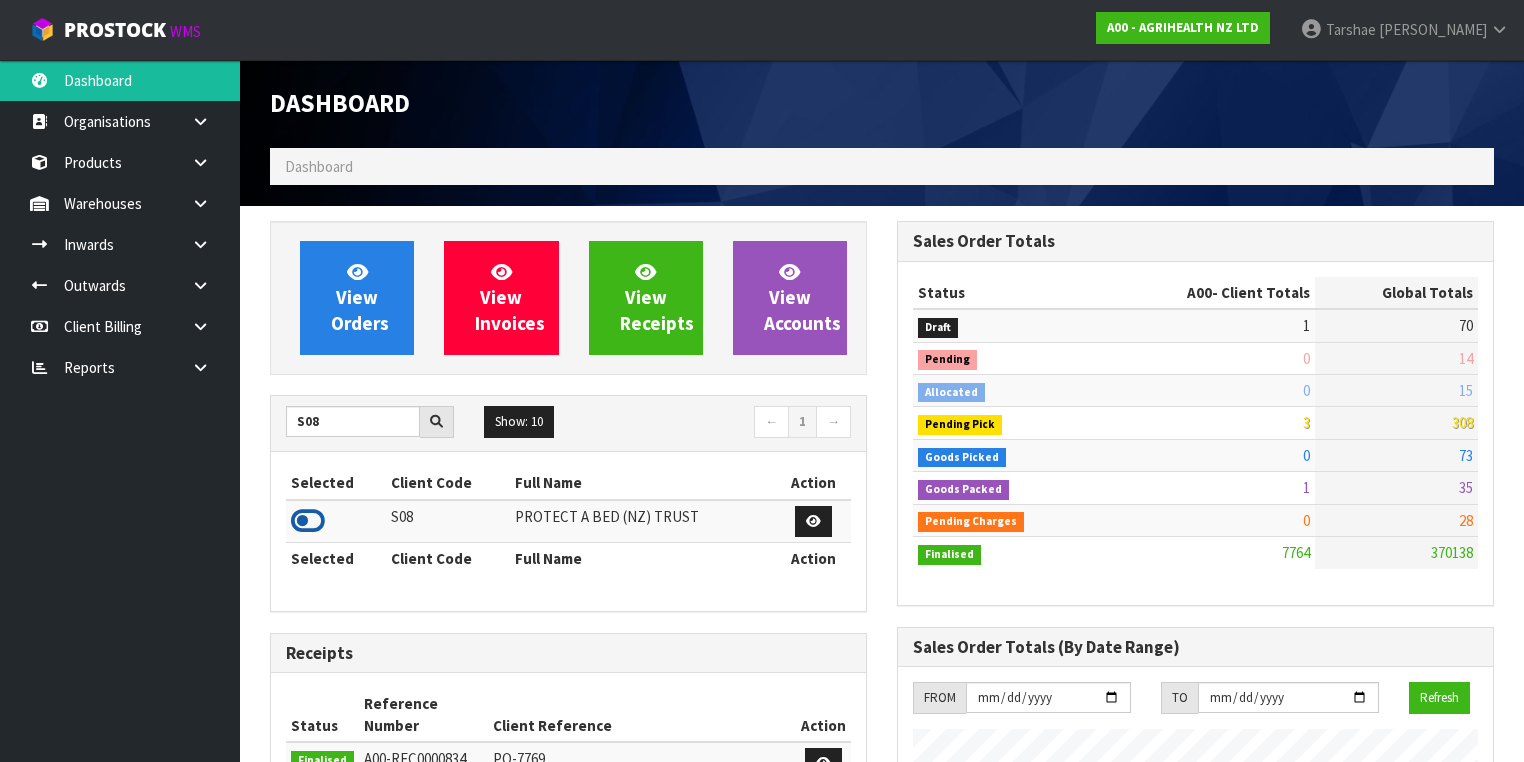 click at bounding box center (308, 521) 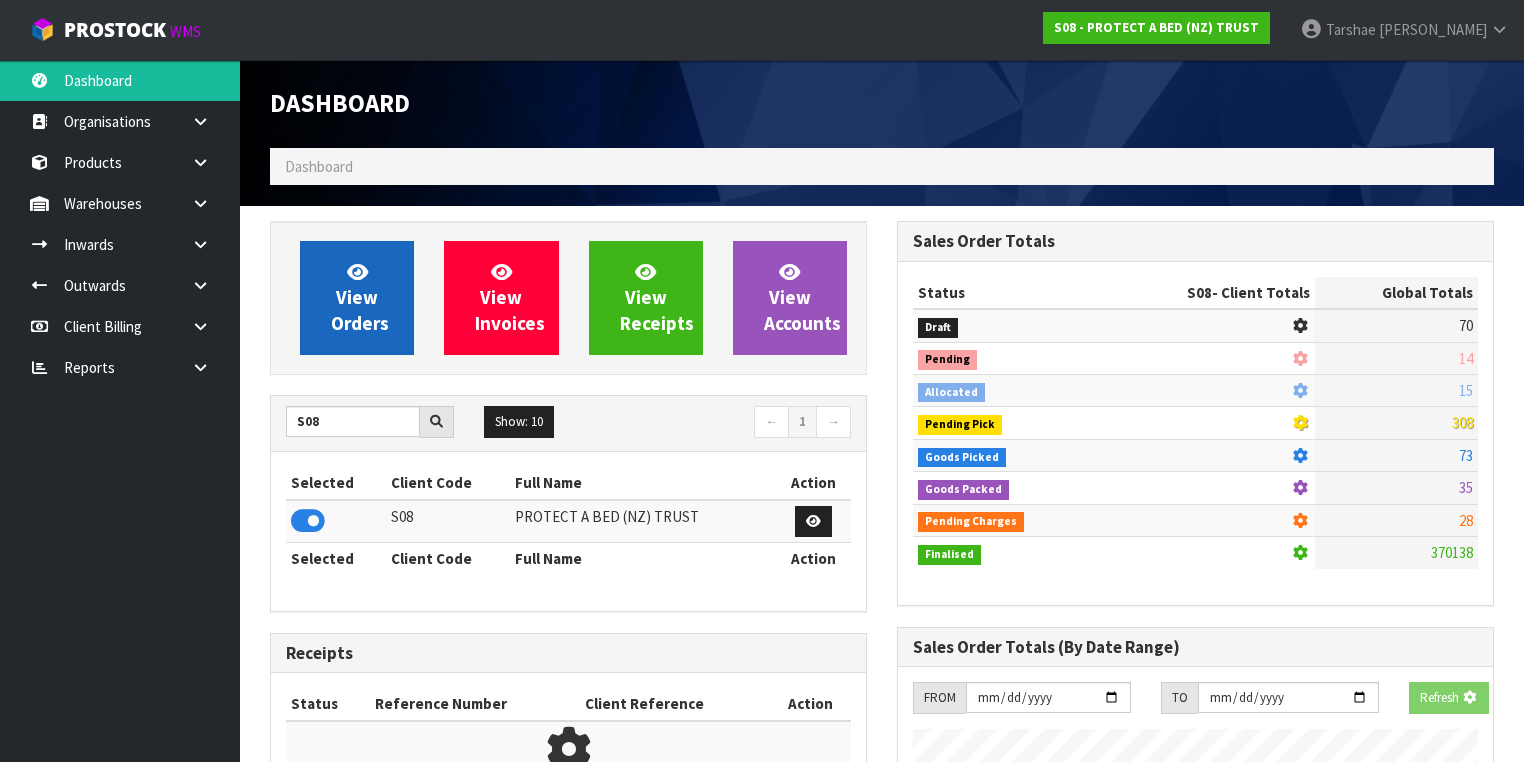 scroll, scrollTop: 1242, scrollLeft: 627, axis: both 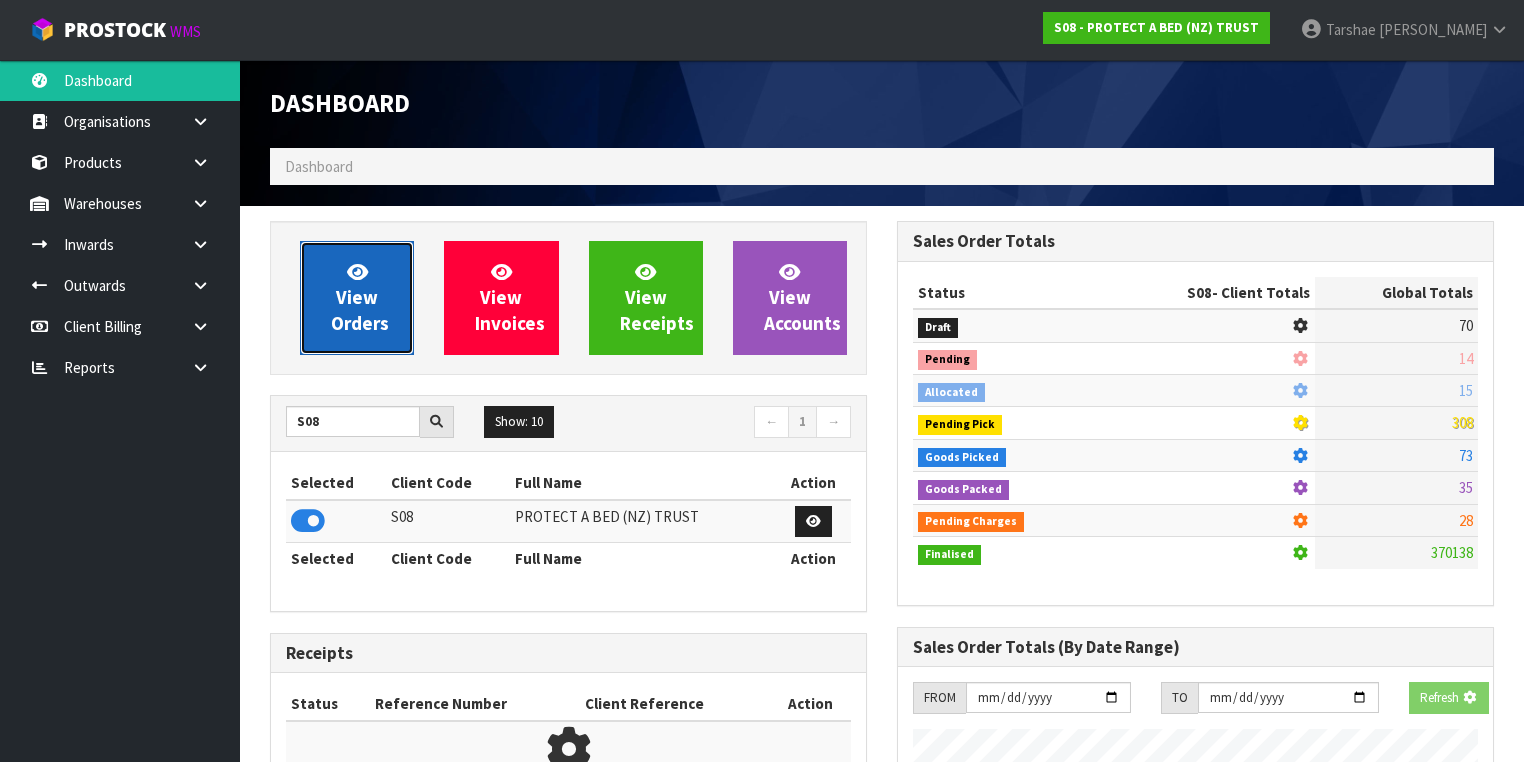 click on "View
Orders" at bounding box center (360, 297) 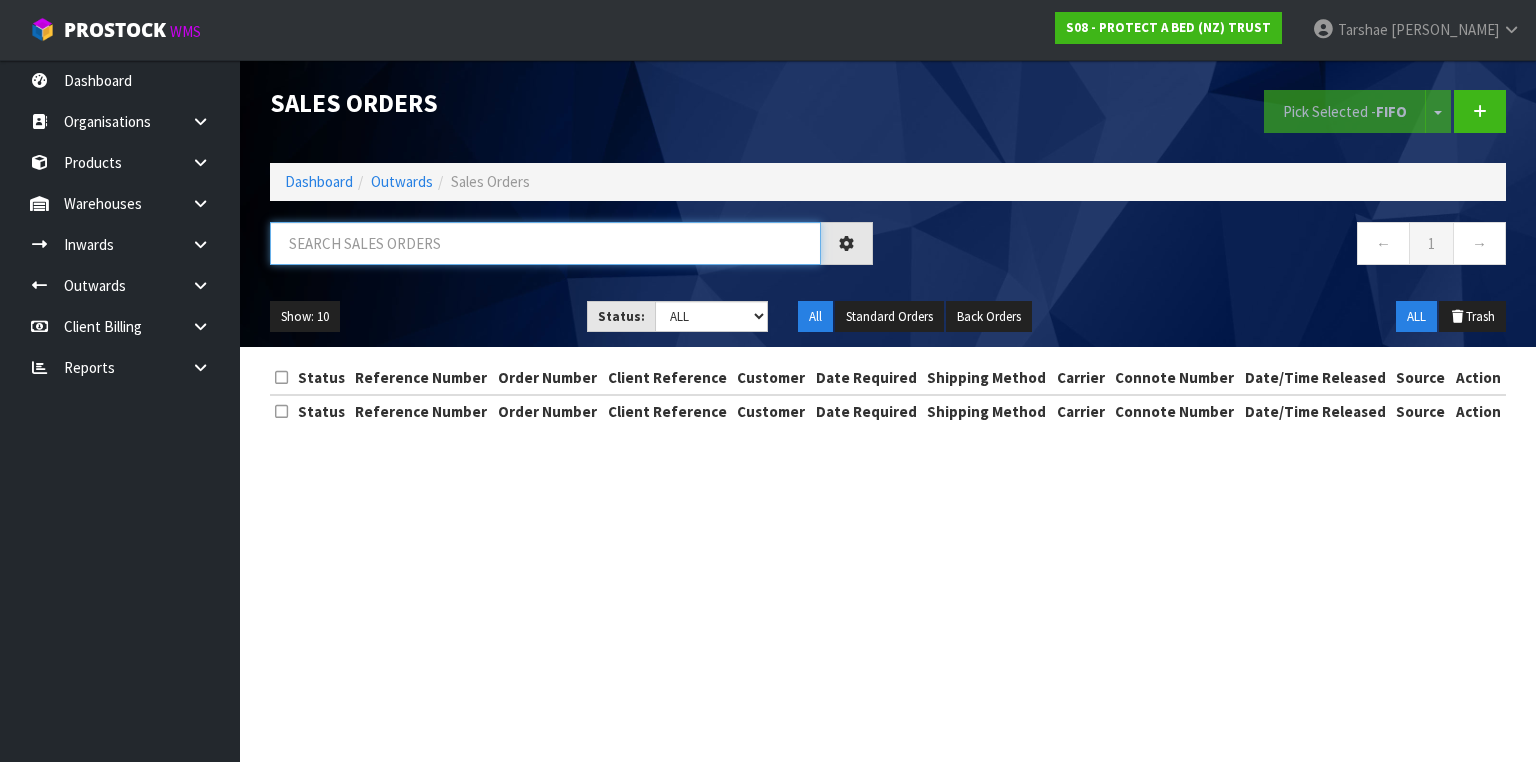 click at bounding box center [545, 243] 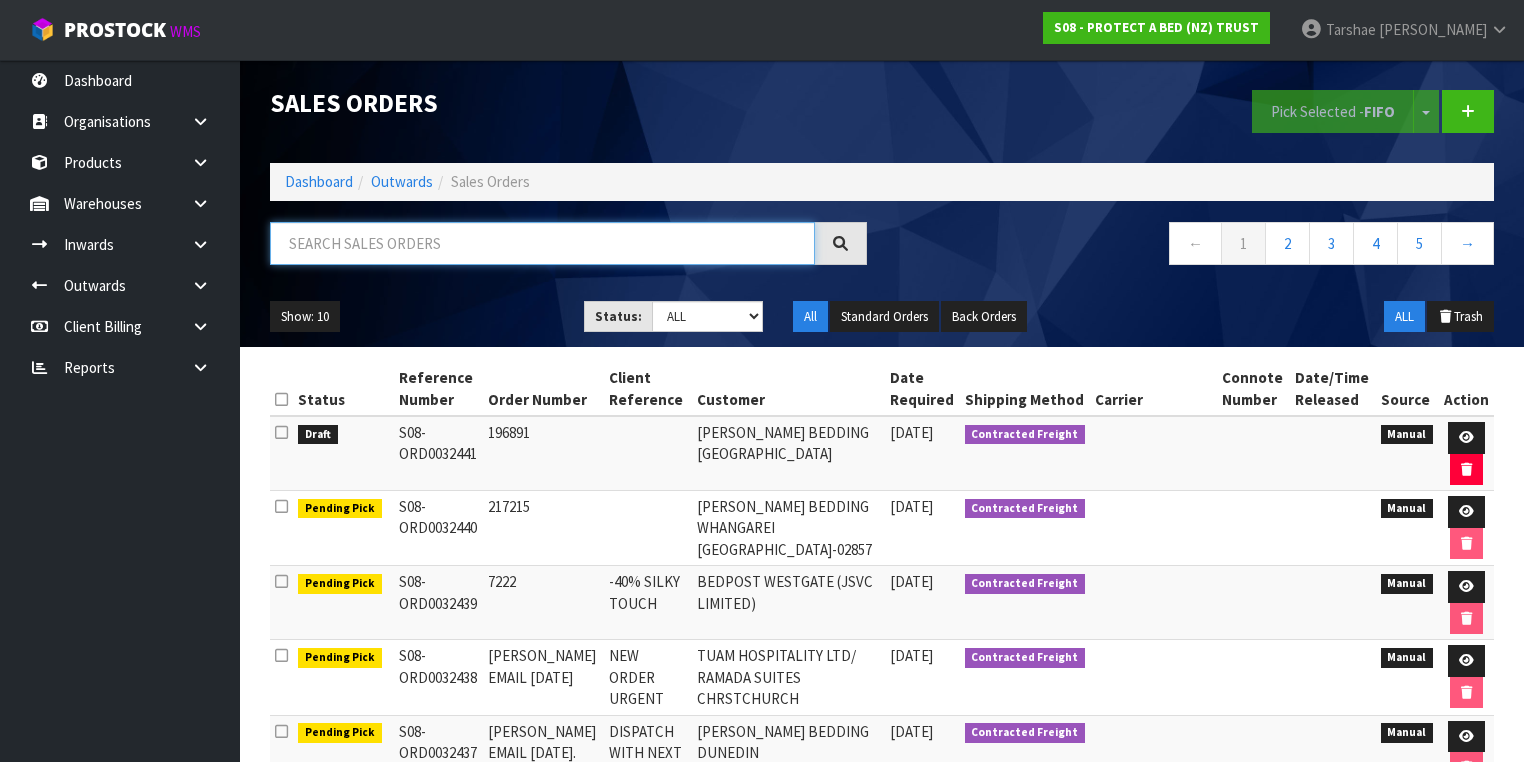click at bounding box center (542, 243) 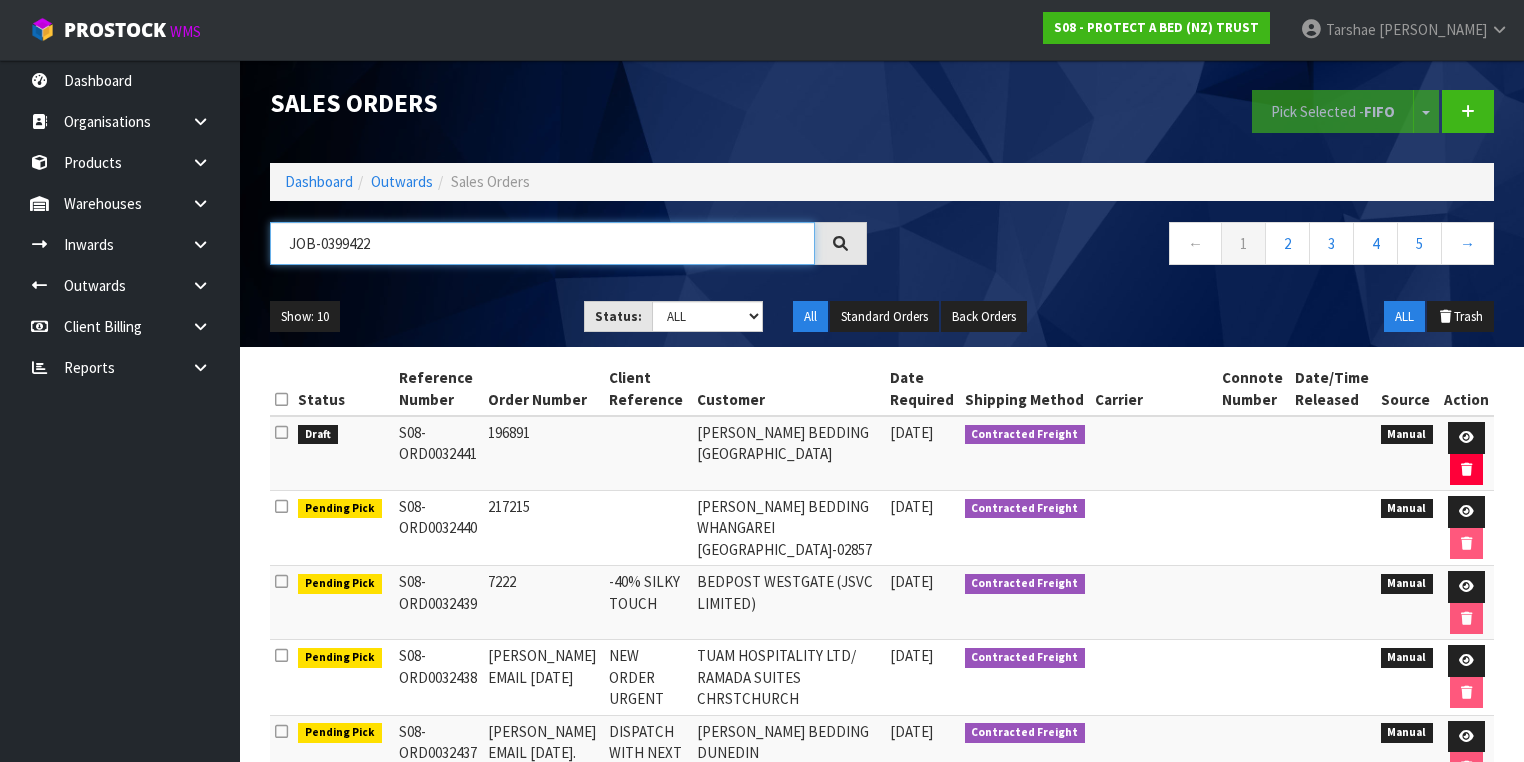 type on "JOB-0399422" 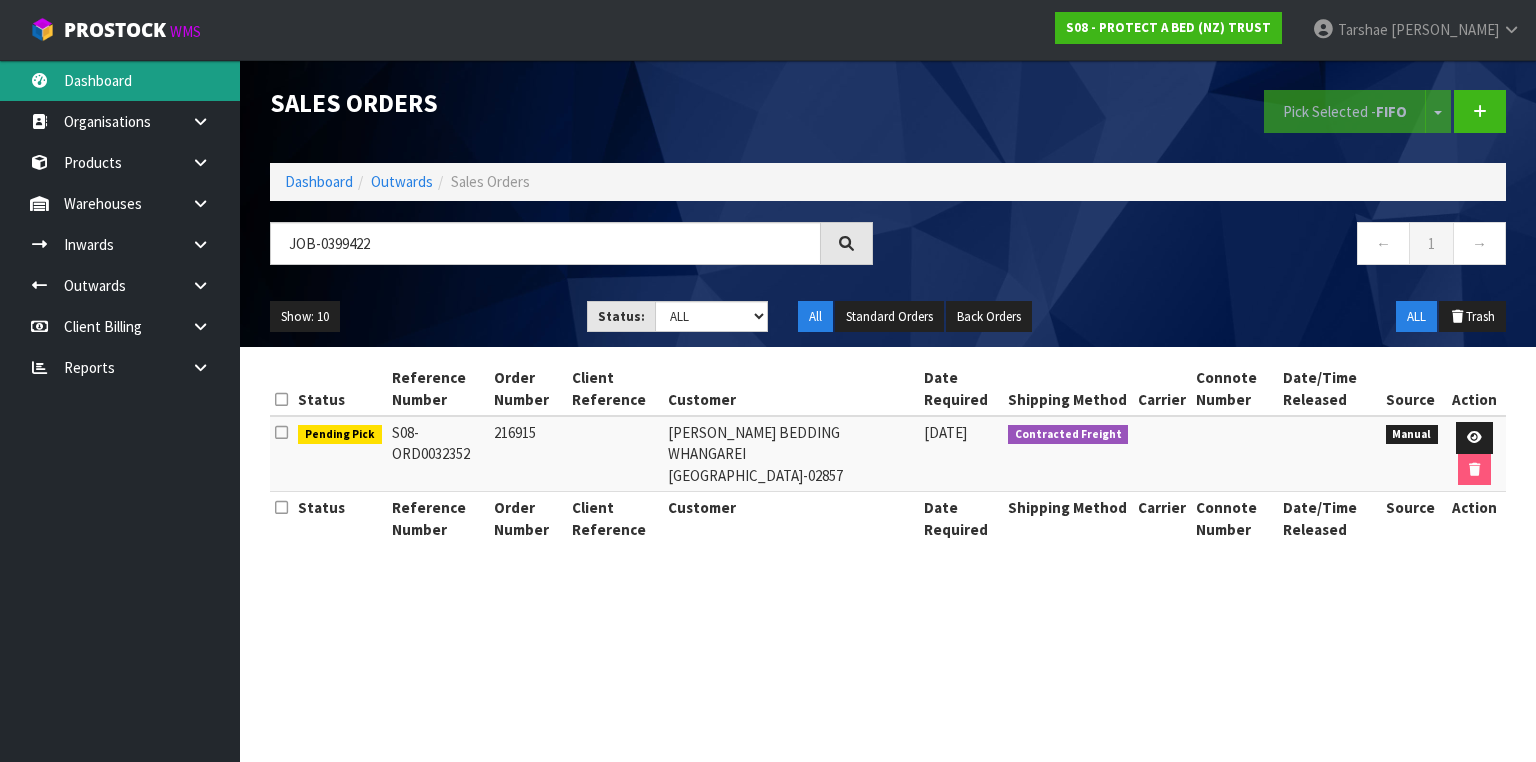 click on "Dashboard" at bounding box center (120, 80) 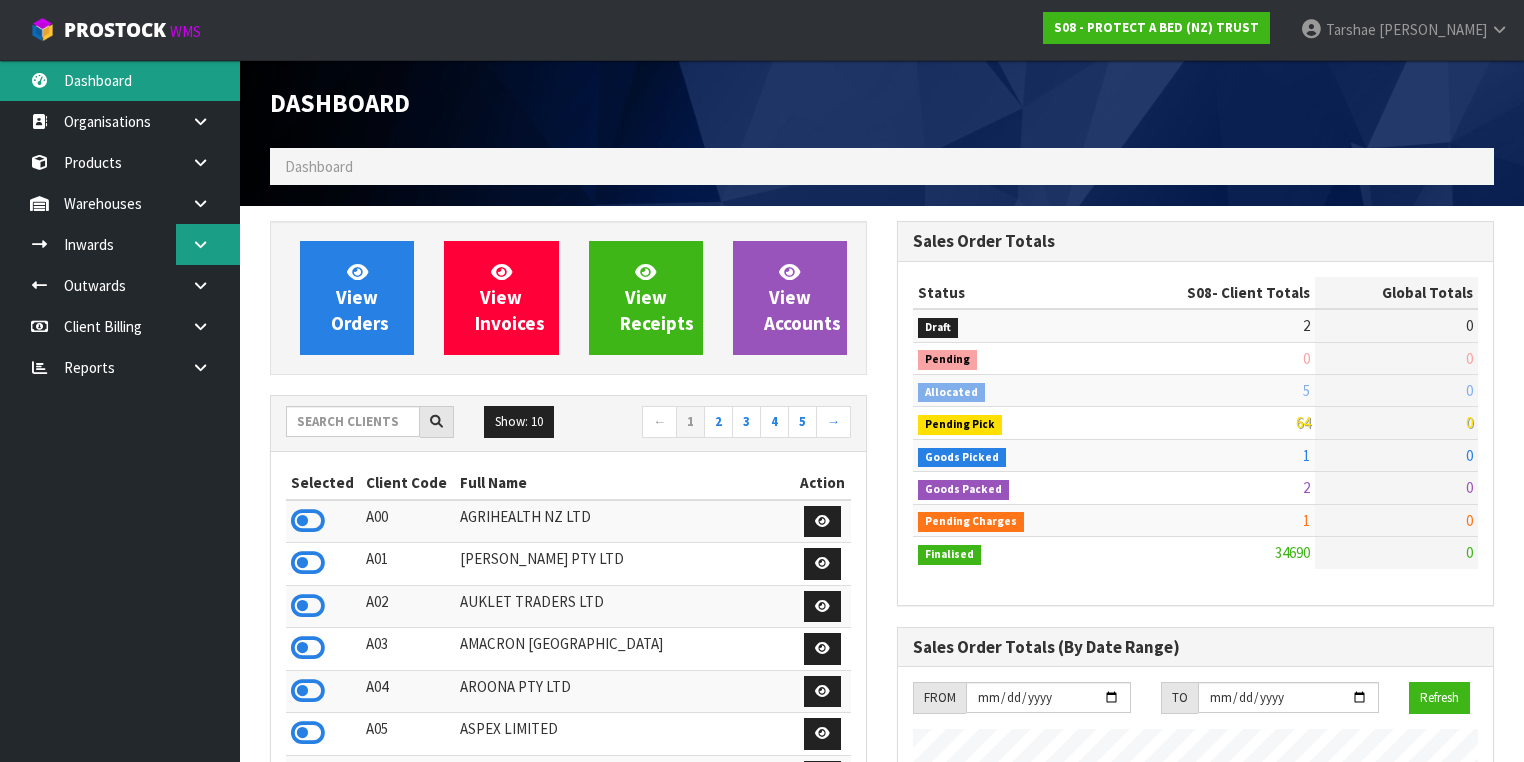 scroll, scrollTop: 998756, scrollLeft: 999372, axis: both 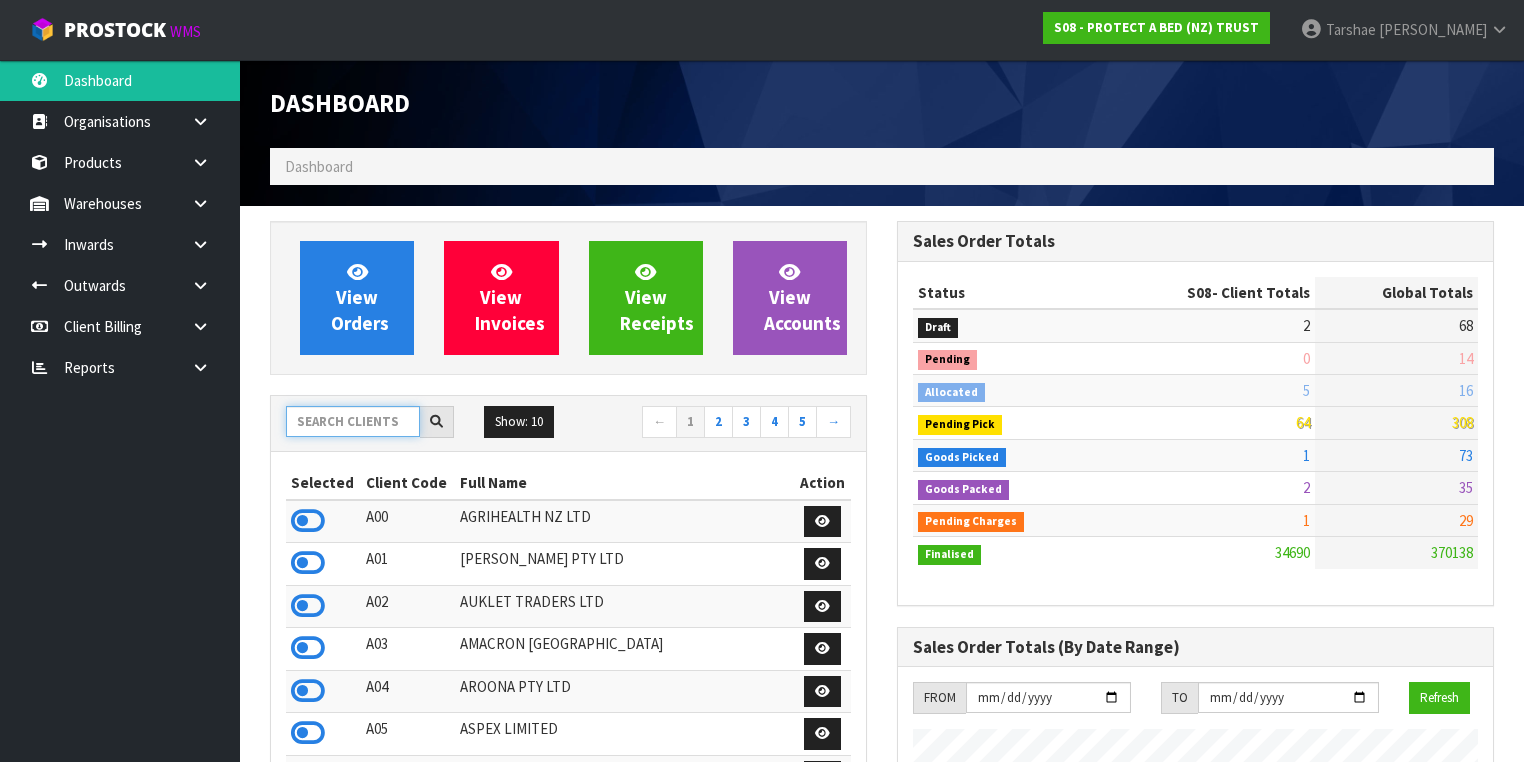 click at bounding box center [353, 421] 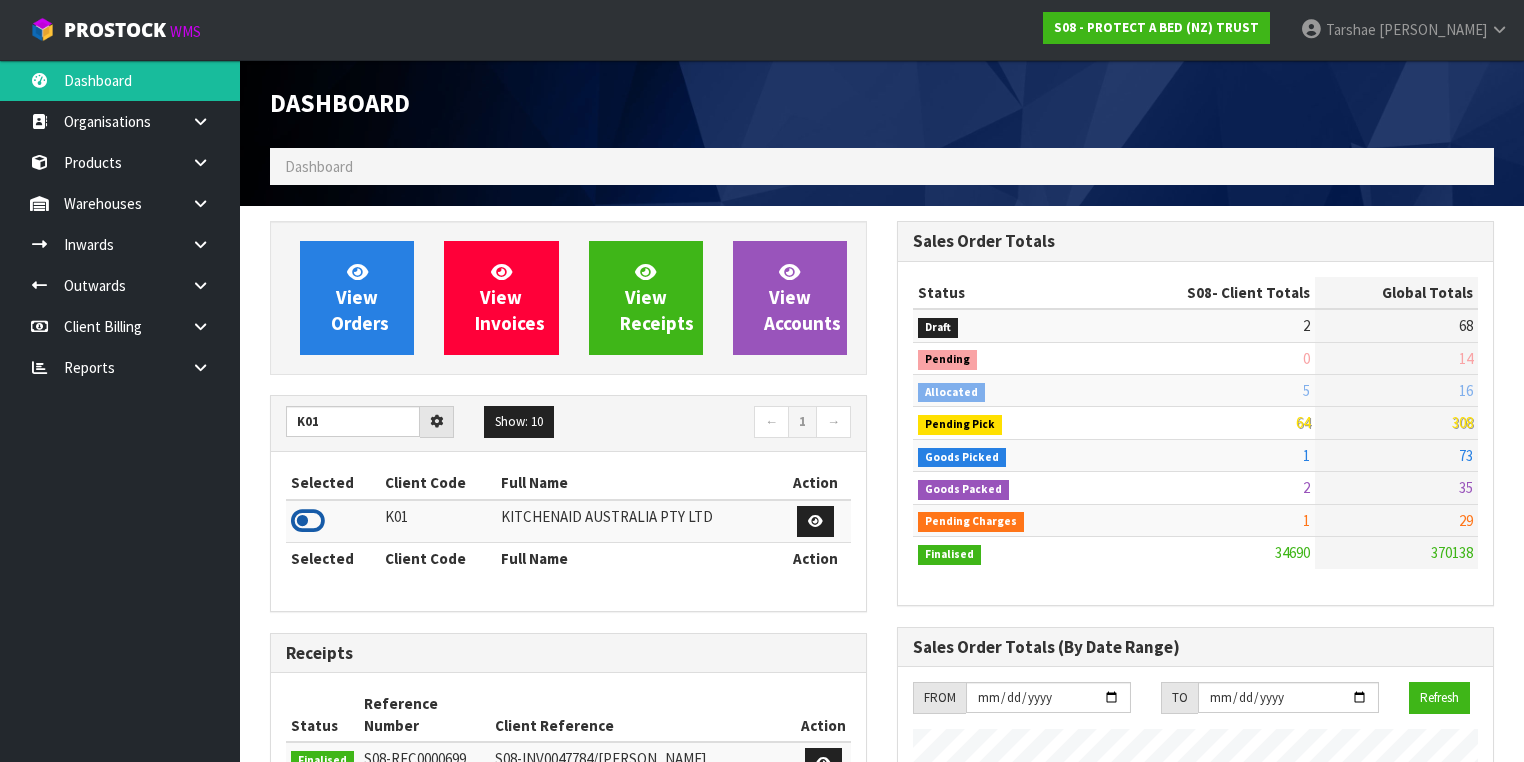 click at bounding box center [308, 521] 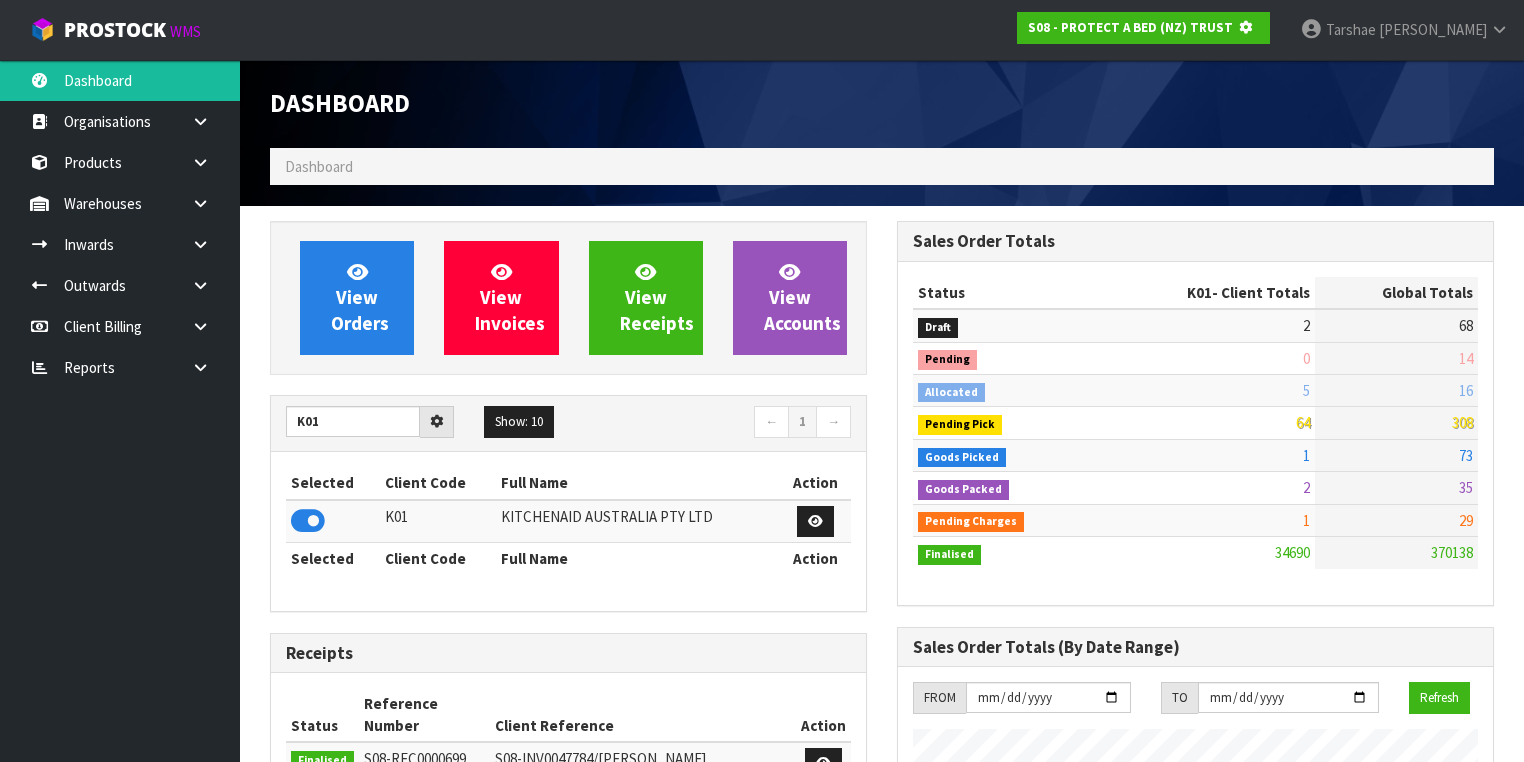 scroll, scrollTop: 1242, scrollLeft: 627, axis: both 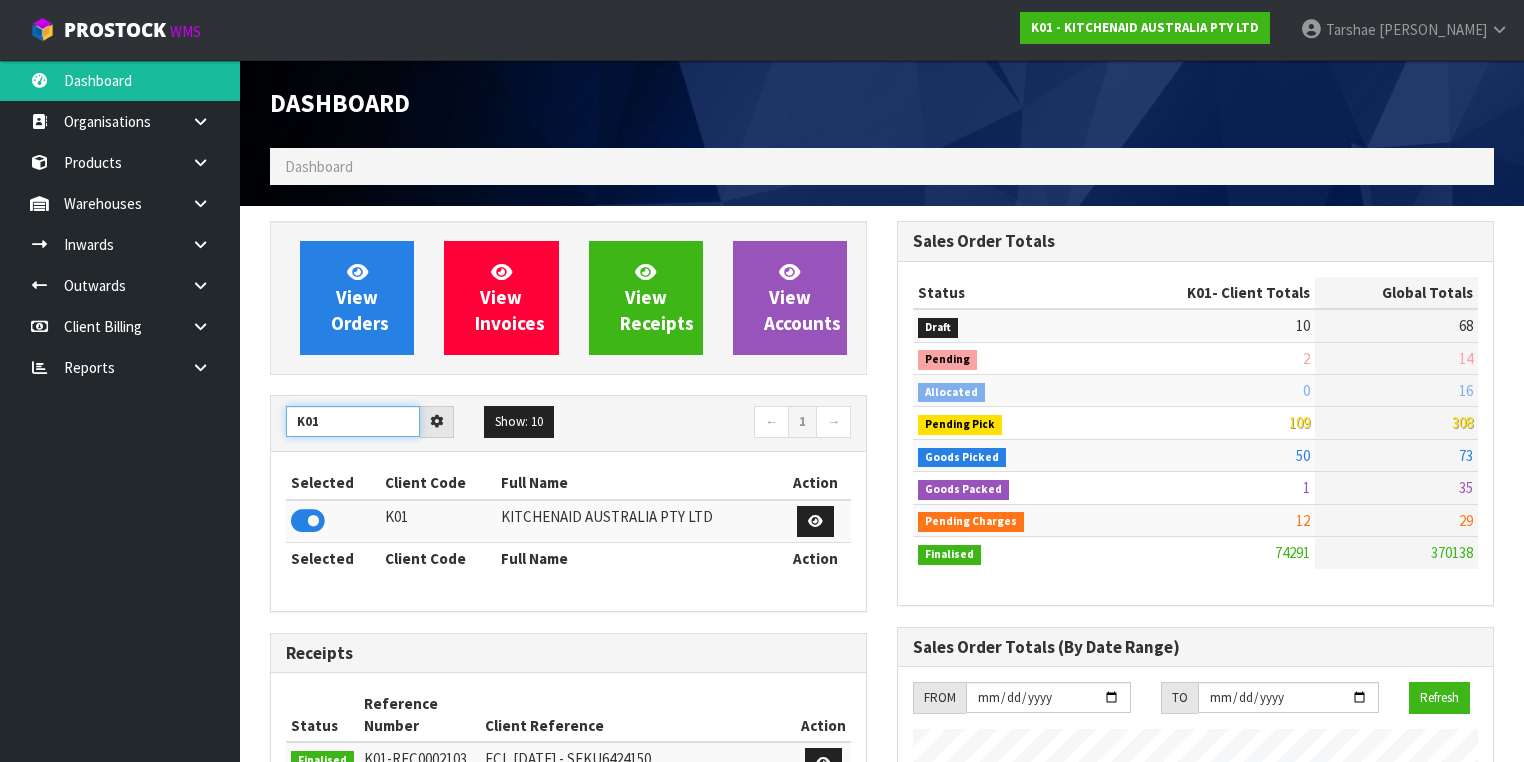 drag, startPoint x: 332, startPoint y: 422, endPoint x: 284, endPoint y: 422, distance: 48 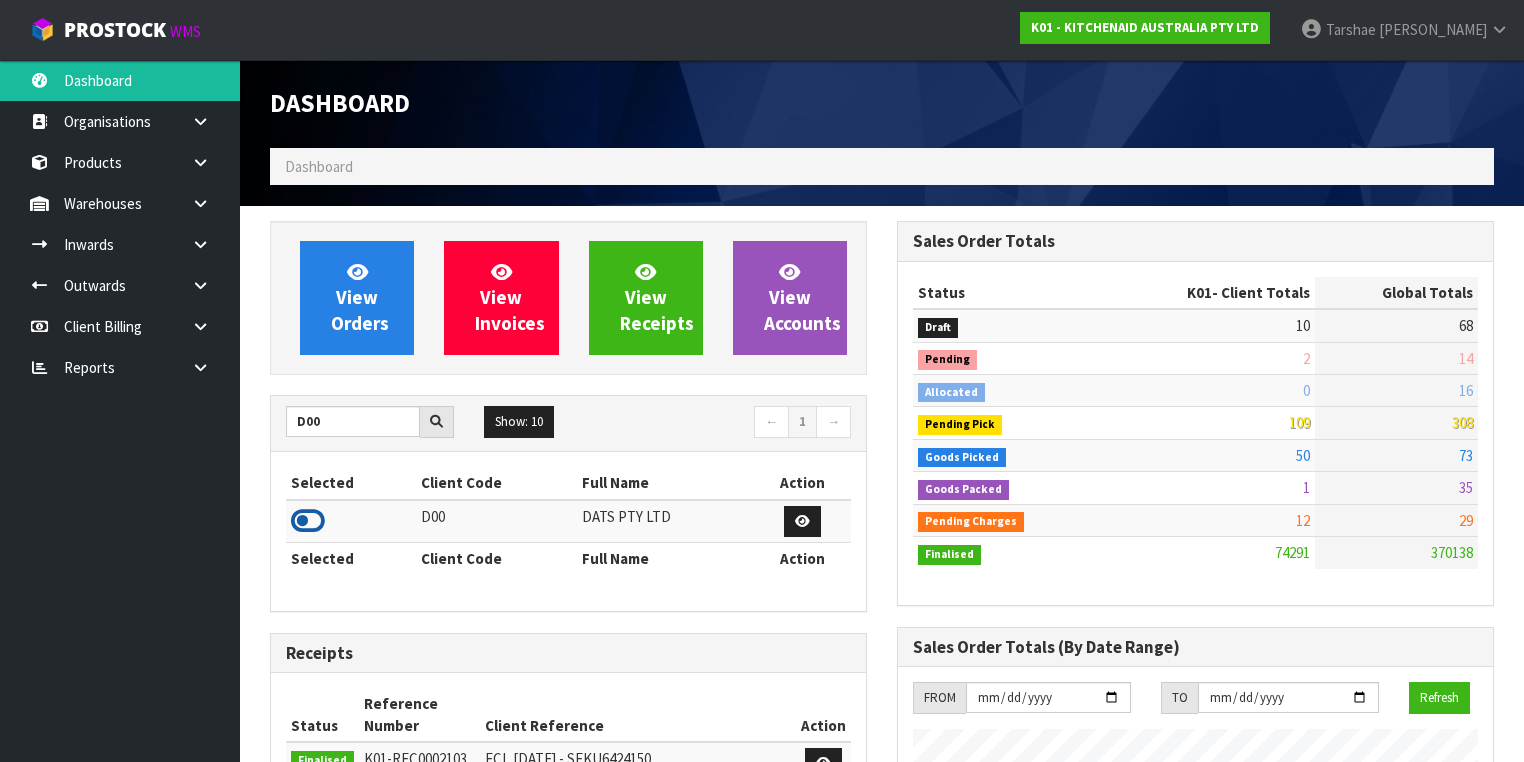 click at bounding box center (308, 521) 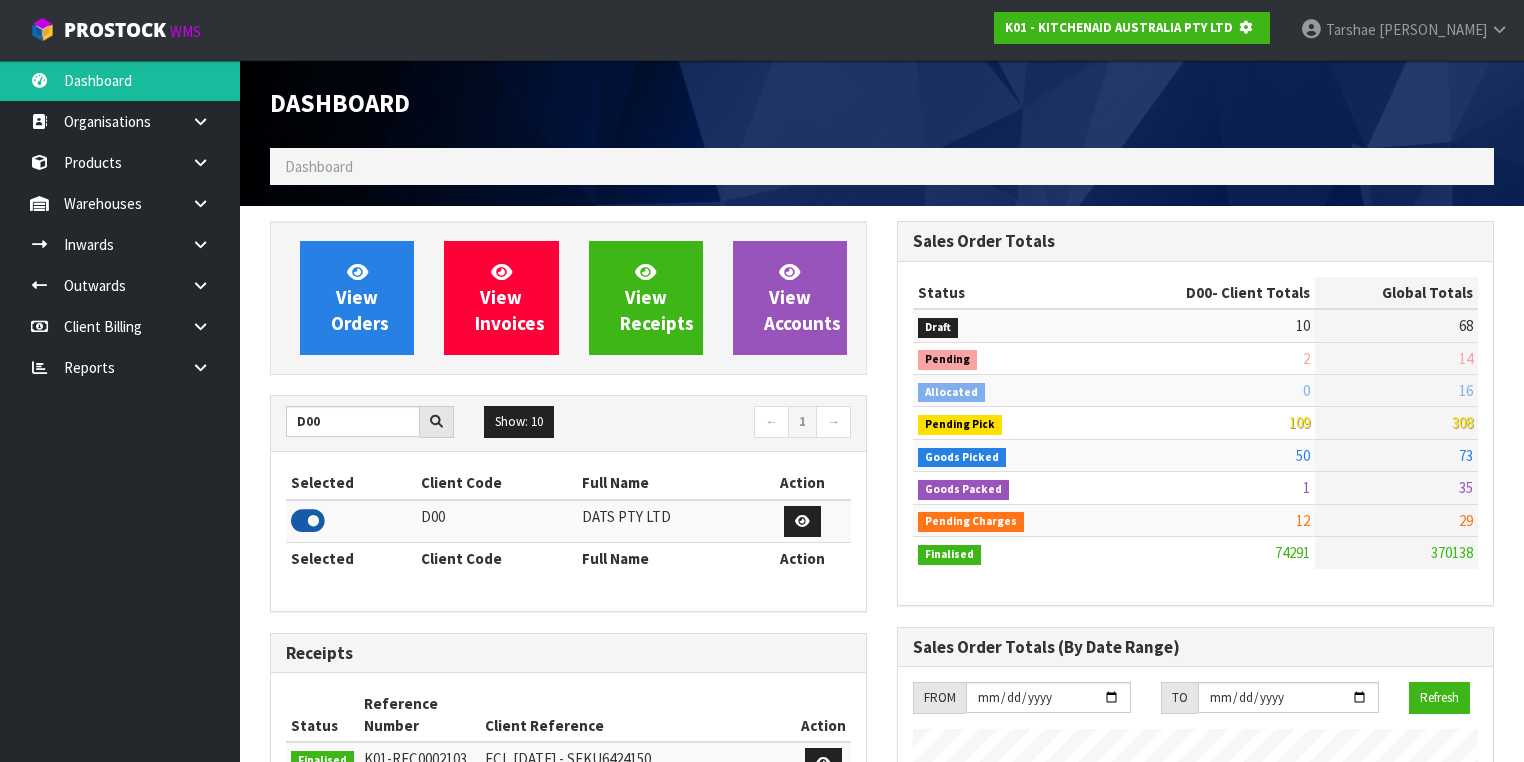scroll, scrollTop: 1242, scrollLeft: 627, axis: both 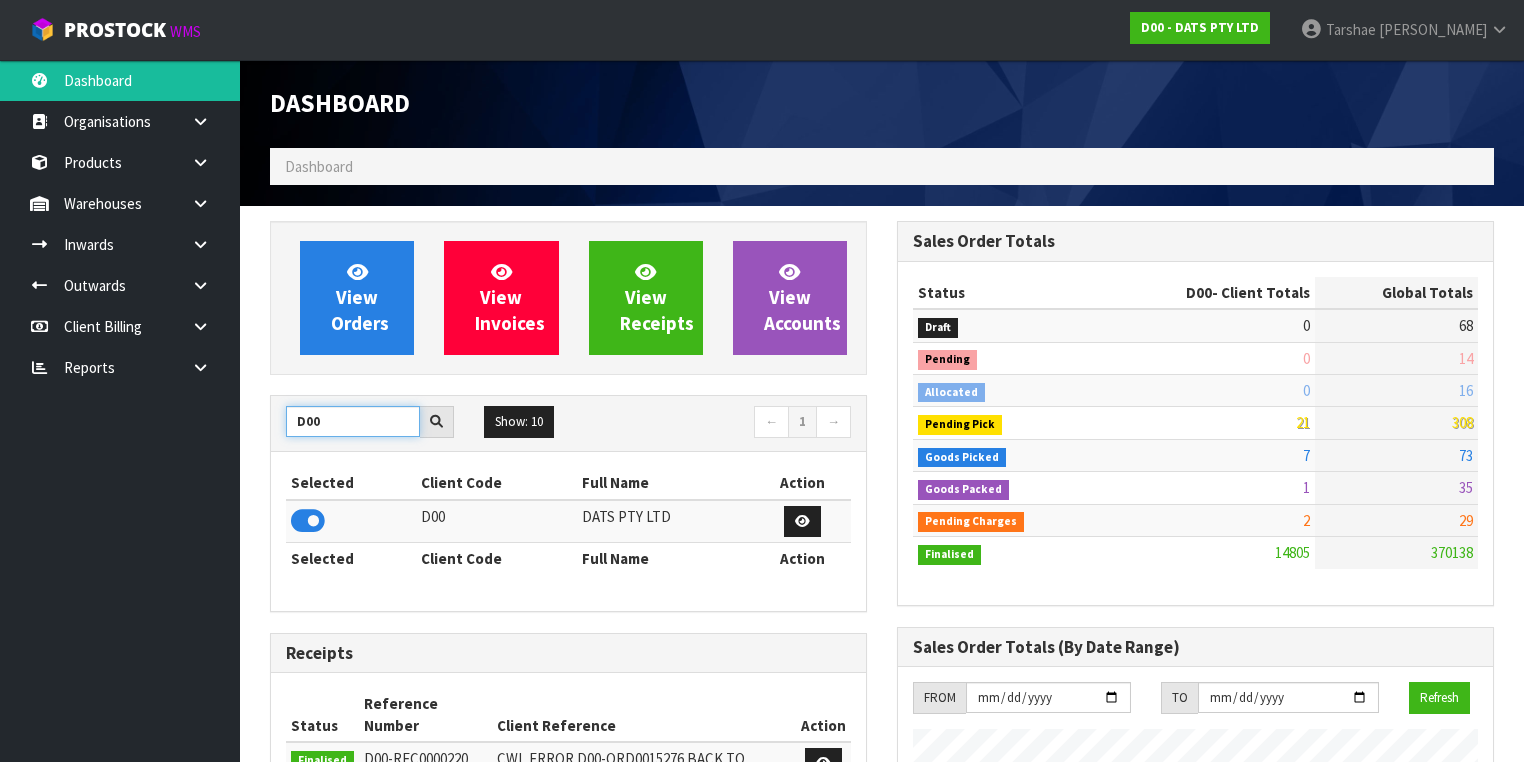 drag, startPoint x: 384, startPoint y: 423, endPoint x: 288, endPoint y: 415, distance: 96.332756 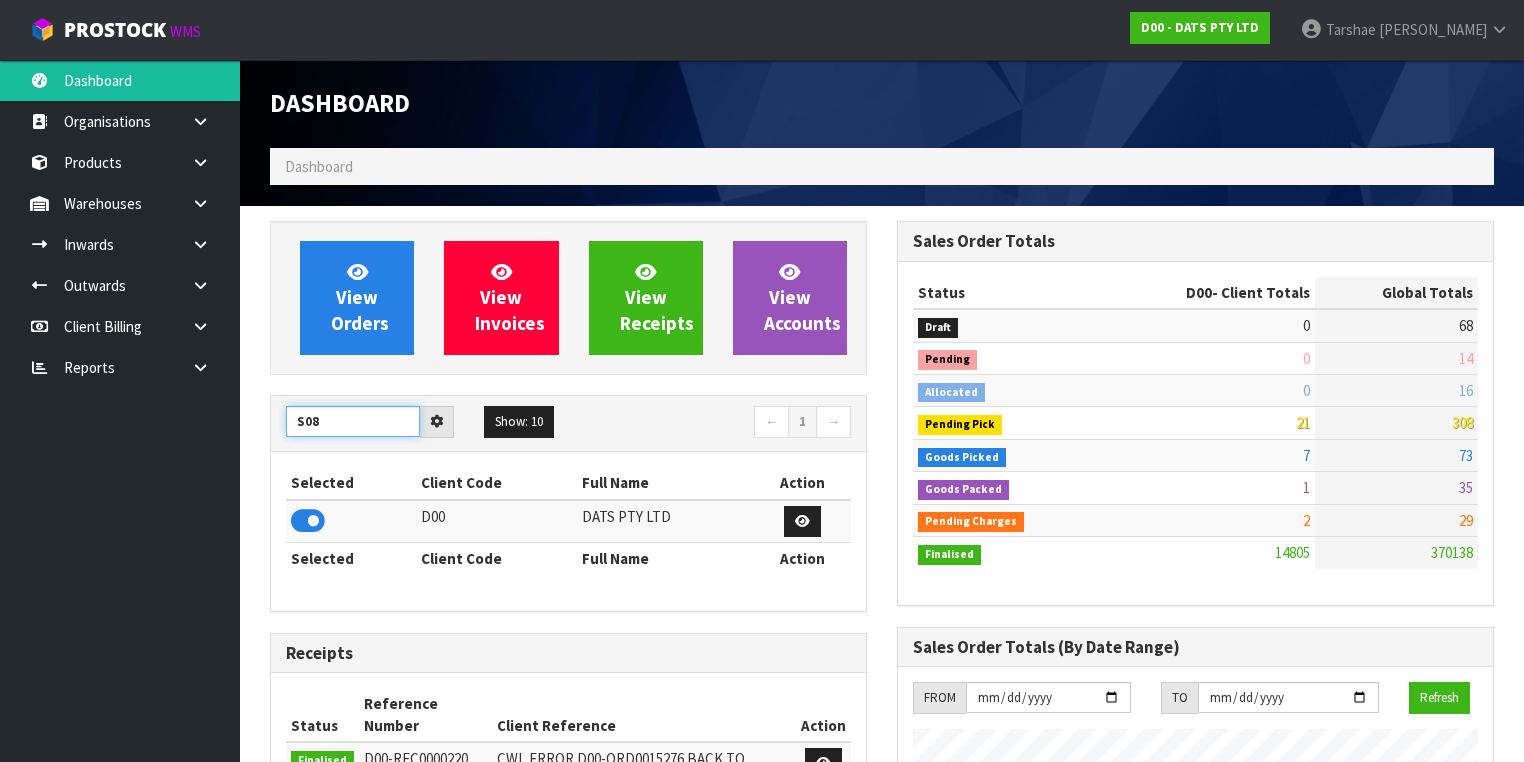 type on "S08" 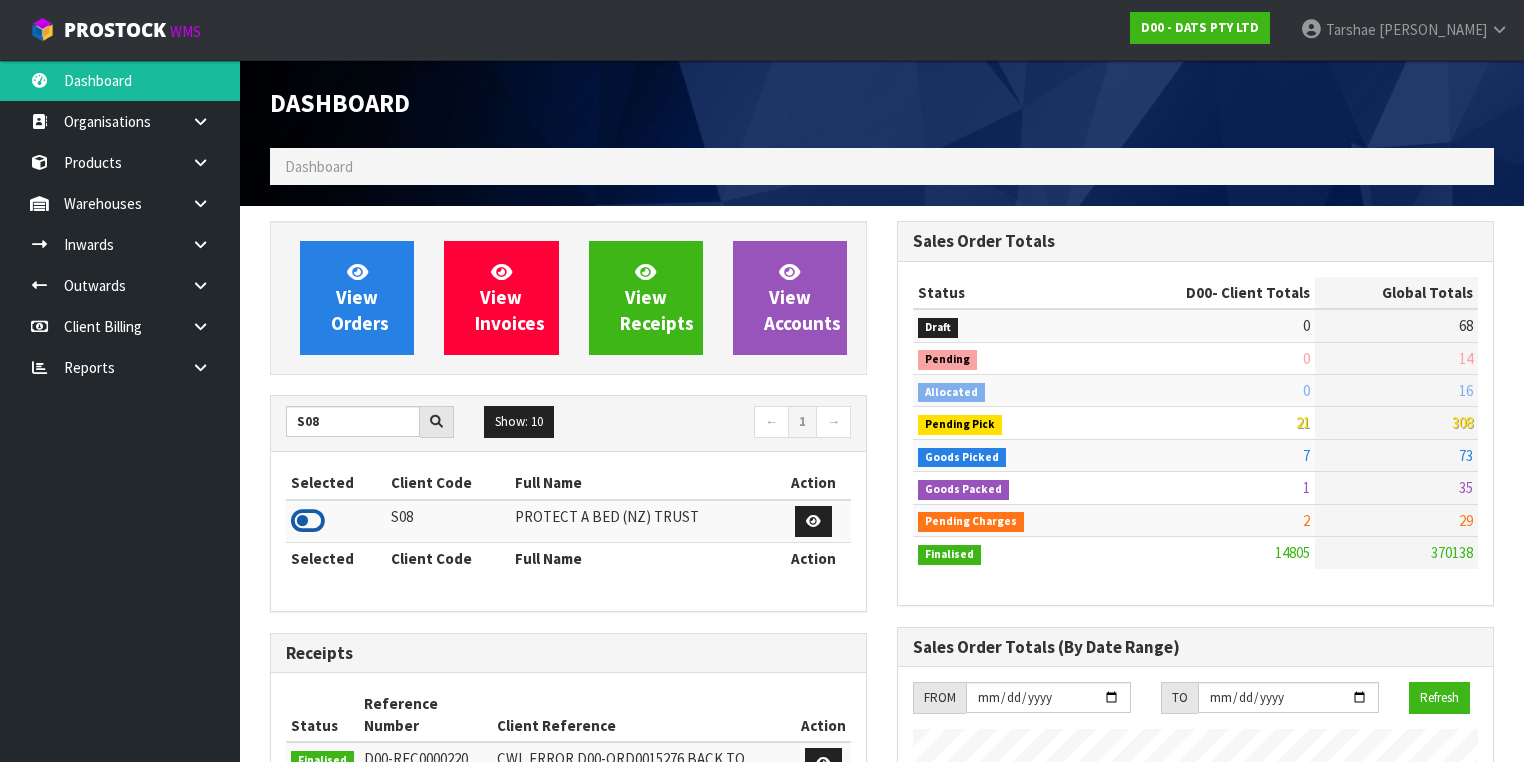 click at bounding box center [308, 521] 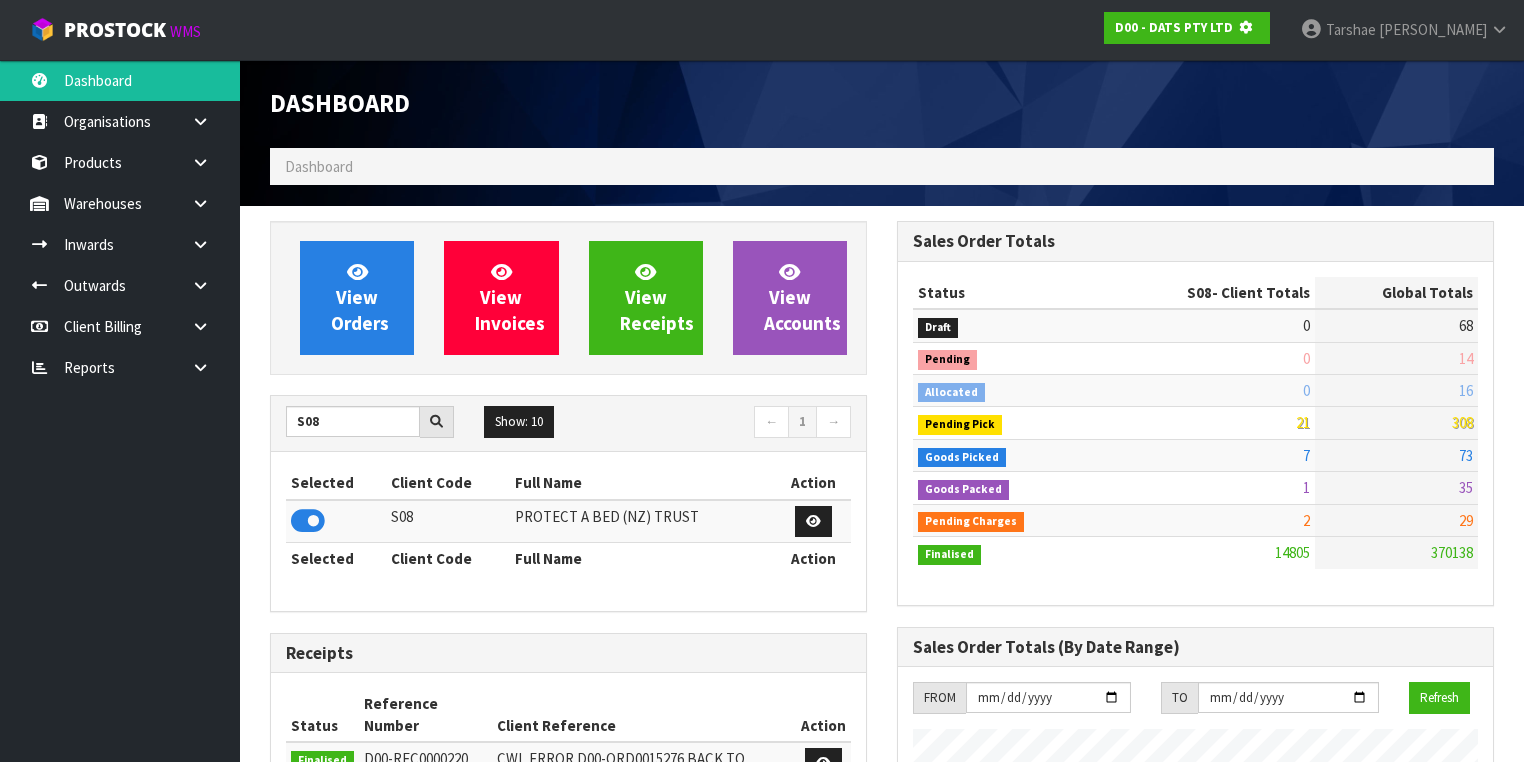 scroll, scrollTop: 1242, scrollLeft: 627, axis: both 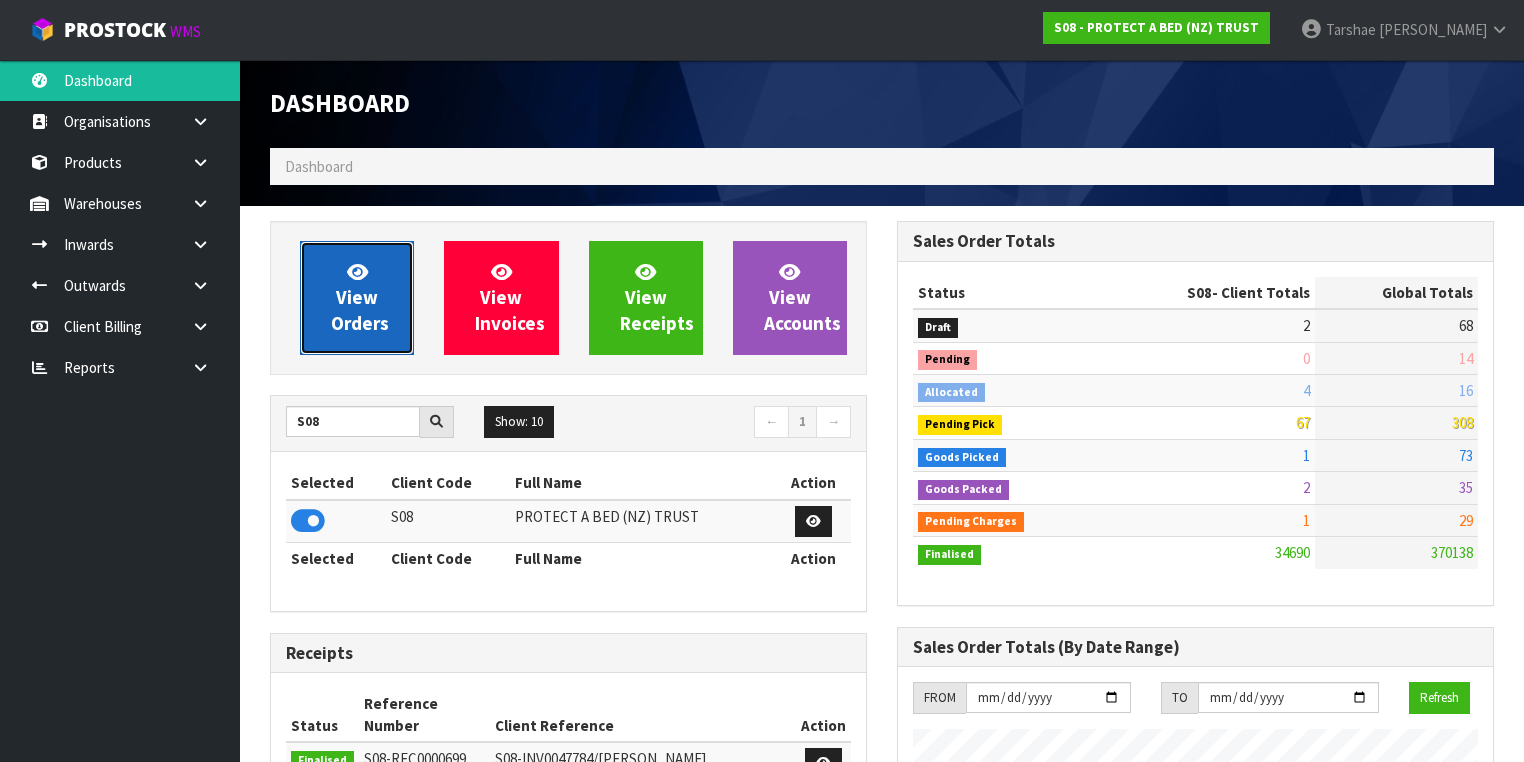 click on "View
Orders" at bounding box center (360, 297) 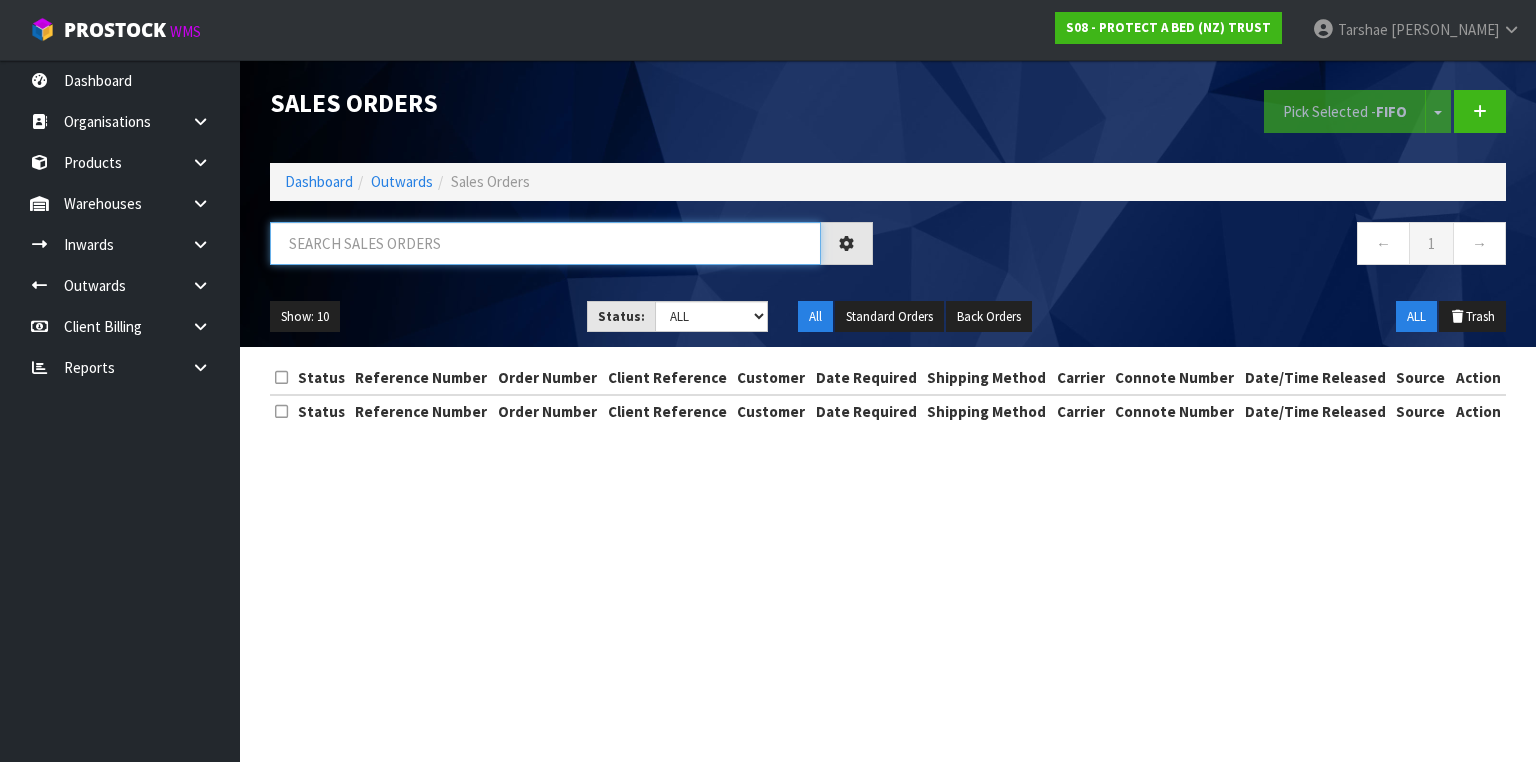 click at bounding box center (545, 243) 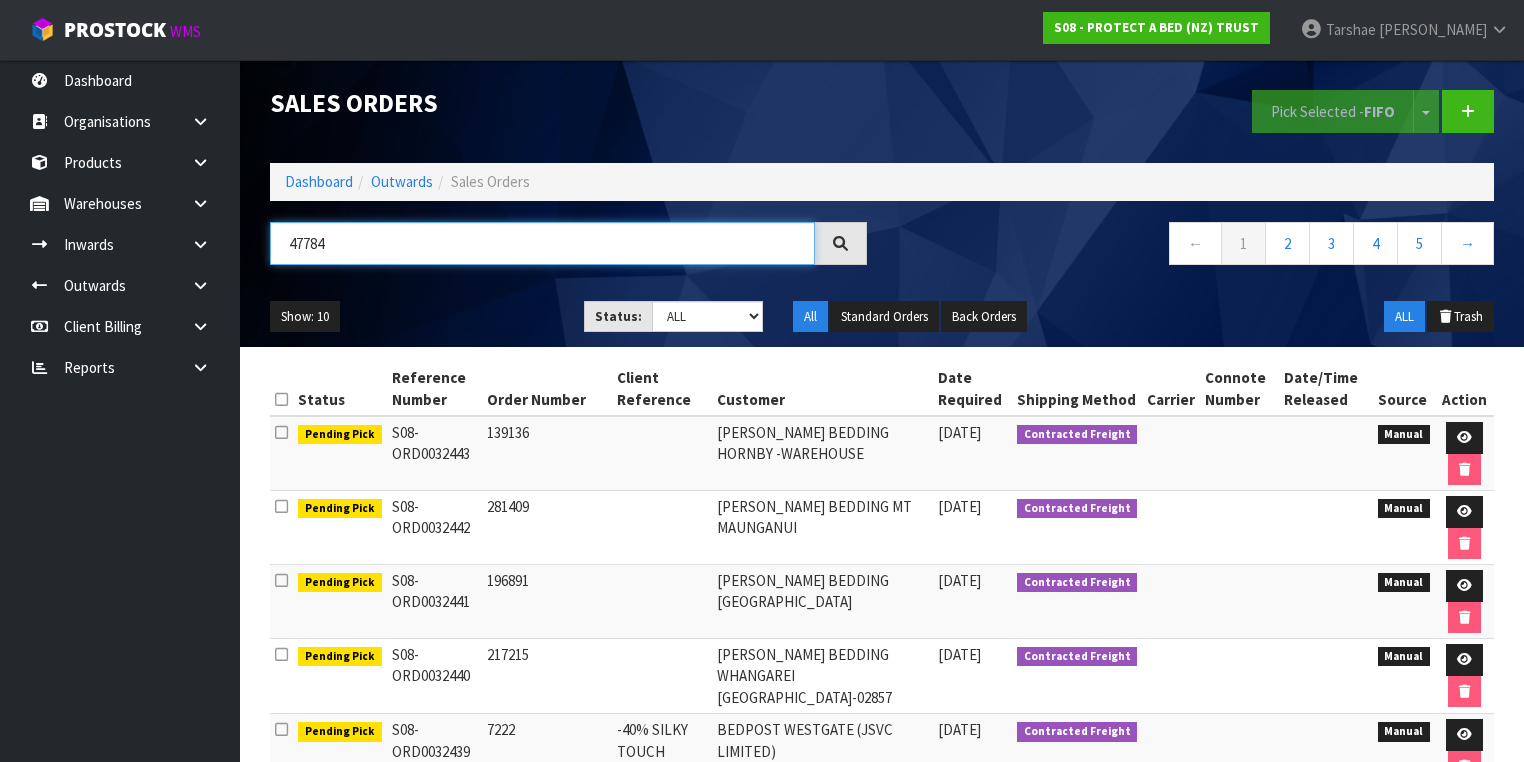 type on "47784" 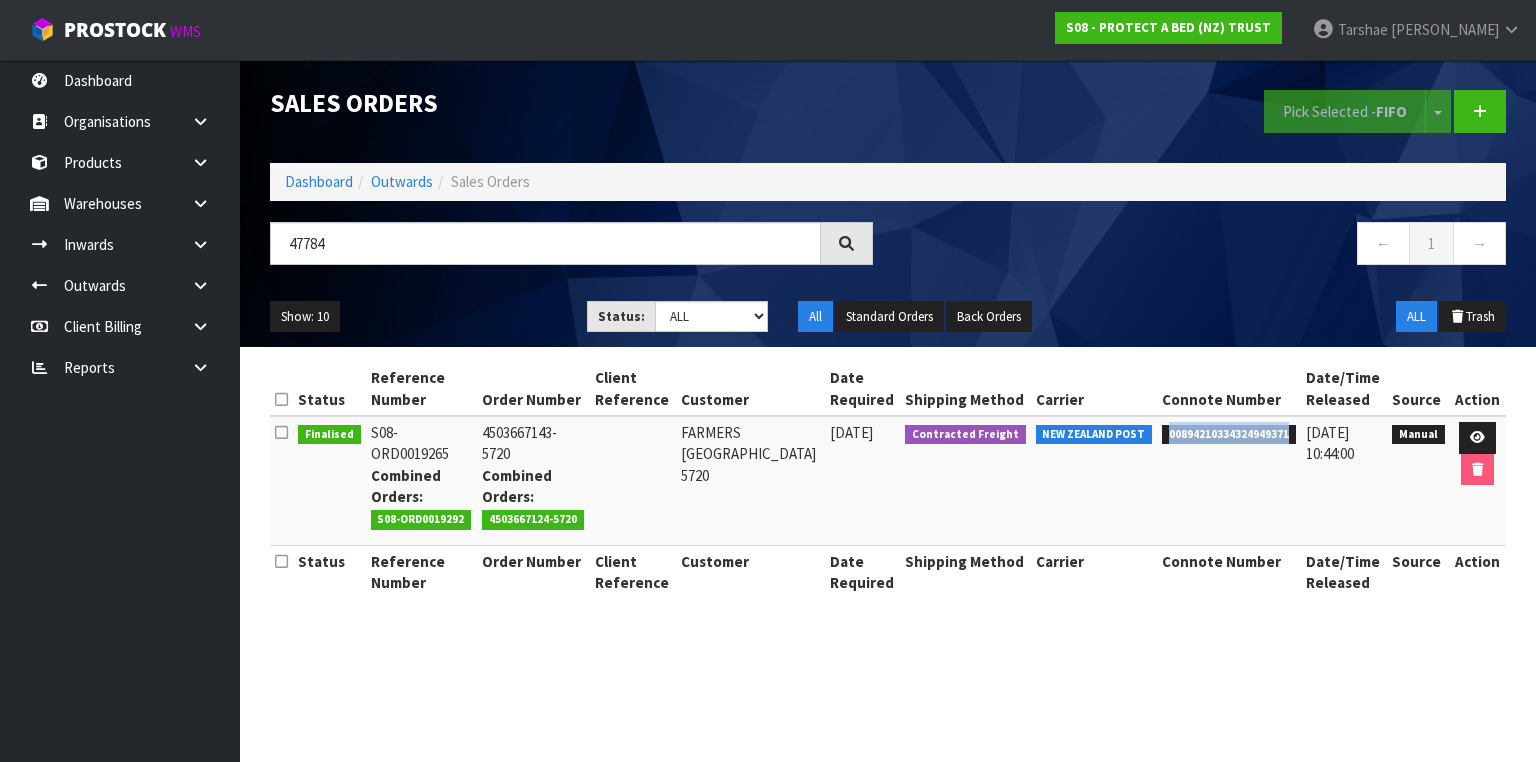 drag, startPoint x: 1264, startPoint y: 434, endPoint x: 1149, endPoint y: 434, distance: 115 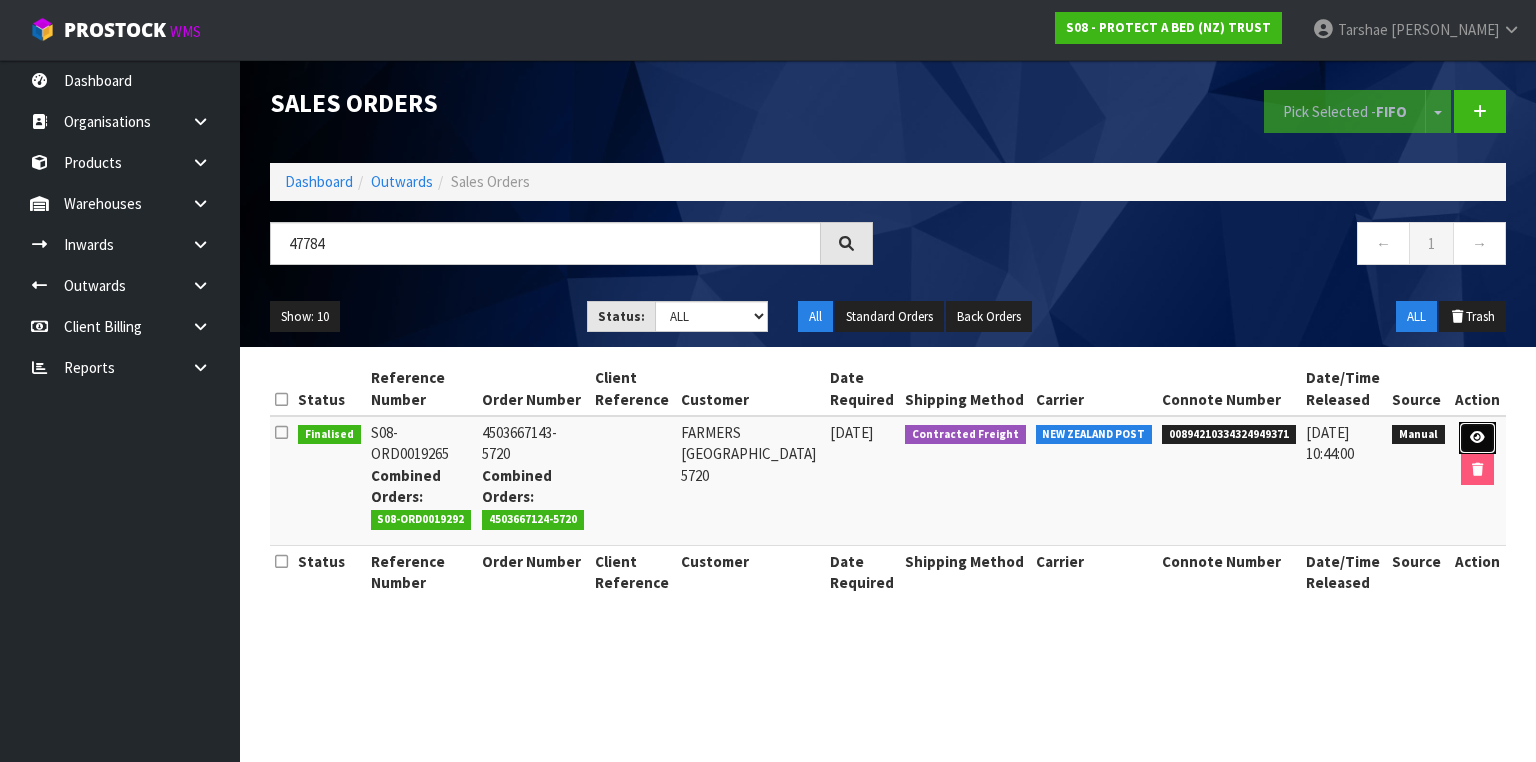 click at bounding box center (1477, 437) 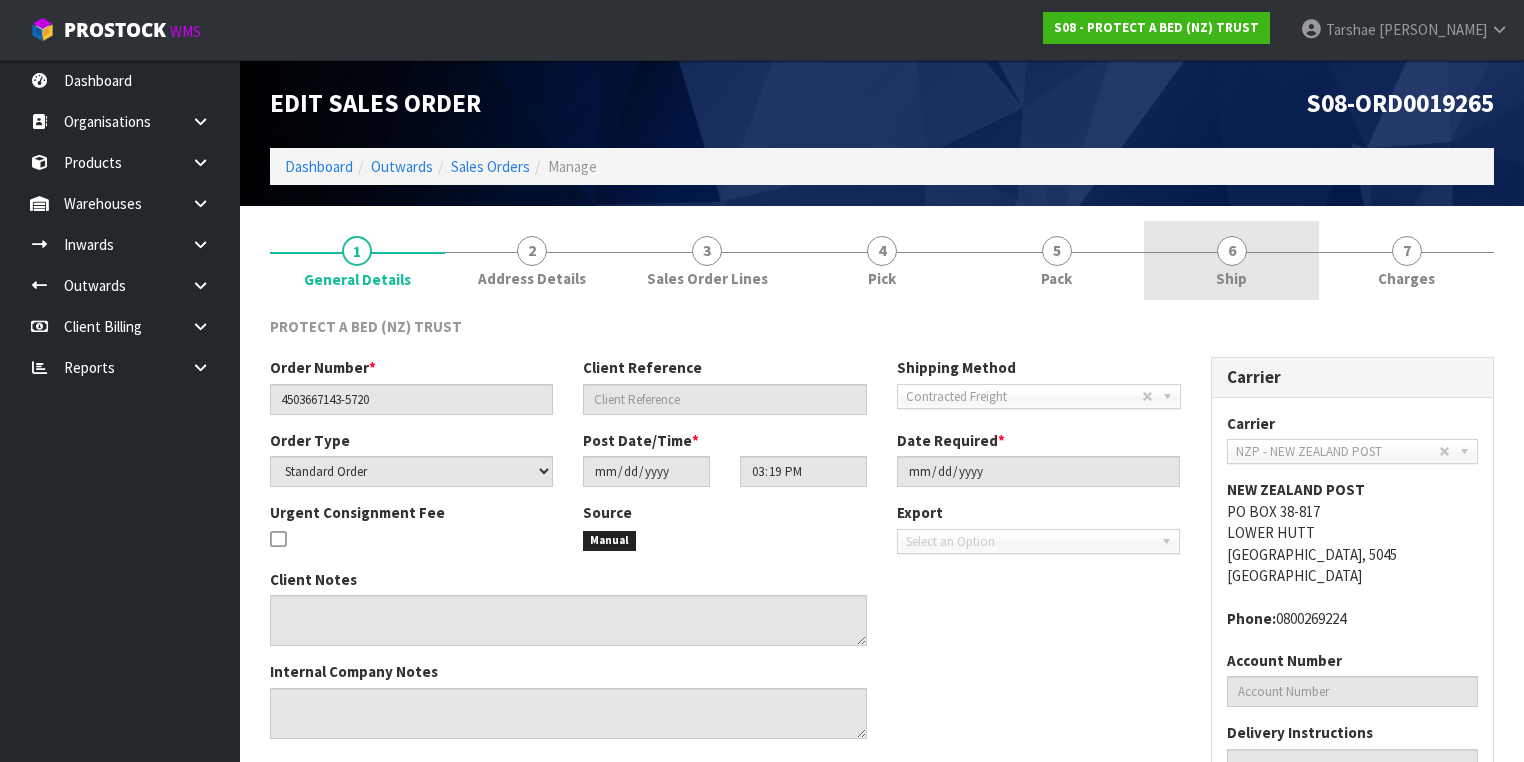 click on "Ship" at bounding box center (1231, 278) 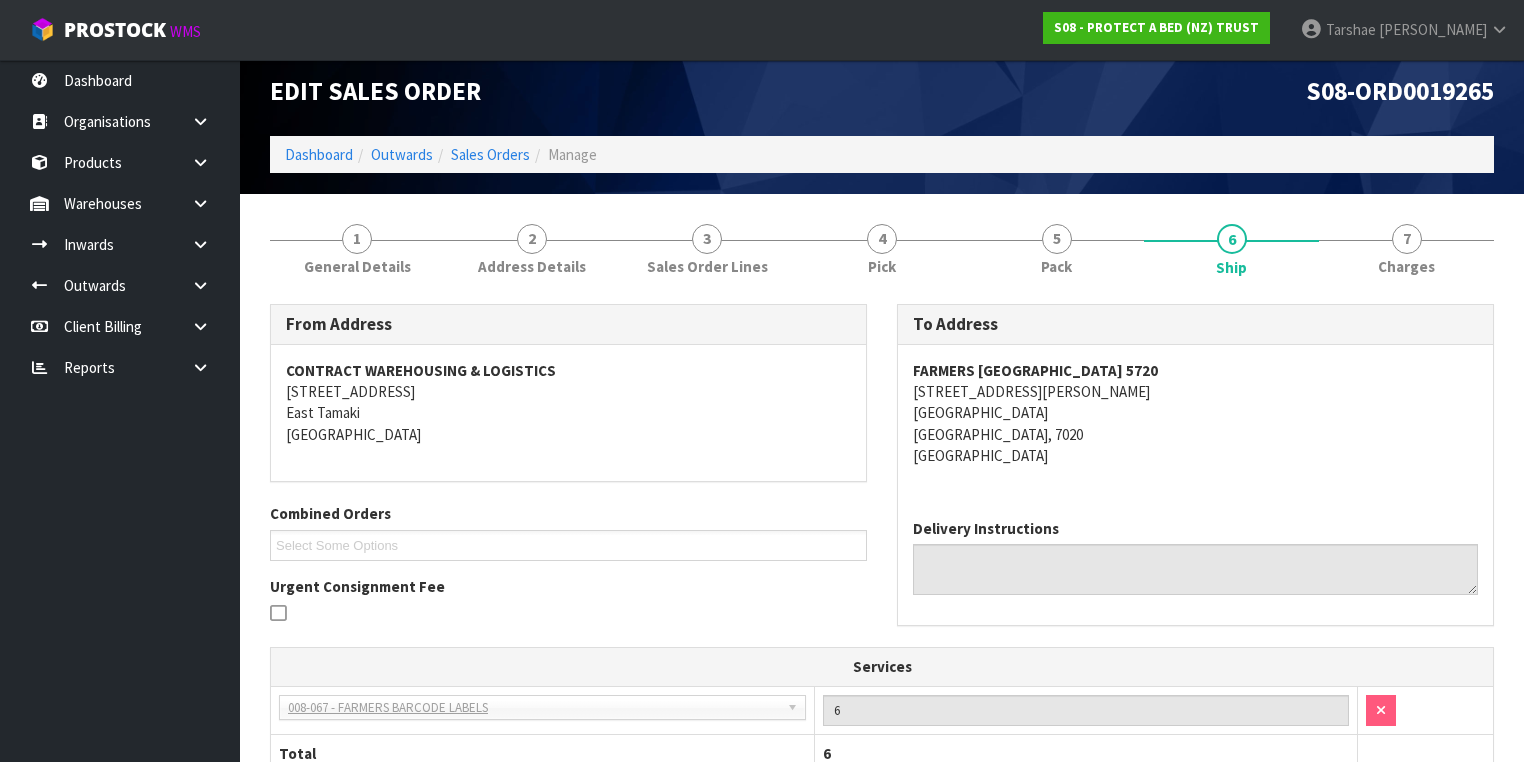 scroll, scrollTop: 452, scrollLeft: 0, axis: vertical 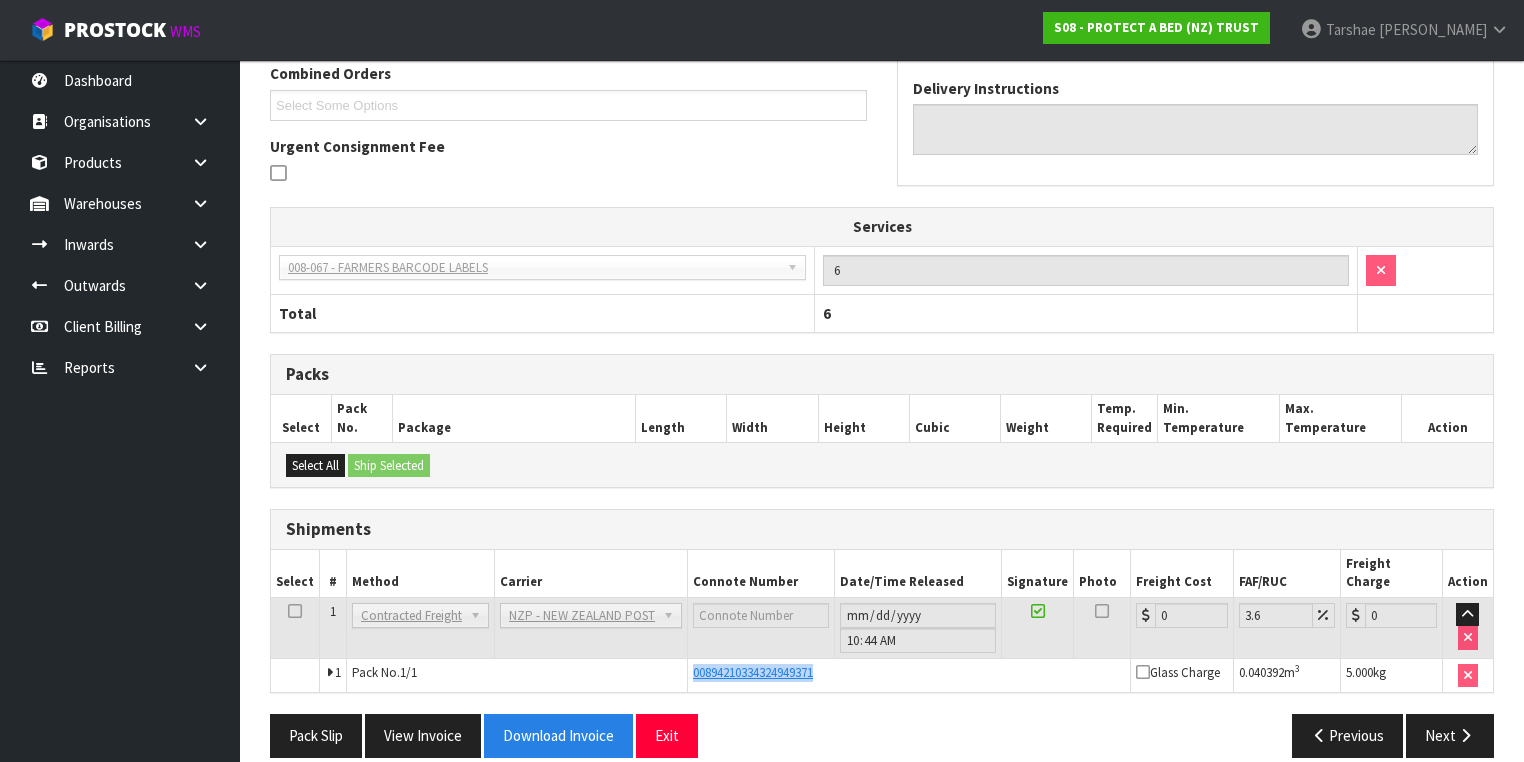 drag, startPoint x: 838, startPoint y: 646, endPoint x: 669, endPoint y: 650, distance: 169.04733 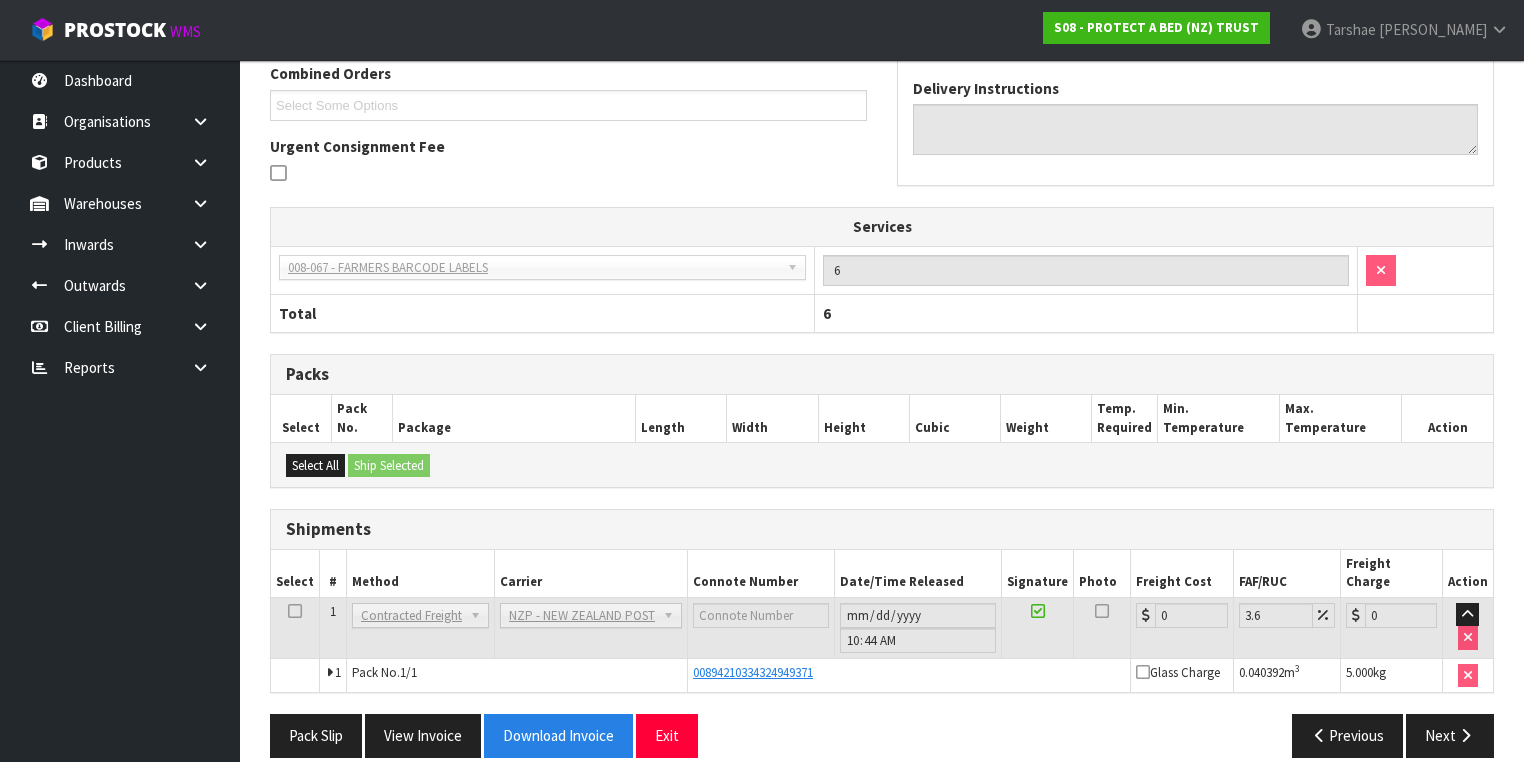 click on "Pack Slip
View Invoice
Download Invoice
Exit" at bounding box center (568, 735) 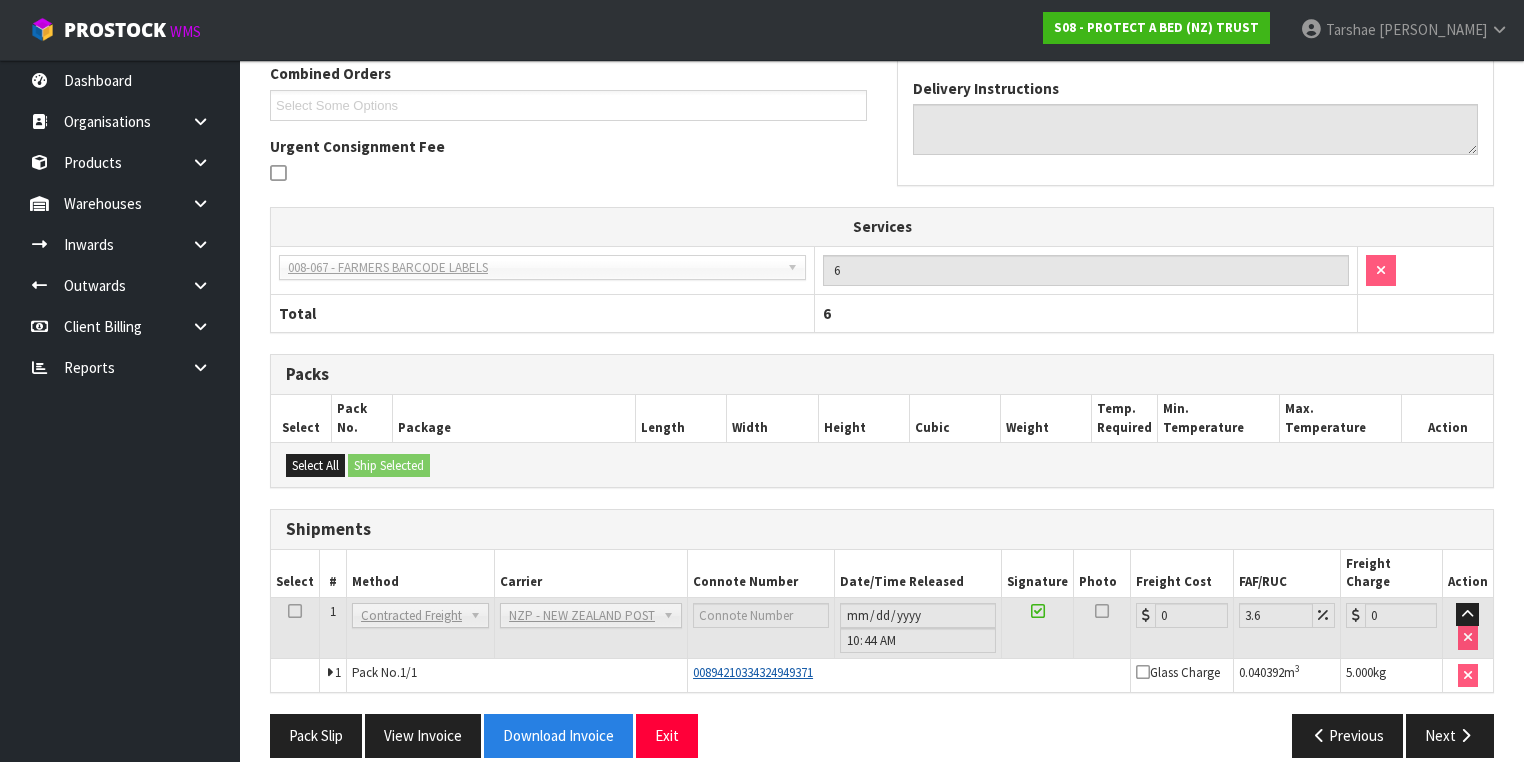 click on "00894210334324949371" at bounding box center (753, 672) 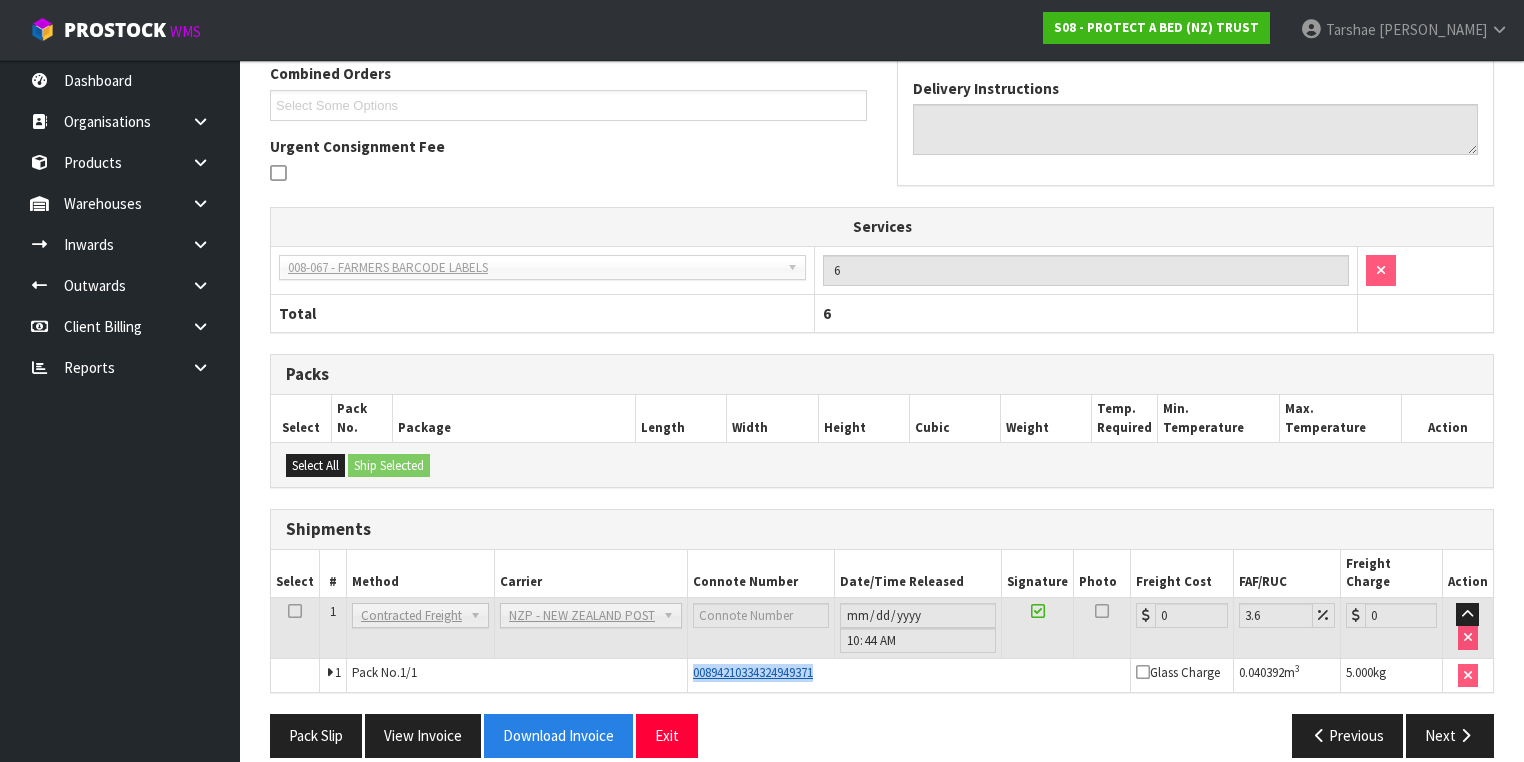 click on "00894210334324949371" at bounding box center [753, 672] 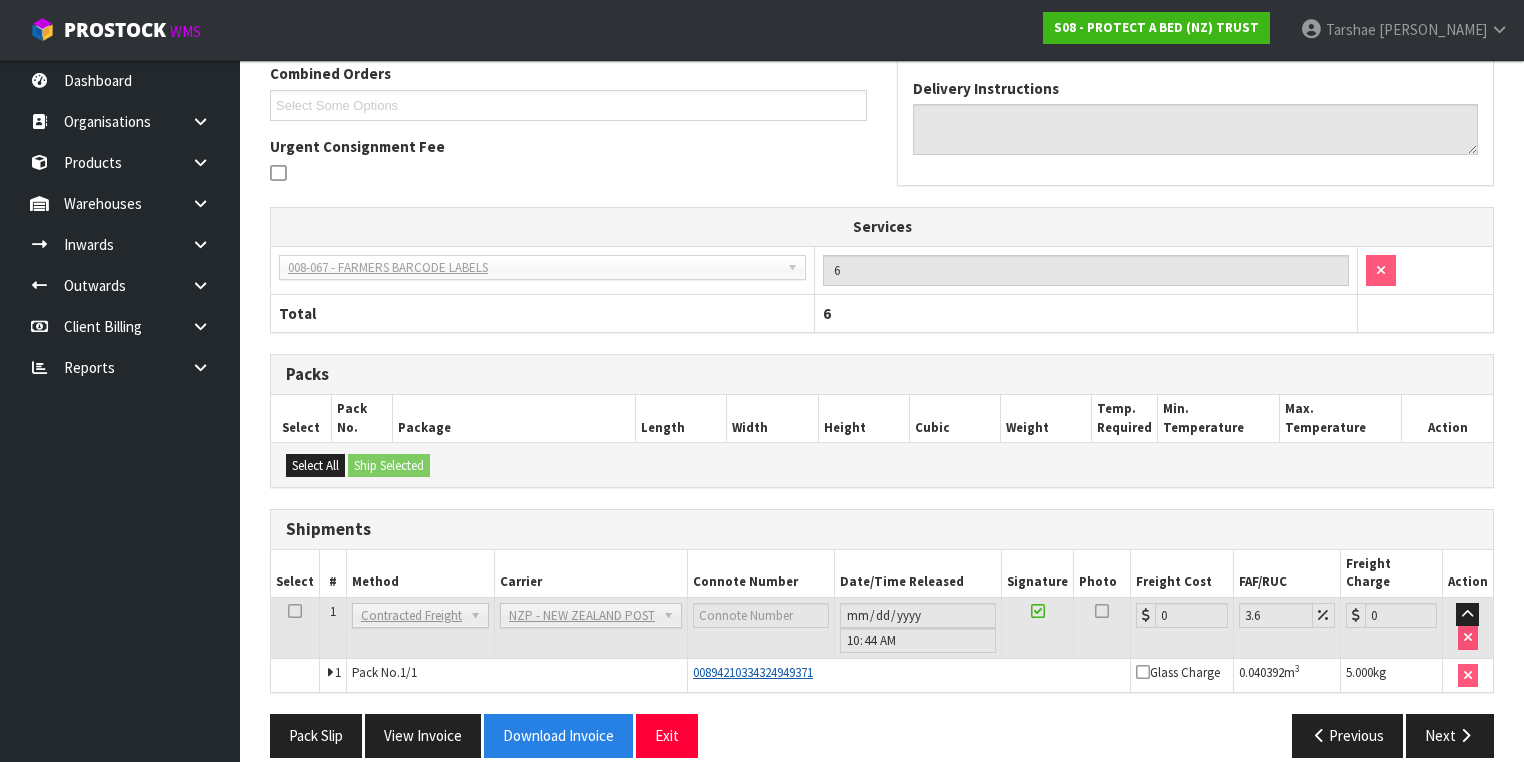click on "00894210334324949371" at bounding box center [753, 672] 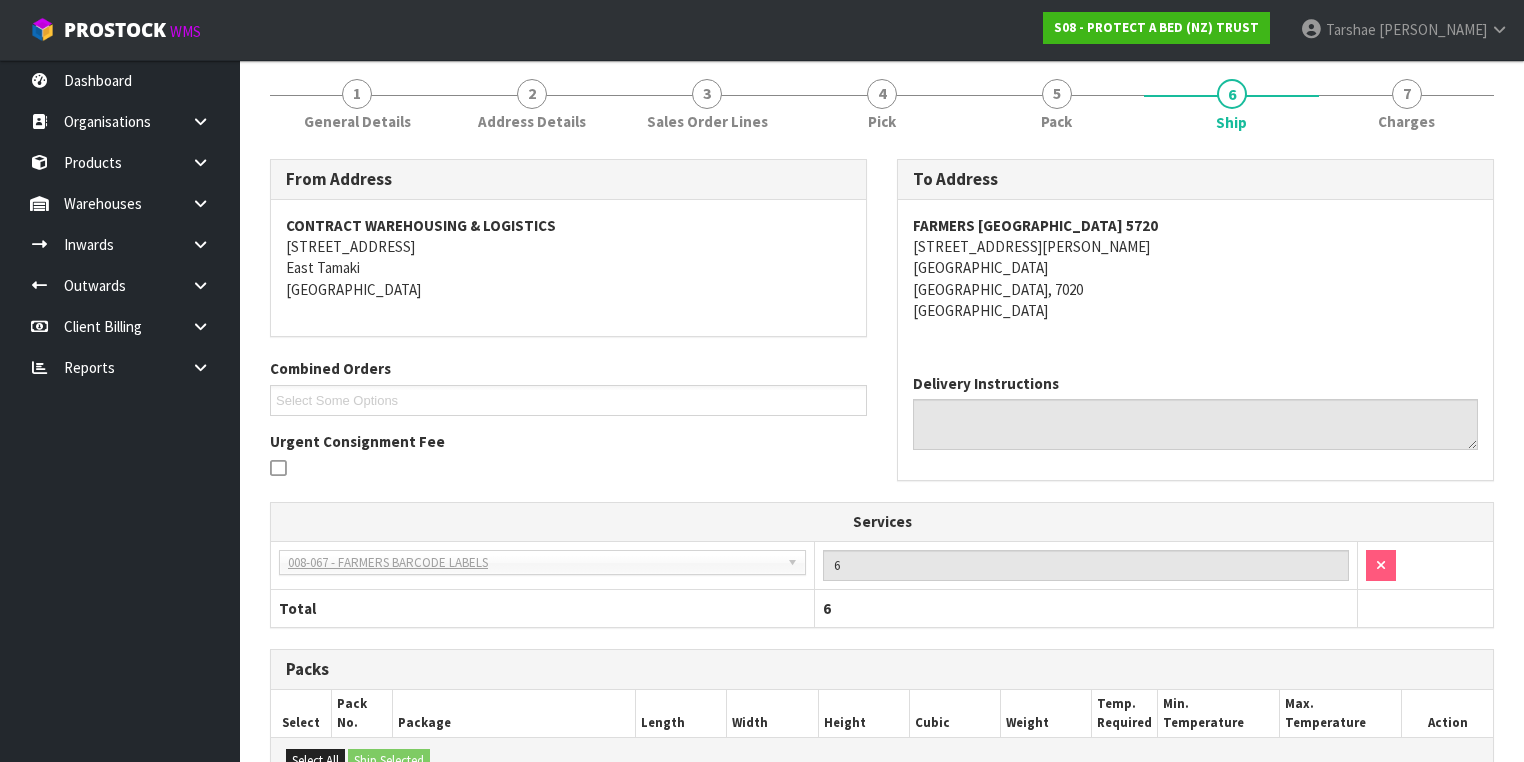 scroll, scrollTop: 52, scrollLeft: 0, axis: vertical 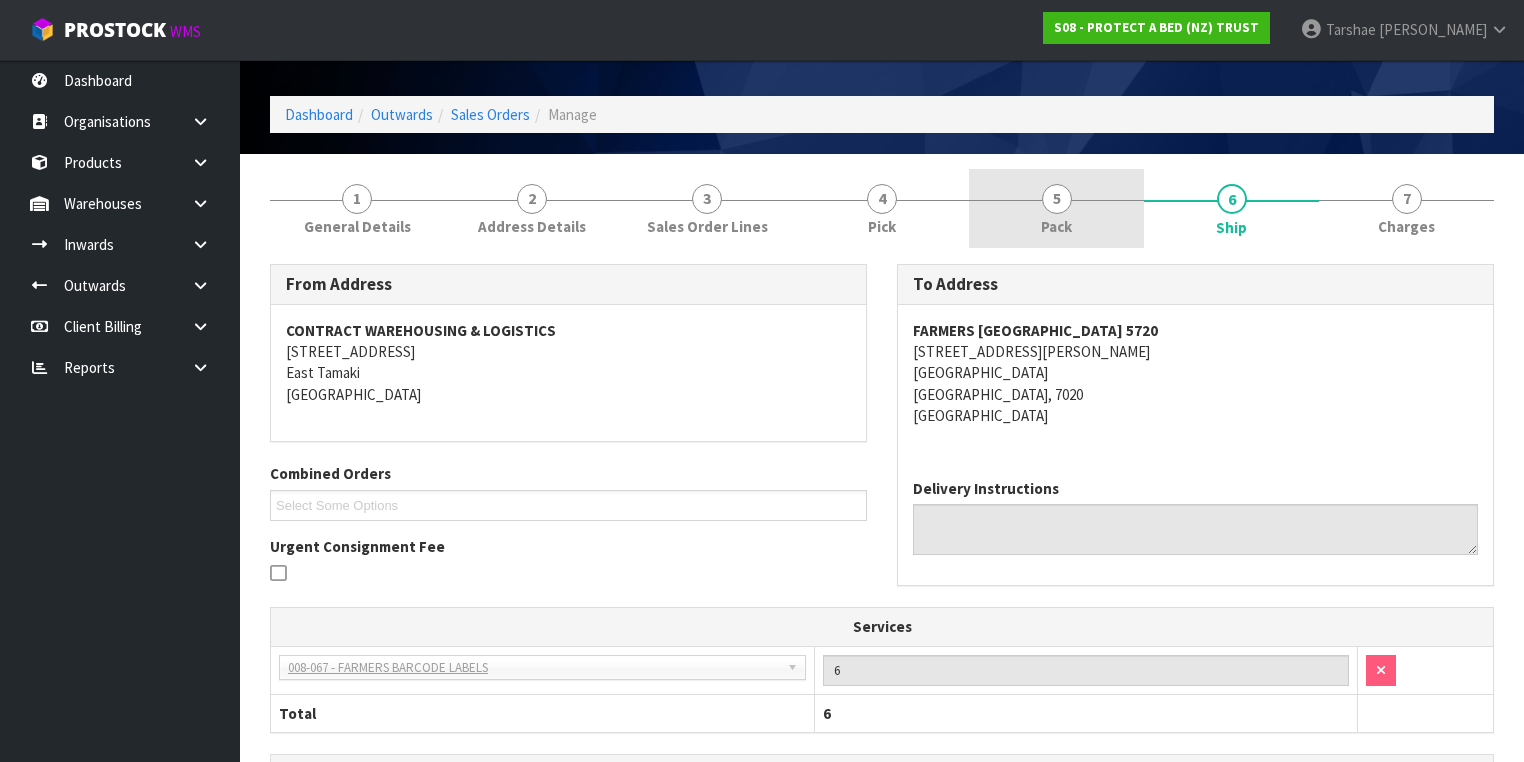 click on "5
Pack" at bounding box center (1056, 208) 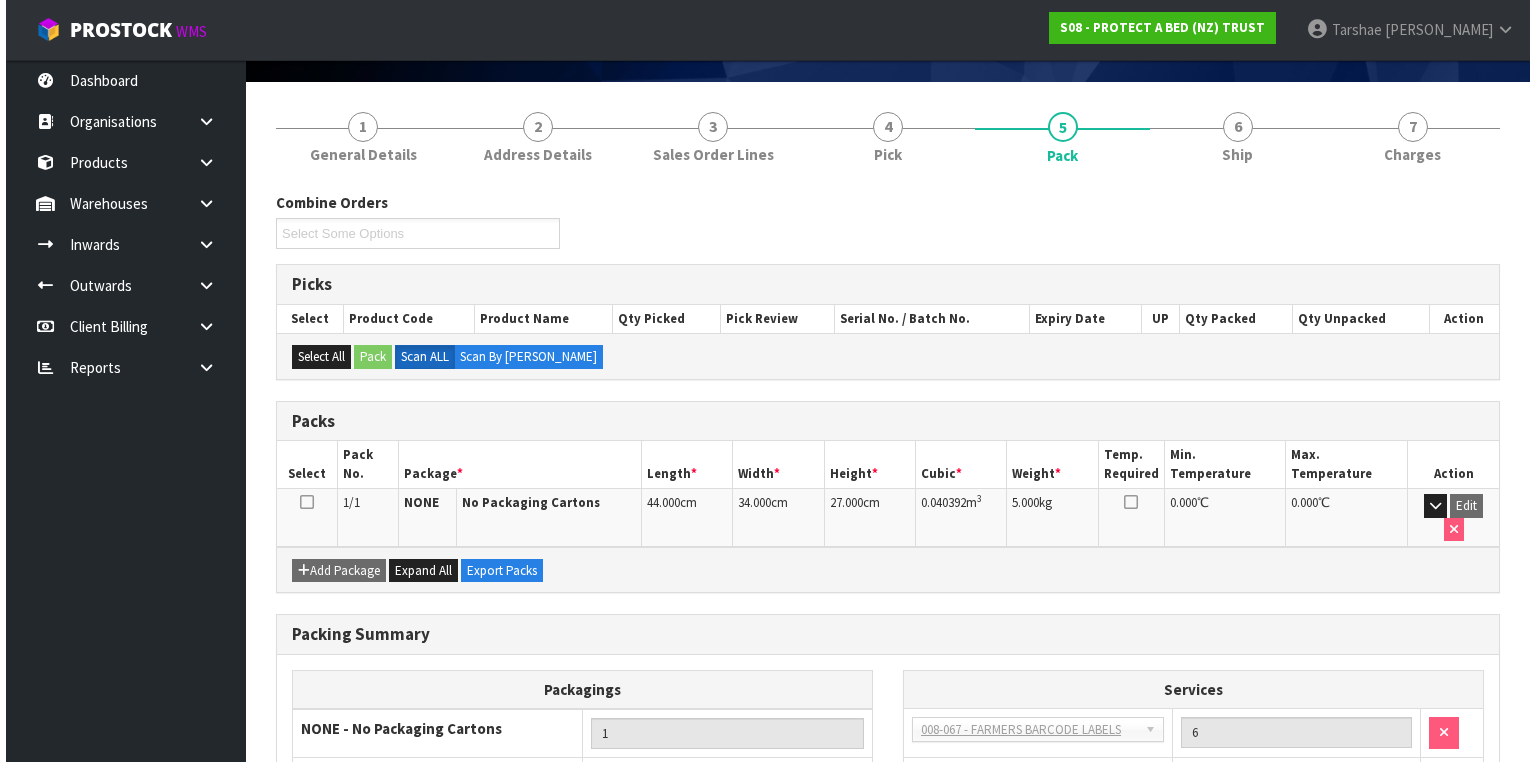 scroll, scrollTop: 0, scrollLeft: 0, axis: both 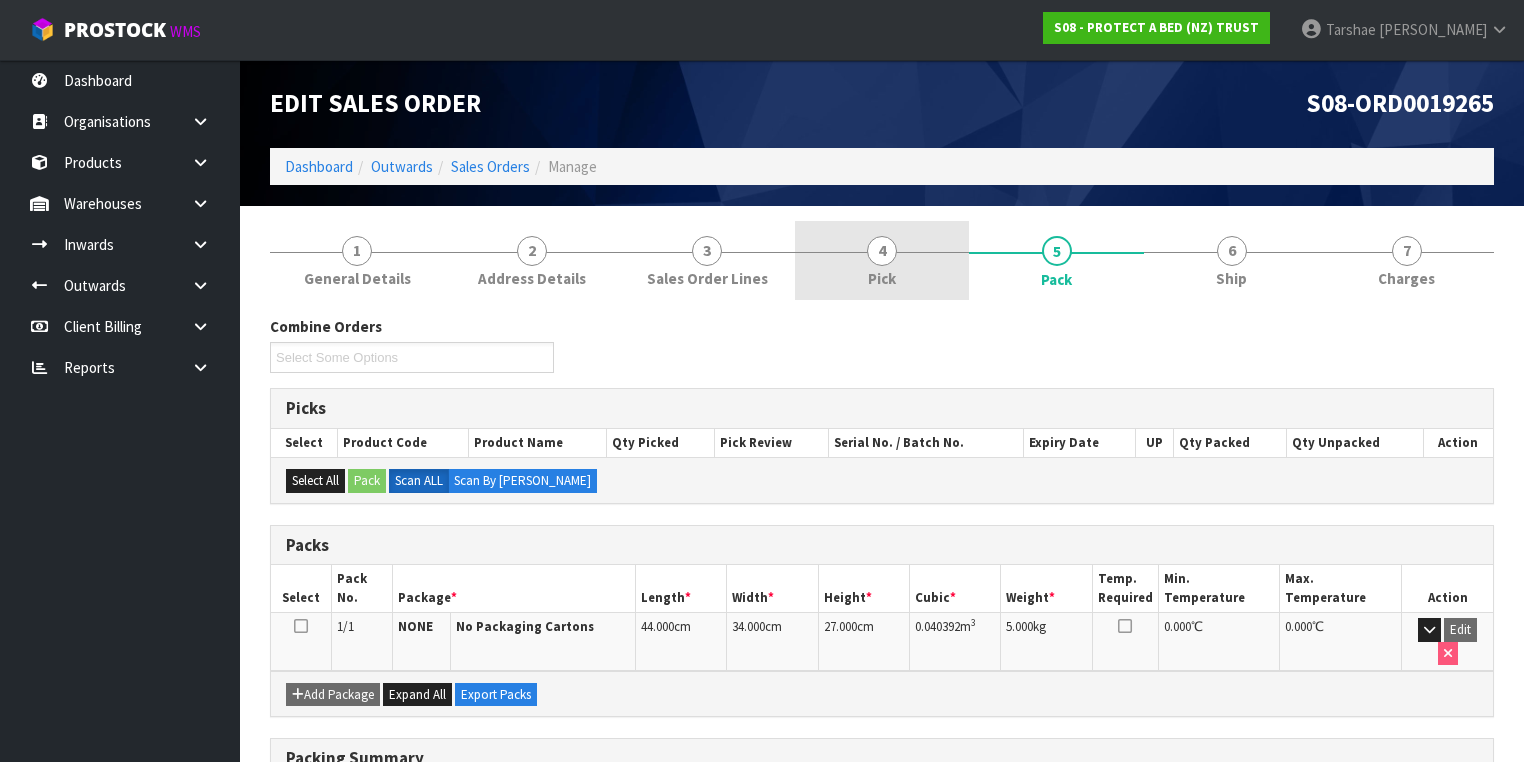 click on "4
Pick" at bounding box center (882, 260) 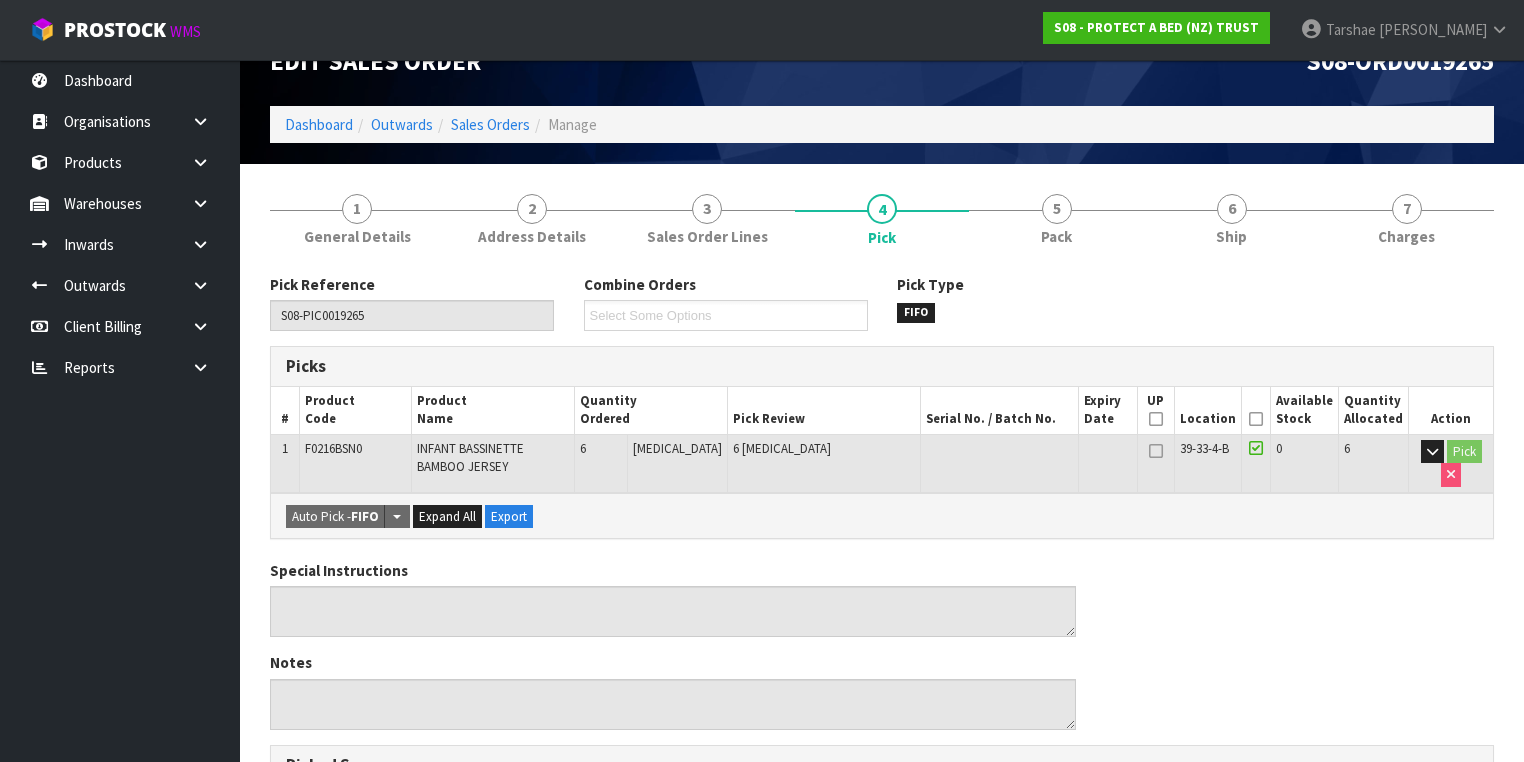 scroll, scrollTop: 0, scrollLeft: 0, axis: both 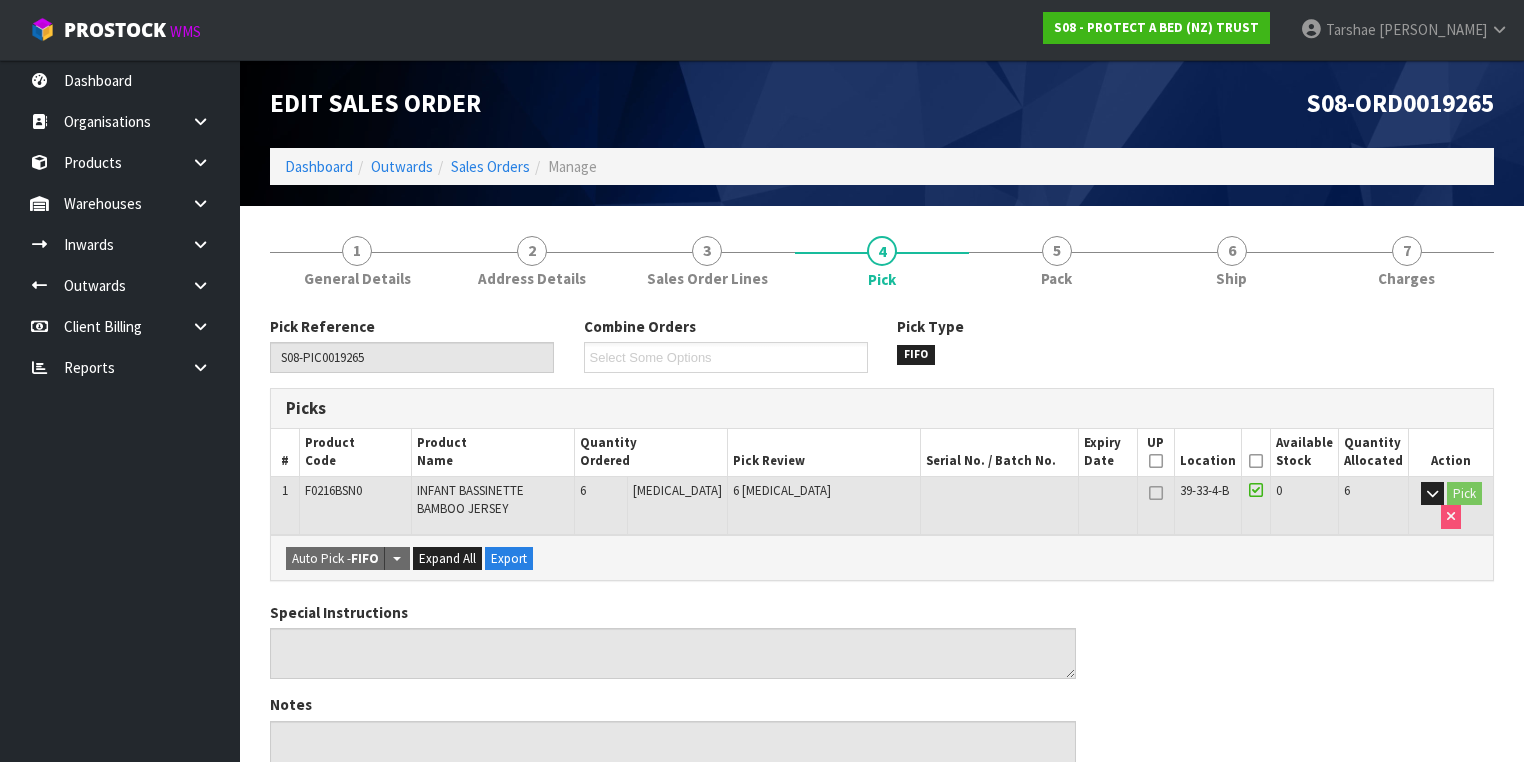 click on "Sales Orders" at bounding box center (481, 166) 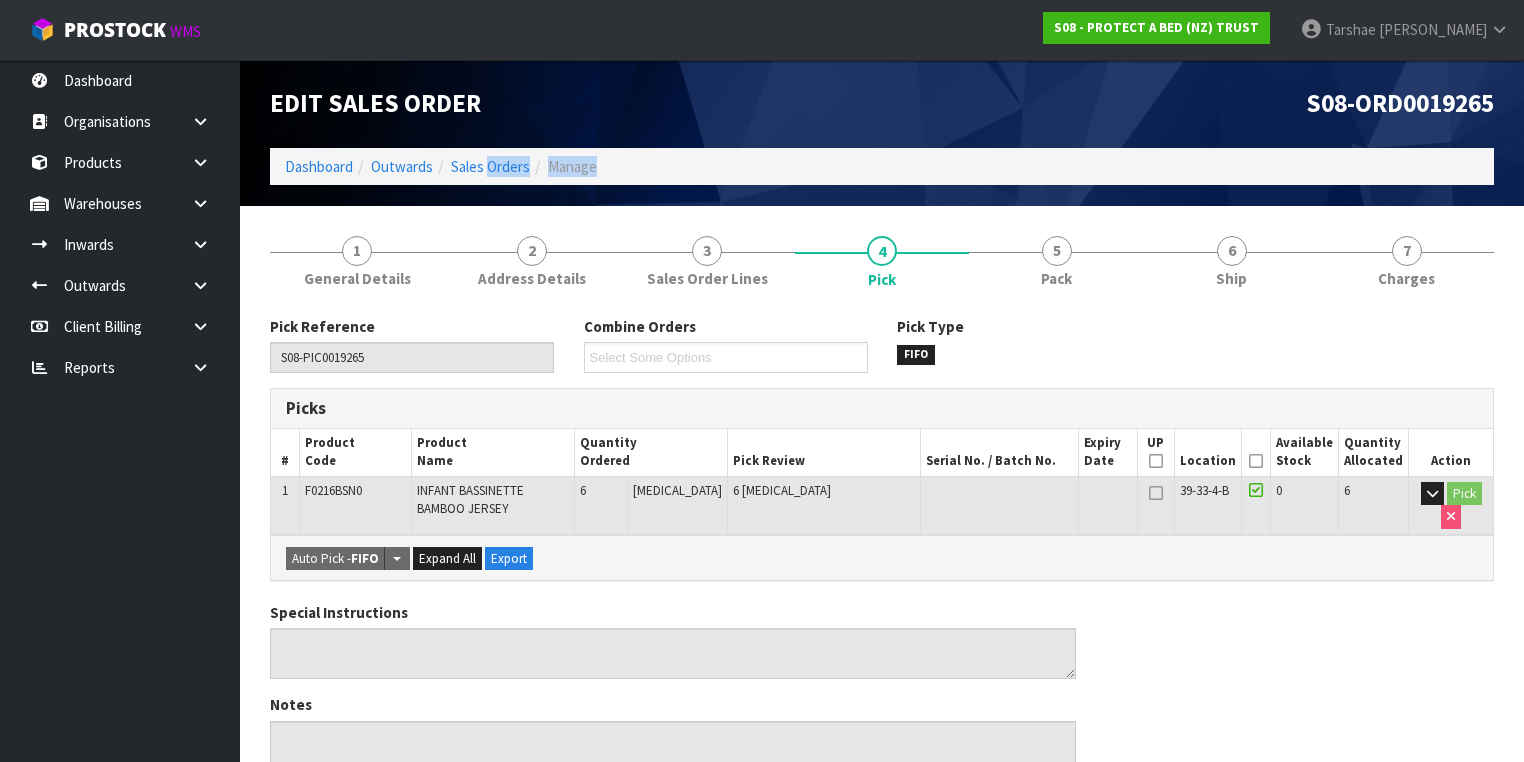 click on "Sales Orders" at bounding box center (481, 166) 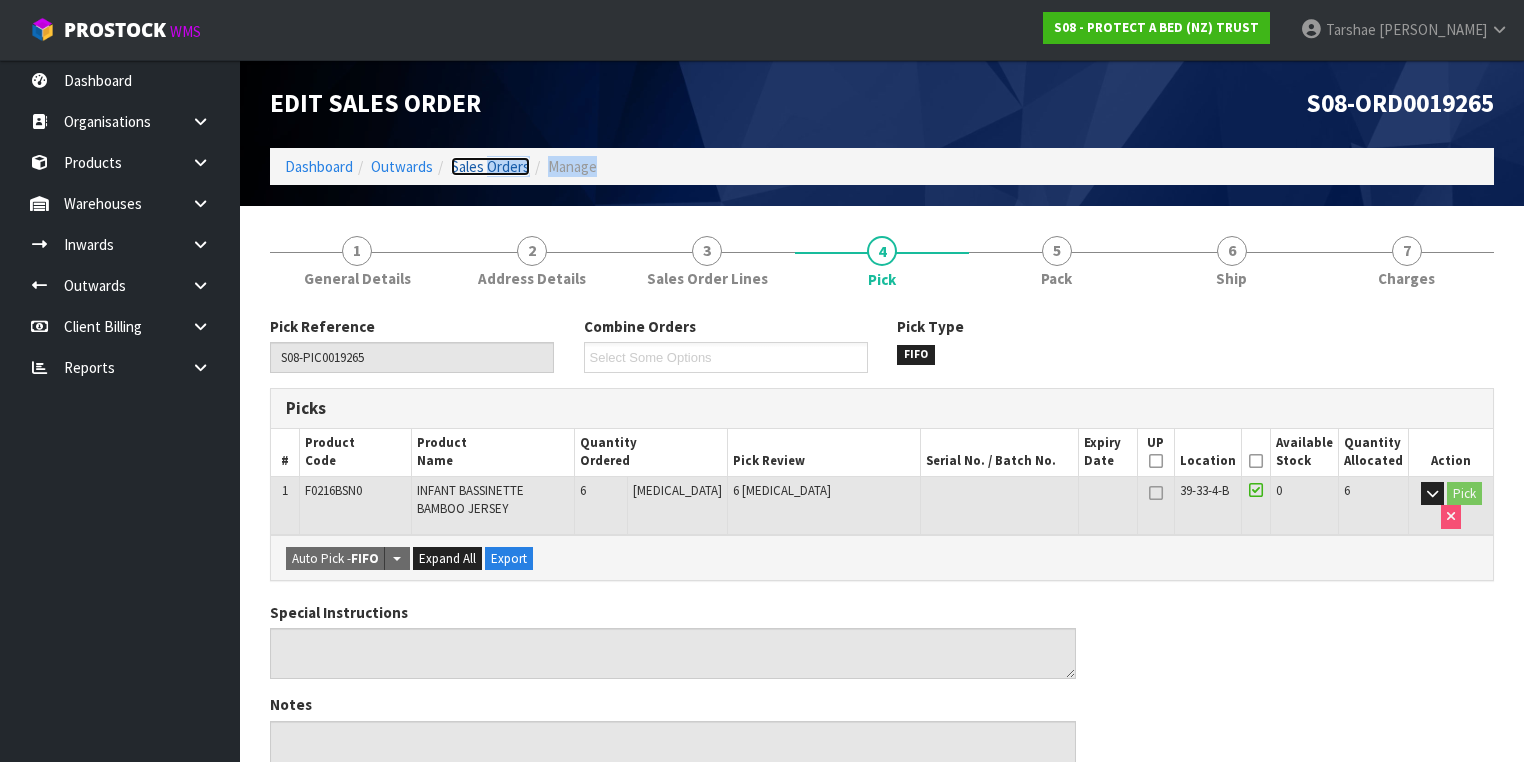 click on "Sales Orders" at bounding box center [490, 166] 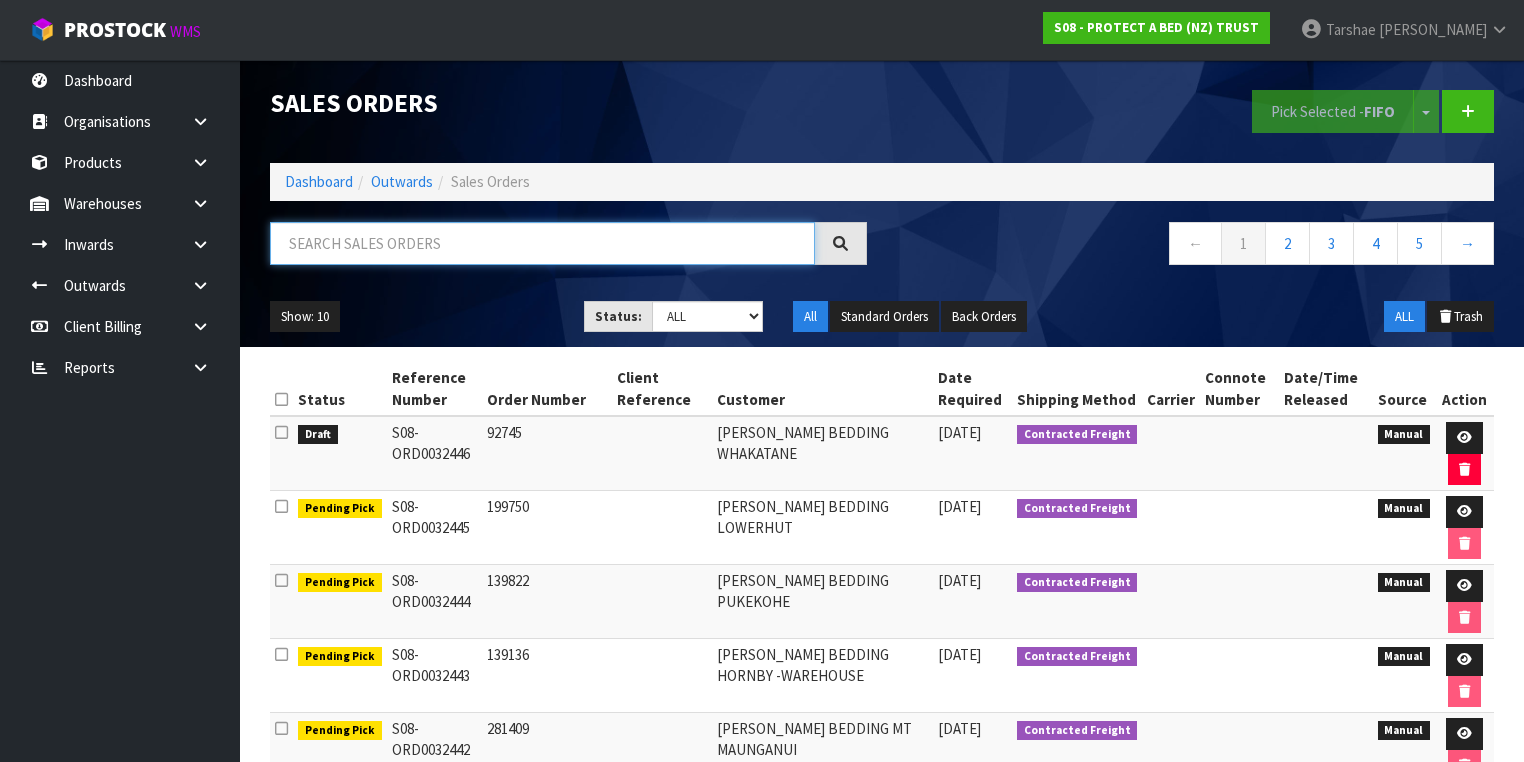 drag, startPoint x: 452, startPoint y: 238, endPoint x: 455, endPoint y: 248, distance: 10.440307 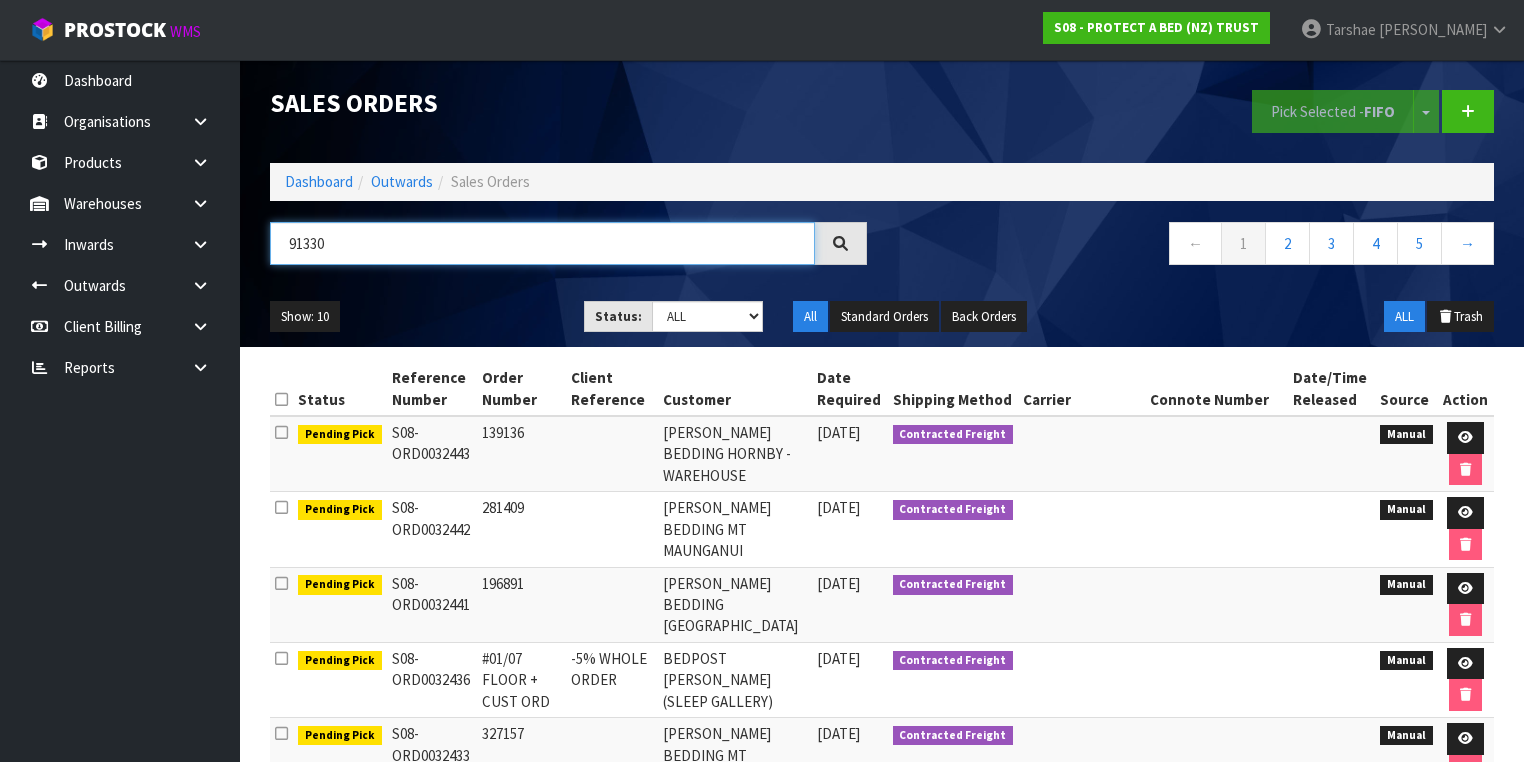 type on "91330" 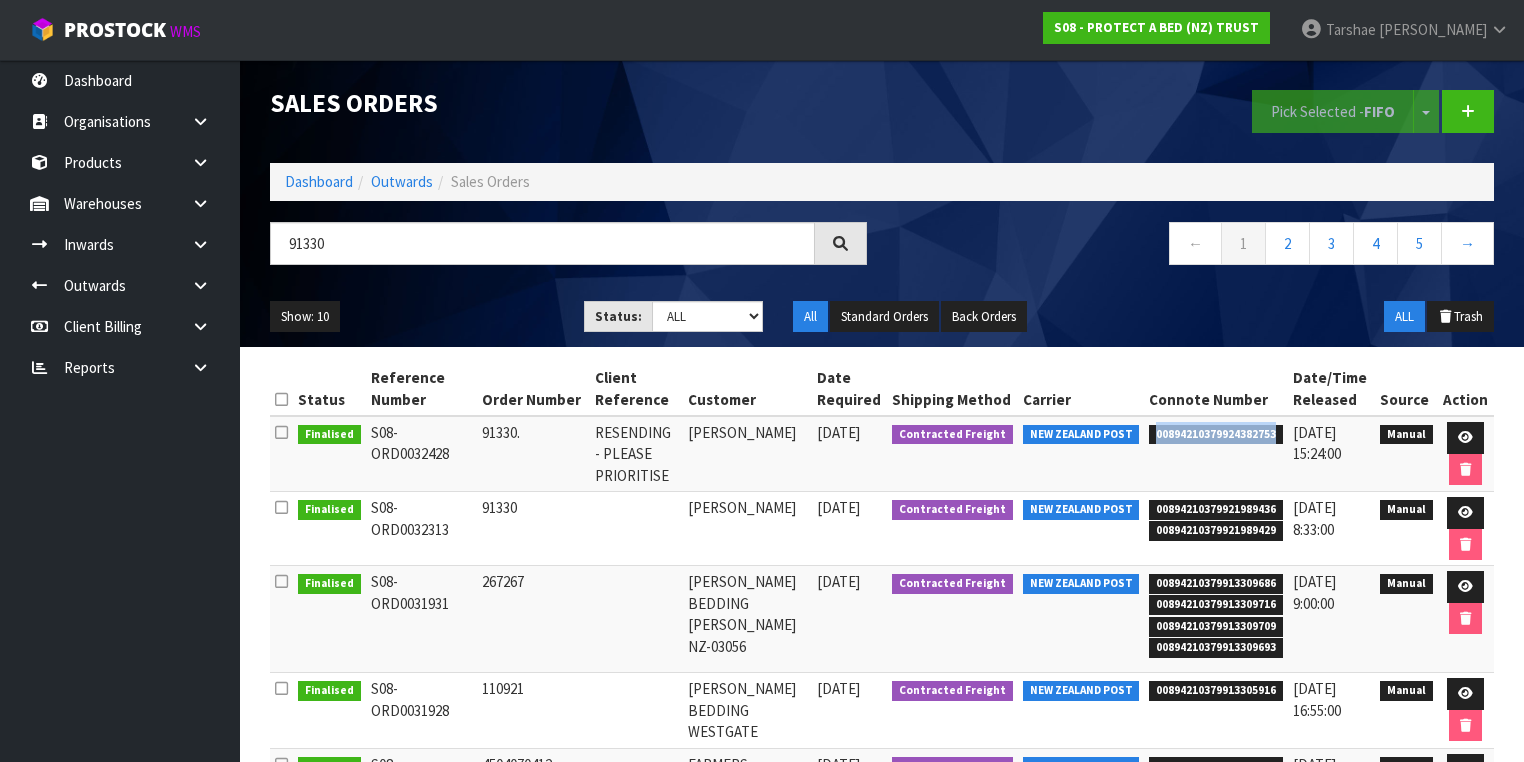 drag, startPoint x: 1229, startPoint y: 433, endPoint x: 1157, endPoint y: 433, distance: 72 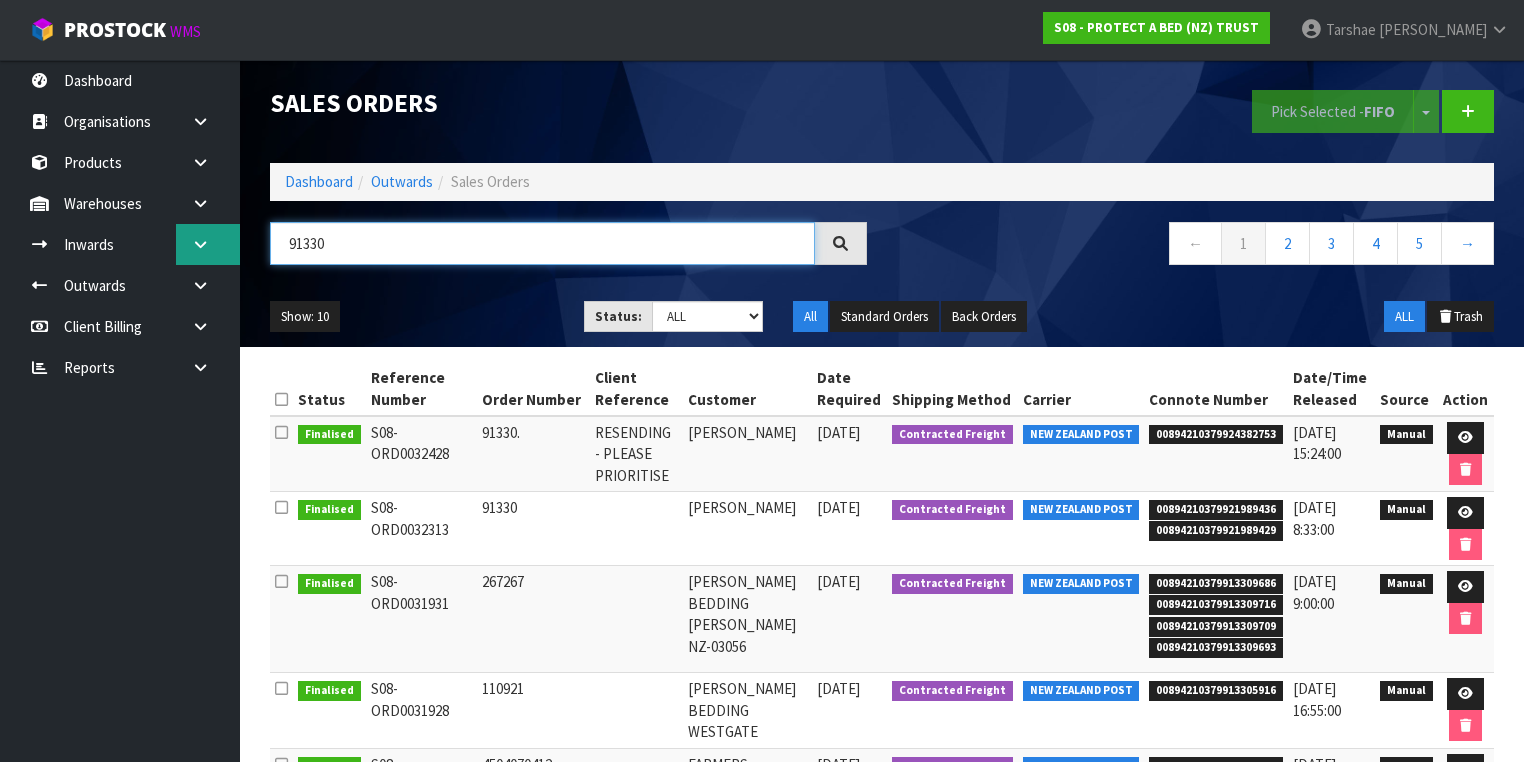 drag, startPoint x: 387, startPoint y: 229, endPoint x: 225, endPoint y: 232, distance: 162.02777 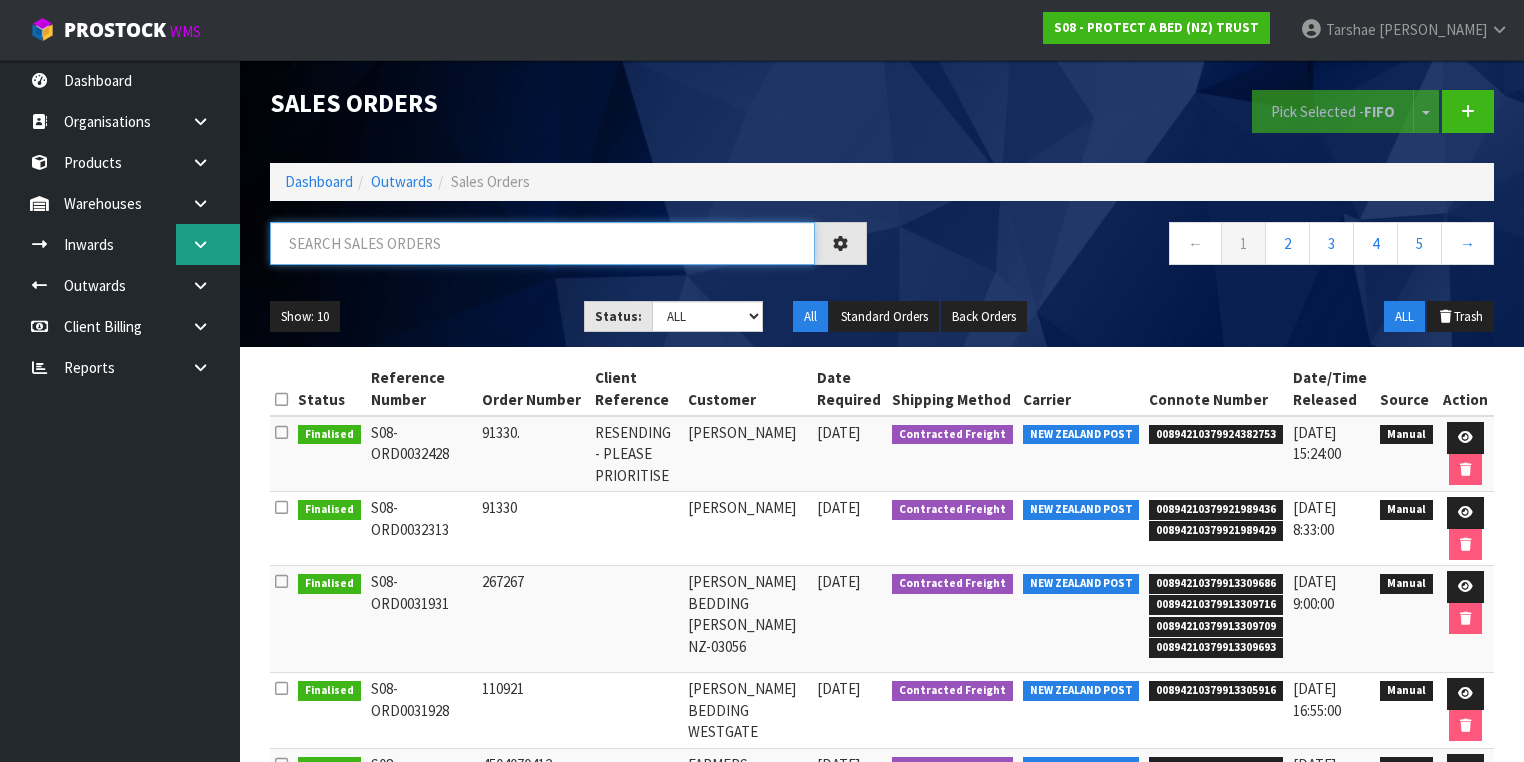 type 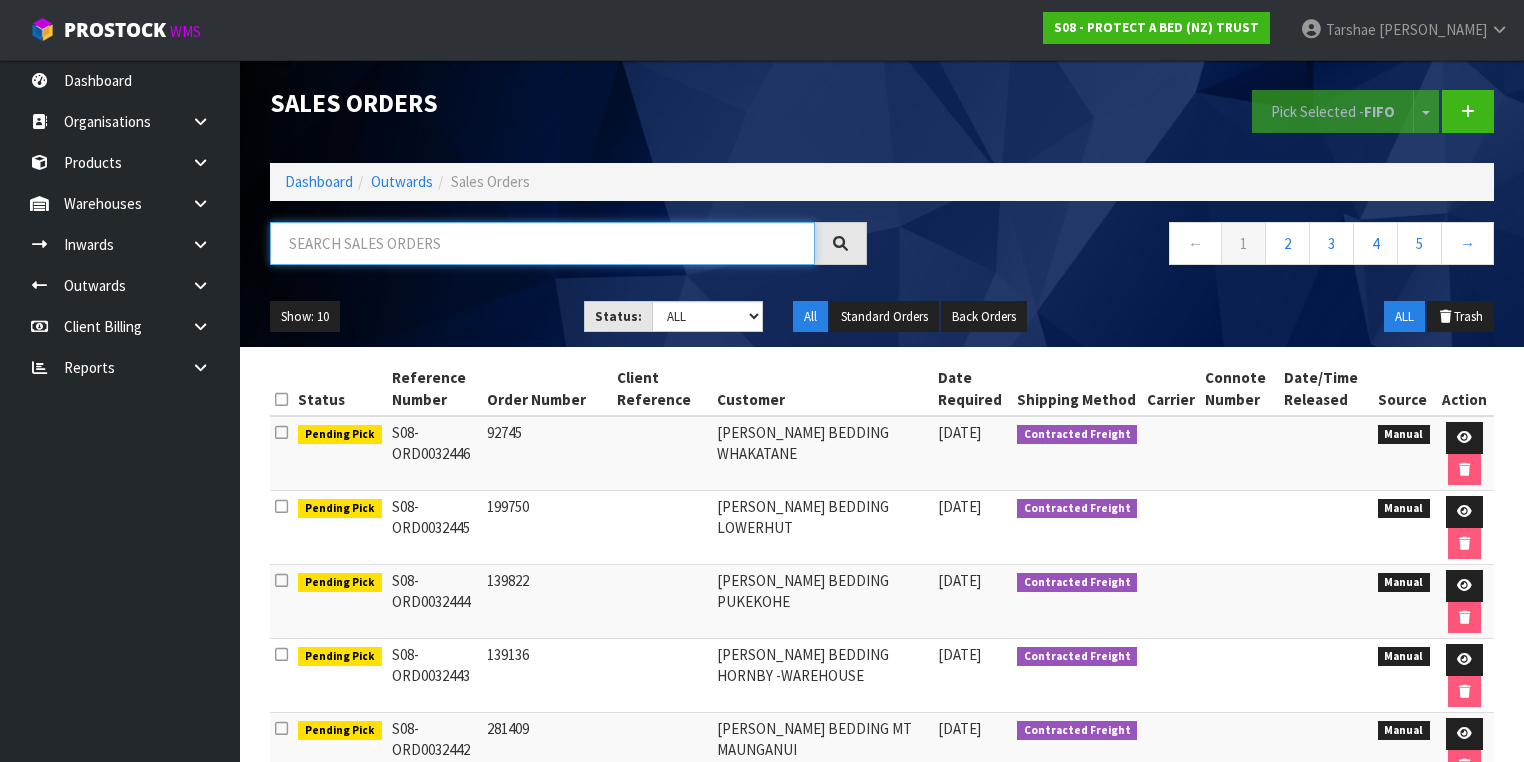 click at bounding box center [542, 243] 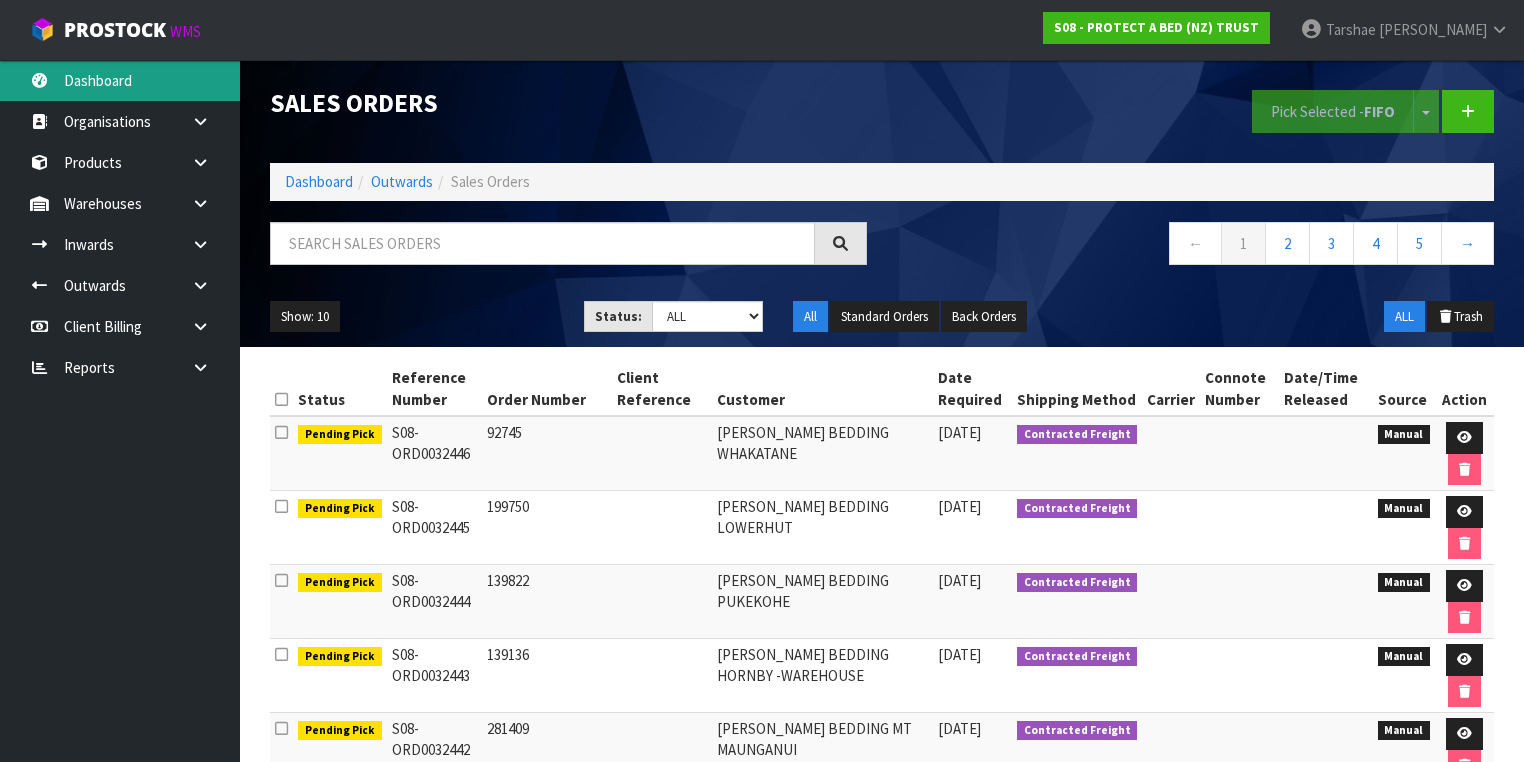click on "Dashboard" at bounding box center [120, 80] 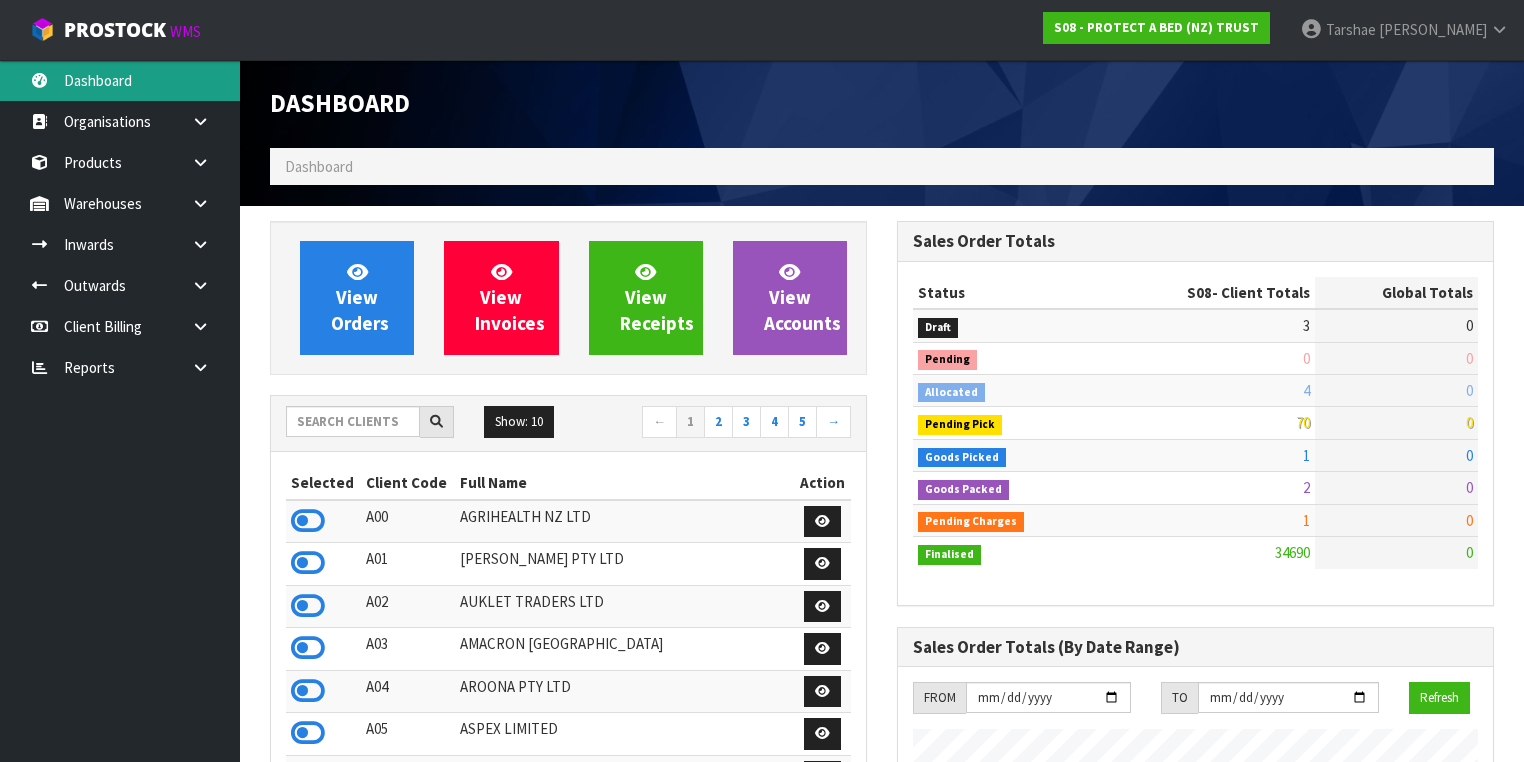 scroll, scrollTop: 998491, scrollLeft: 999372, axis: both 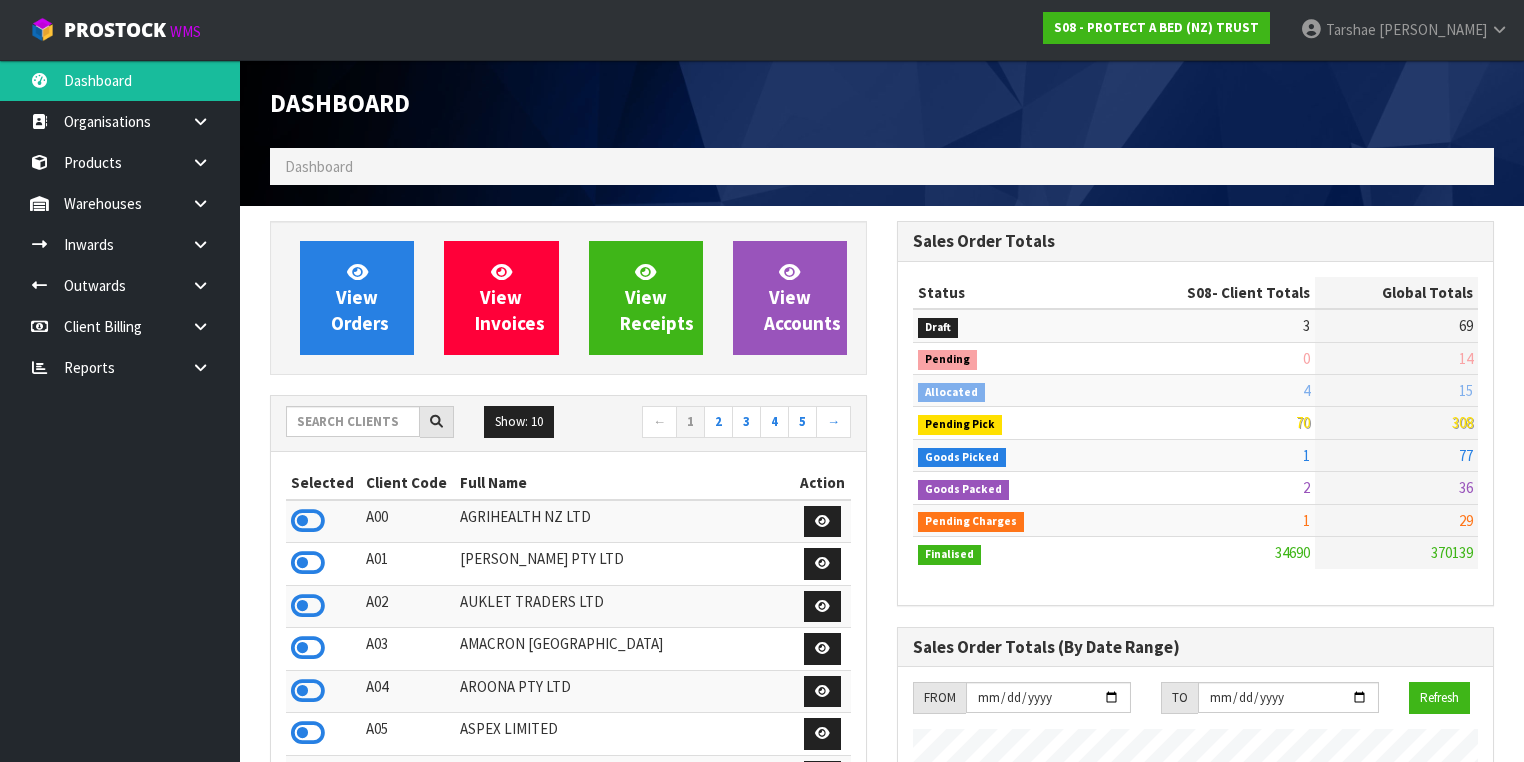 click on "View
Orders
View
Invoices
View
Receipts
View
Accounts
Show: 10
5
10
25" at bounding box center [568, 1009] 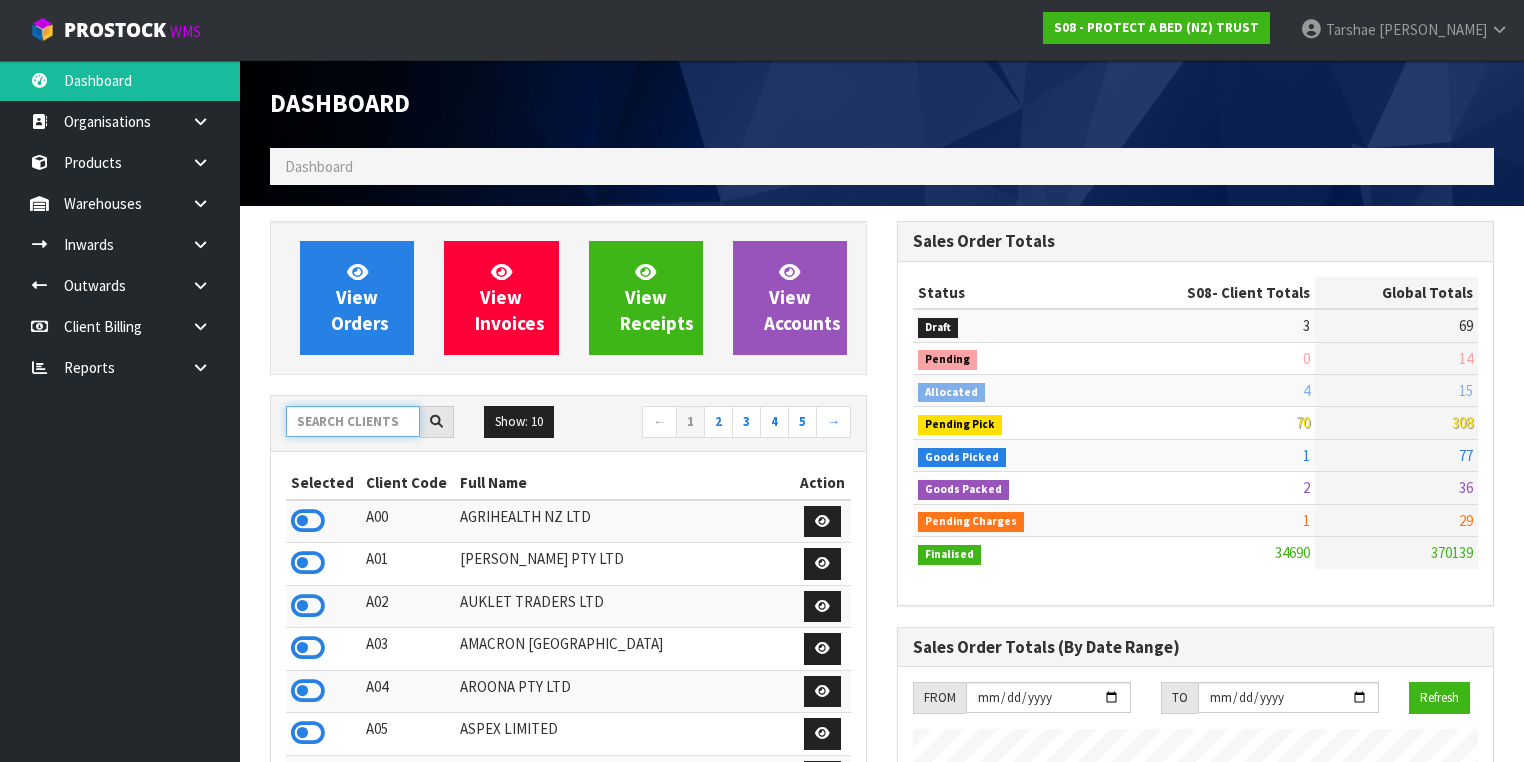 click at bounding box center [353, 421] 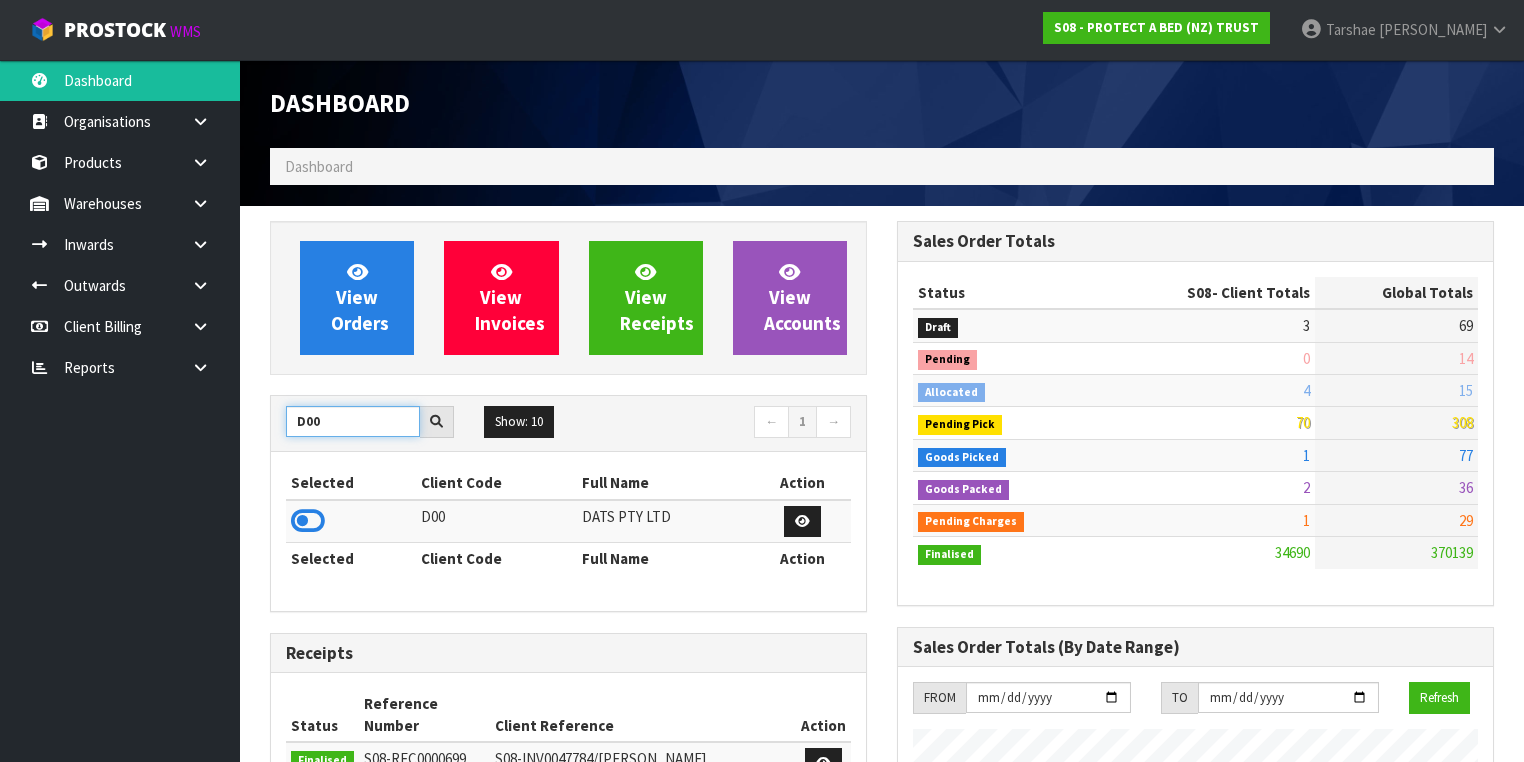 type on "D00" 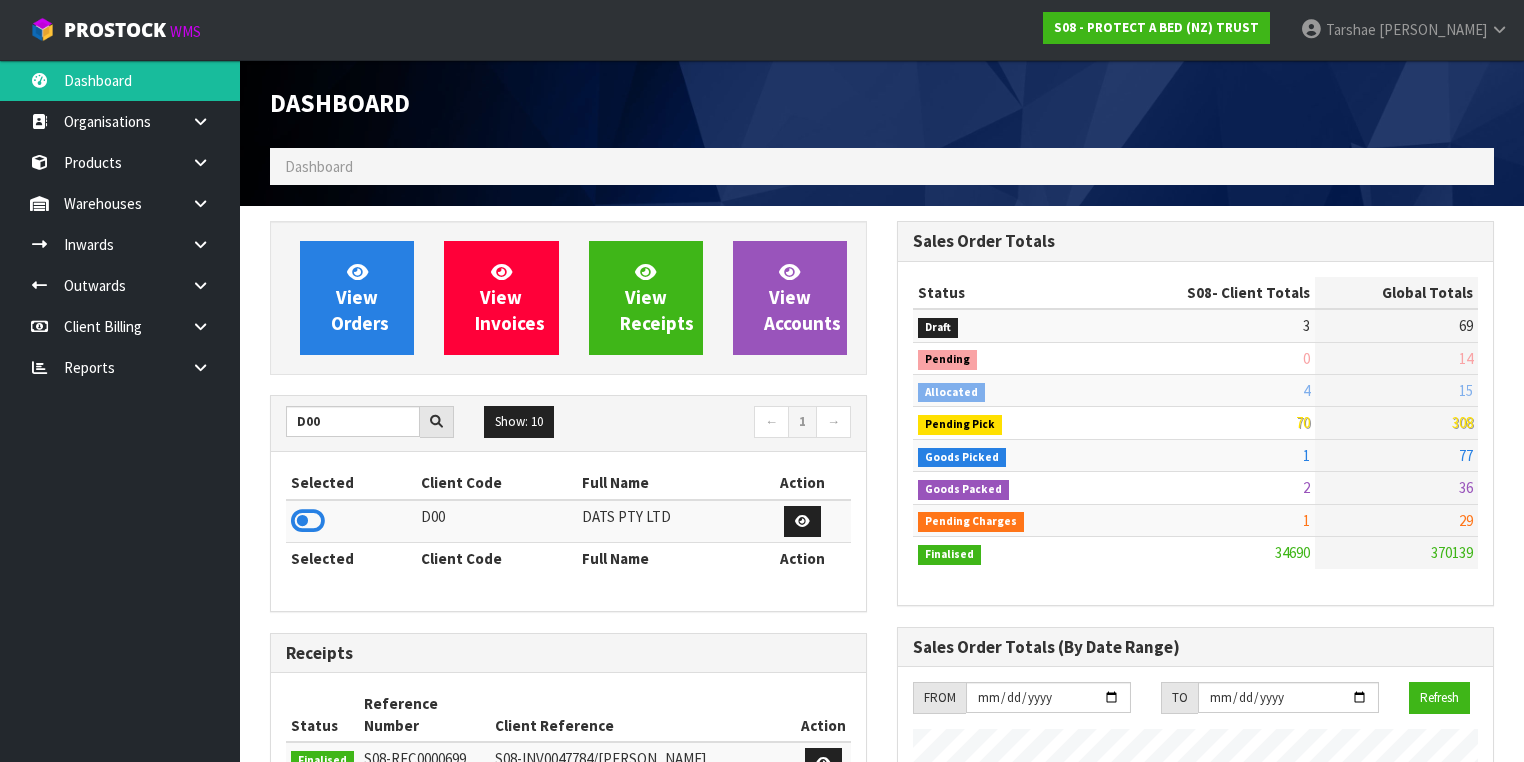 click at bounding box center (308, 521) 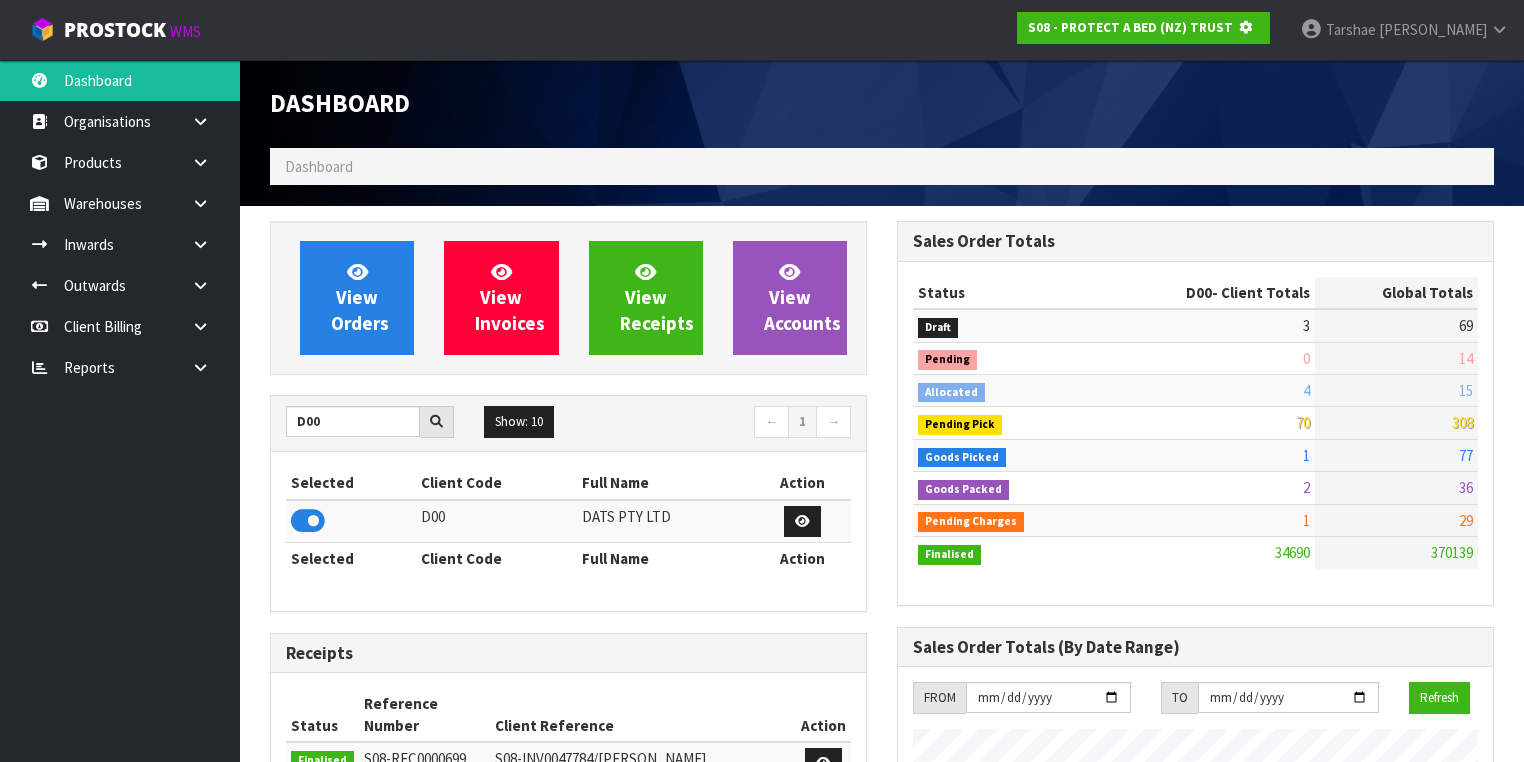 scroll, scrollTop: 1242, scrollLeft: 627, axis: both 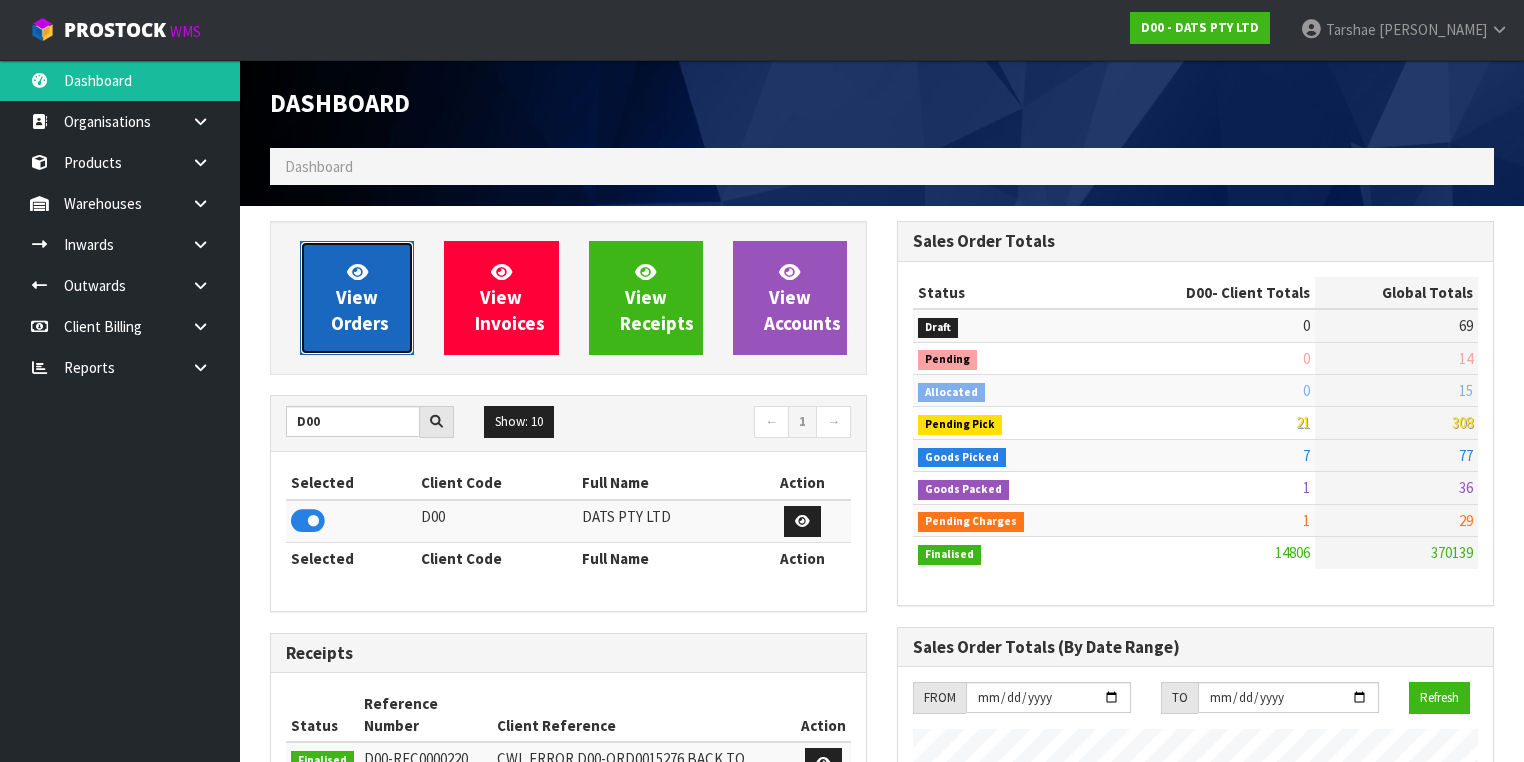 click on "View
Orders" at bounding box center [357, 298] 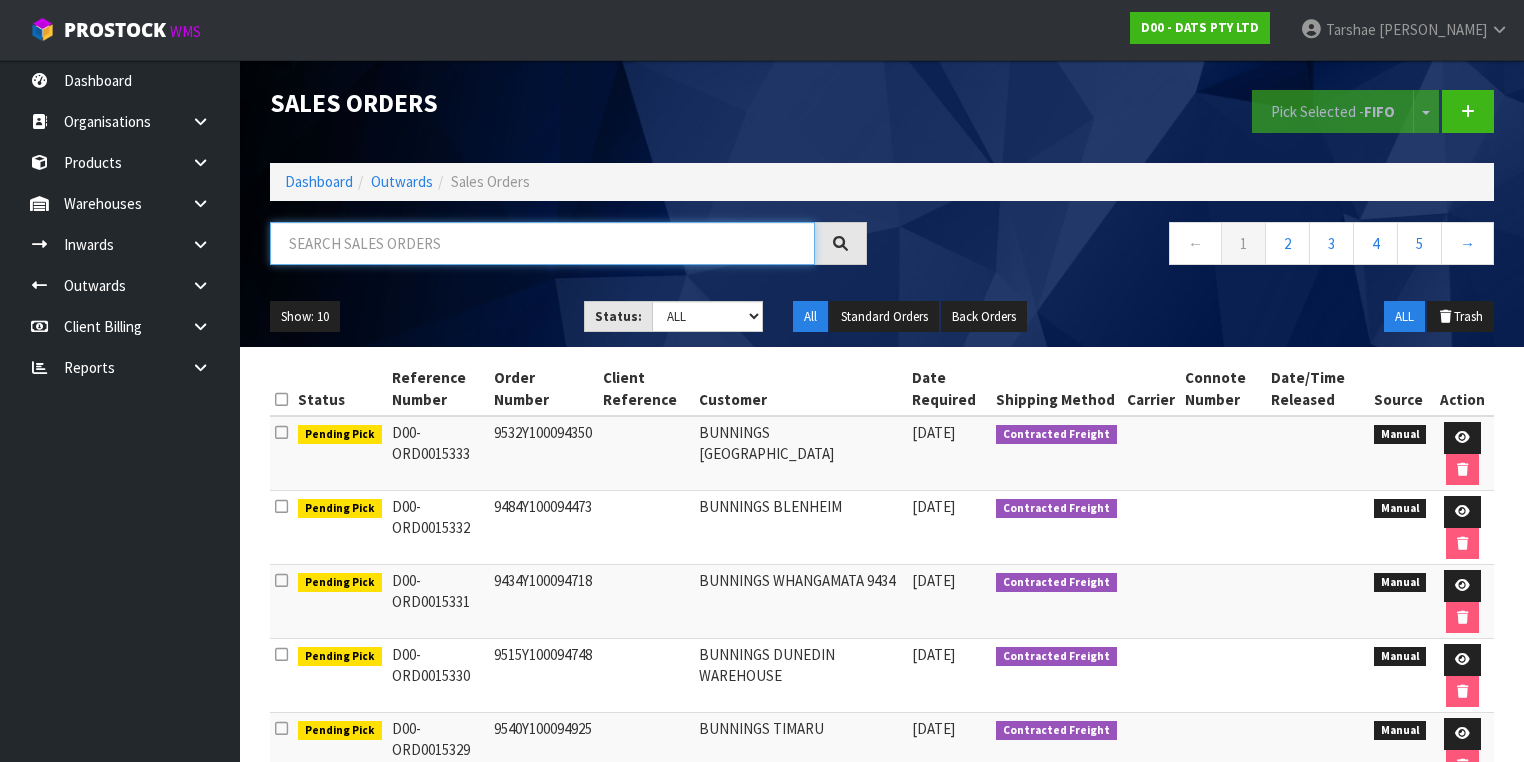 click at bounding box center (542, 243) 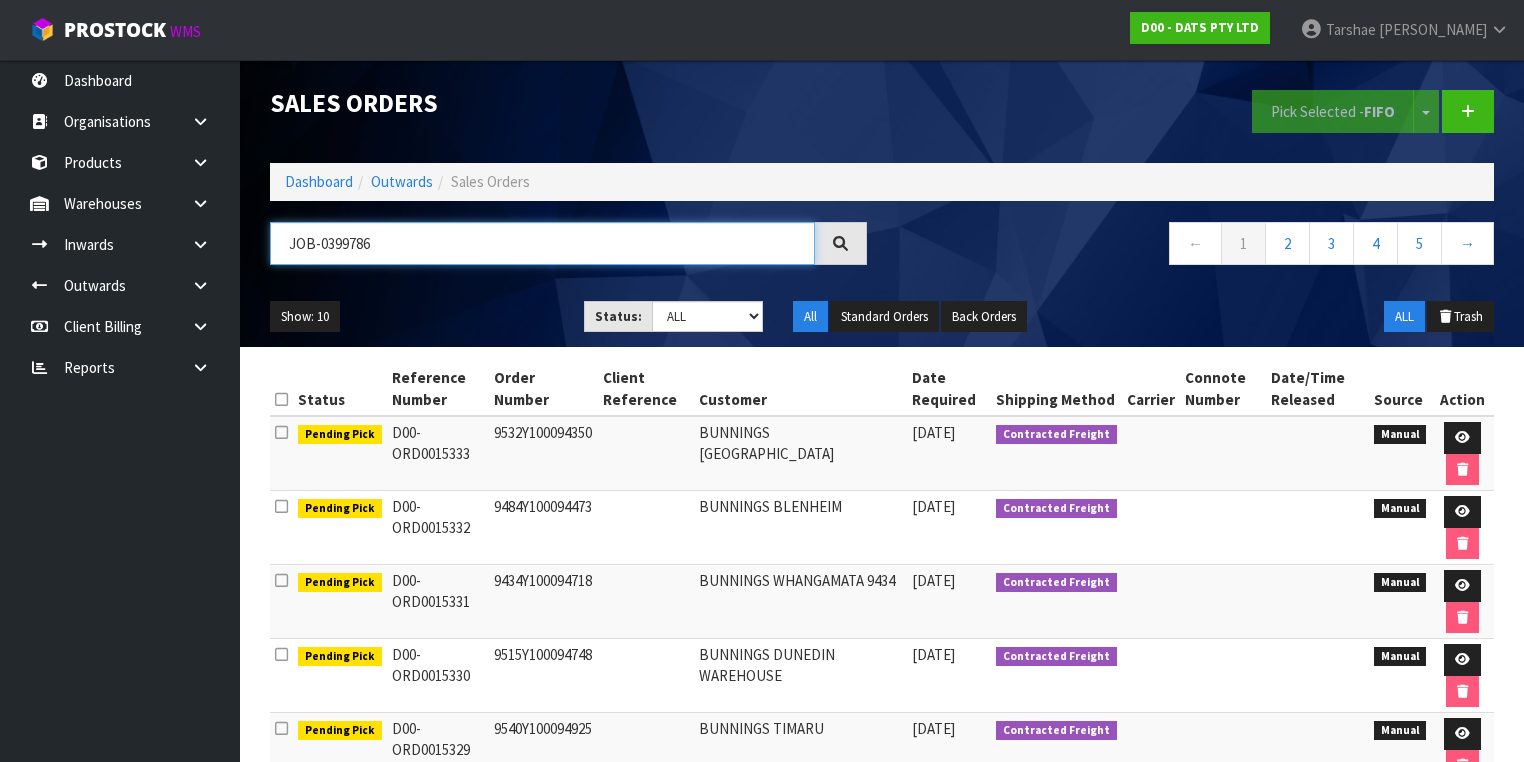 type on "JOB-0399786" 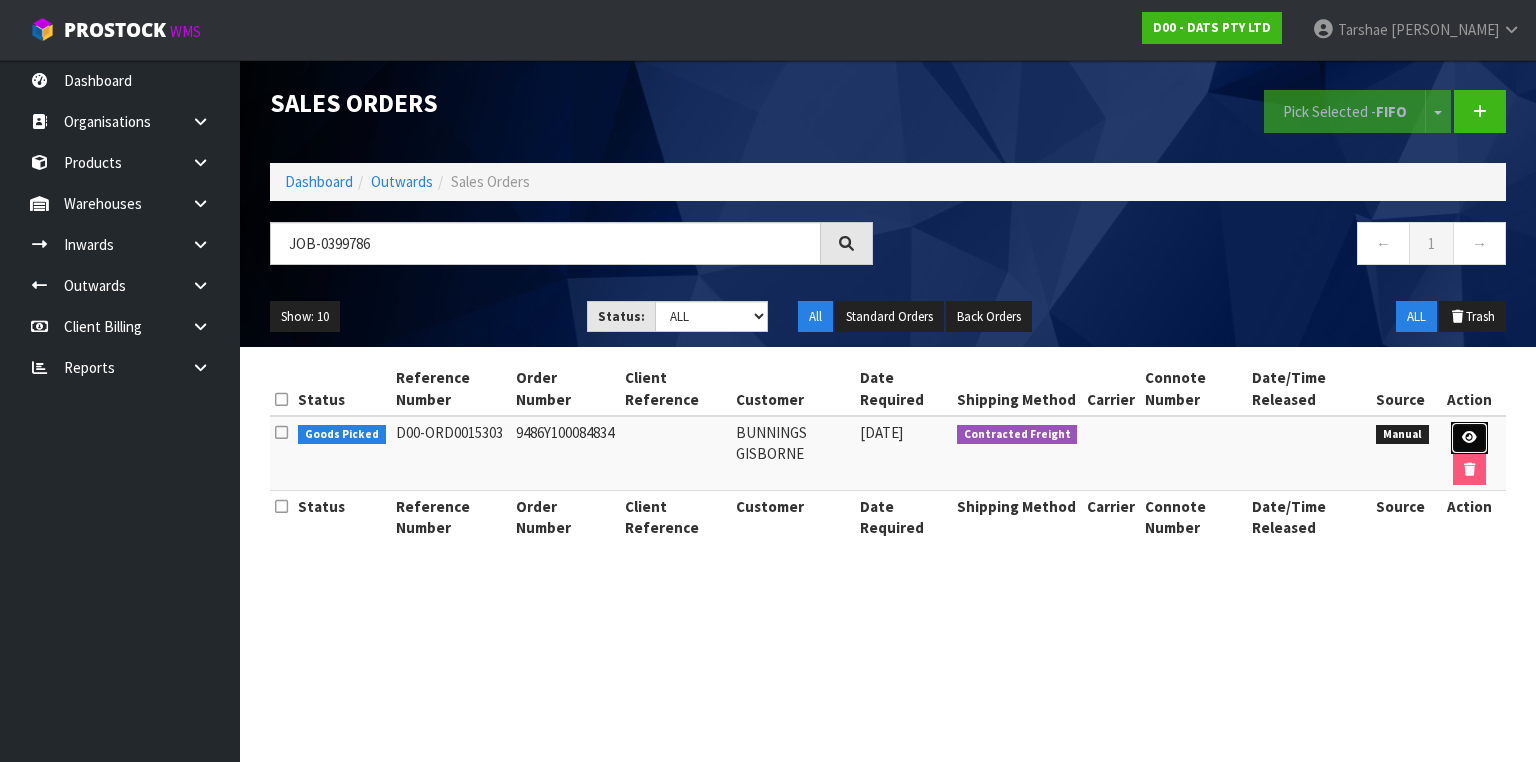 click at bounding box center [1469, 438] 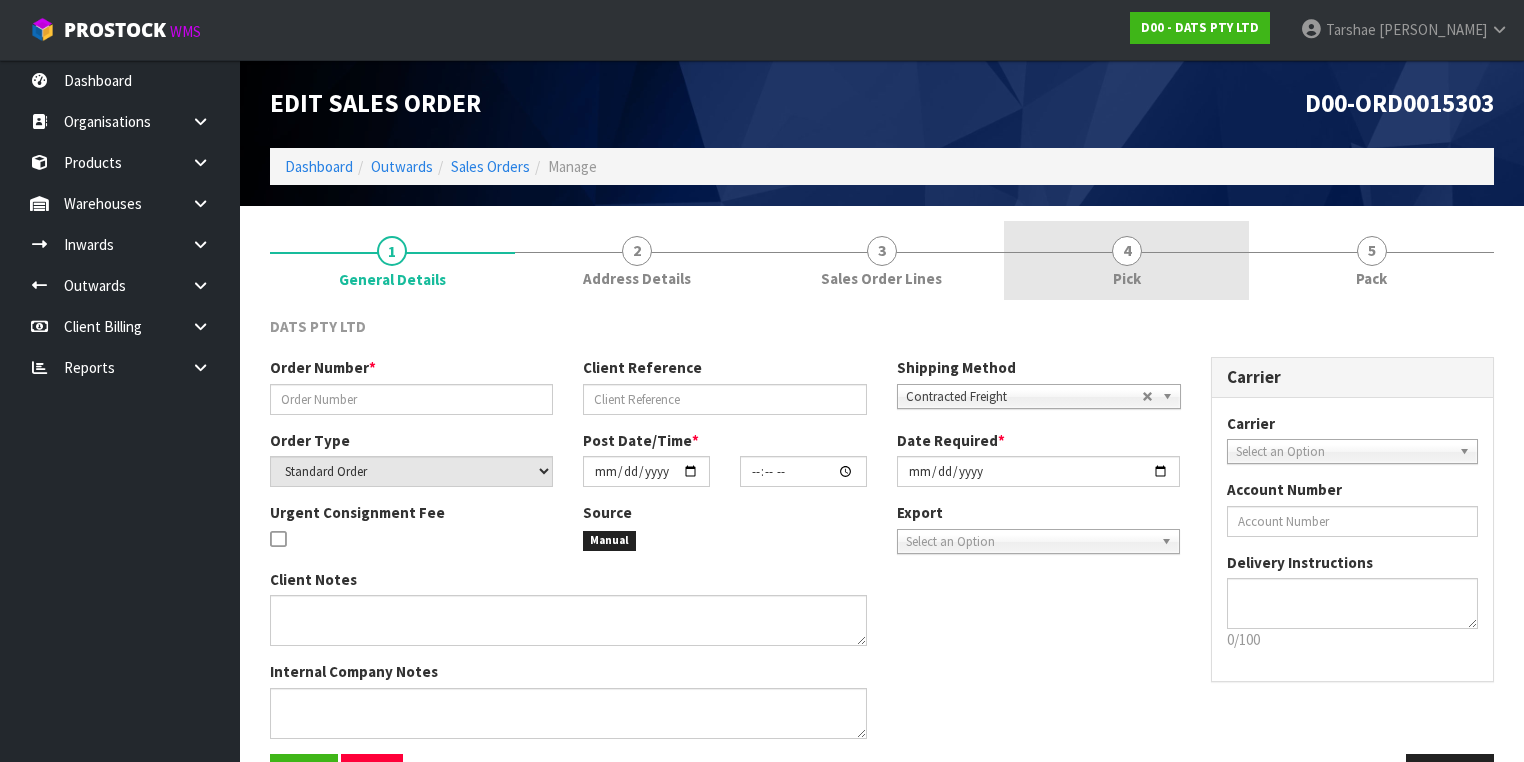 type on "9486Y100084834" 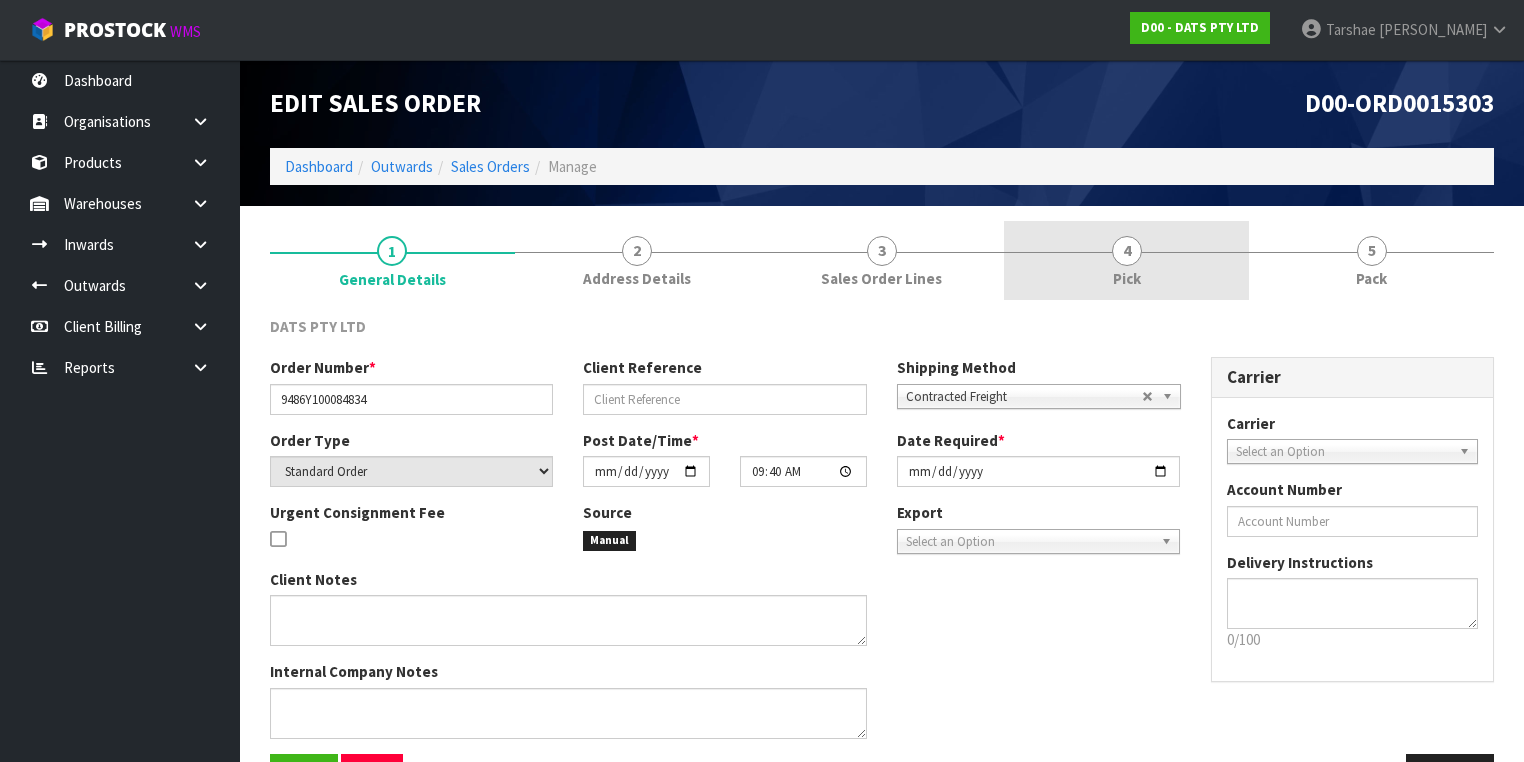 click on "4" at bounding box center (1127, 251) 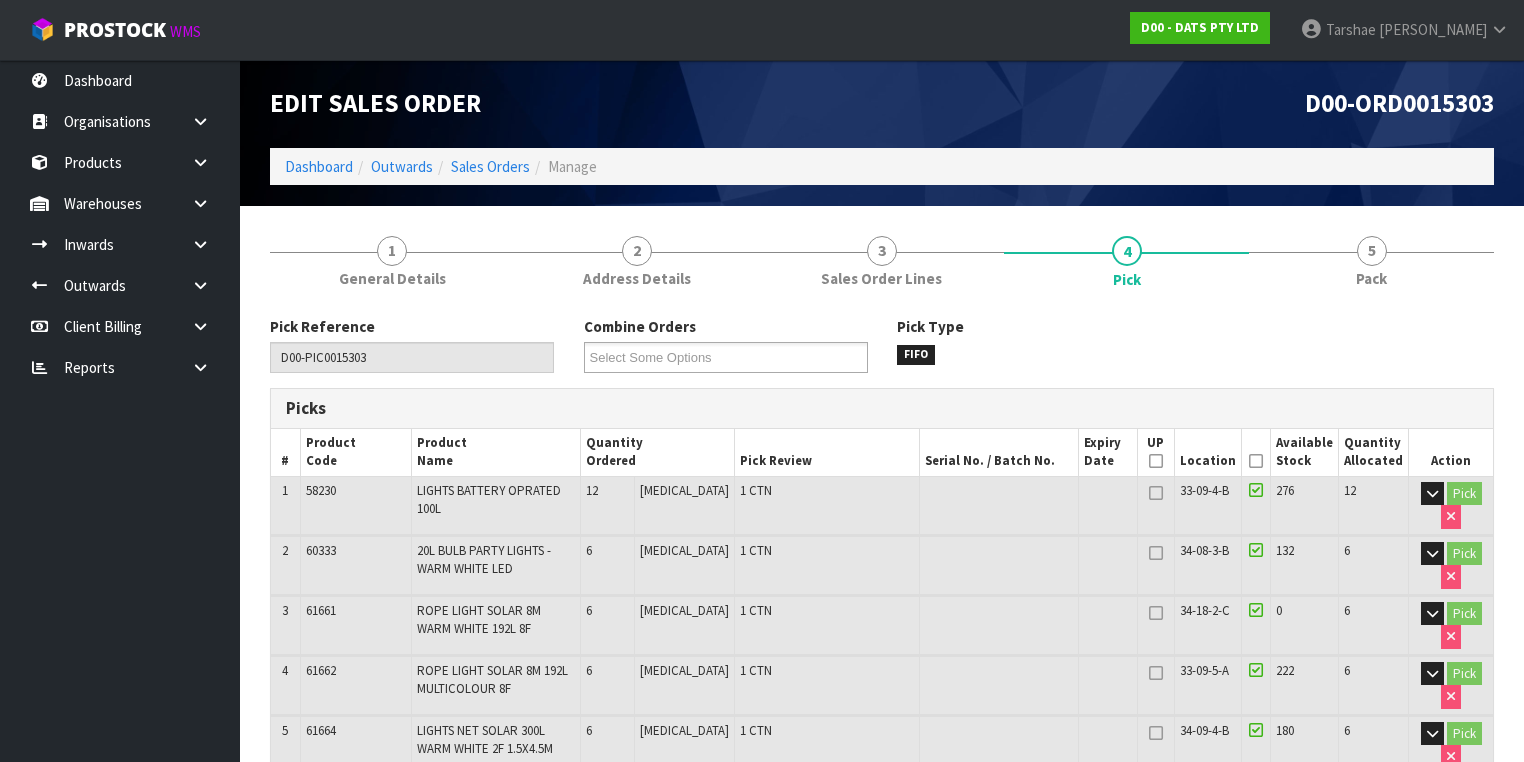 click at bounding box center (1256, 461) 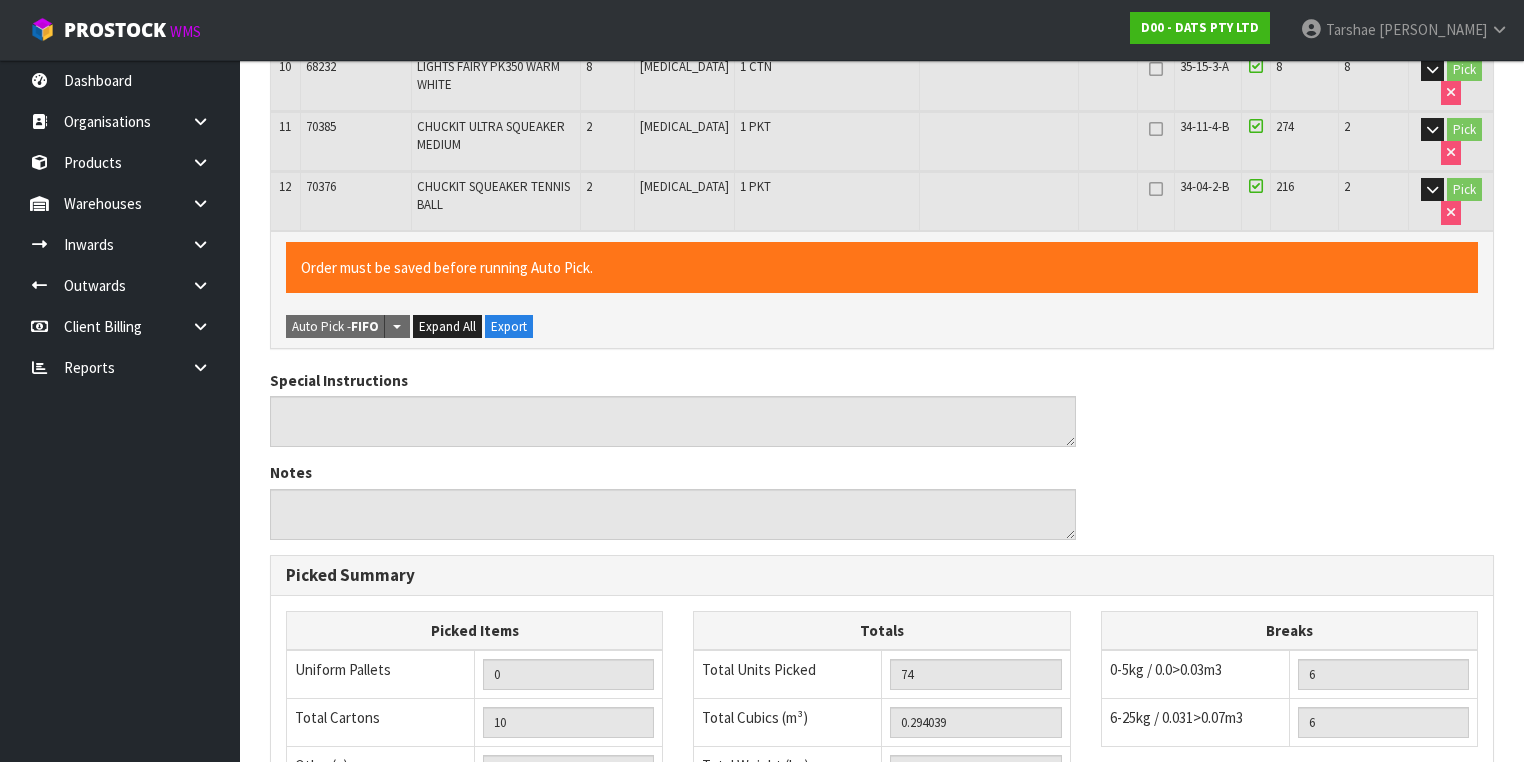 scroll, scrollTop: 1280, scrollLeft: 0, axis: vertical 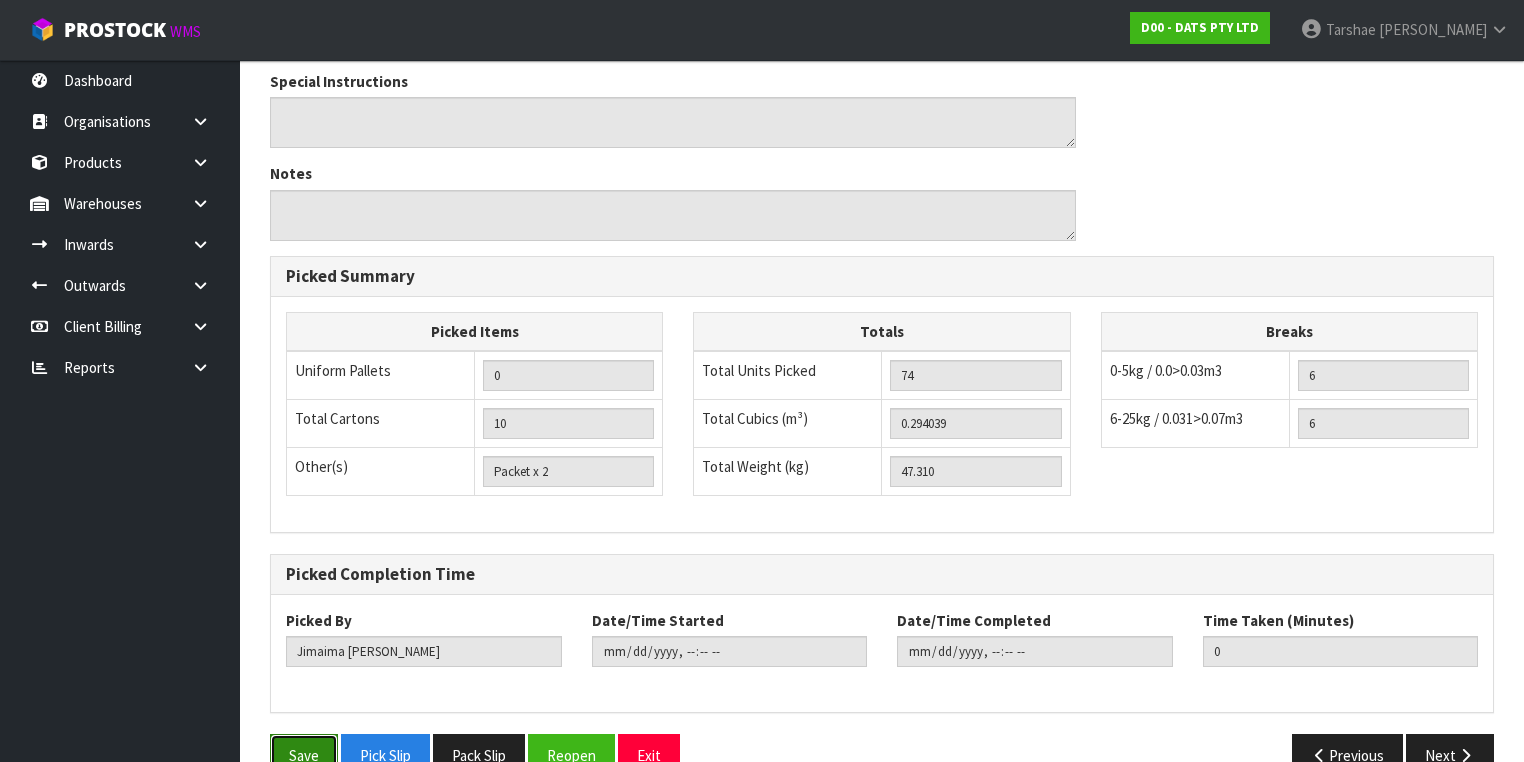 click on "Save" at bounding box center (304, 755) 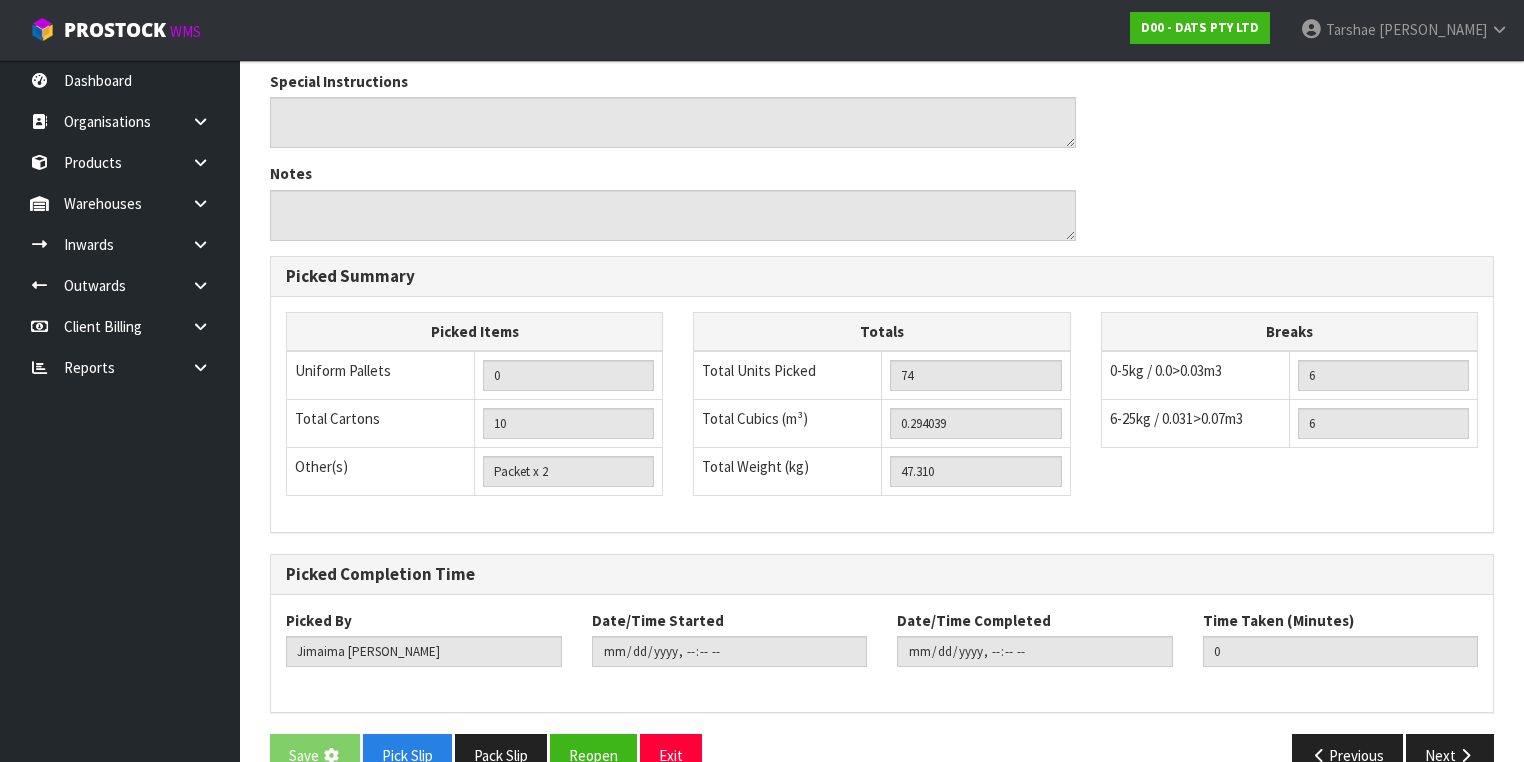 scroll, scrollTop: 0, scrollLeft: 0, axis: both 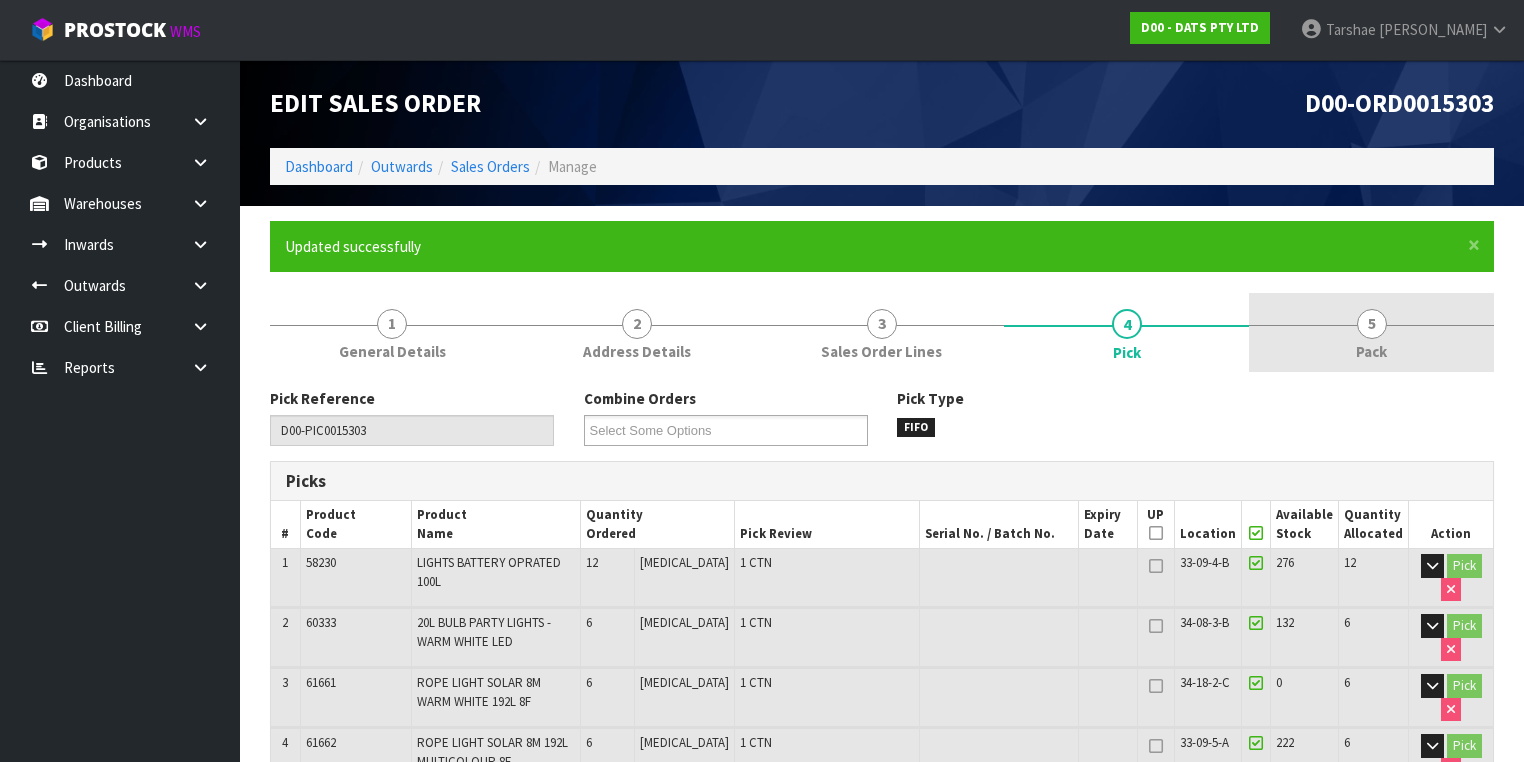 click on "5
Pack" at bounding box center [1371, 332] 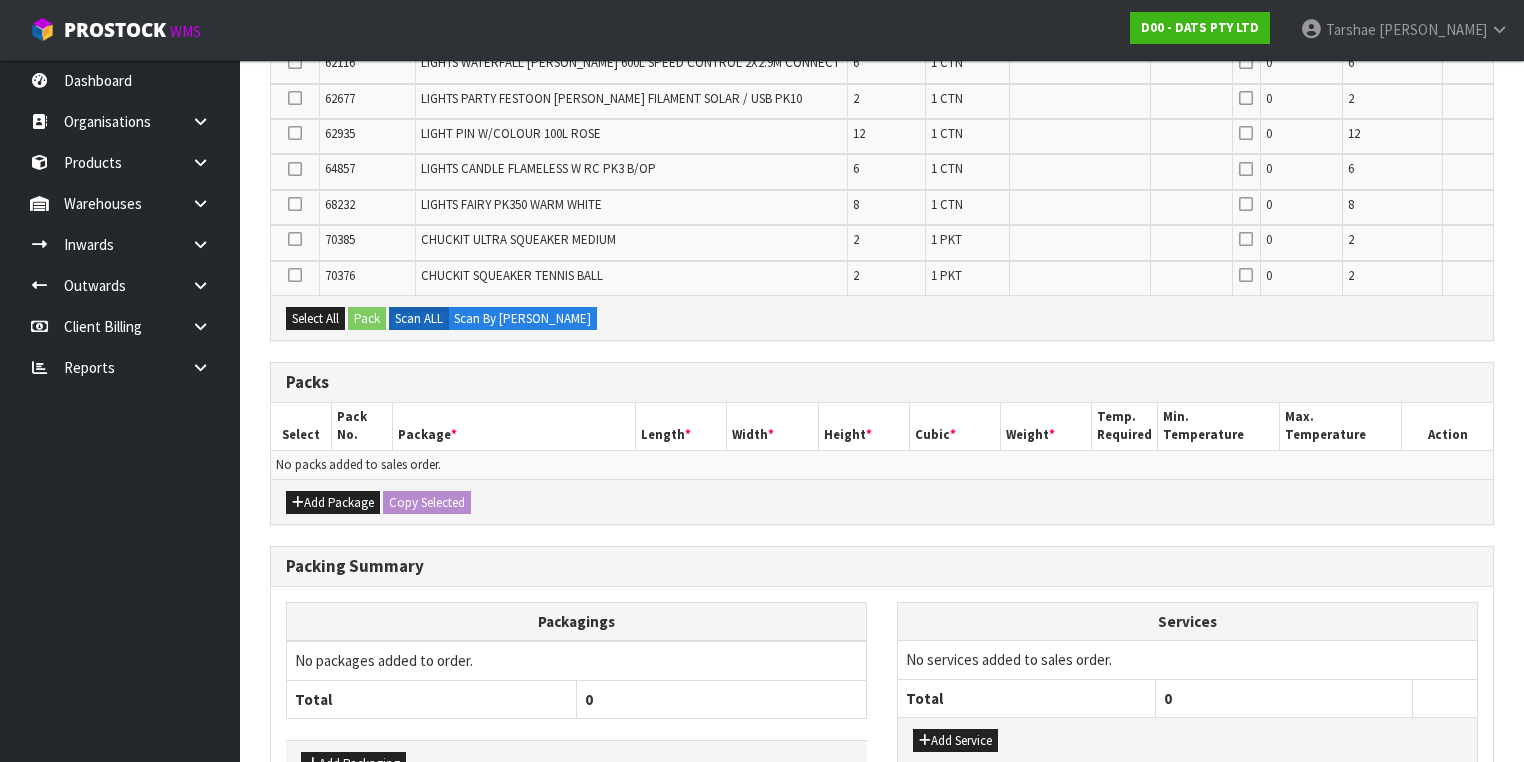 scroll, scrollTop: 780, scrollLeft: 0, axis: vertical 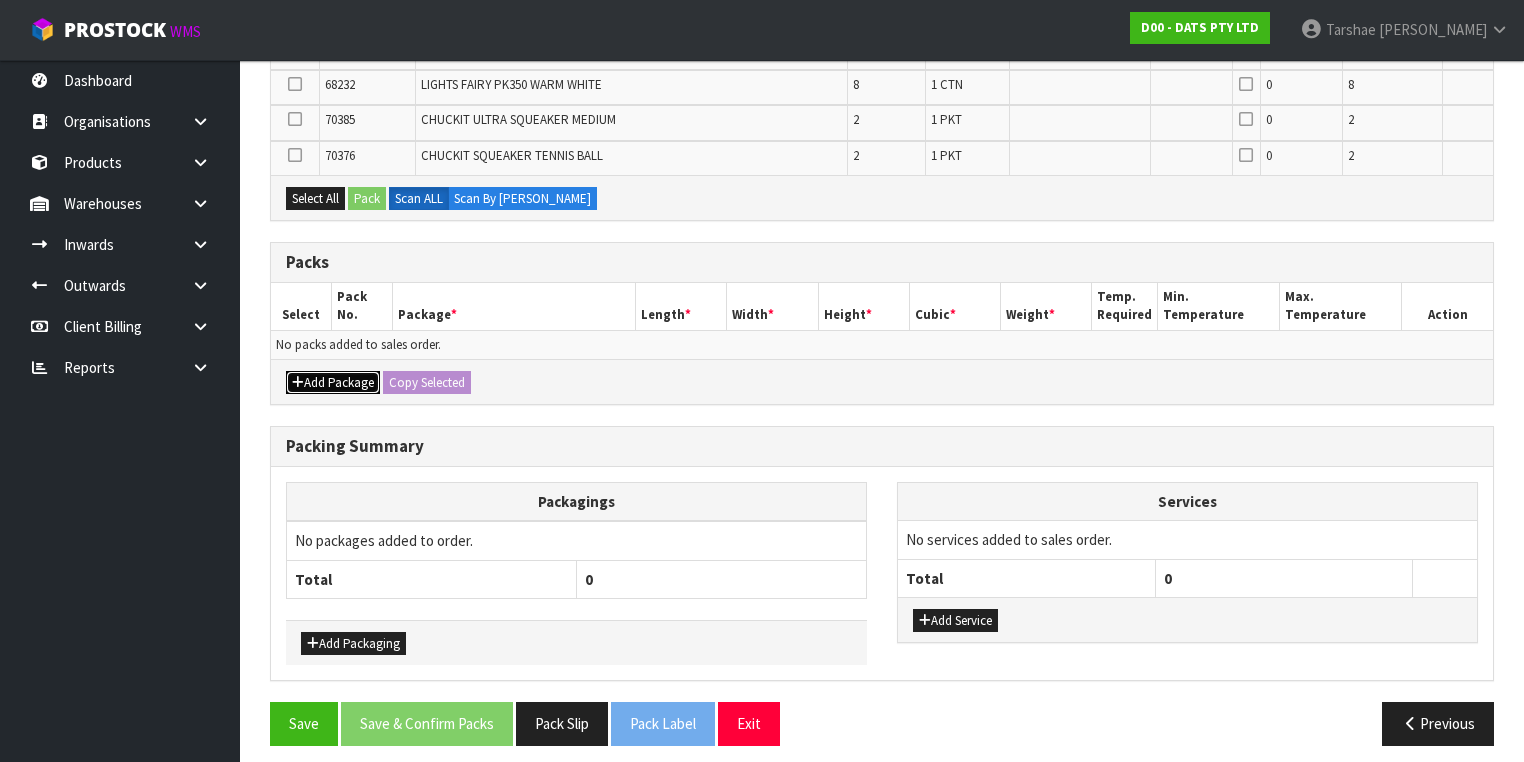 click on "Add Package" at bounding box center (333, 383) 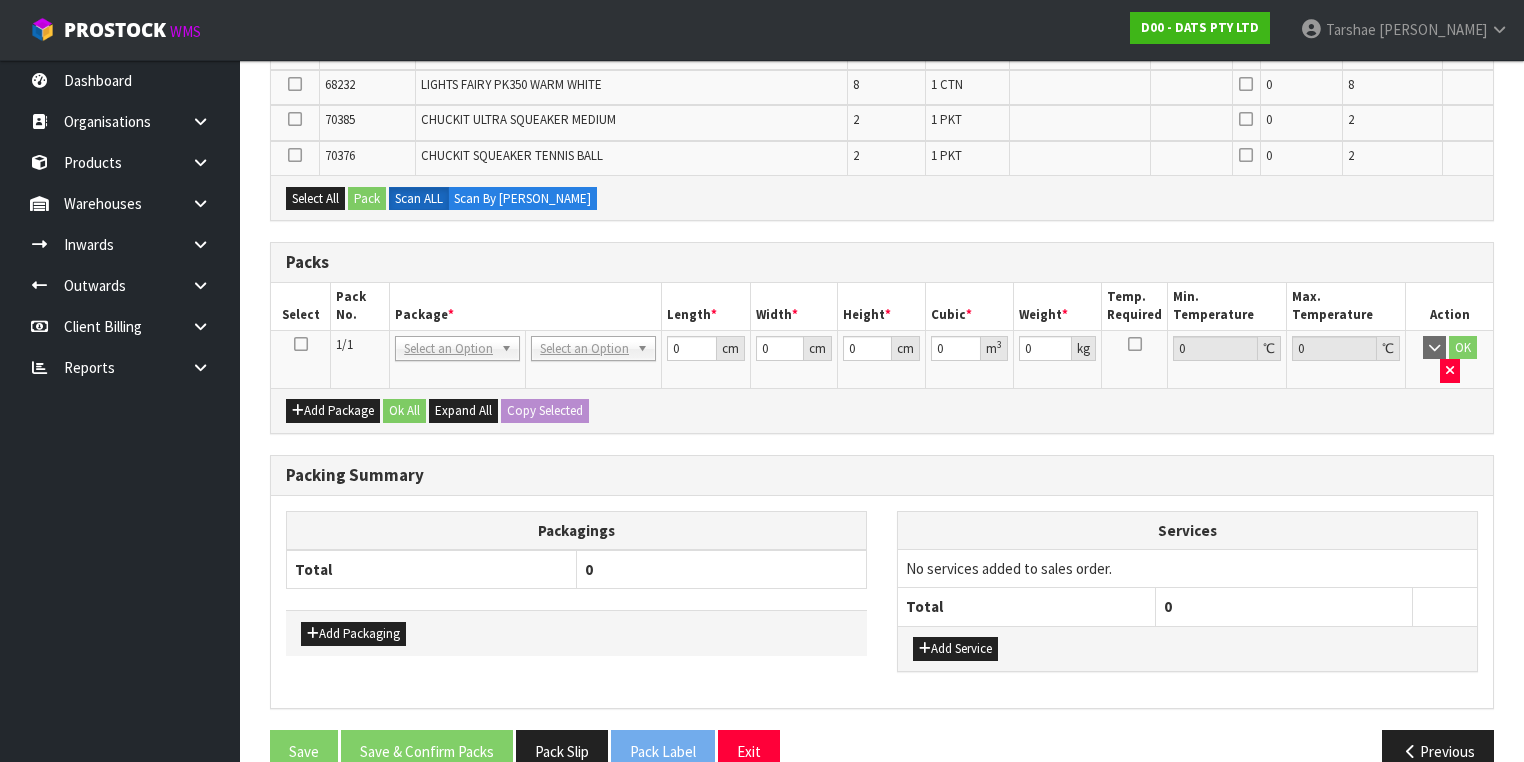 click at bounding box center (301, 359) 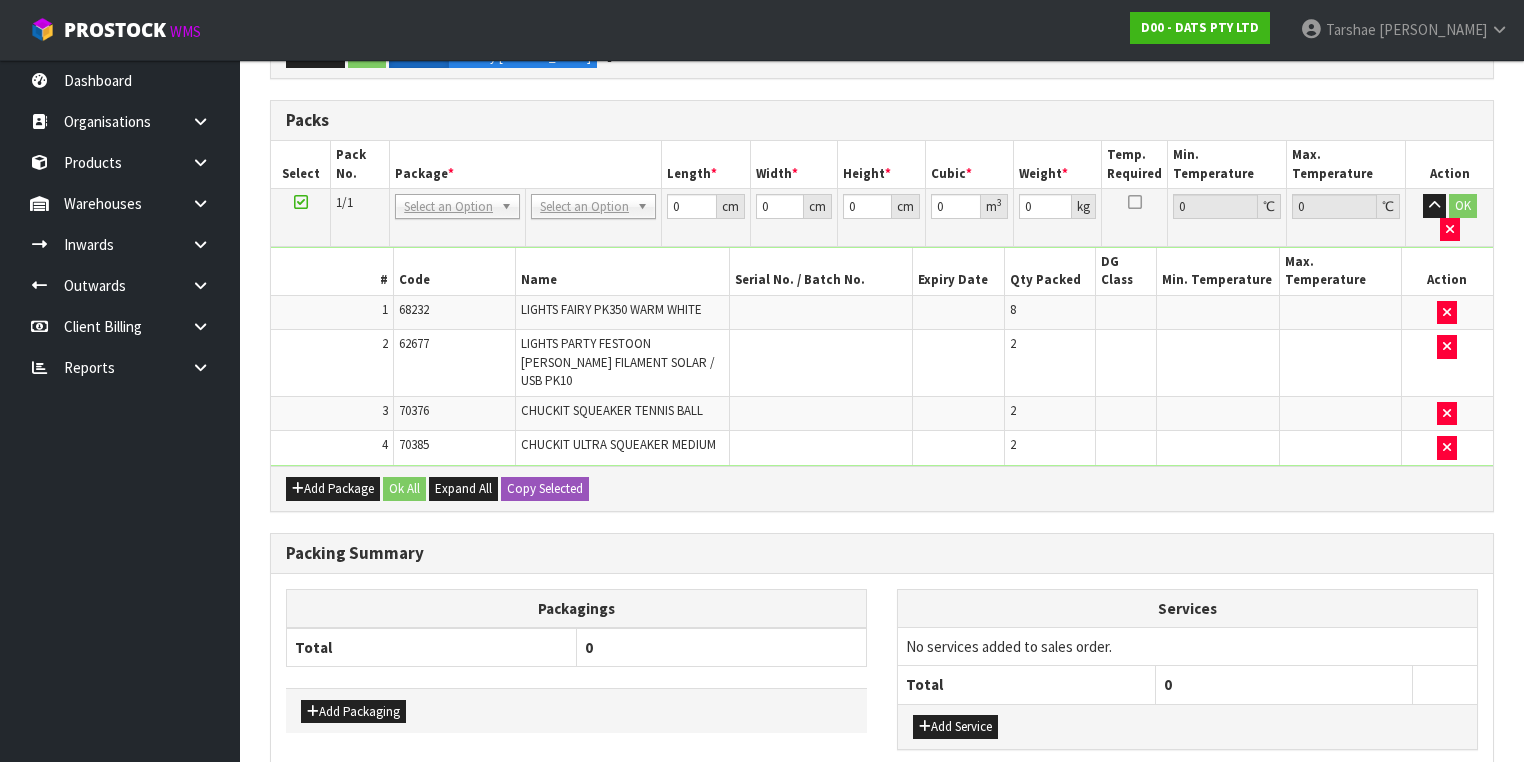 scroll, scrollTop: 745, scrollLeft: 0, axis: vertical 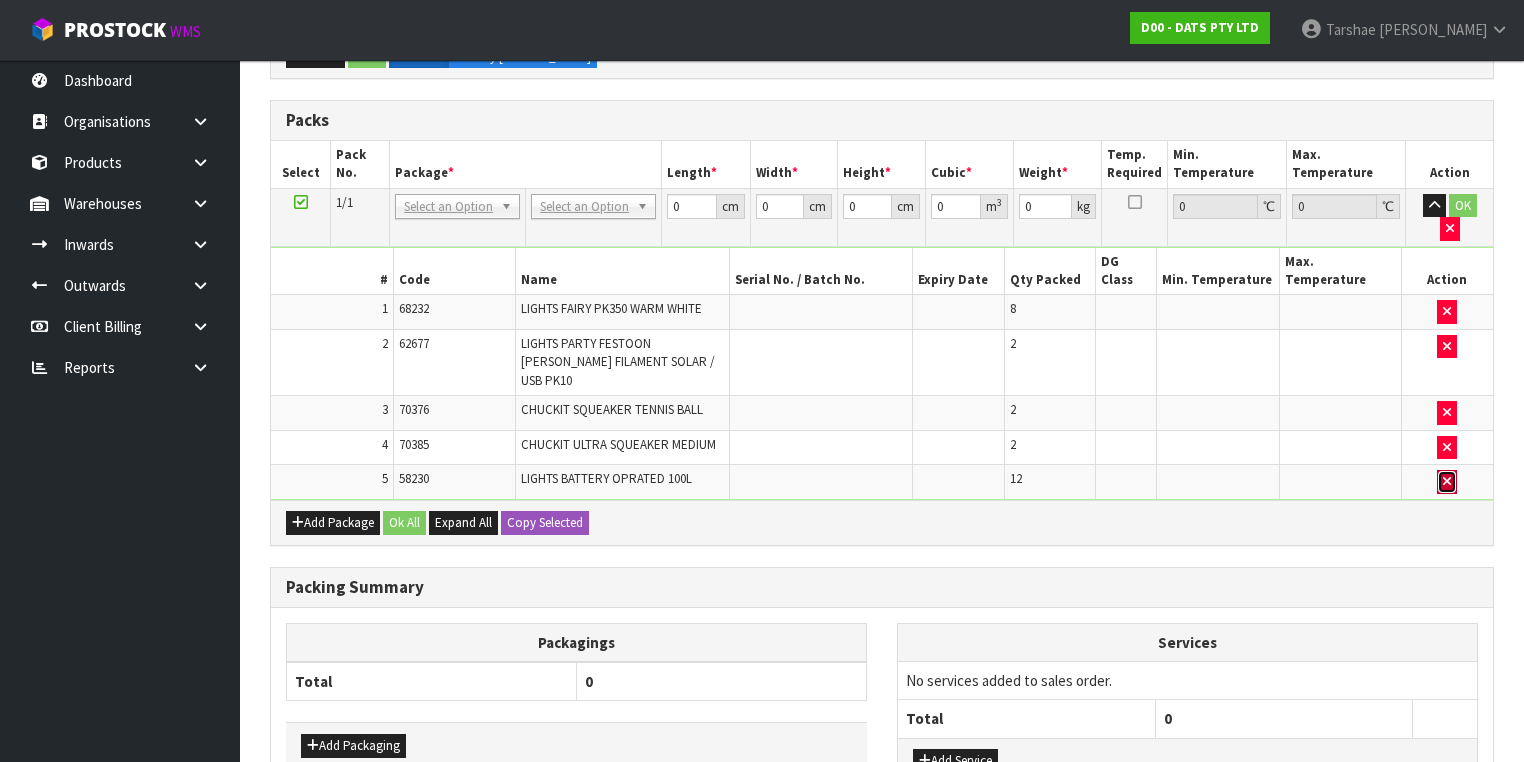 click at bounding box center [1447, 481] 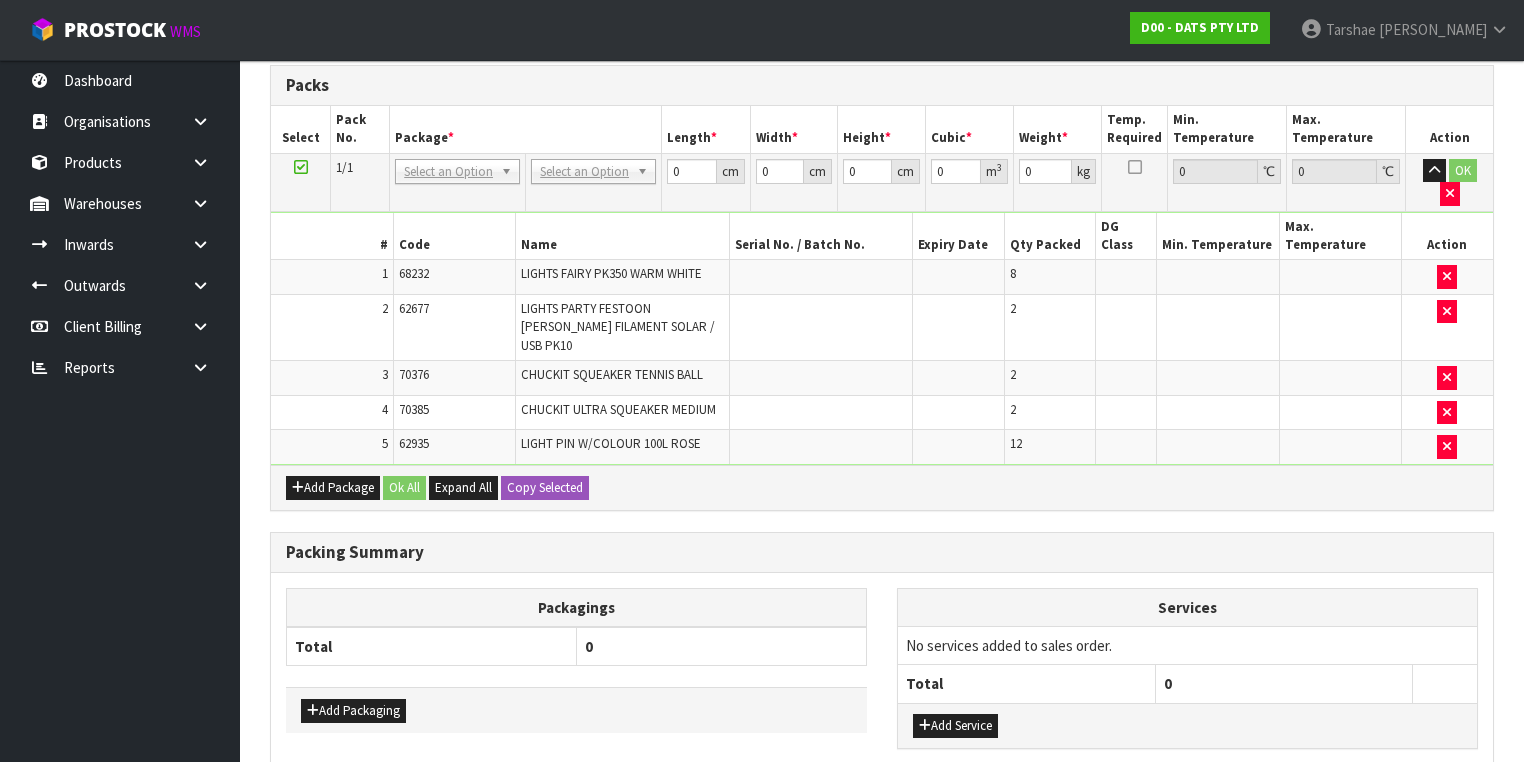 scroll, scrollTop: 745, scrollLeft: 0, axis: vertical 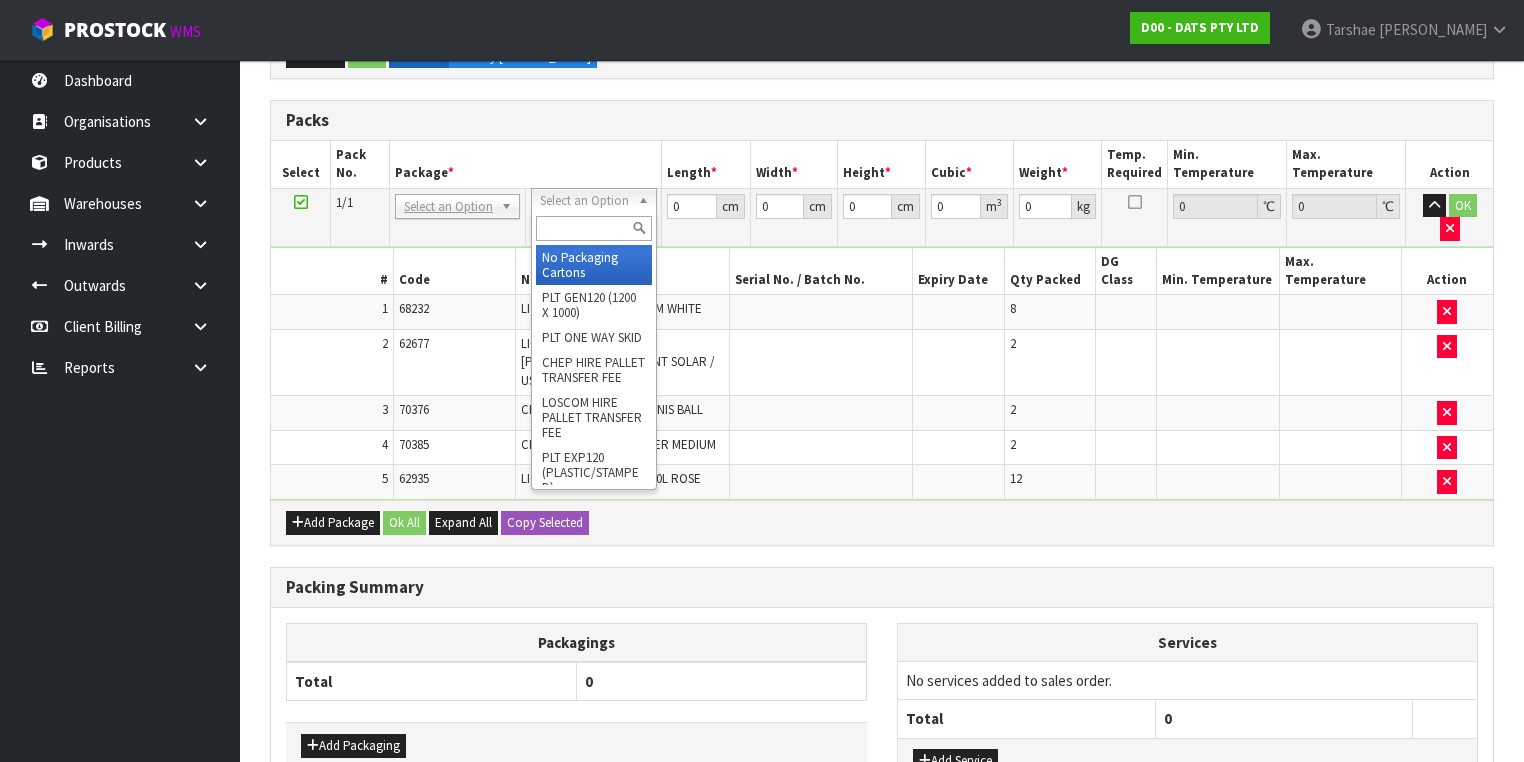 click at bounding box center (593, 228) 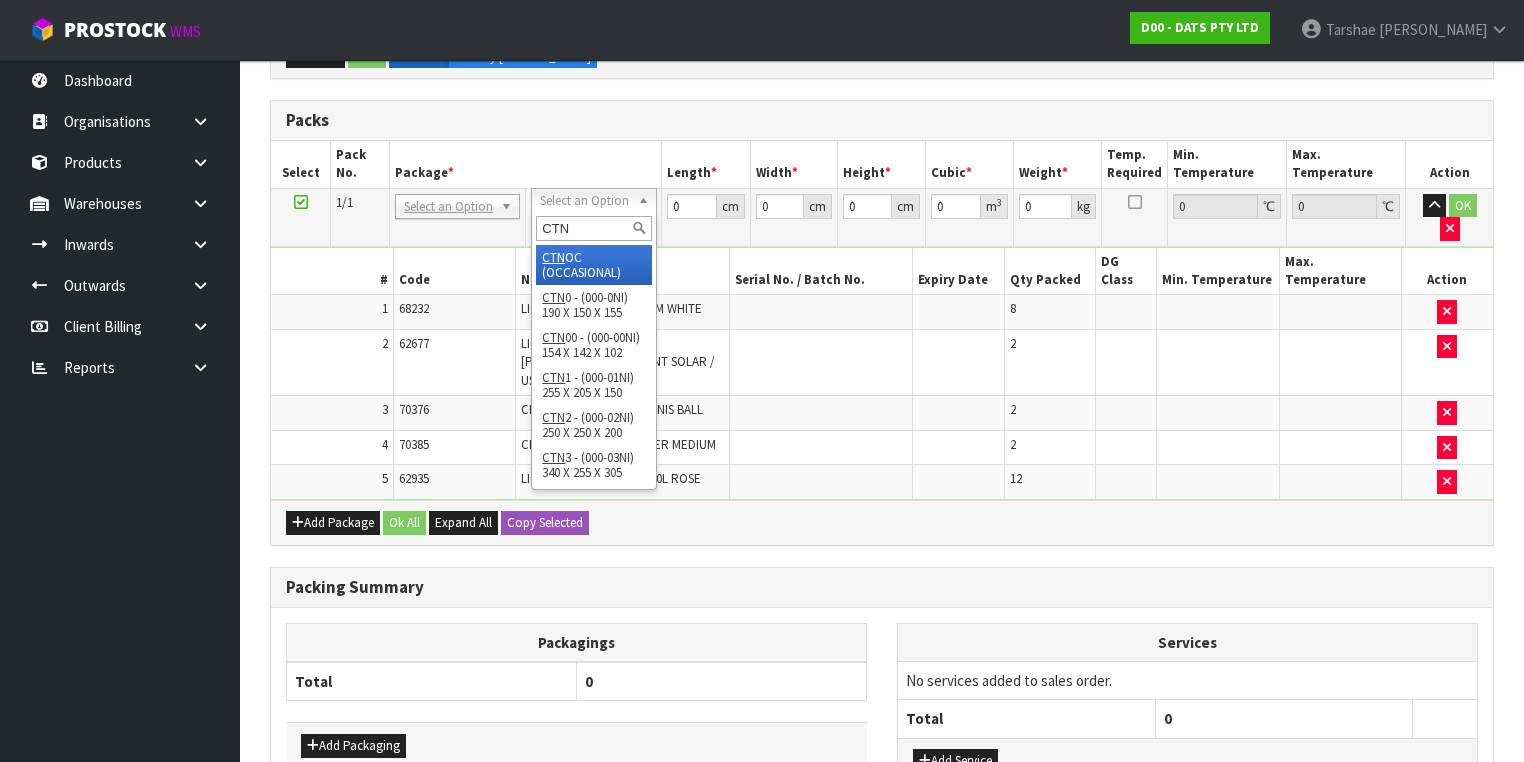 type on "CTN9" 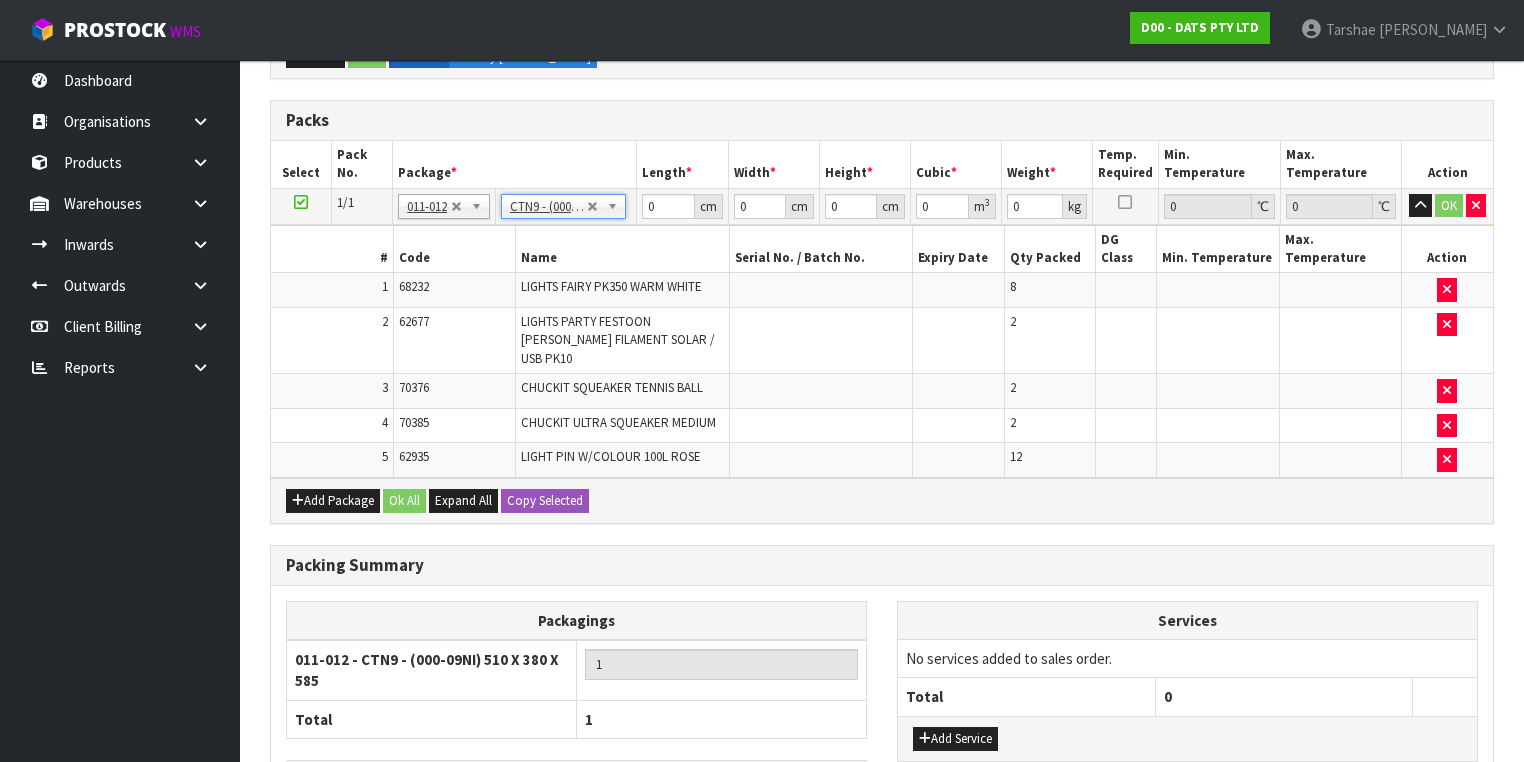 type on "51" 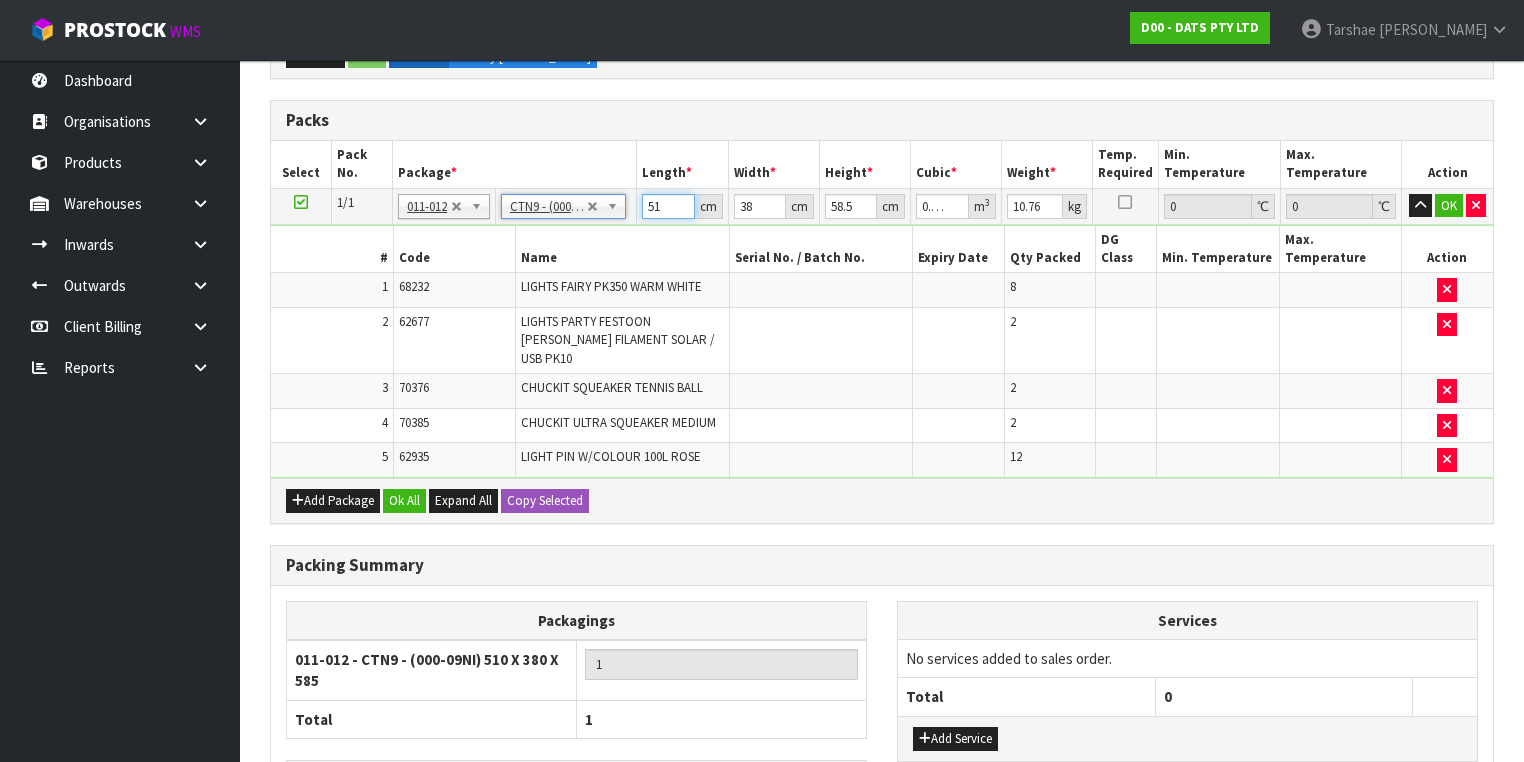 drag, startPoint x: 672, startPoint y: 200, endPoint x: 573, endPoint y: 204, distance: 99.08077 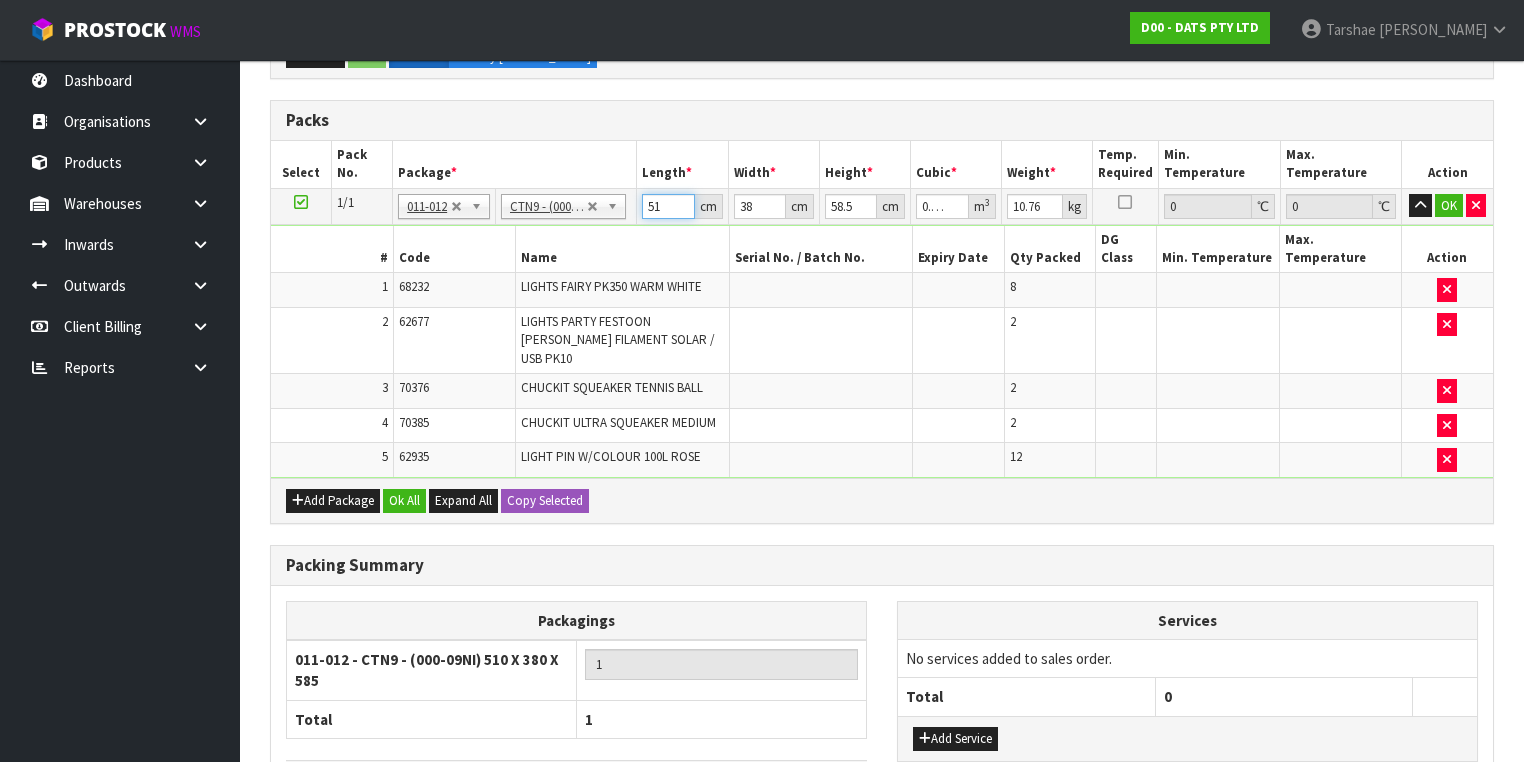 type on "5" 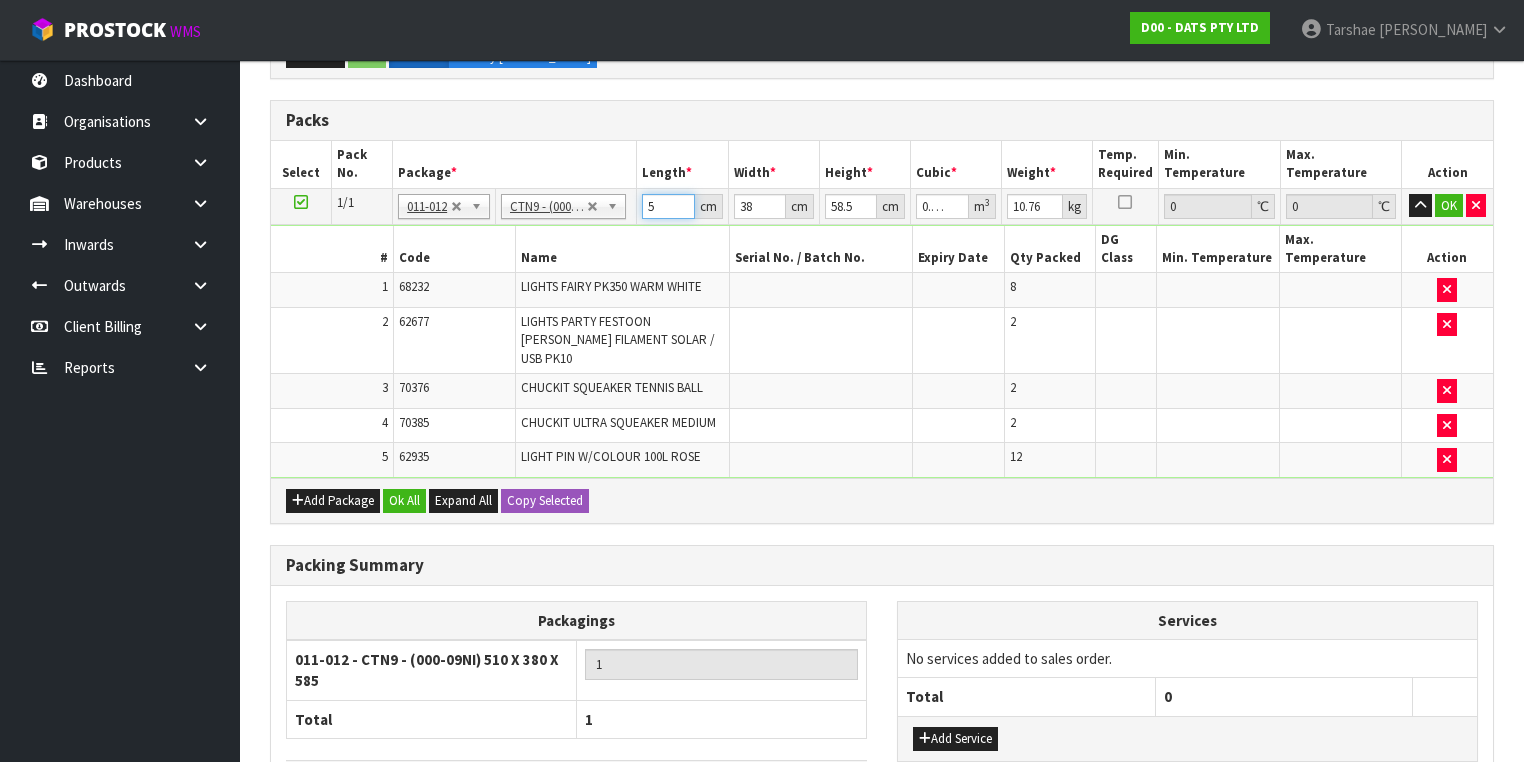 type on "52" 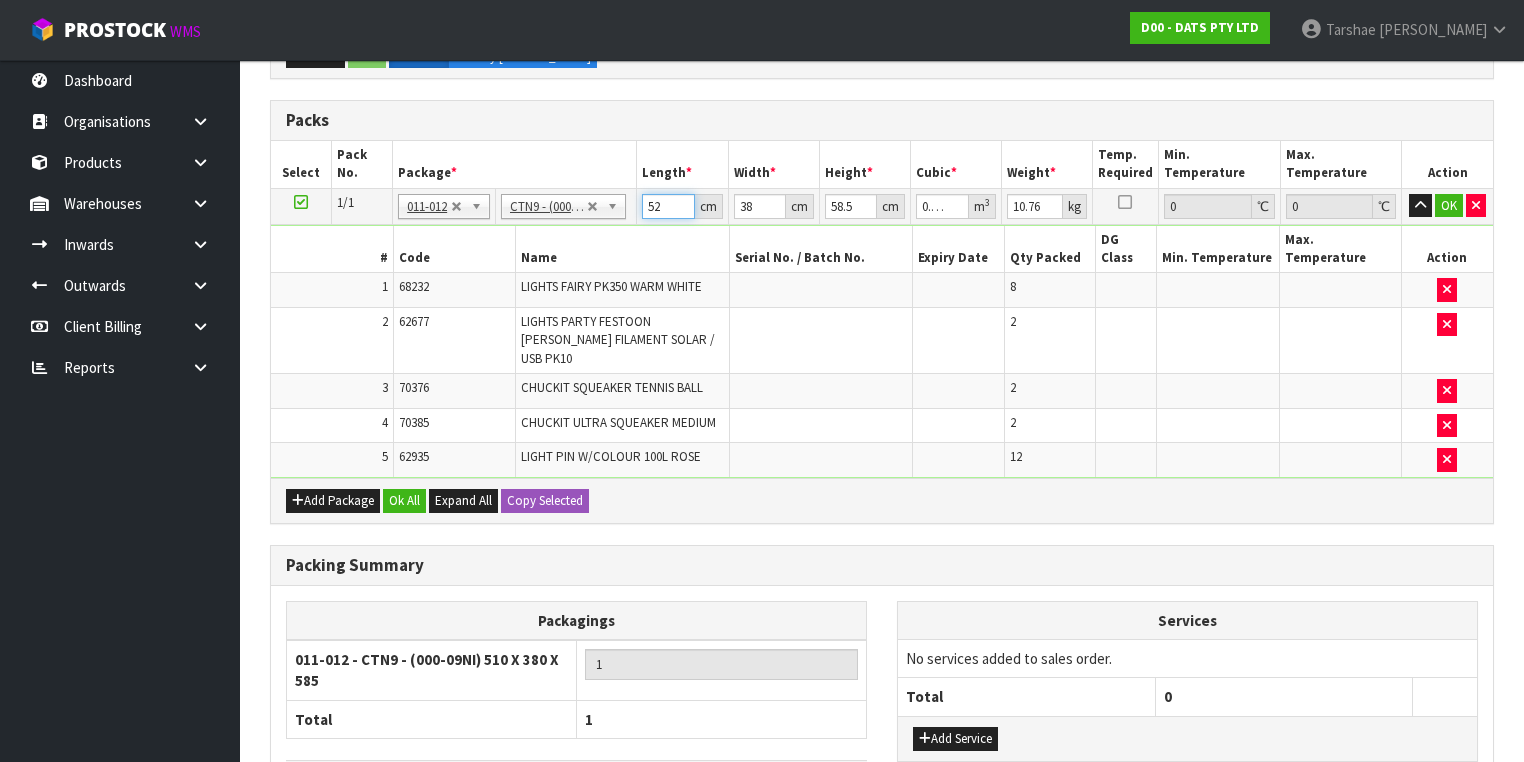 type on "52" 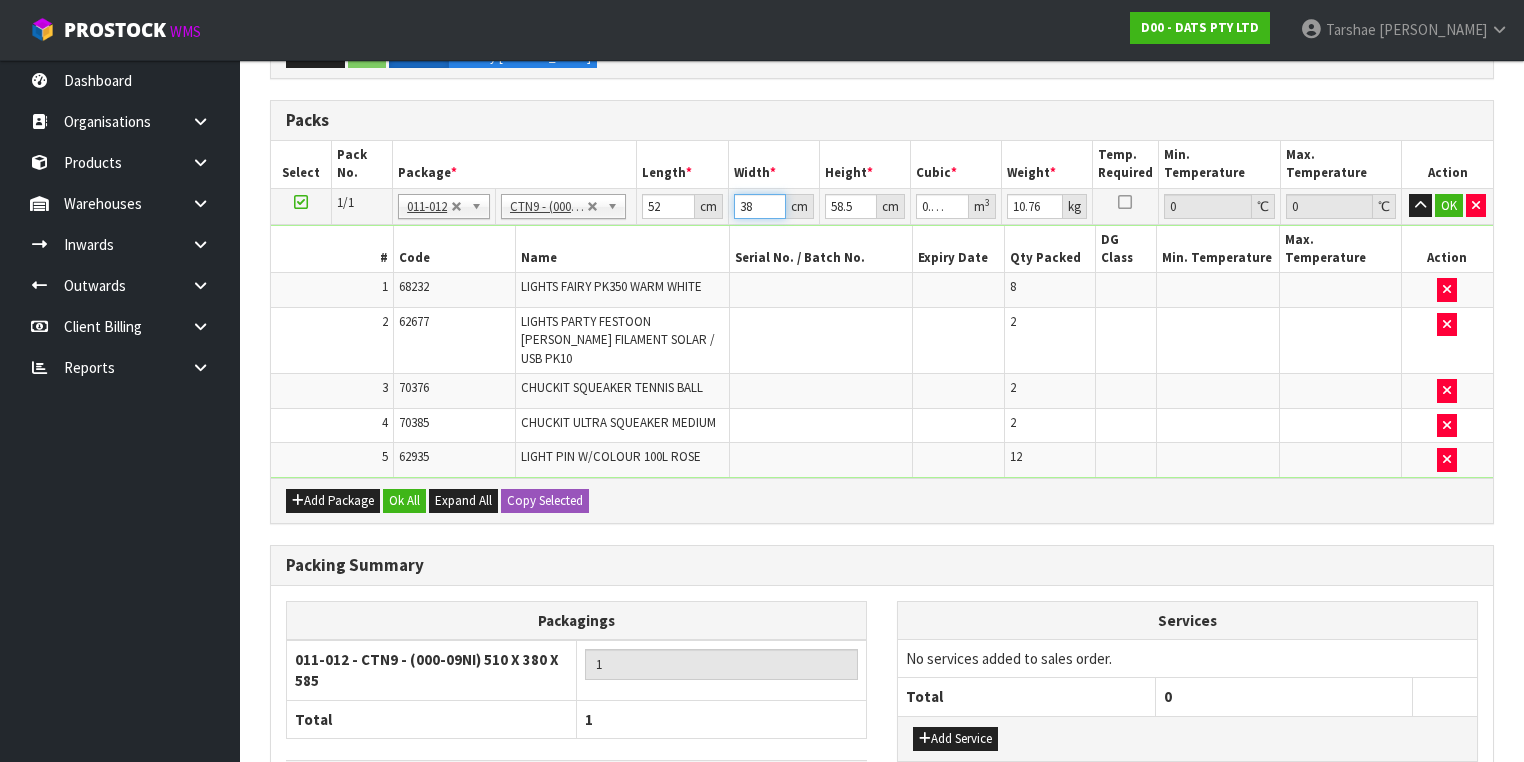 type on "3" 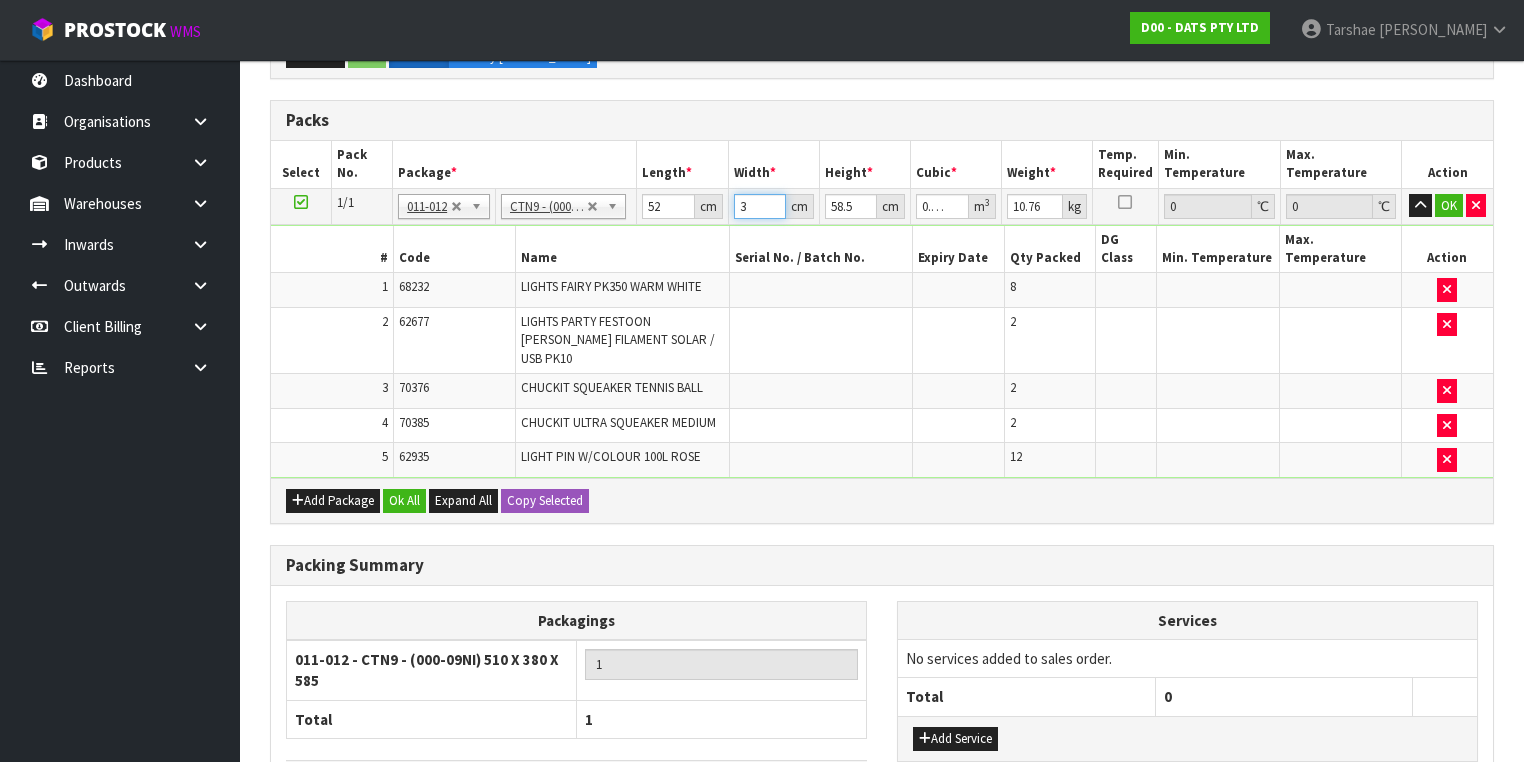 type on "0.009126" 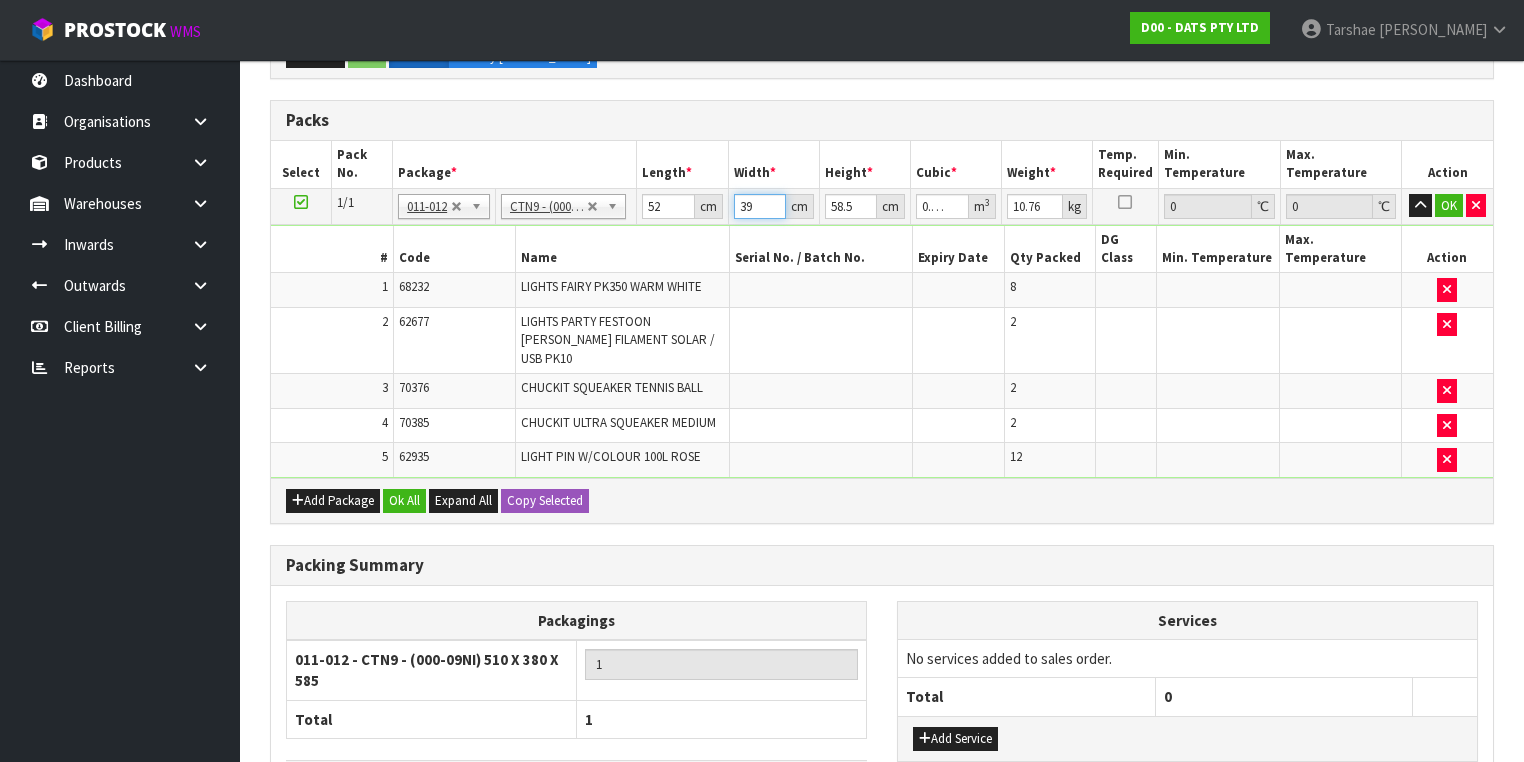 type on "39" 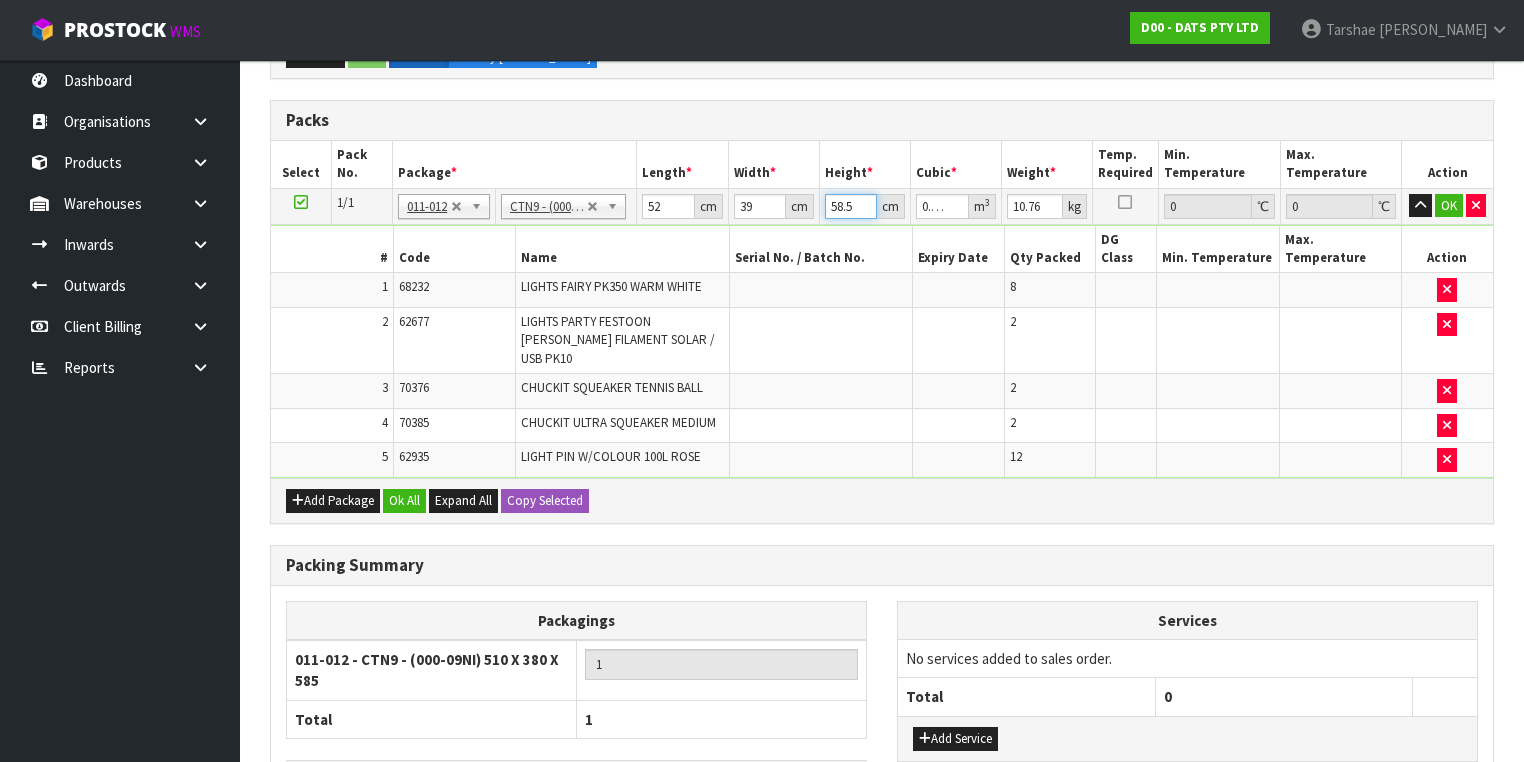 type on "5" 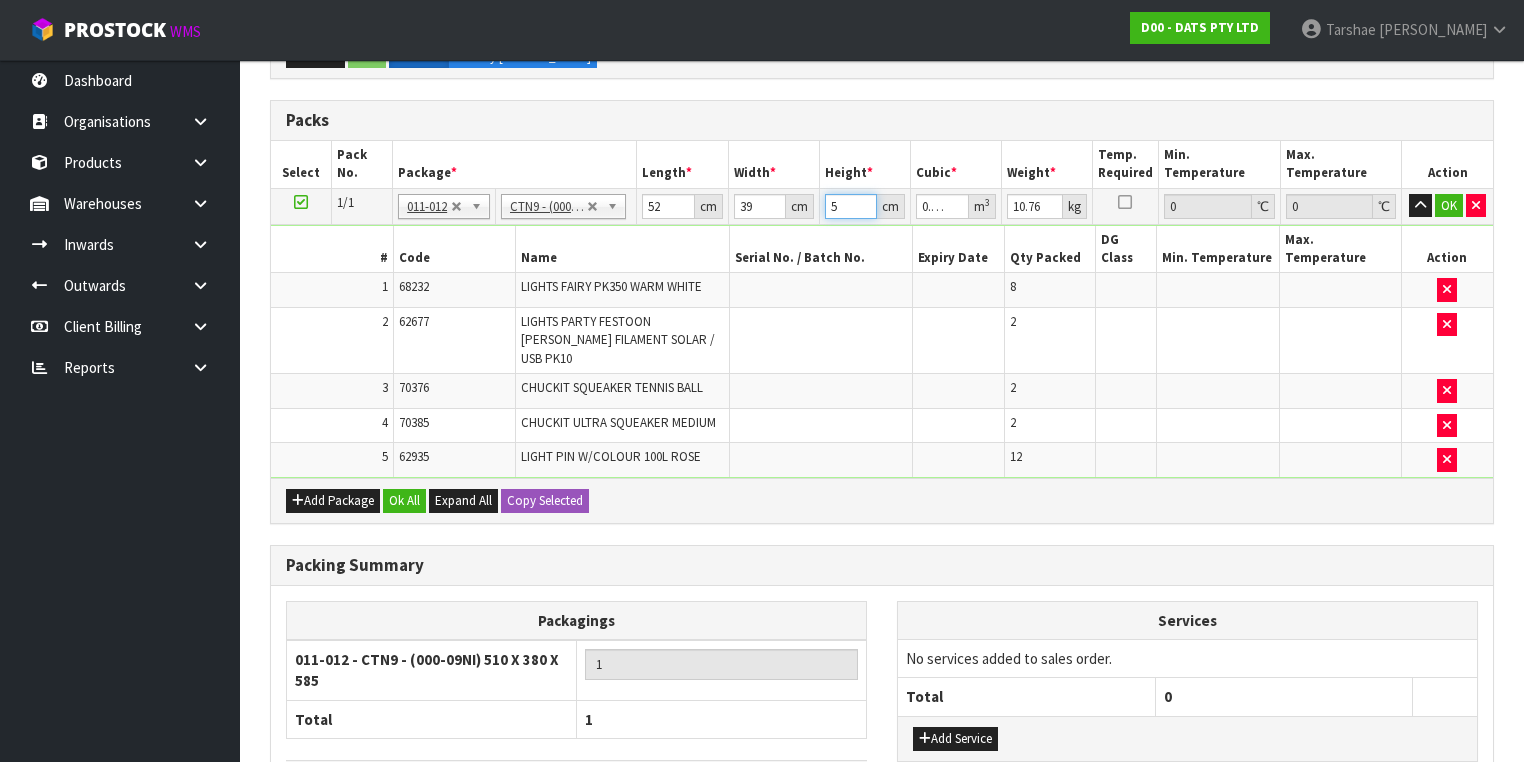 type on "57" 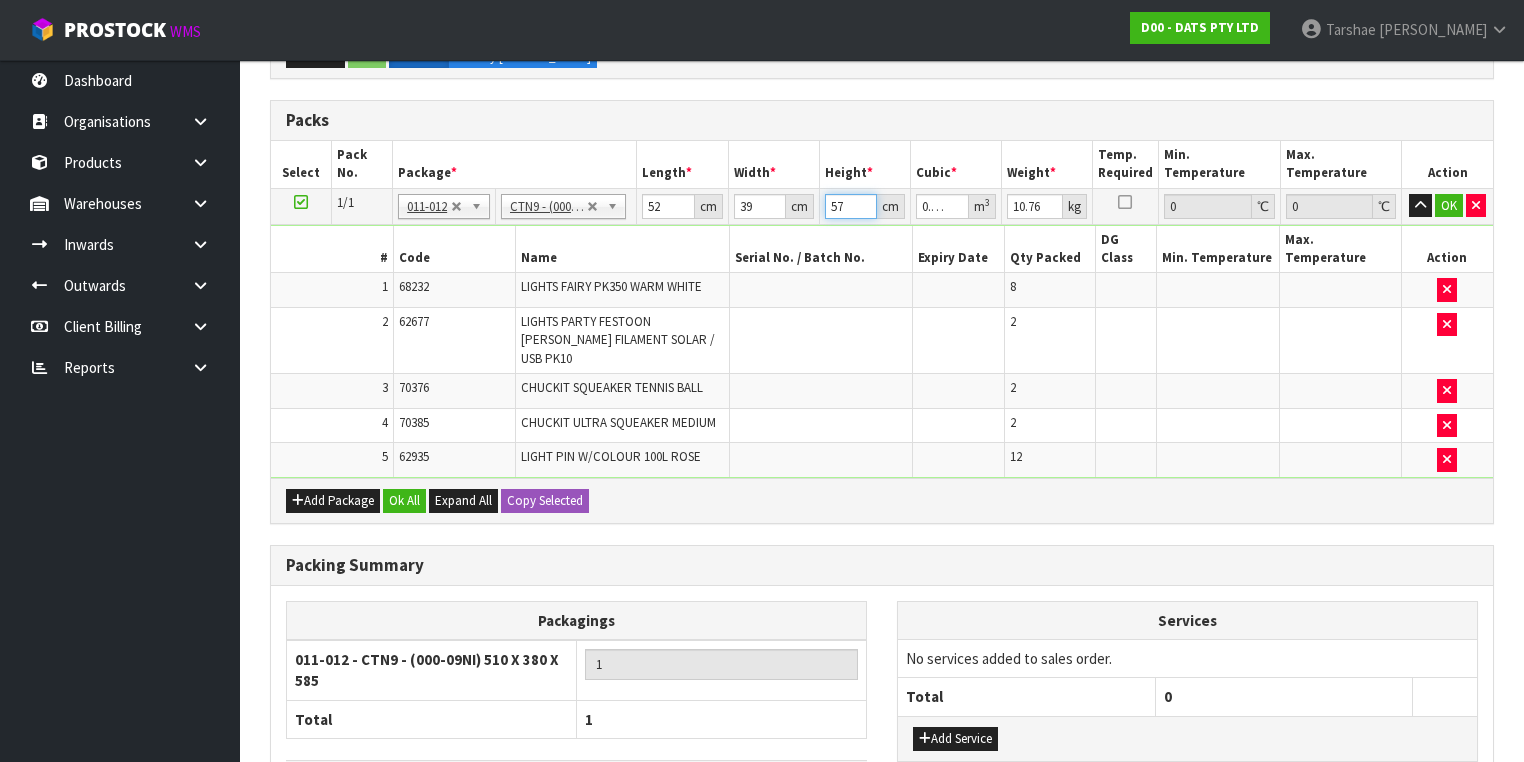 type on "57" 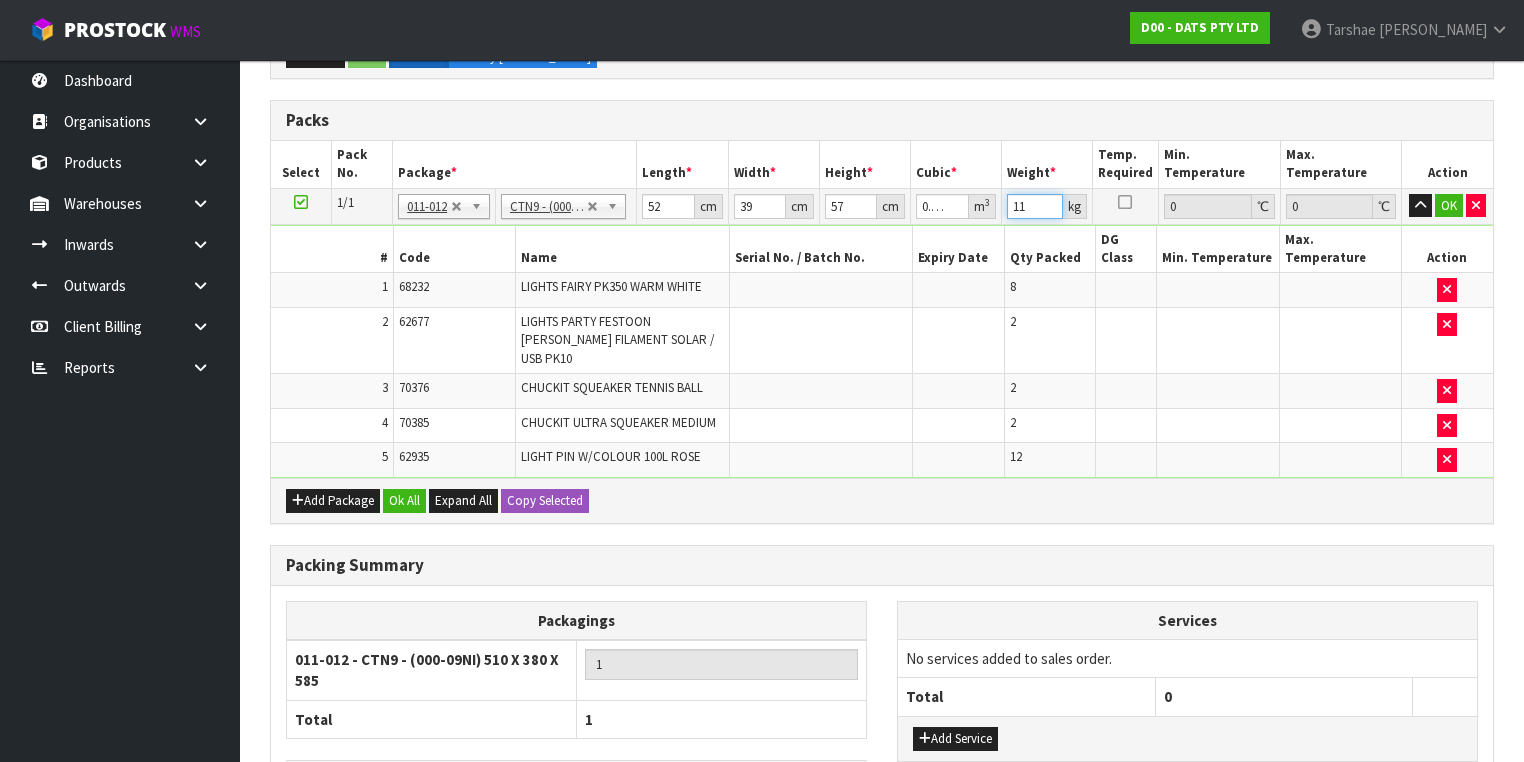 type on "11" 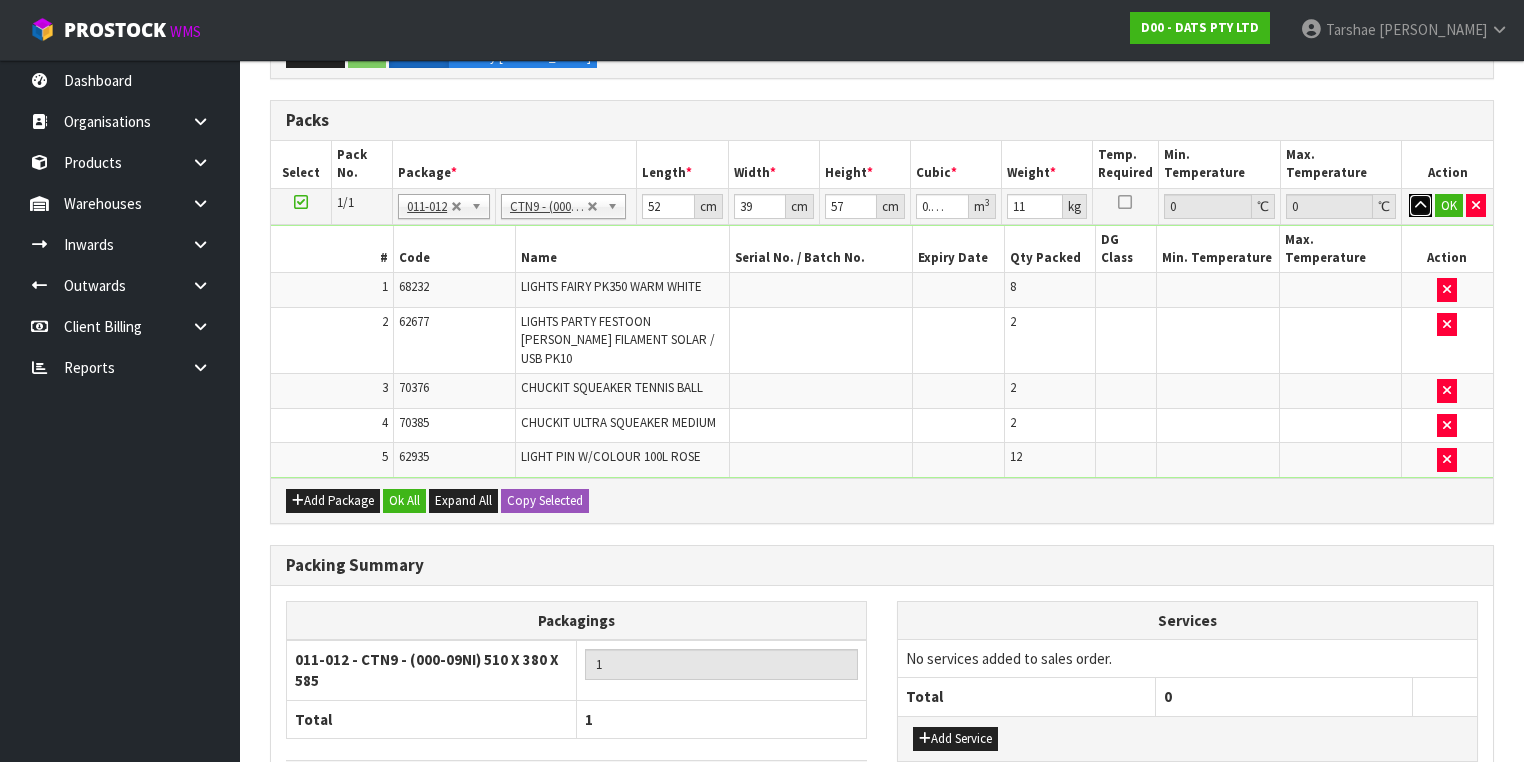 type 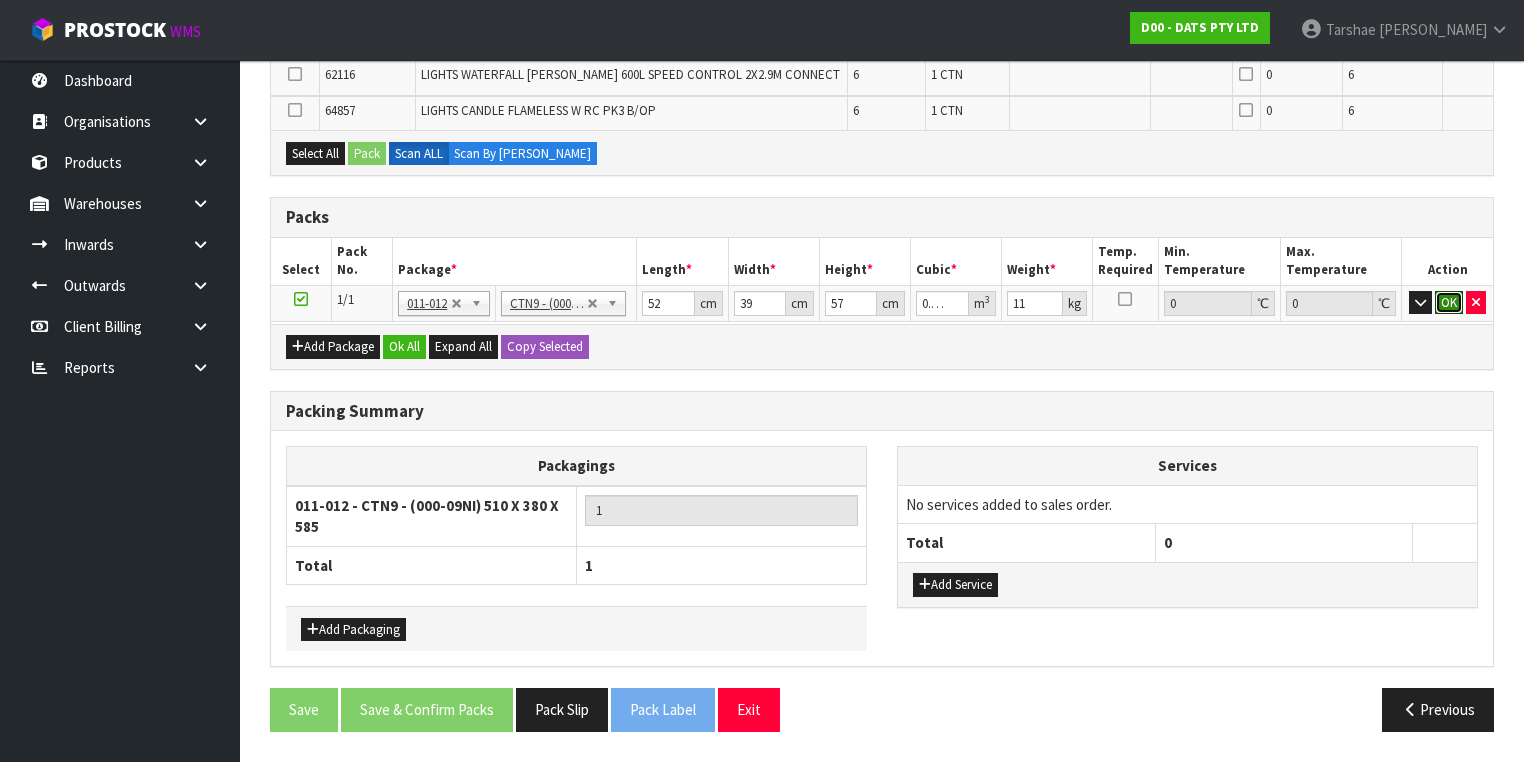 click on "OK" at bounding box center (1449, 303) 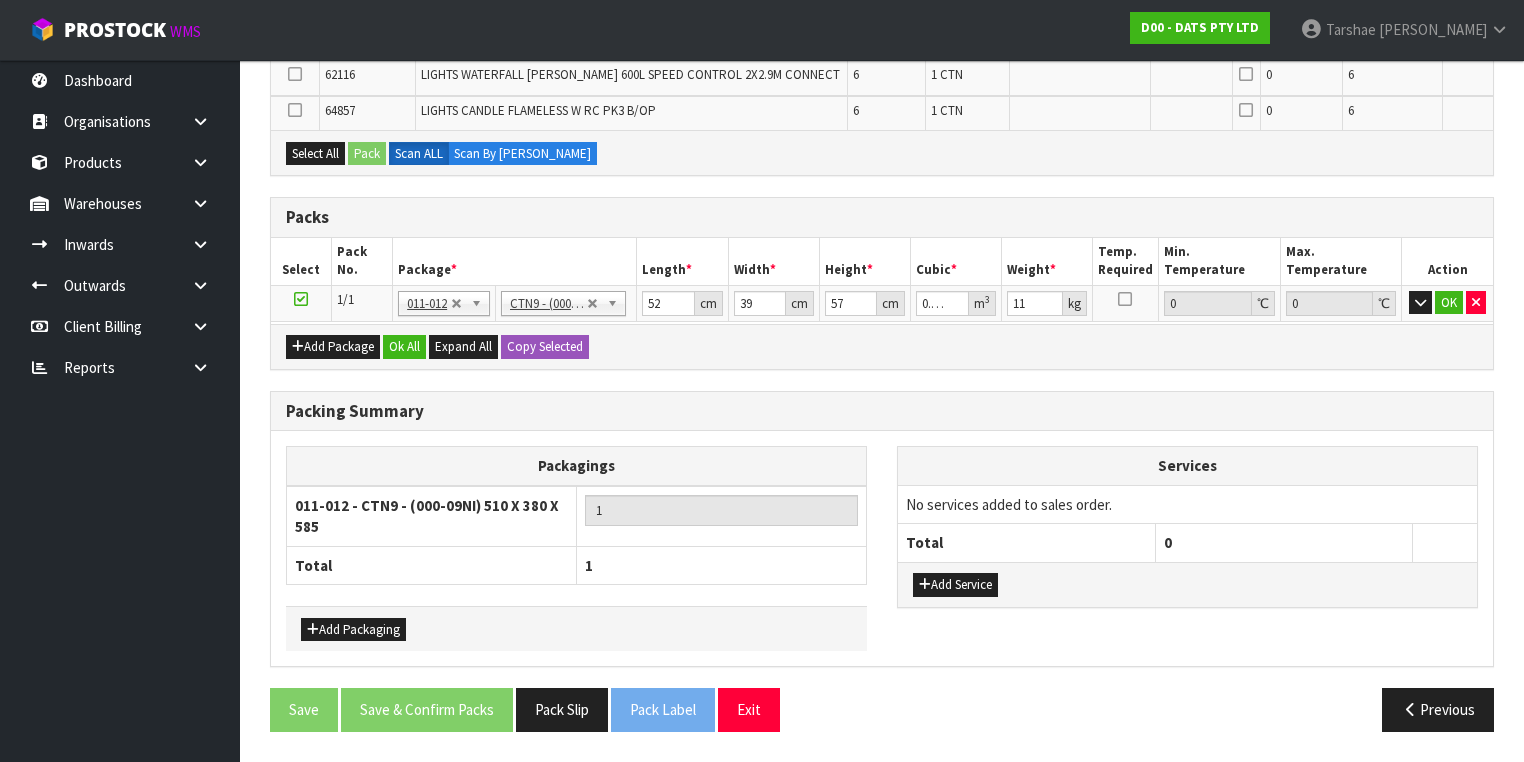 scroll, scrollTop: 646, scrollLeft: 0, axis: vertical 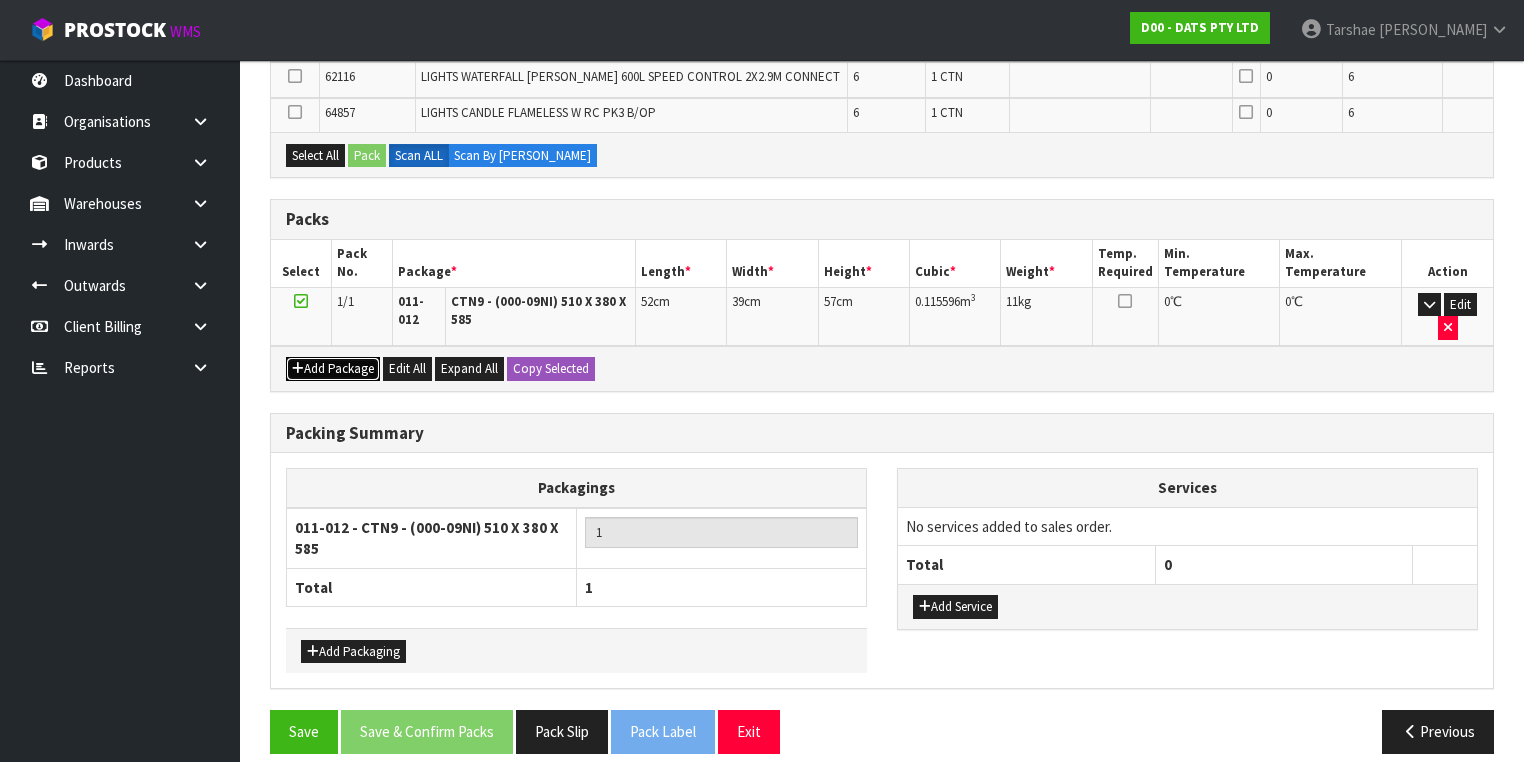 click on "Add Package" at bounding box center (333, 369) 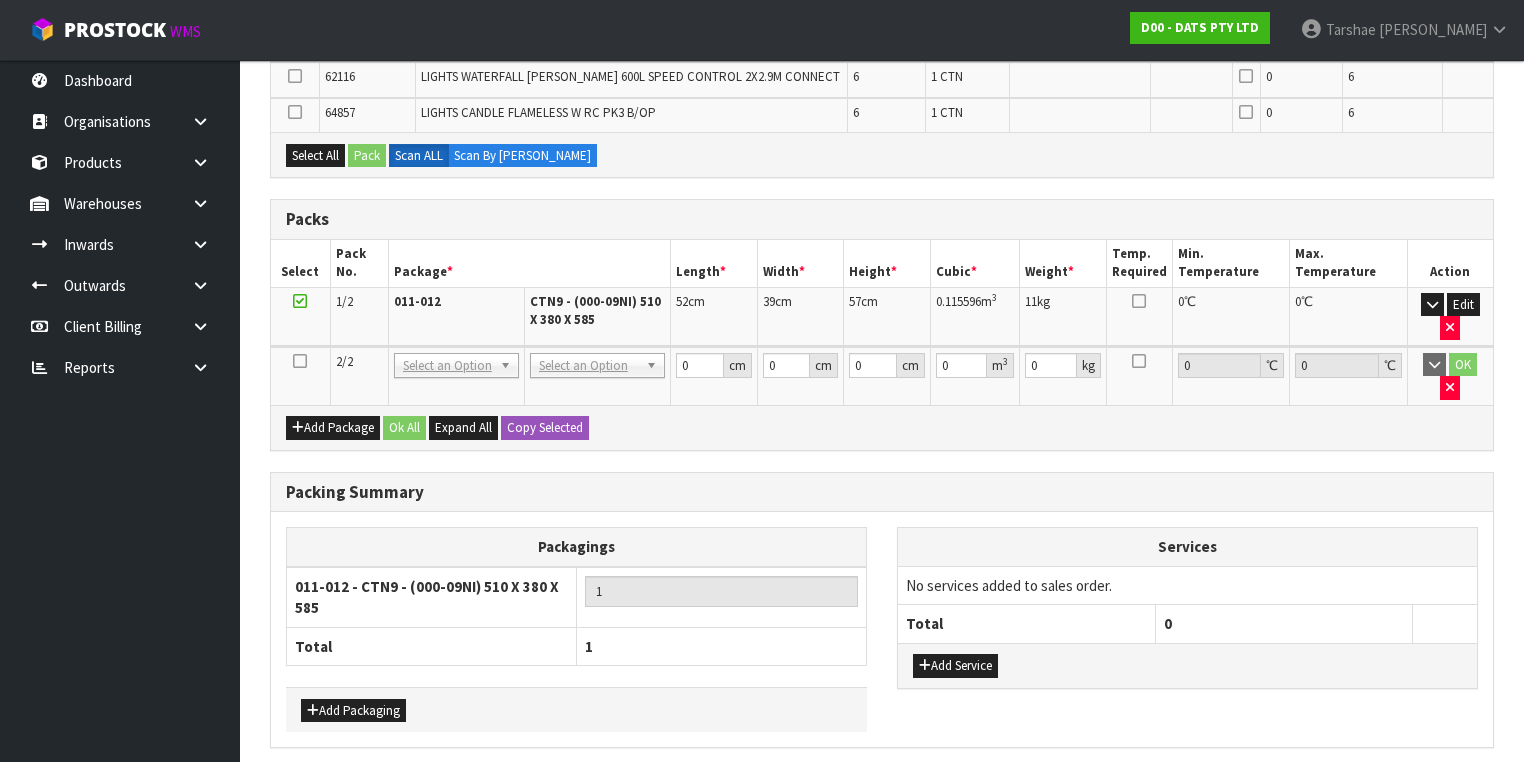 click at bounding box center [300, 361] 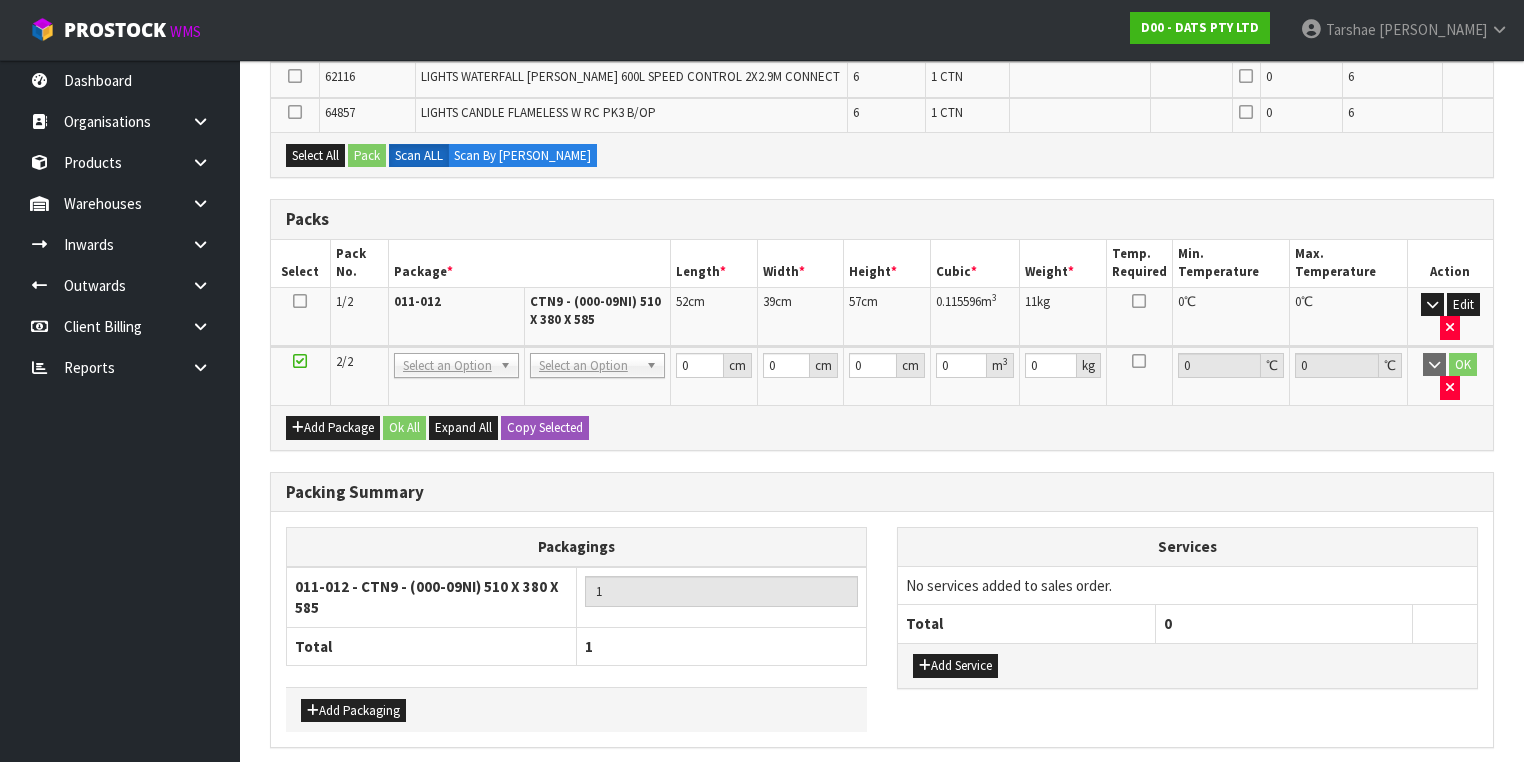 click at bounding box center [300, 316] 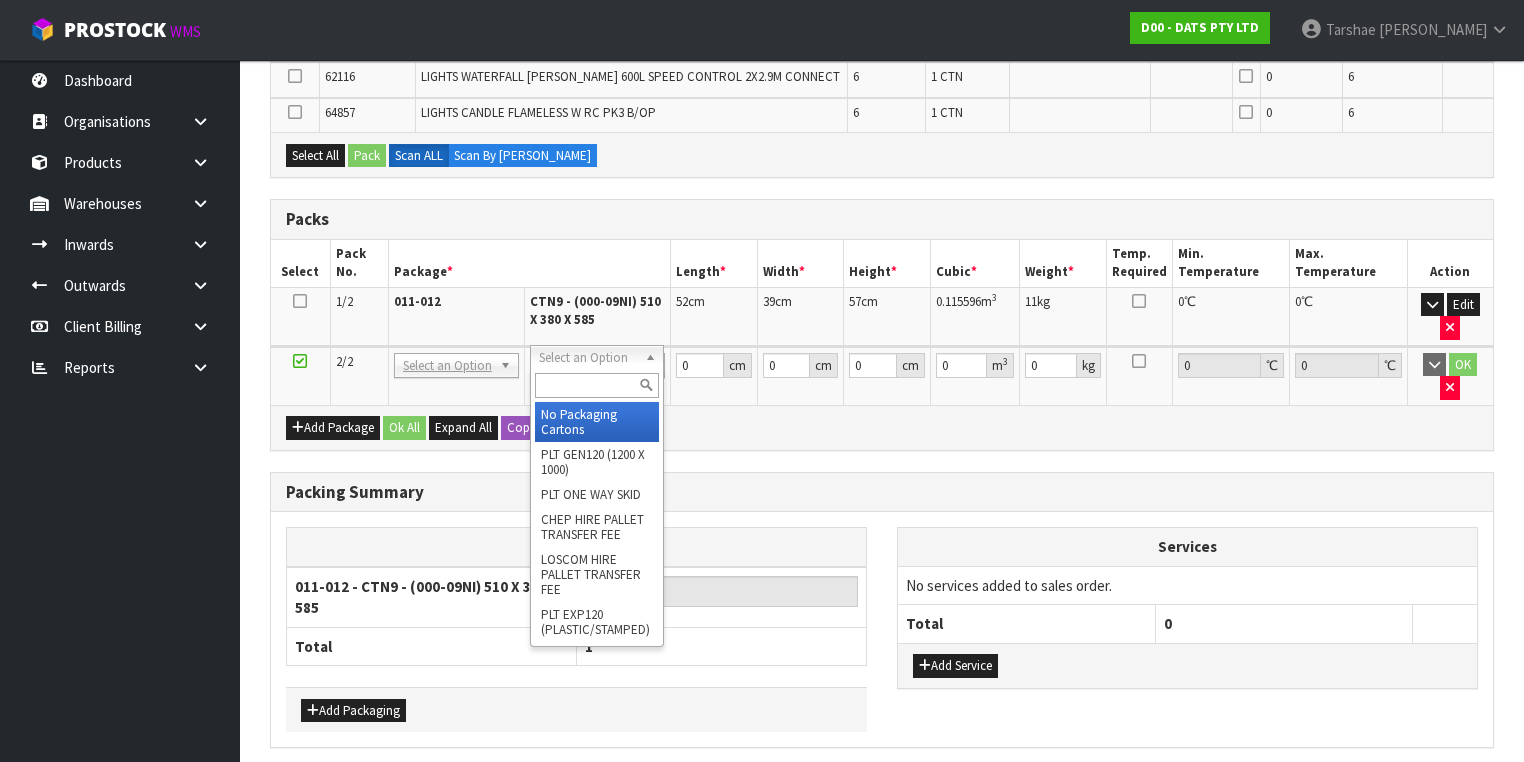 click on "Add Package
Ok All
Expand All
Copy Selected" at bounding box center [882, 427] 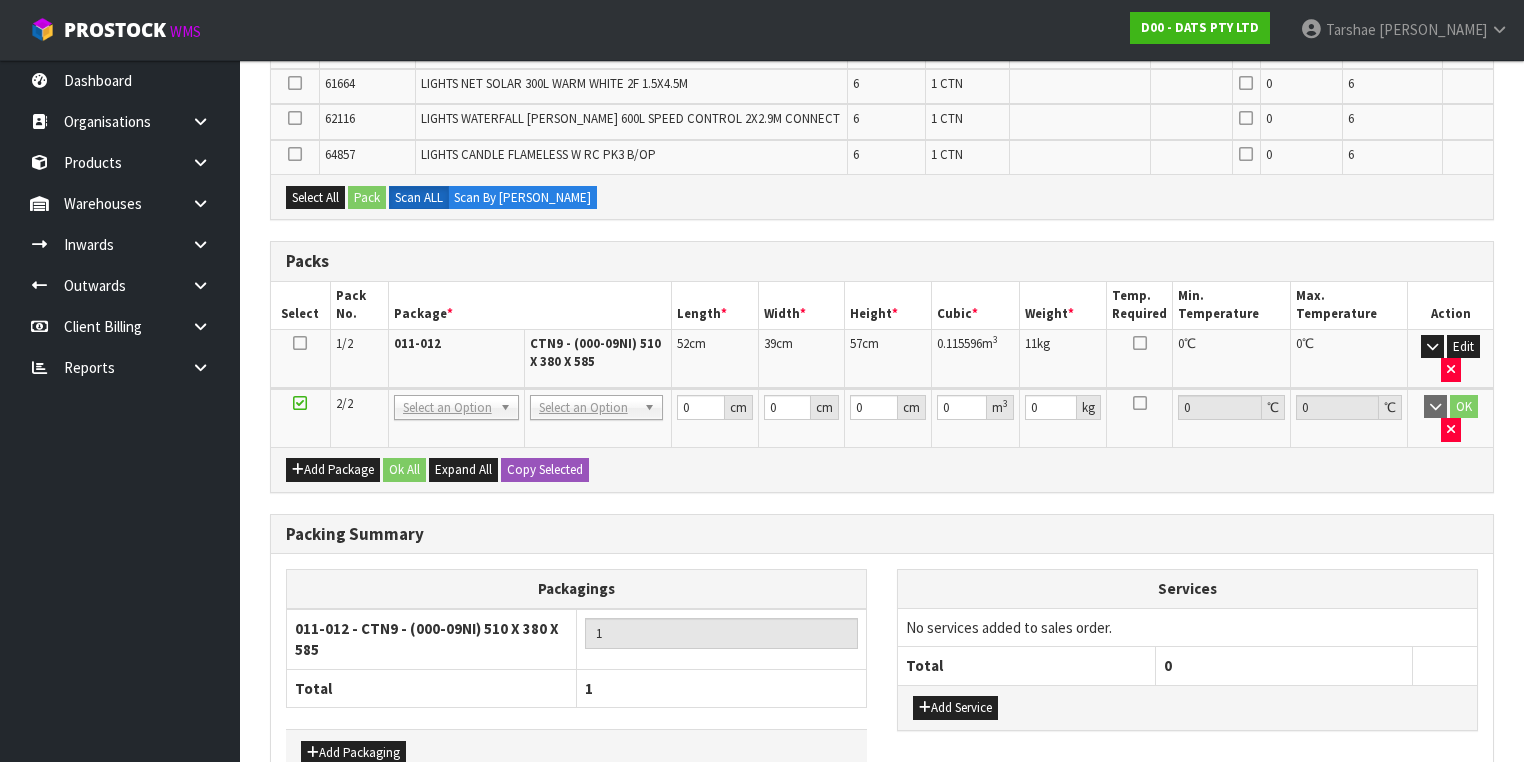 scroll, scrollTop: 566, scrollLeft: 0, axis: vertical 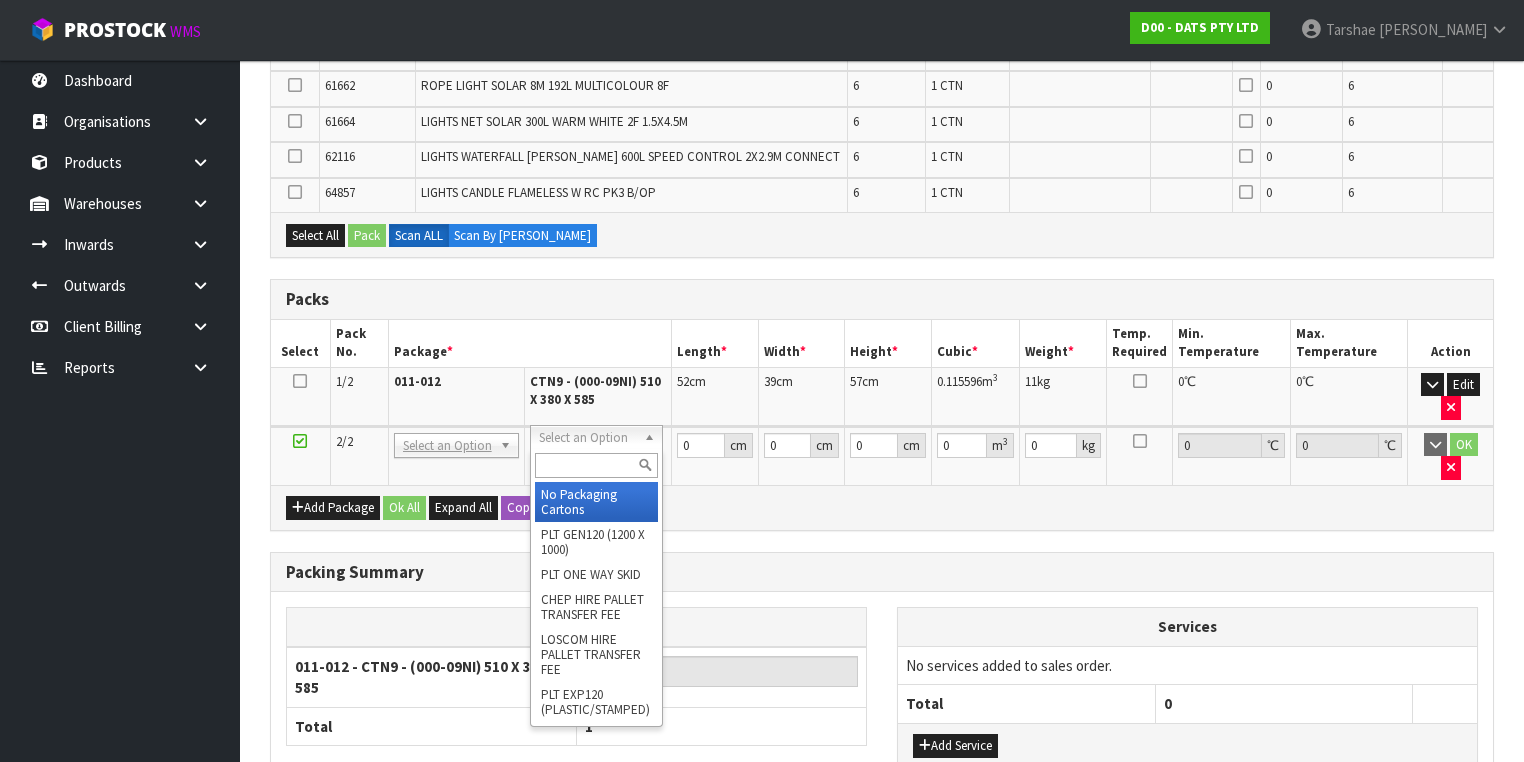 click at bounding box center (596, 465) 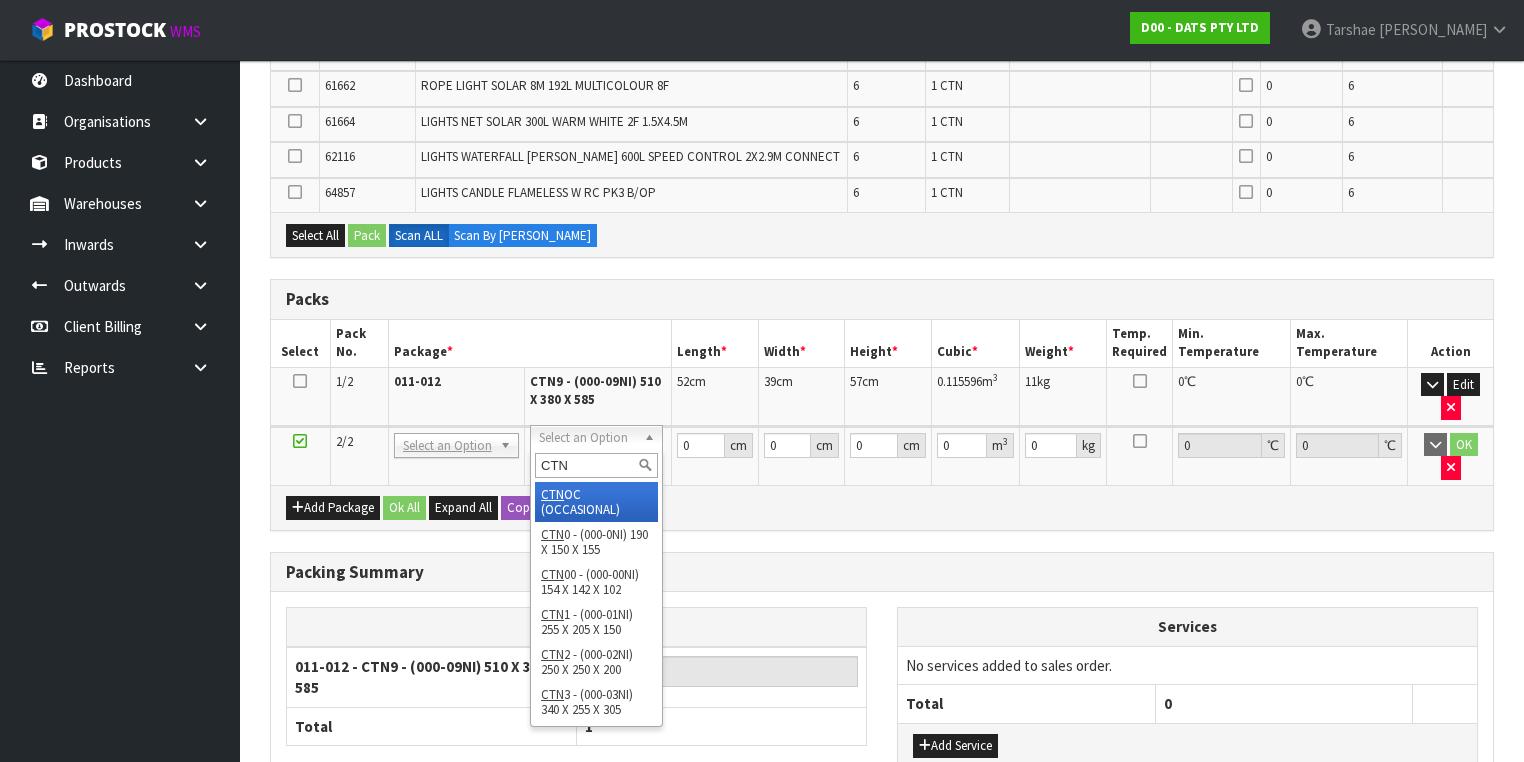 type on "CTN9" 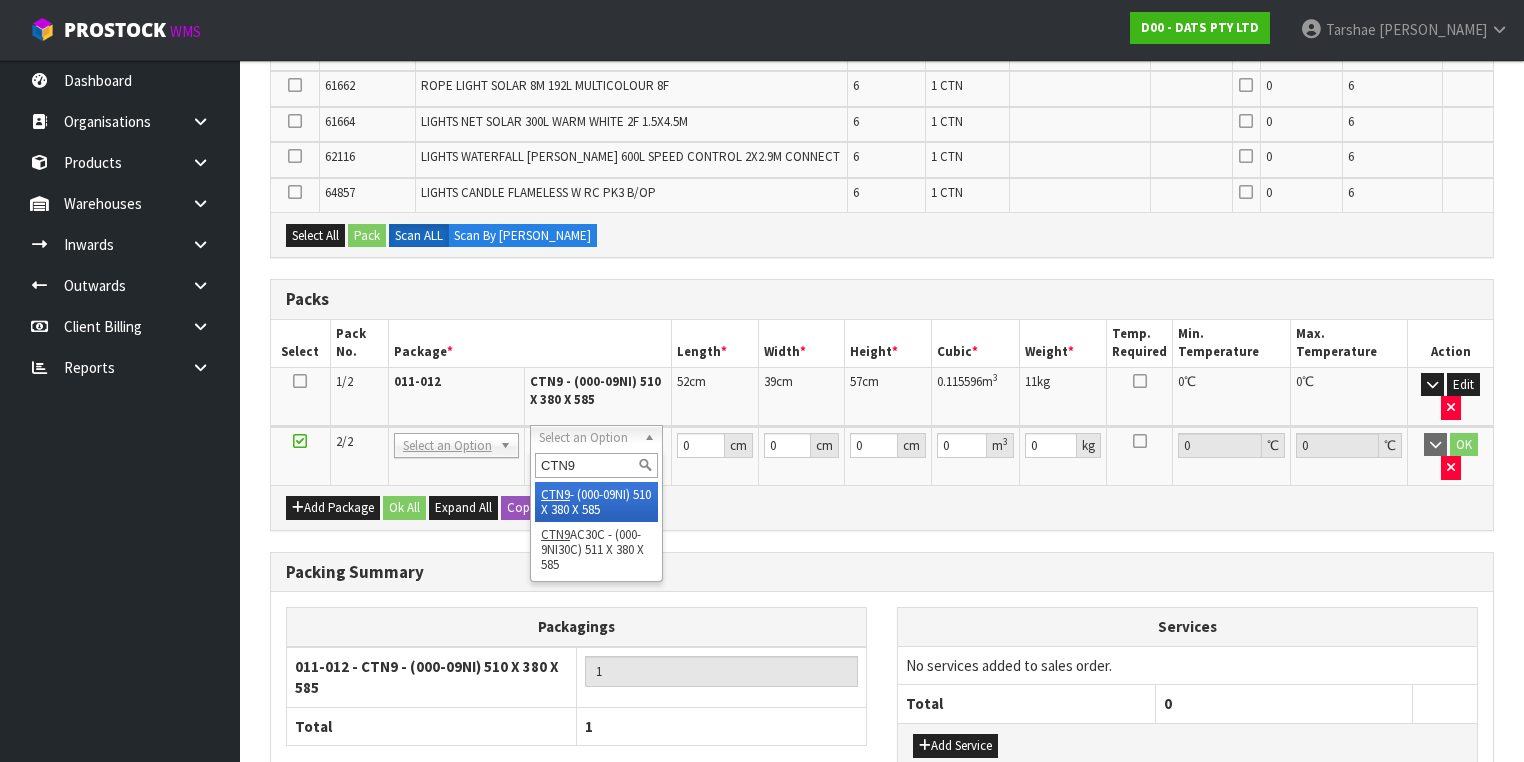 type on "2" 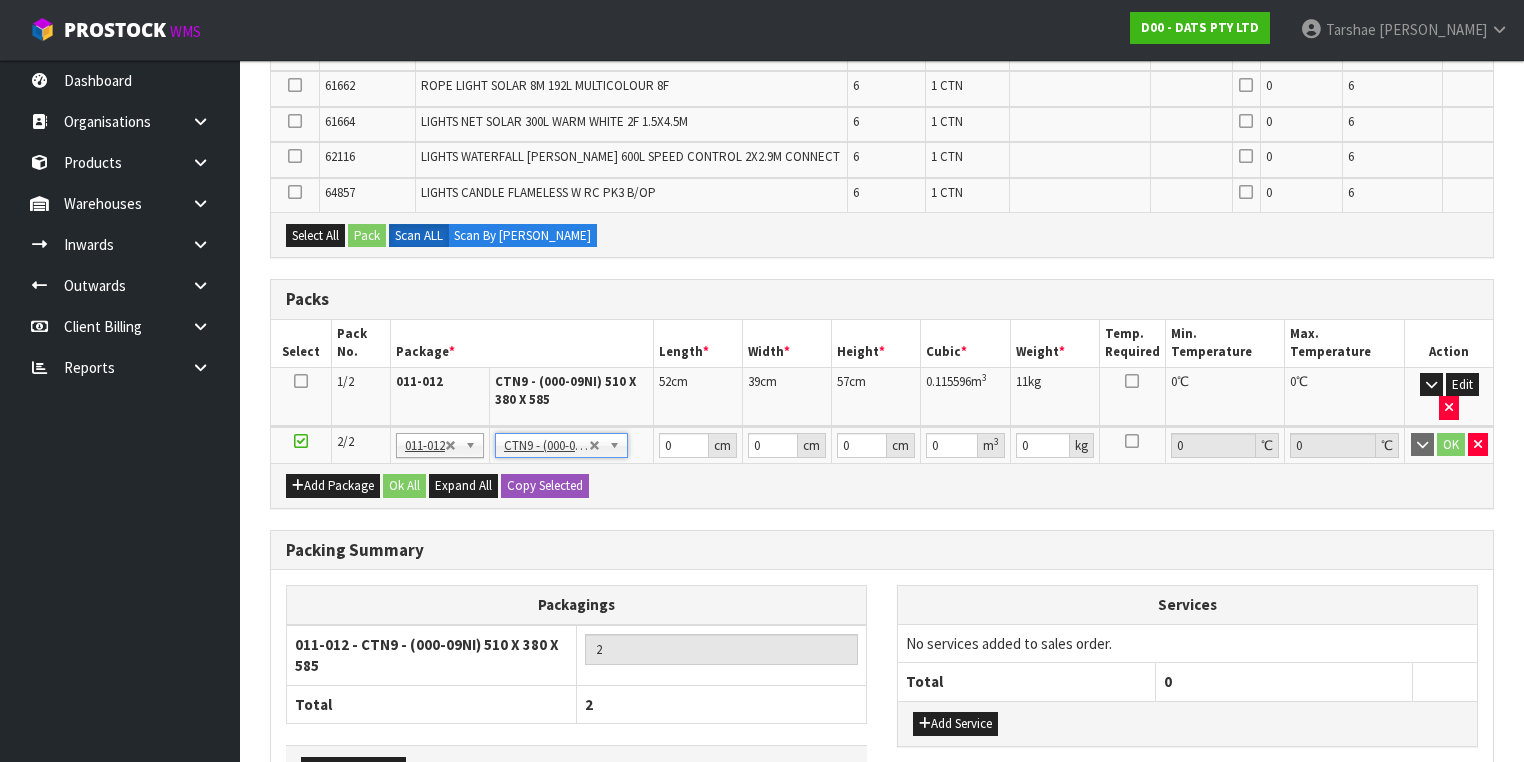 type on "51" 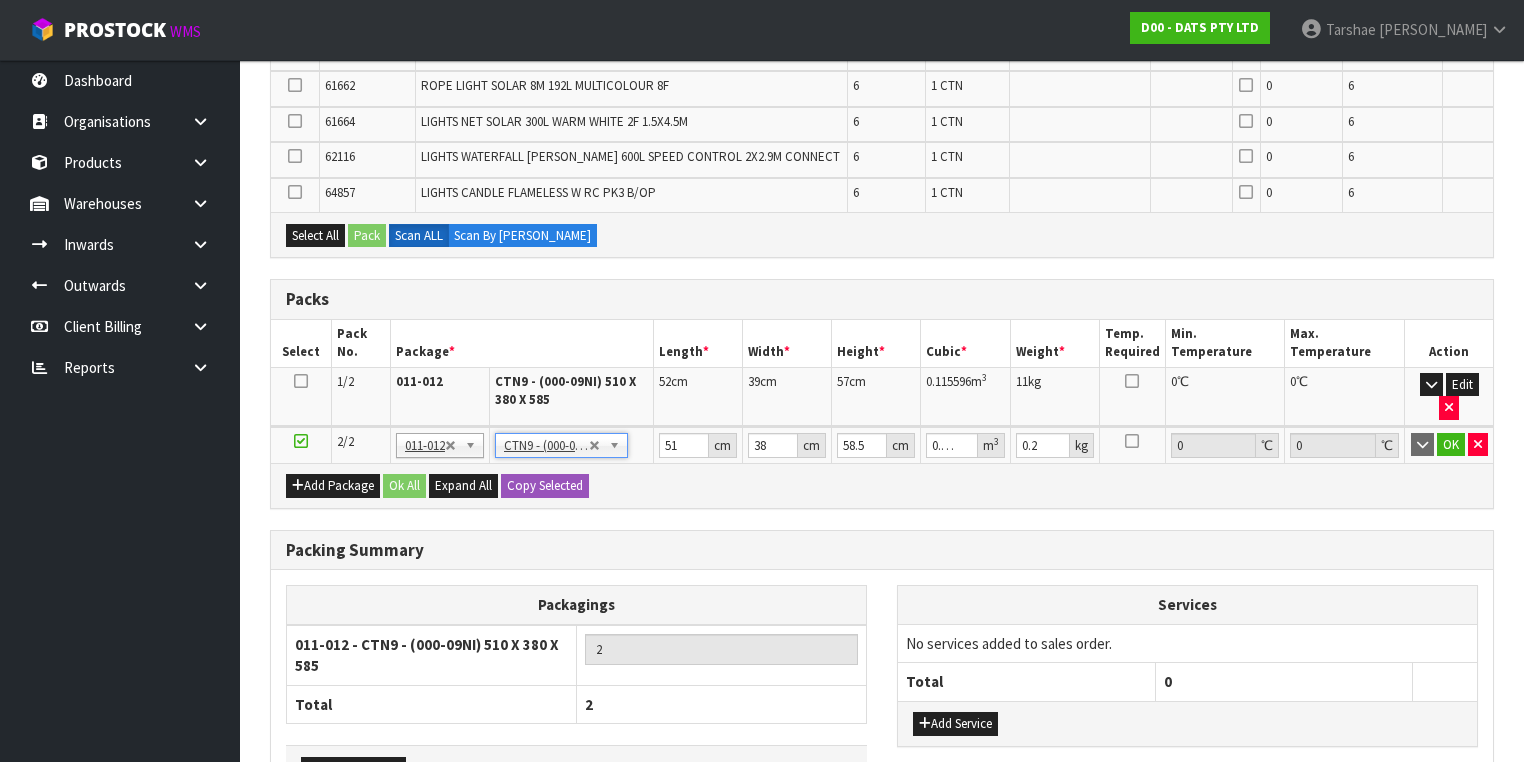 click on "Add Package
Ok All
Expand All
Copy Selected" at bounding box center [882, 485] 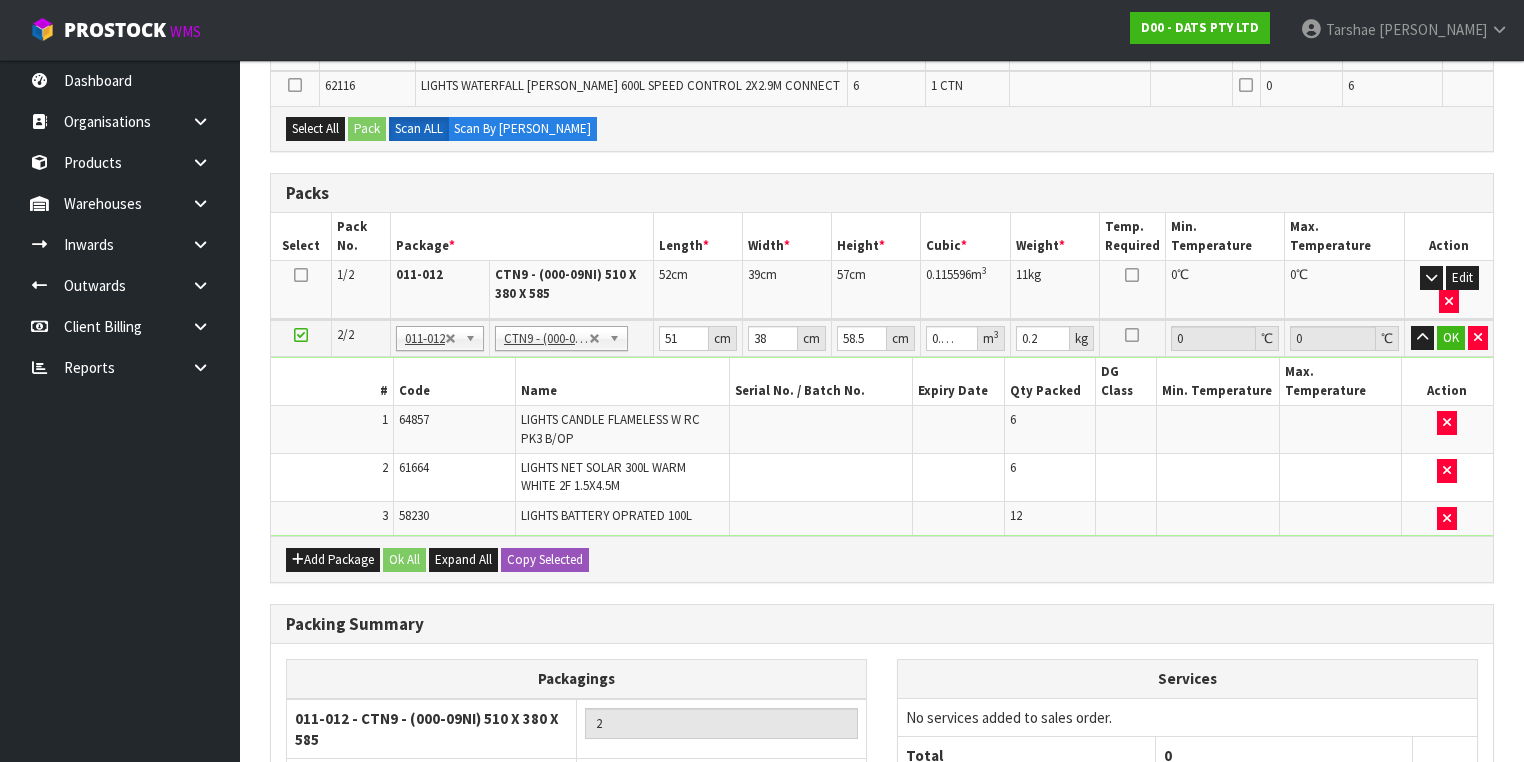scroll, scrollTop: 531, scrollLeft: 0, axis: vertical 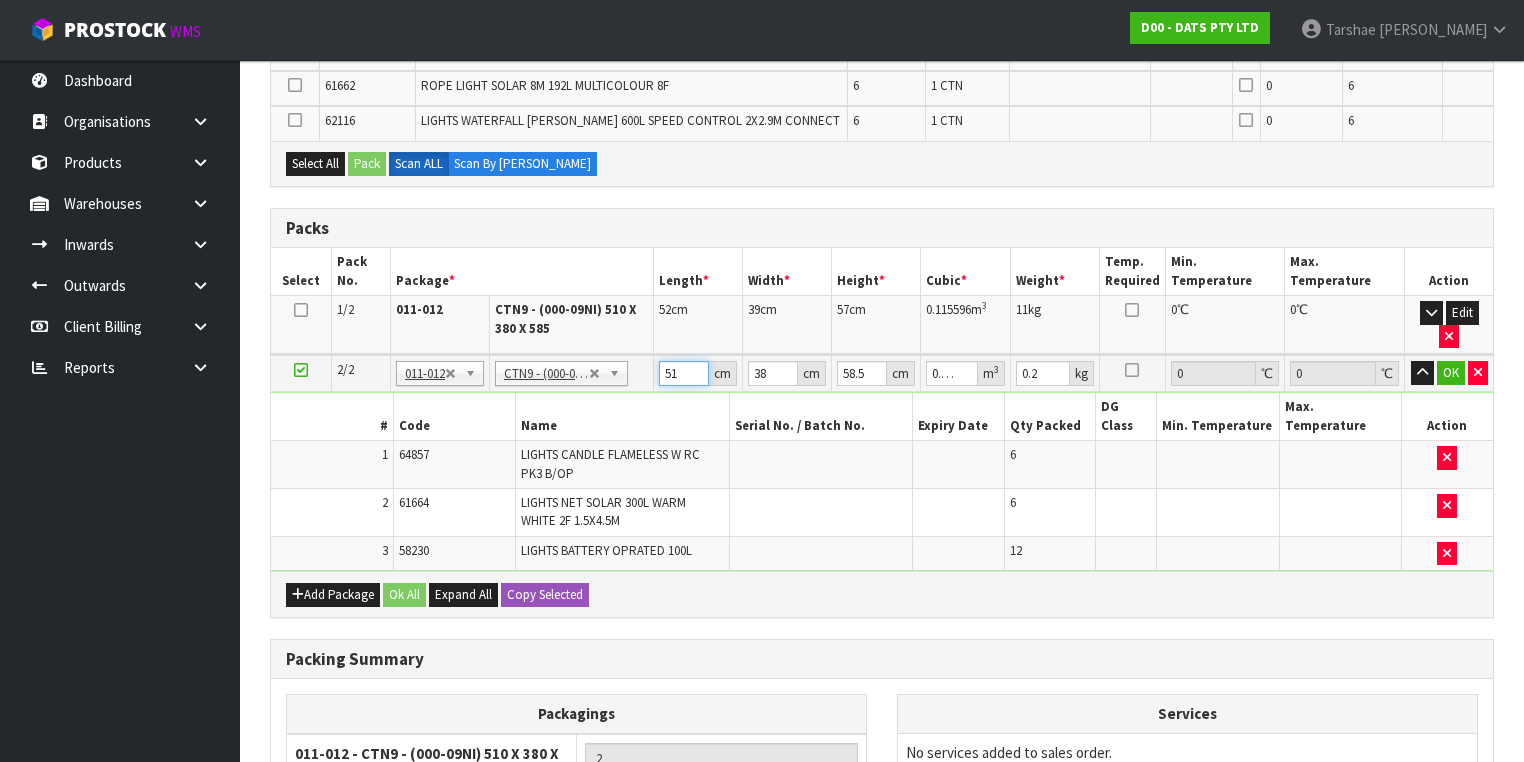 drag, startPoint x: 683, startPoint y: 368, endPoint x: 652, endPoint y: 370, distance: 31.06445 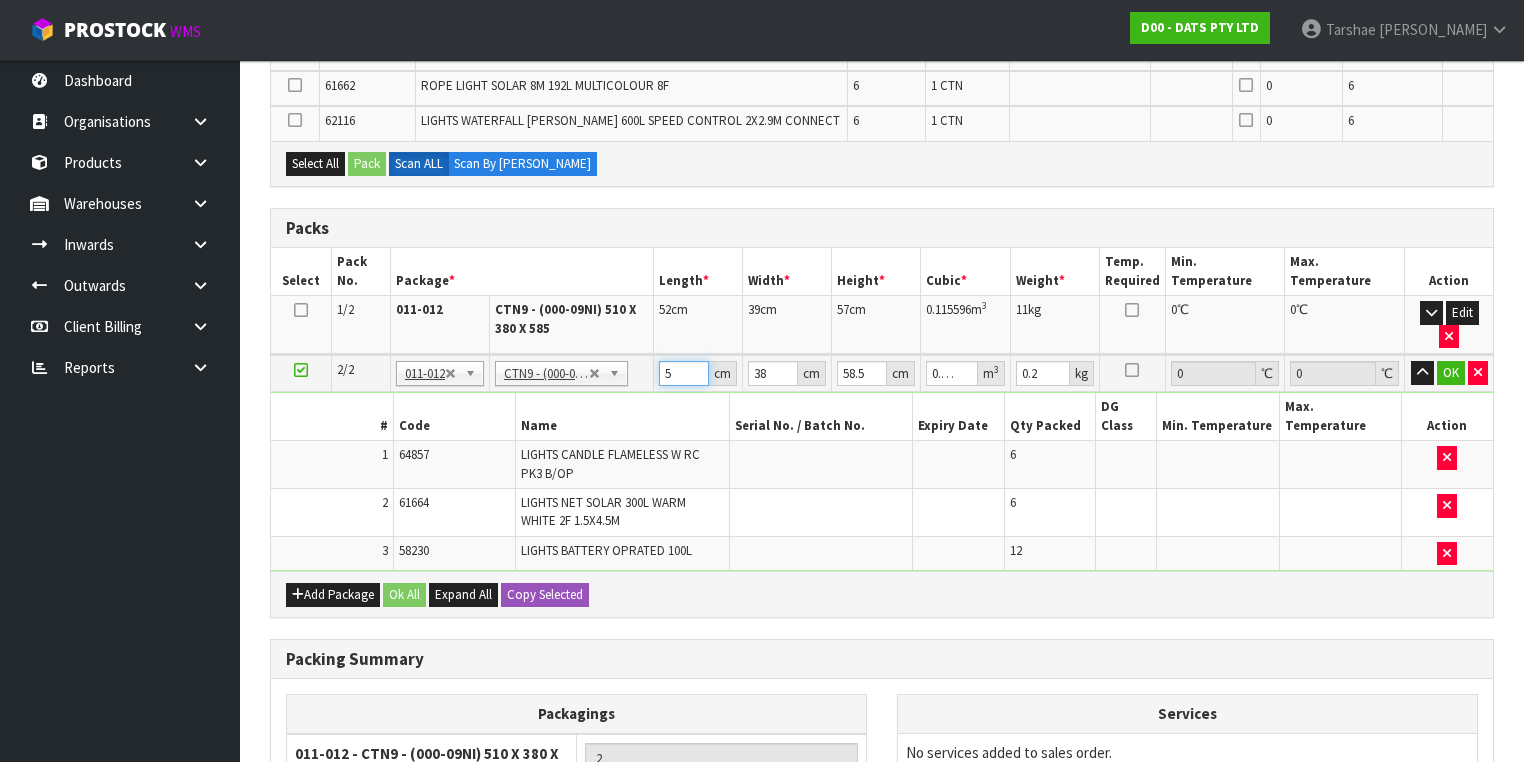 type on "52" 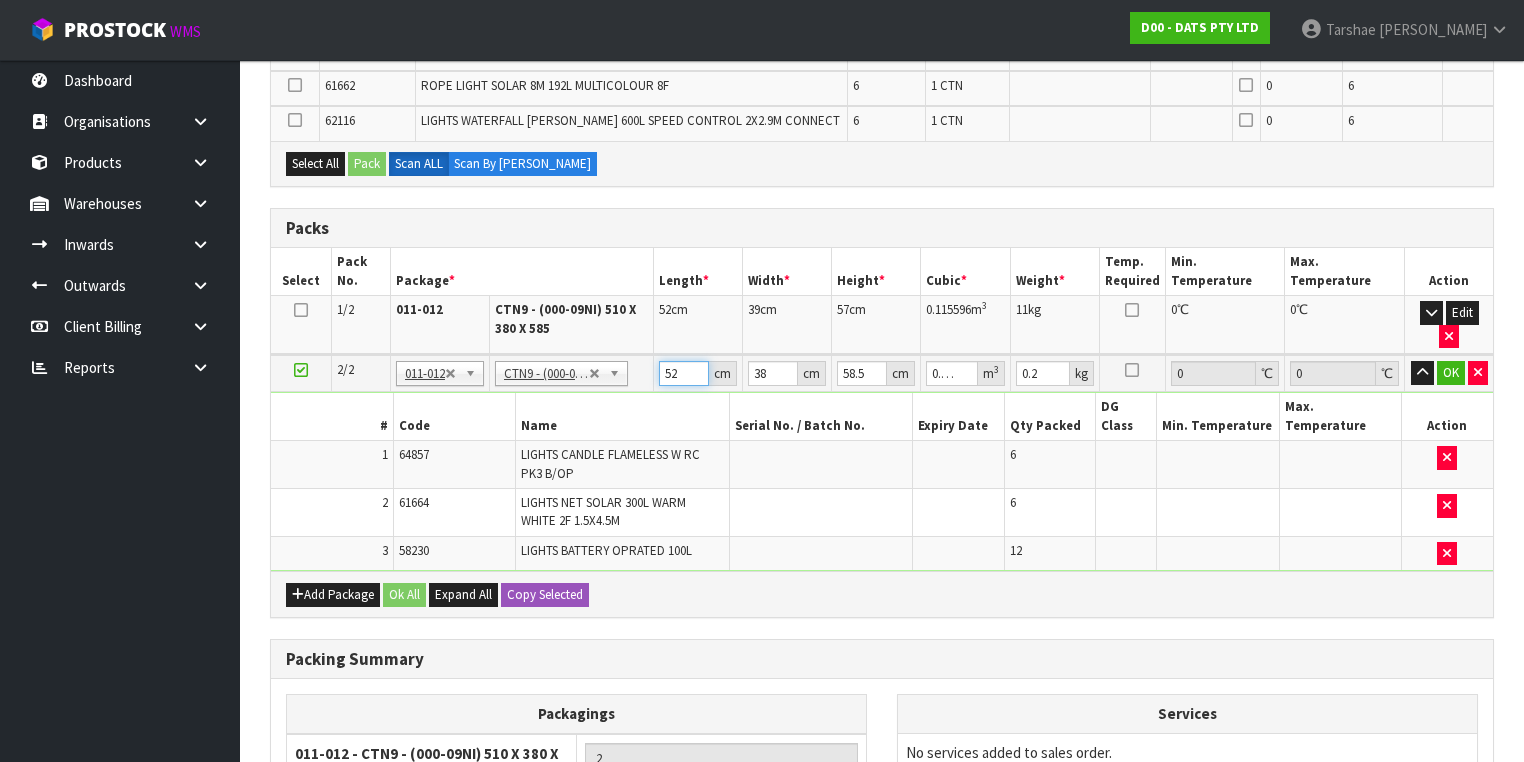 type on "52" 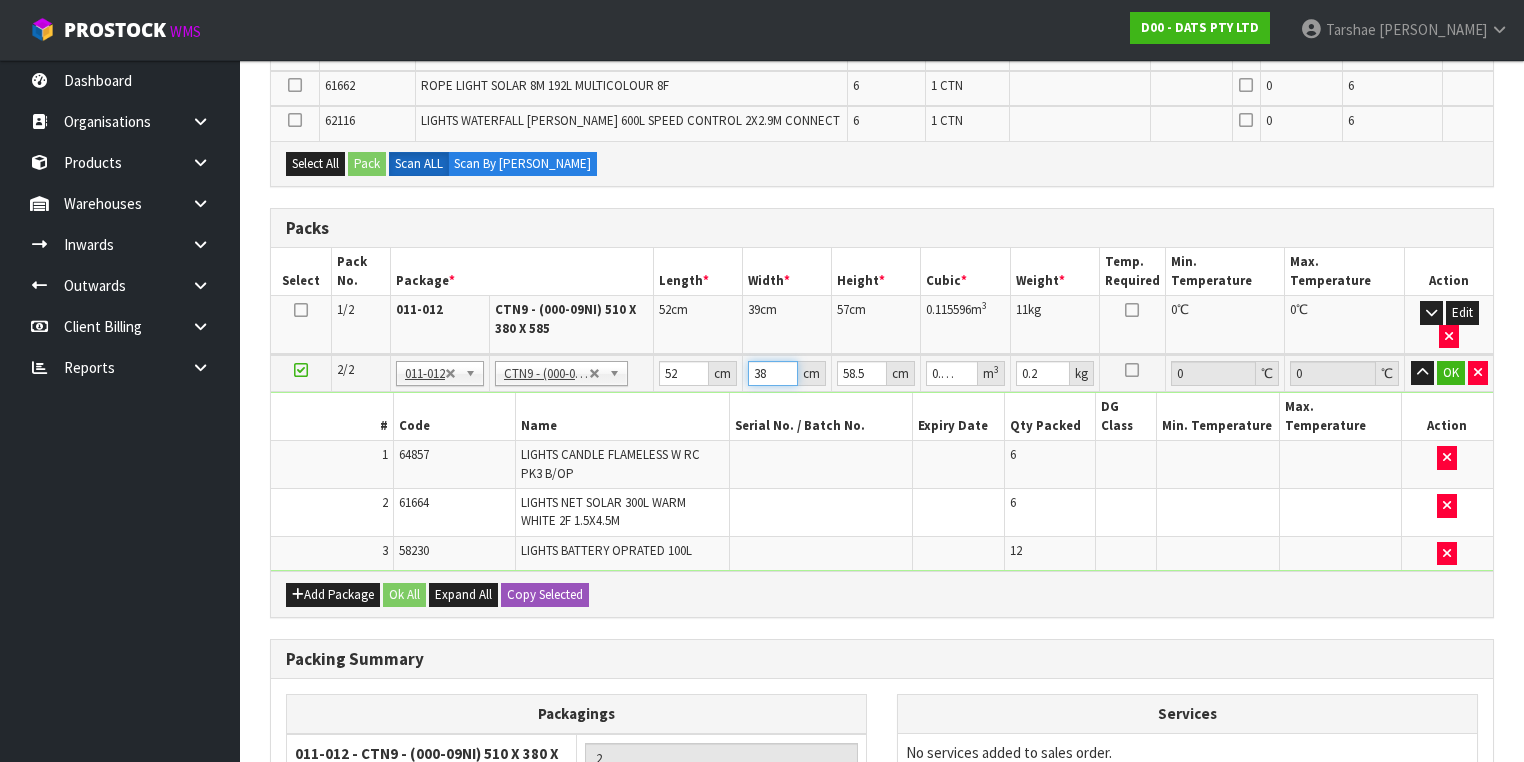 type on "4" 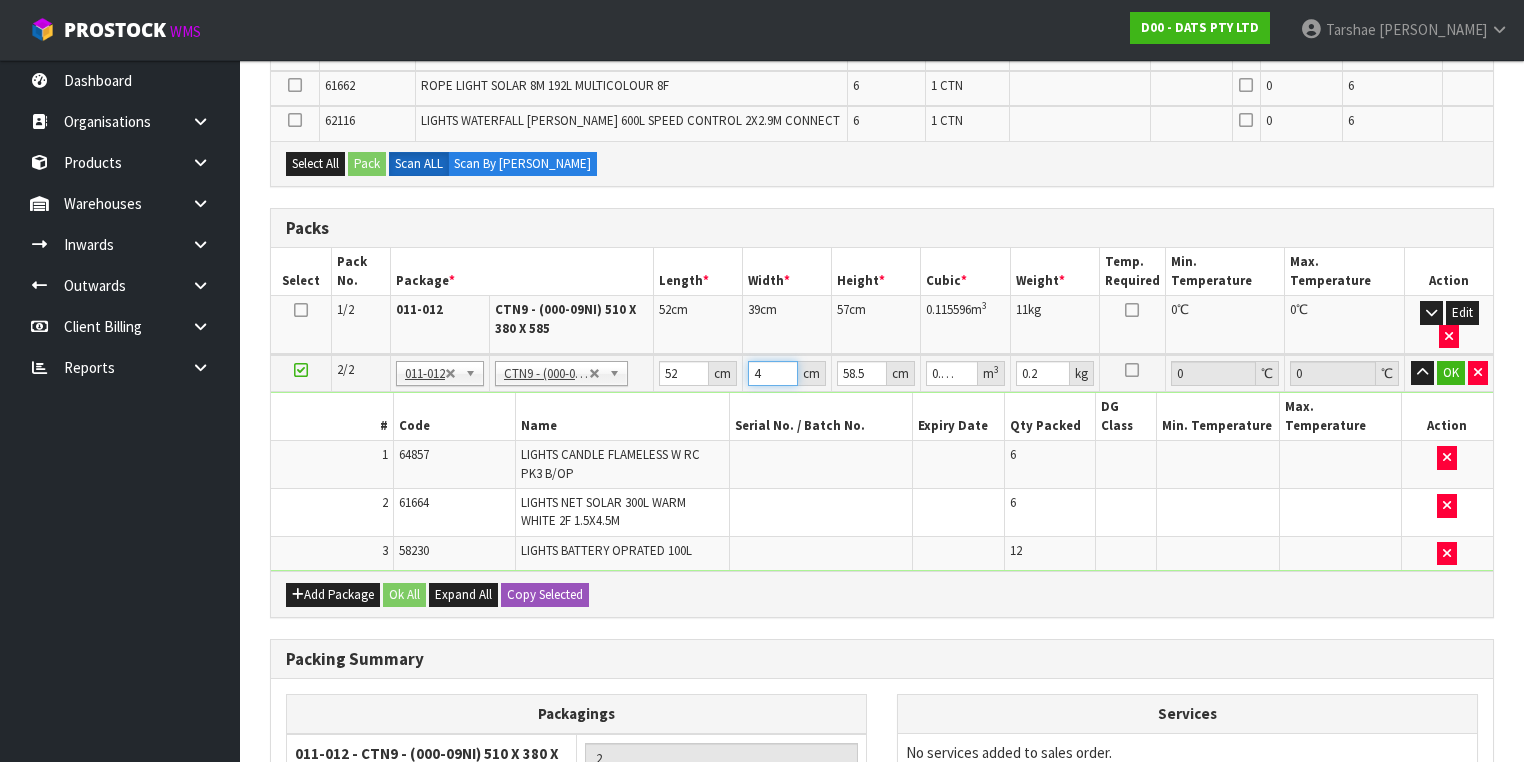 type on "40" 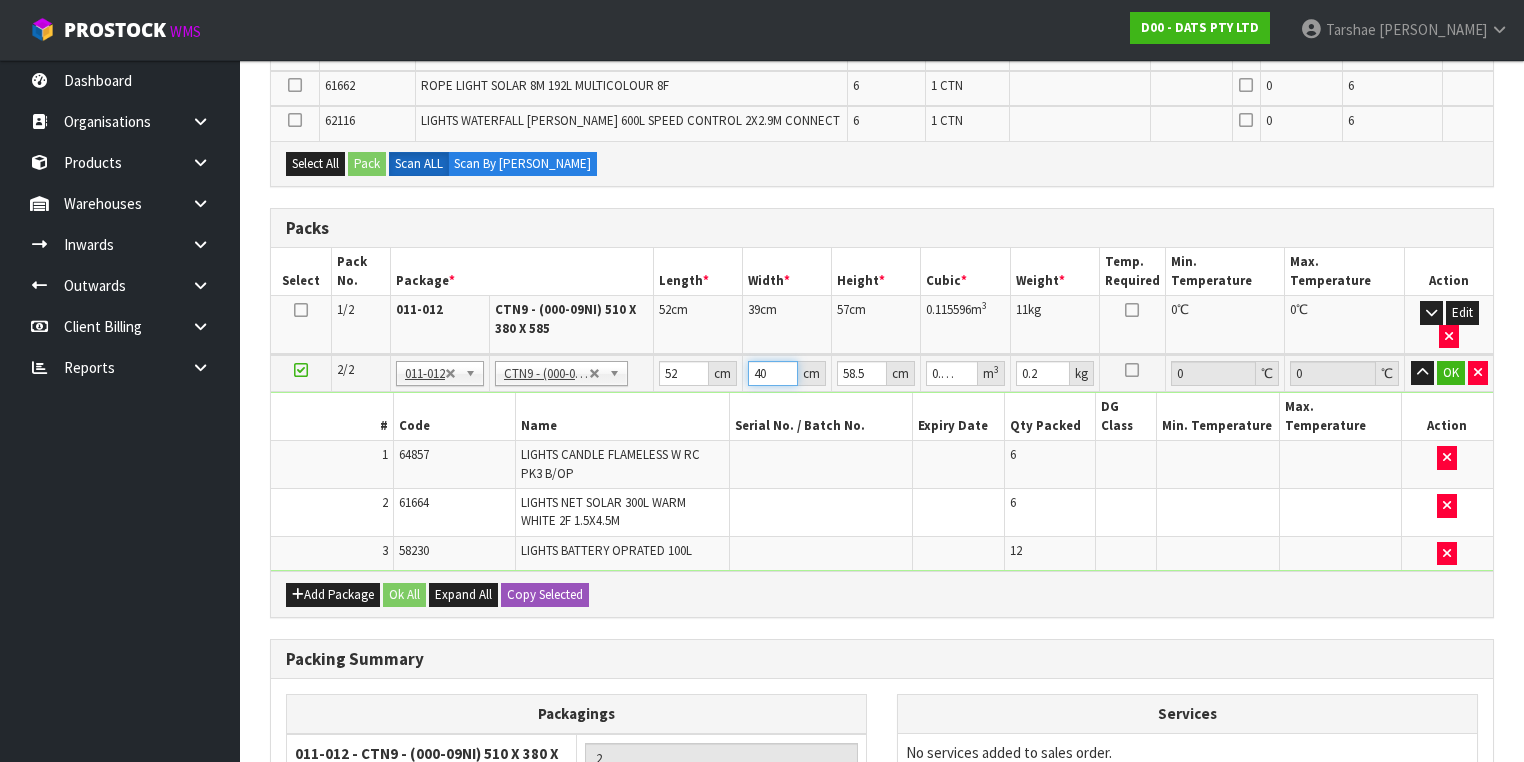 type on "40" 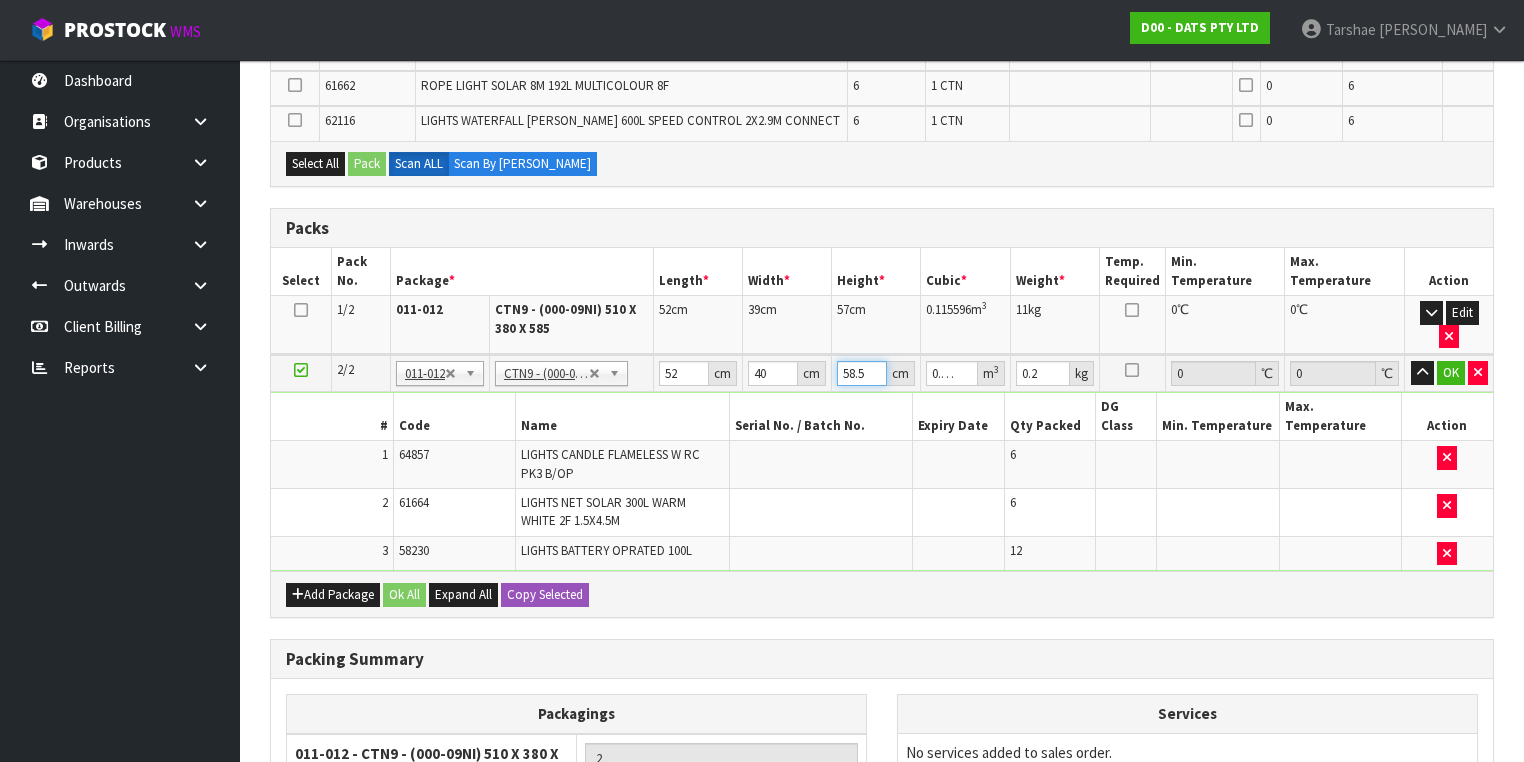 type on "4" 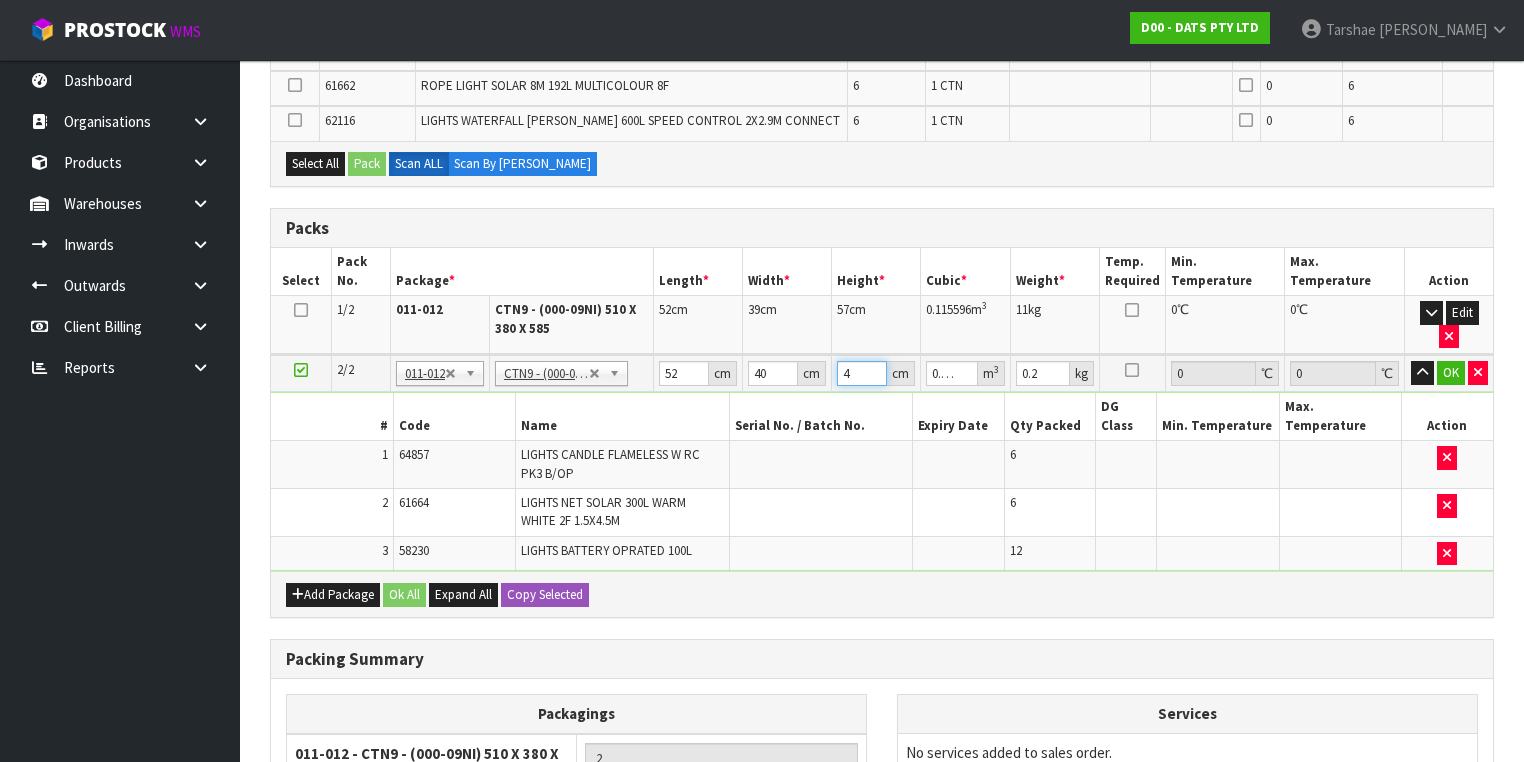 type on "0.00832" 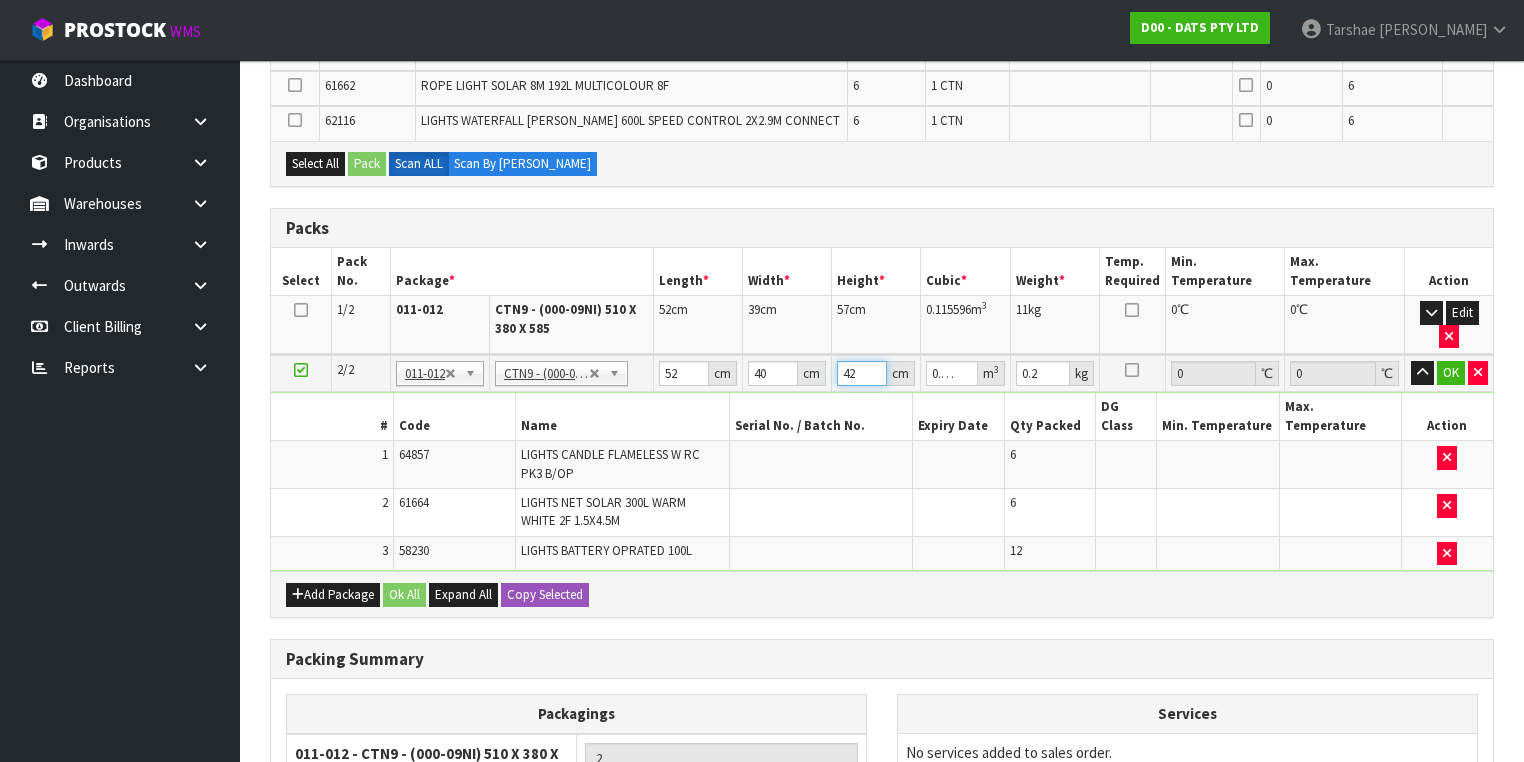 type on "42" 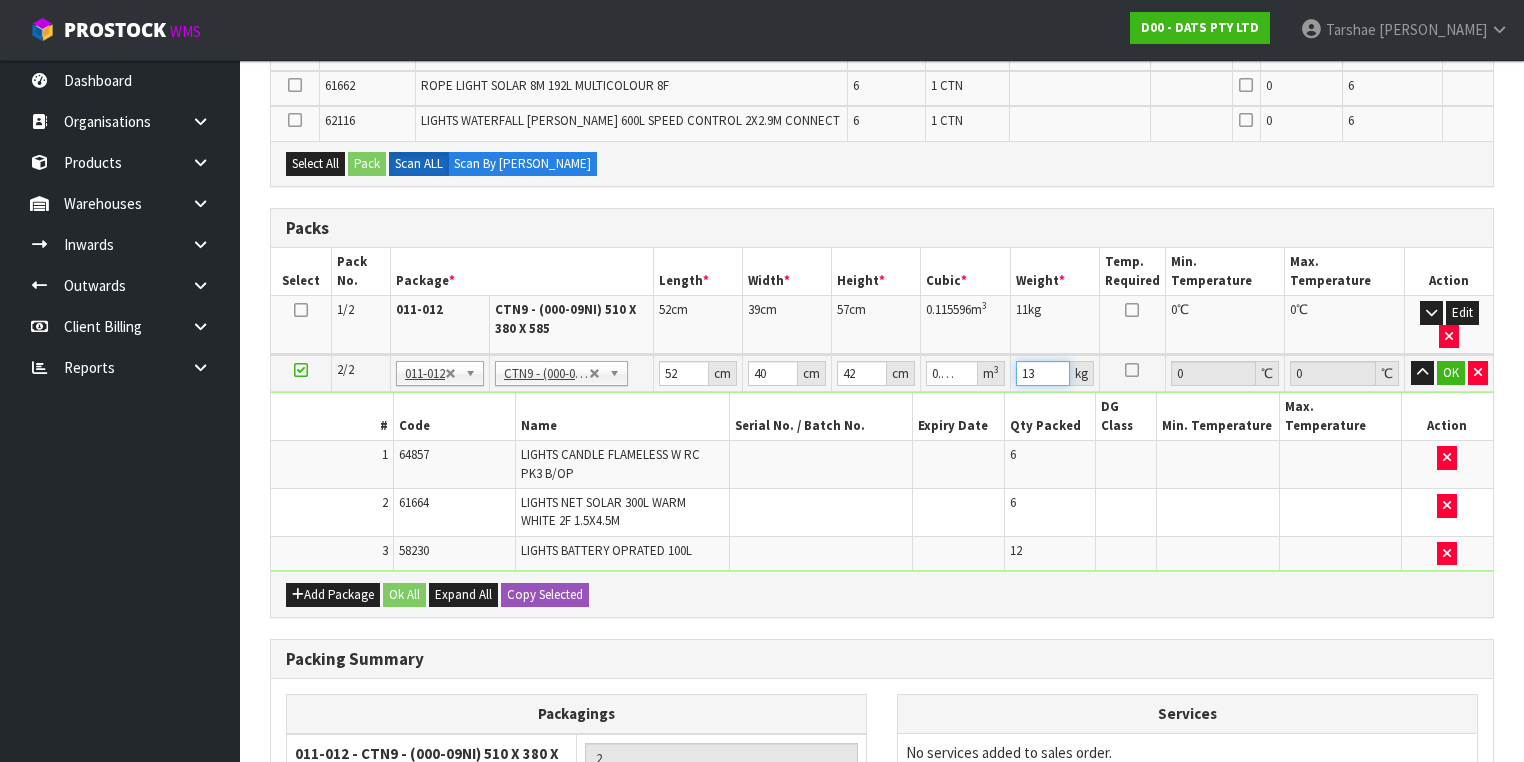 type on "13" 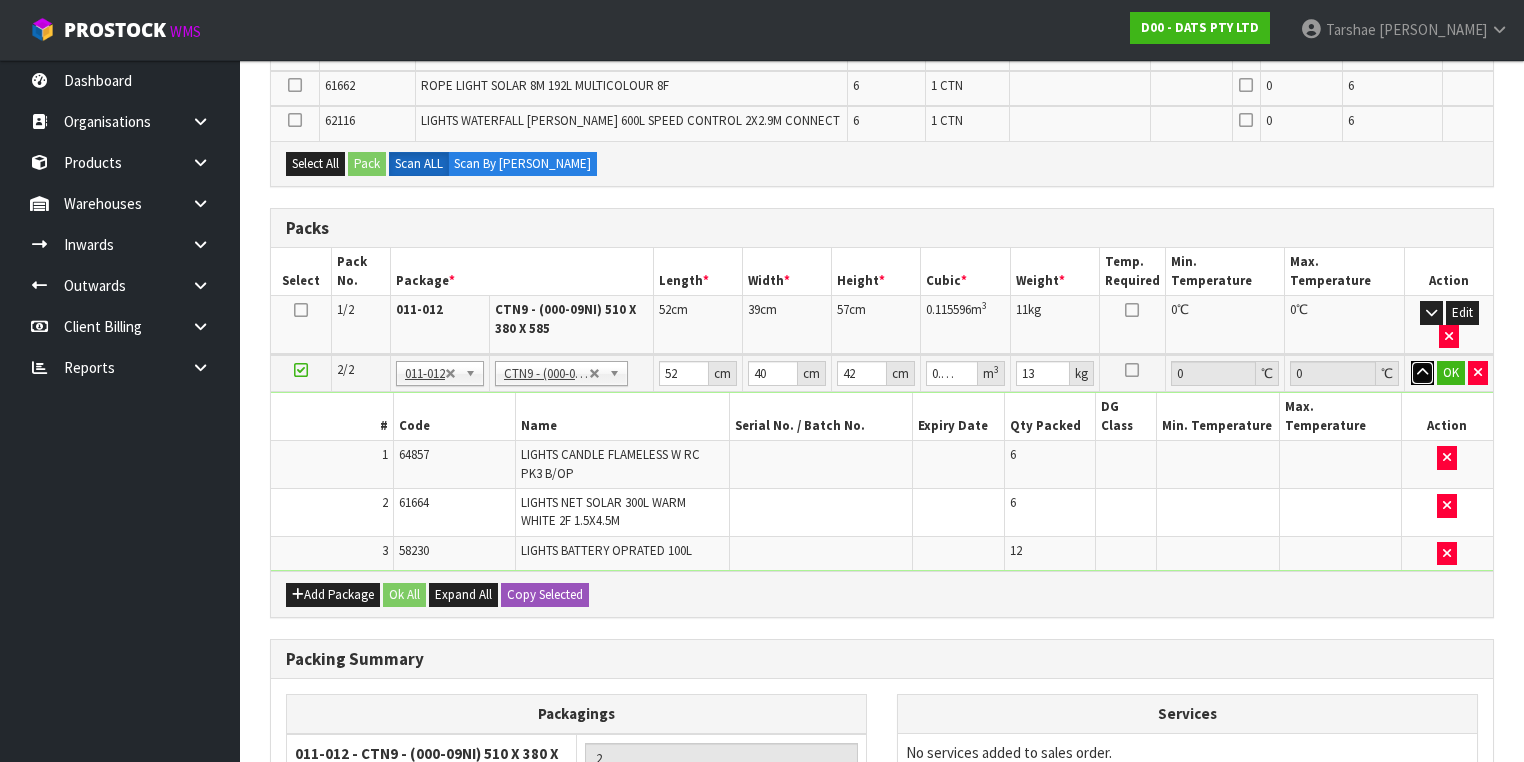 type 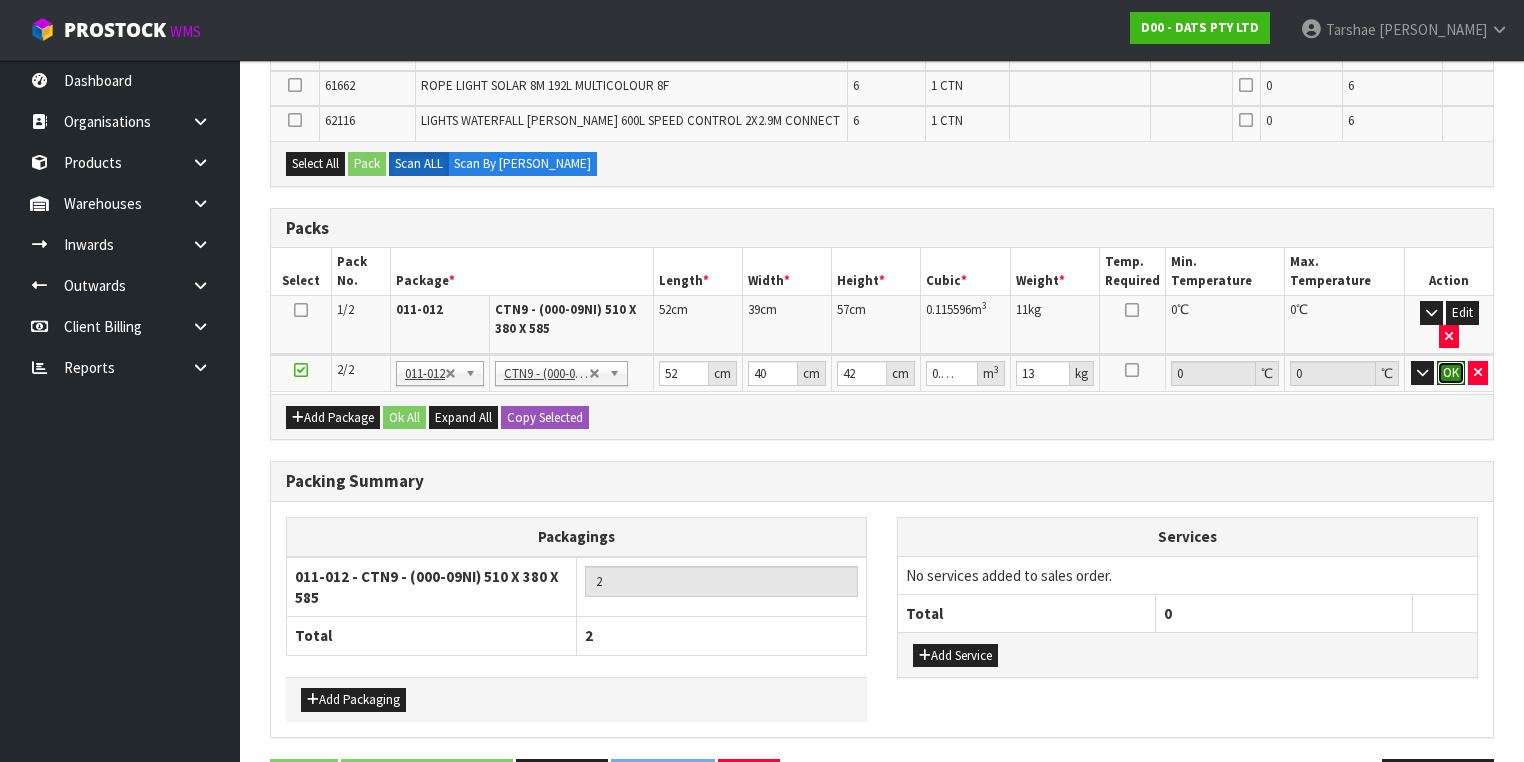 click on "OK" at bounding box center [1451, 373] 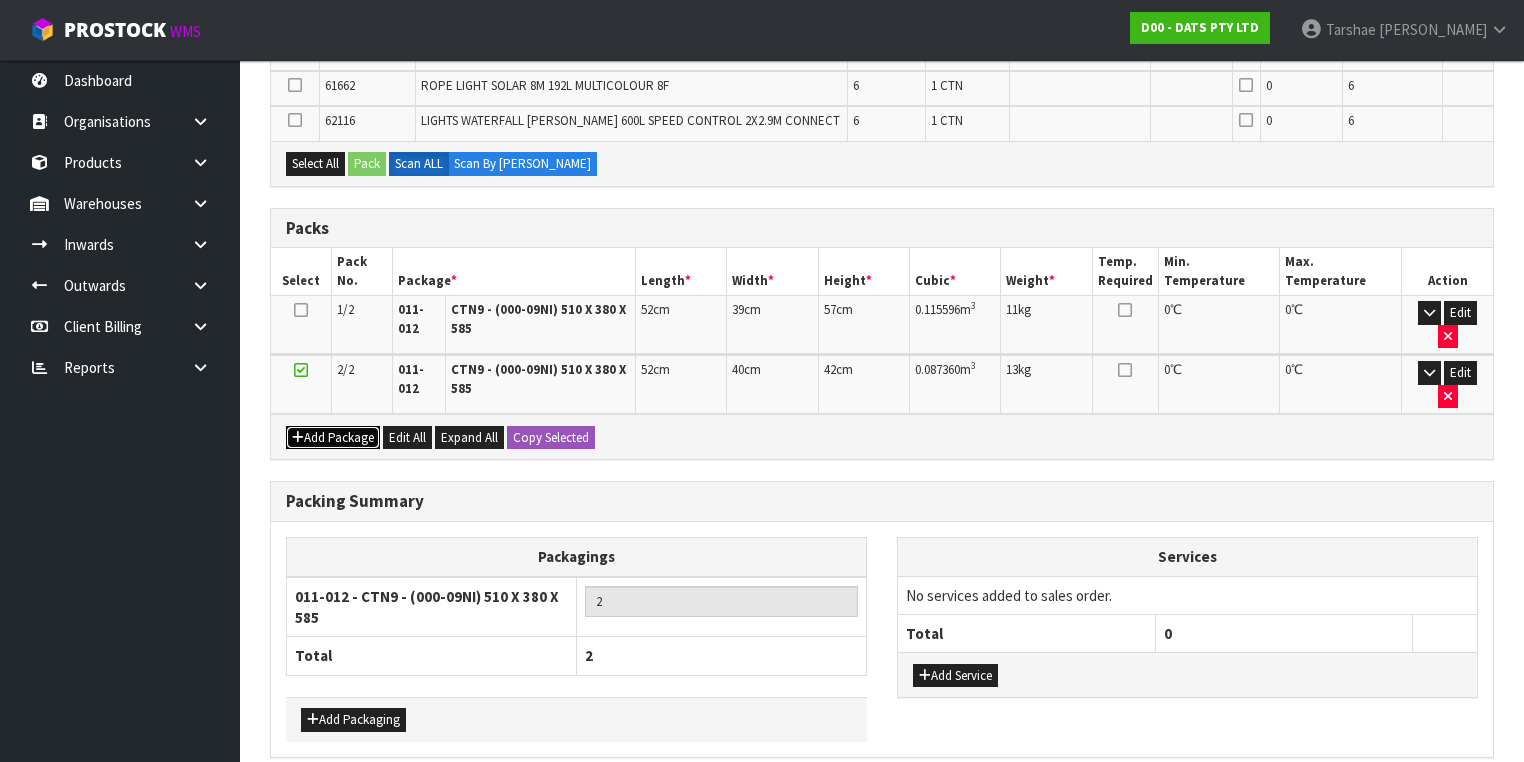 click on "Add Package" at bounding box center (333, 438) 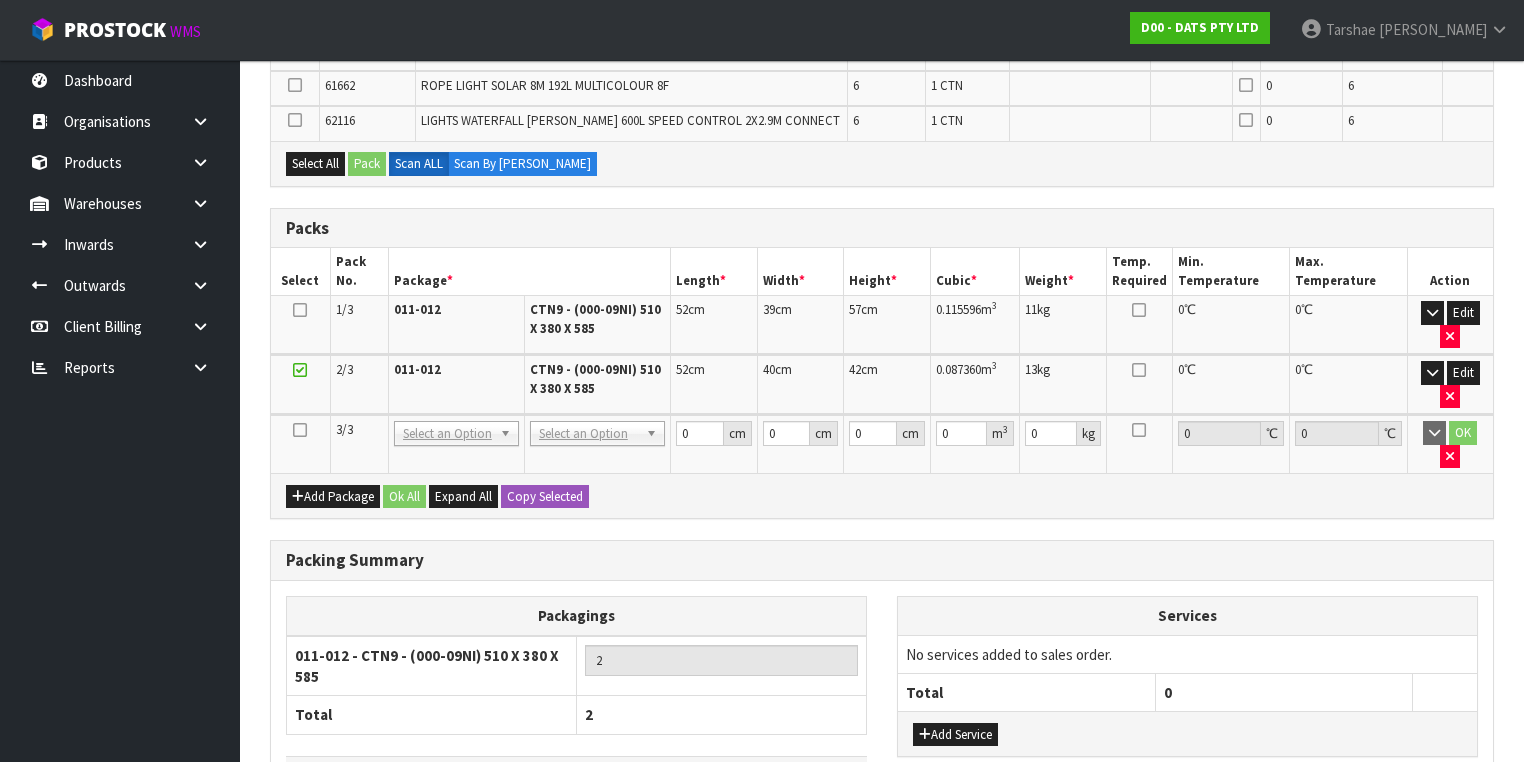 drag, startPoint x: 293, startPoint y: 416, endPoint x: 307, endPoint y: 425, distance: 16.643316 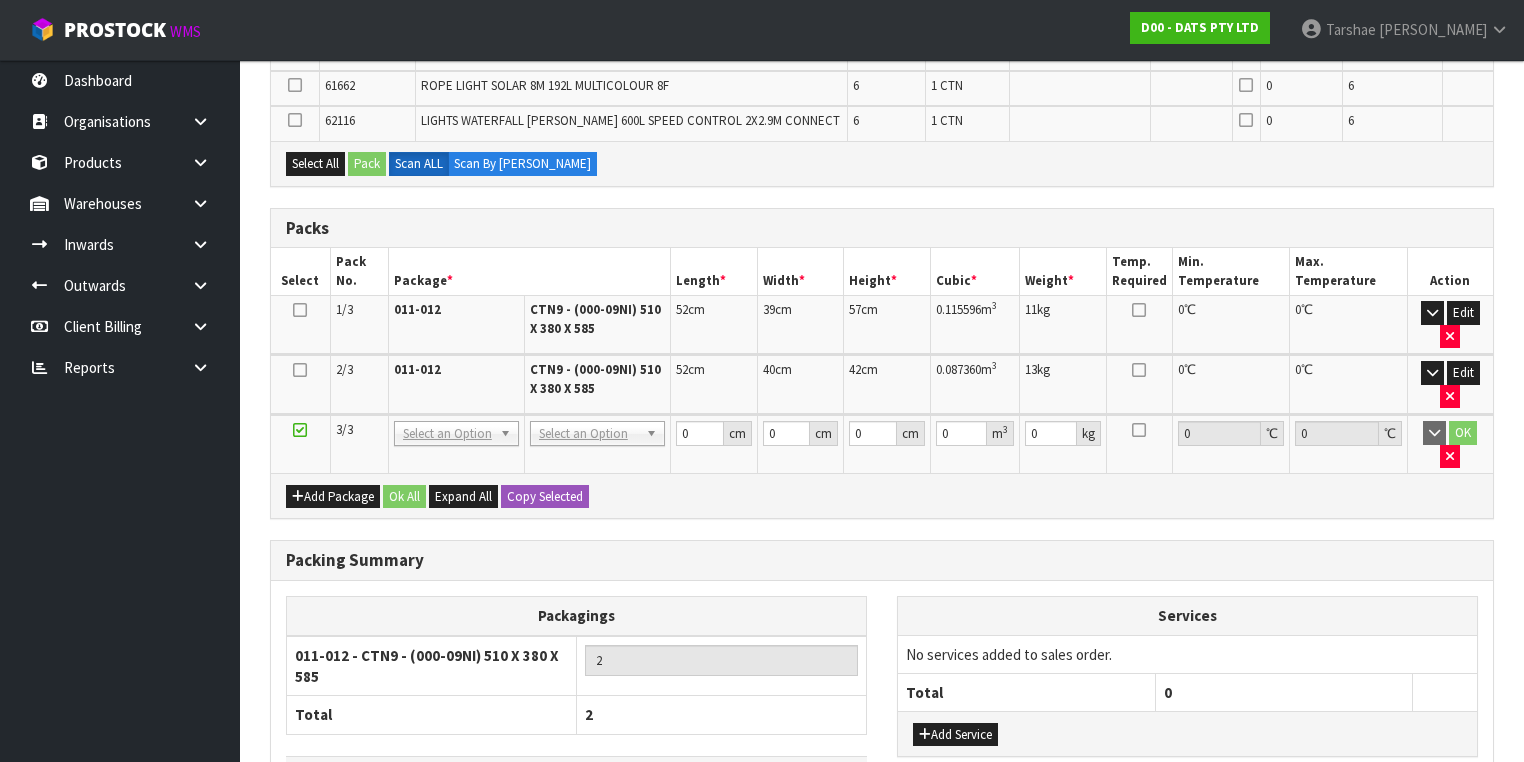 click on "Combine Orders
D00-ORD0015301 D00-ORD0015303 D00-ORD0015306 D00-ORD0015307 D00-ORD0015308 D00-ORD0015309 D00-ORD0015310 D00-ORD0015311 D00-ORD0015312 D00-ORD0015313 D00-ORD0015314 D00-ORD0015315 D00-ORD0015316 D00-ORD0015317 D00-ORD0015318 D00-ORD0015319 D00-ORD0015320 D00-ORD0015321 D00-ORD0015323 D00-ORD0015324 D00-ORD0015325 D00-ORD0015326 D00-ORD0015327 D00-ORD0015328 D00-ORD0015329 D00-ORD0015330 D00-ORD0015331 D00-ORD0015332 D00-ORD0015333
Select Some Options
Picks
Select
Product Code
Product Name
Qty Picked
Pick Review
Serial No. / Batch No.
Expiry Date
UP
Qty Packed
Qty Unpacked
Action
58230
LIGHTS BATTERY OPRATED 100L
12
1 CTN" at bounding box center [882, 376] 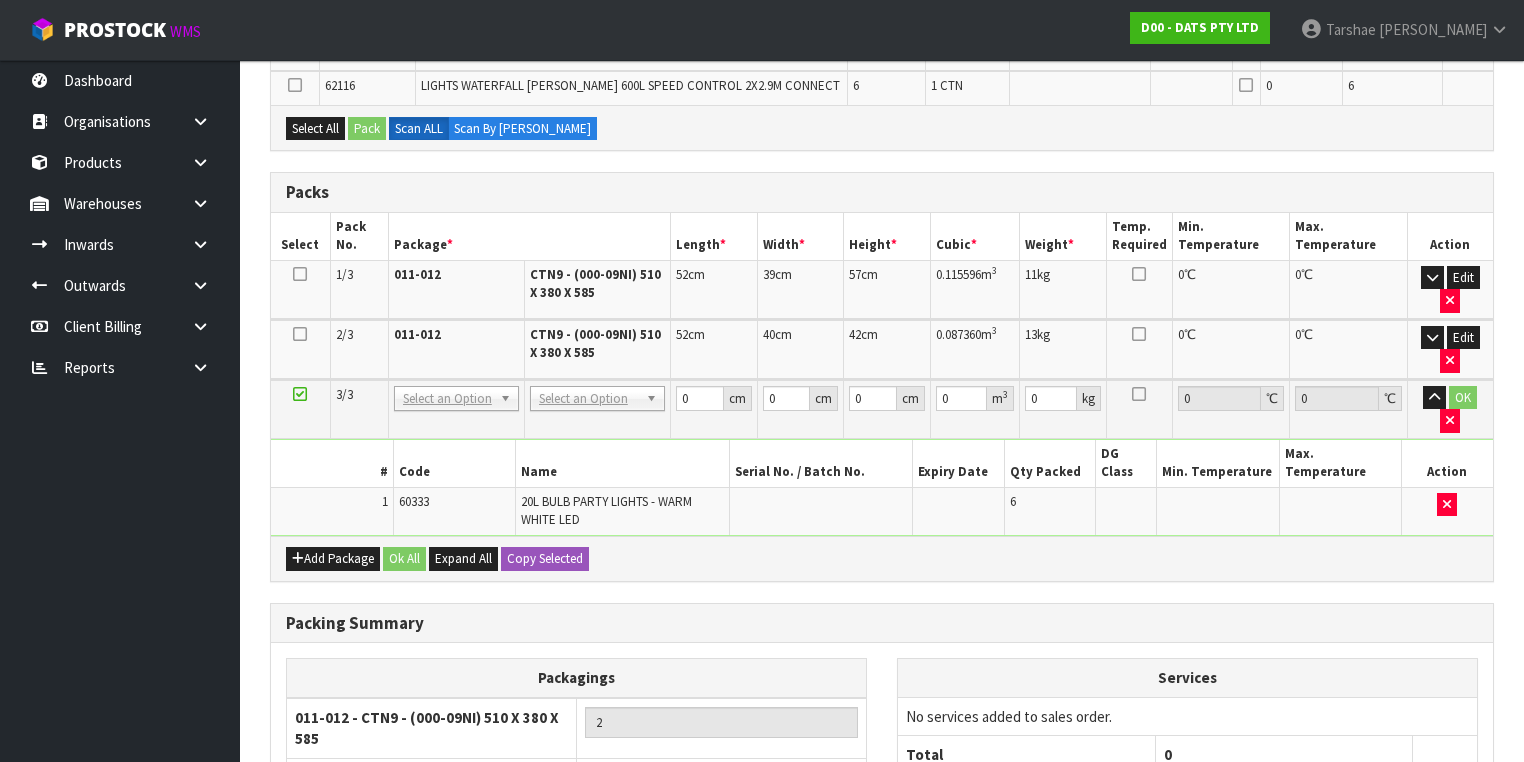 scroll, scrollTop: 496, scrollLeft: 0, axis: vertical 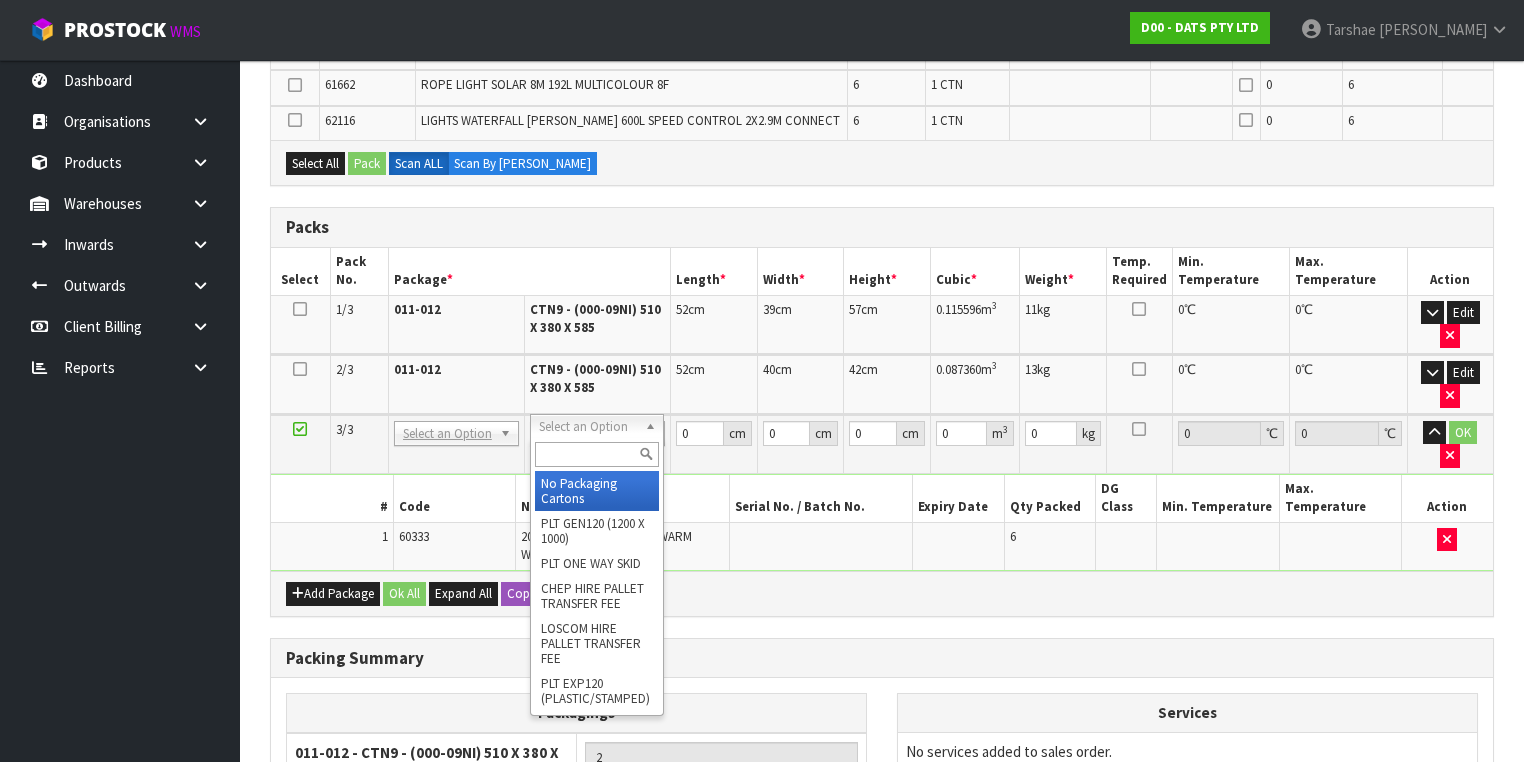 click at bounding box center (596, 454) 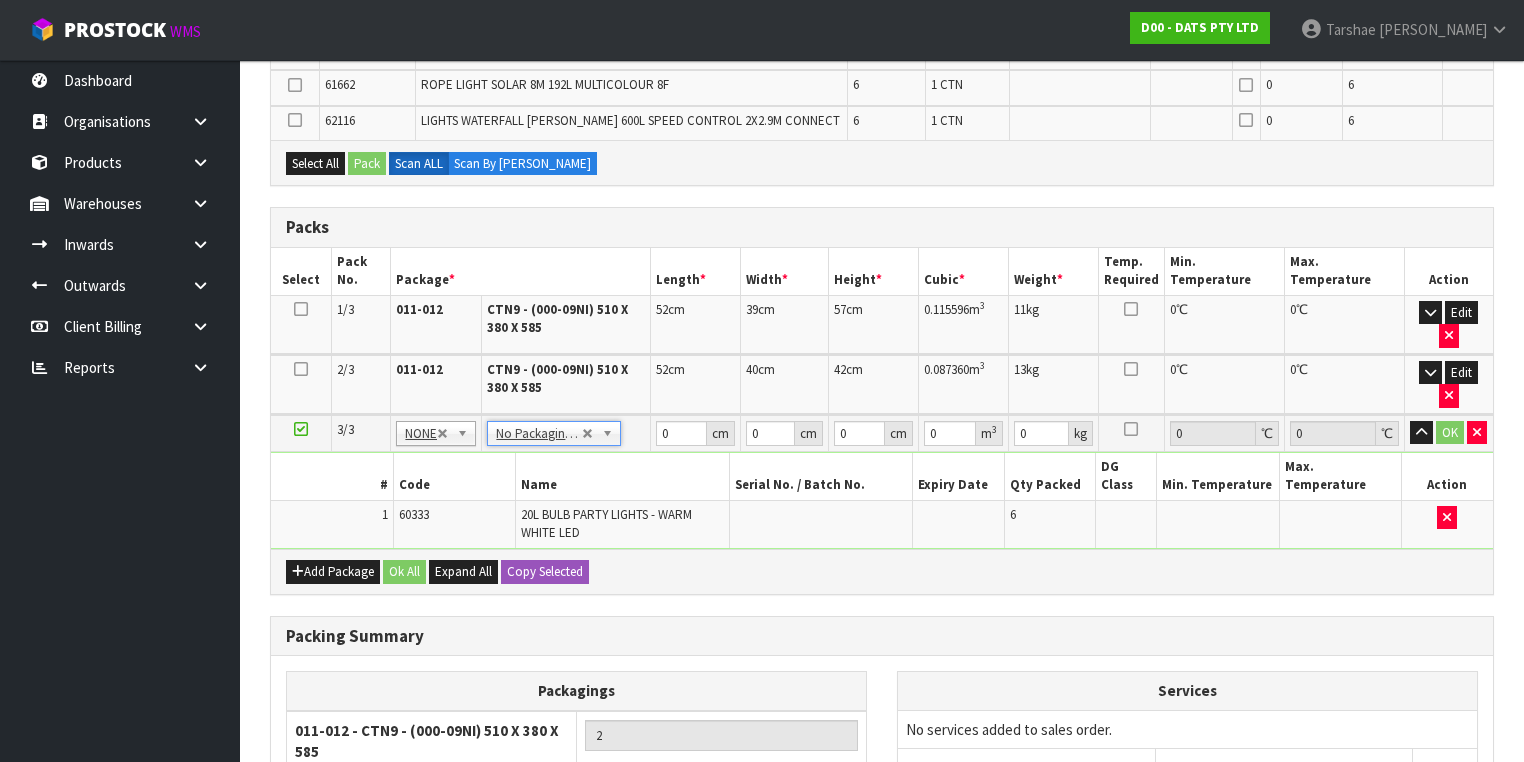click on "Add Package
Ok All
Expand All
Copy Selected" at bounding box center [882, 571] 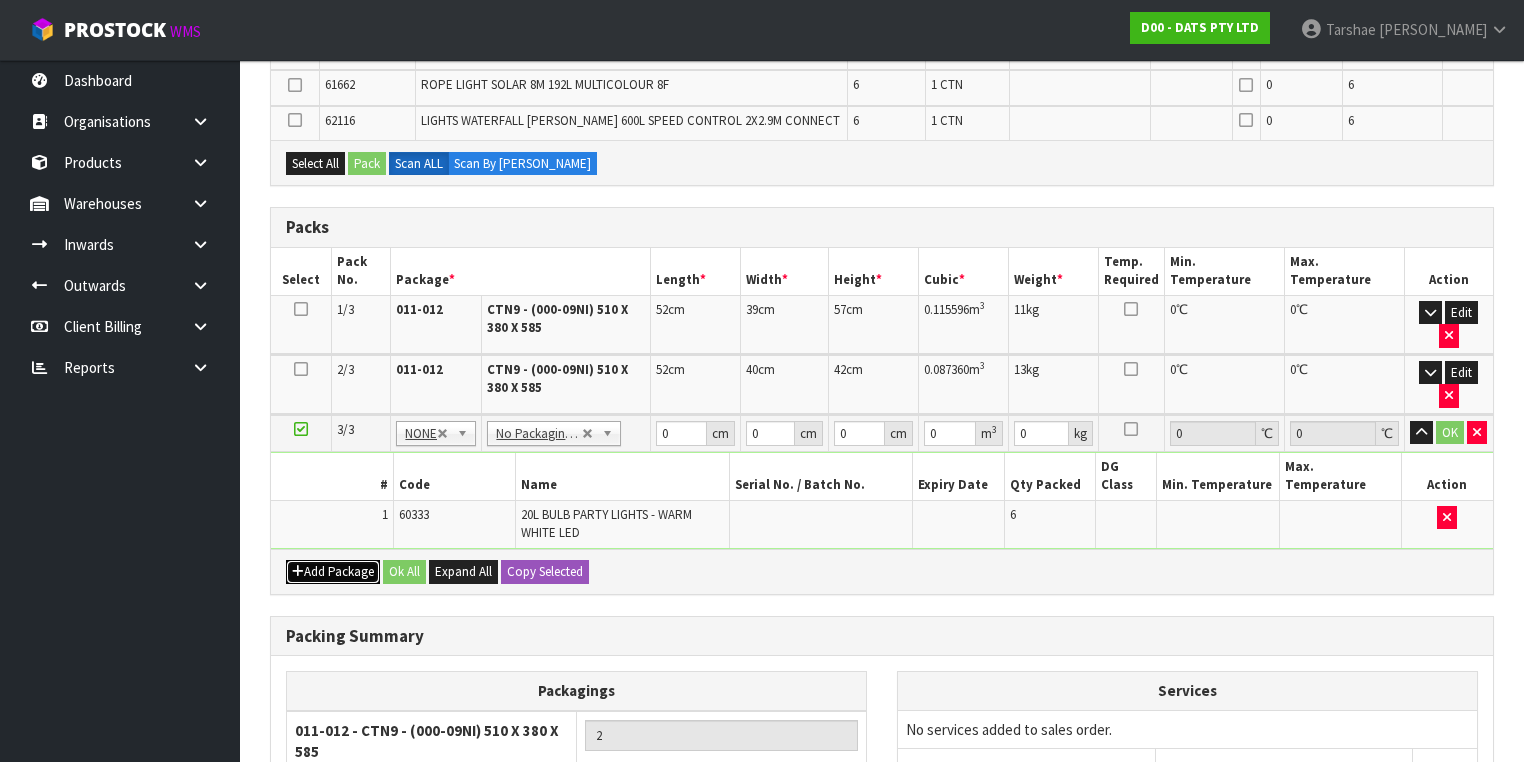 click on "Add Package" at bounding box center (333, 572) 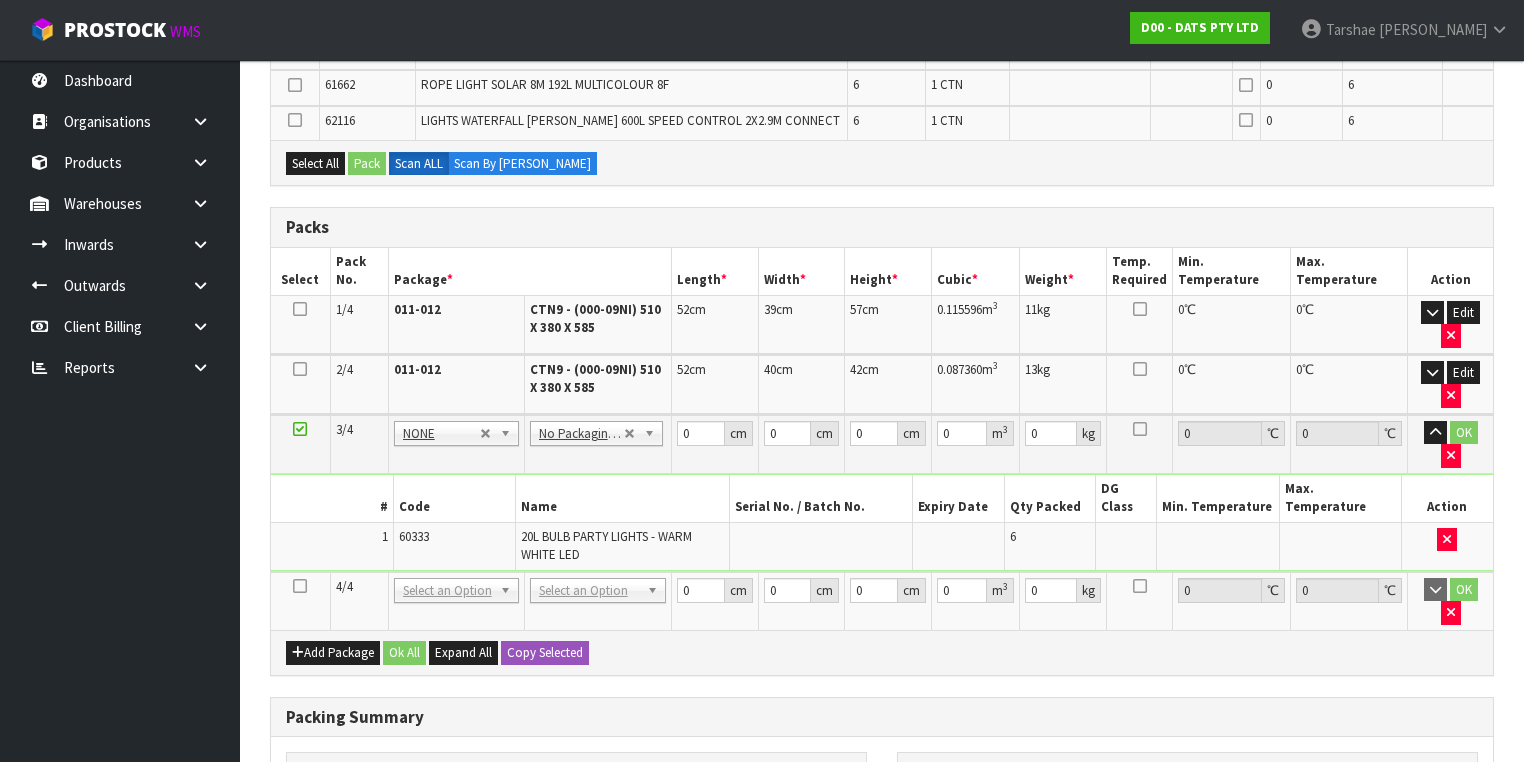 click at bounding box center [300, 586] 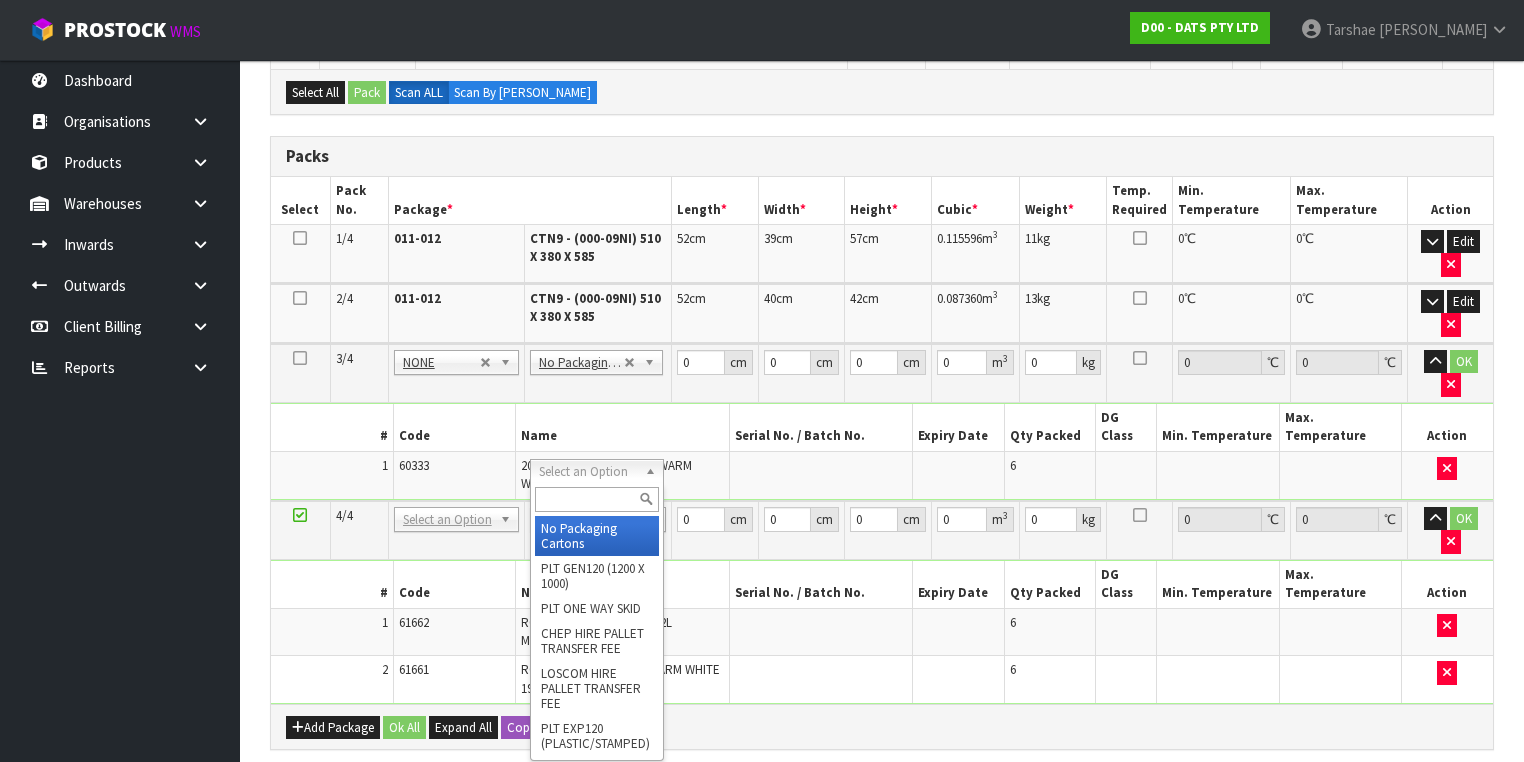 type on "2" 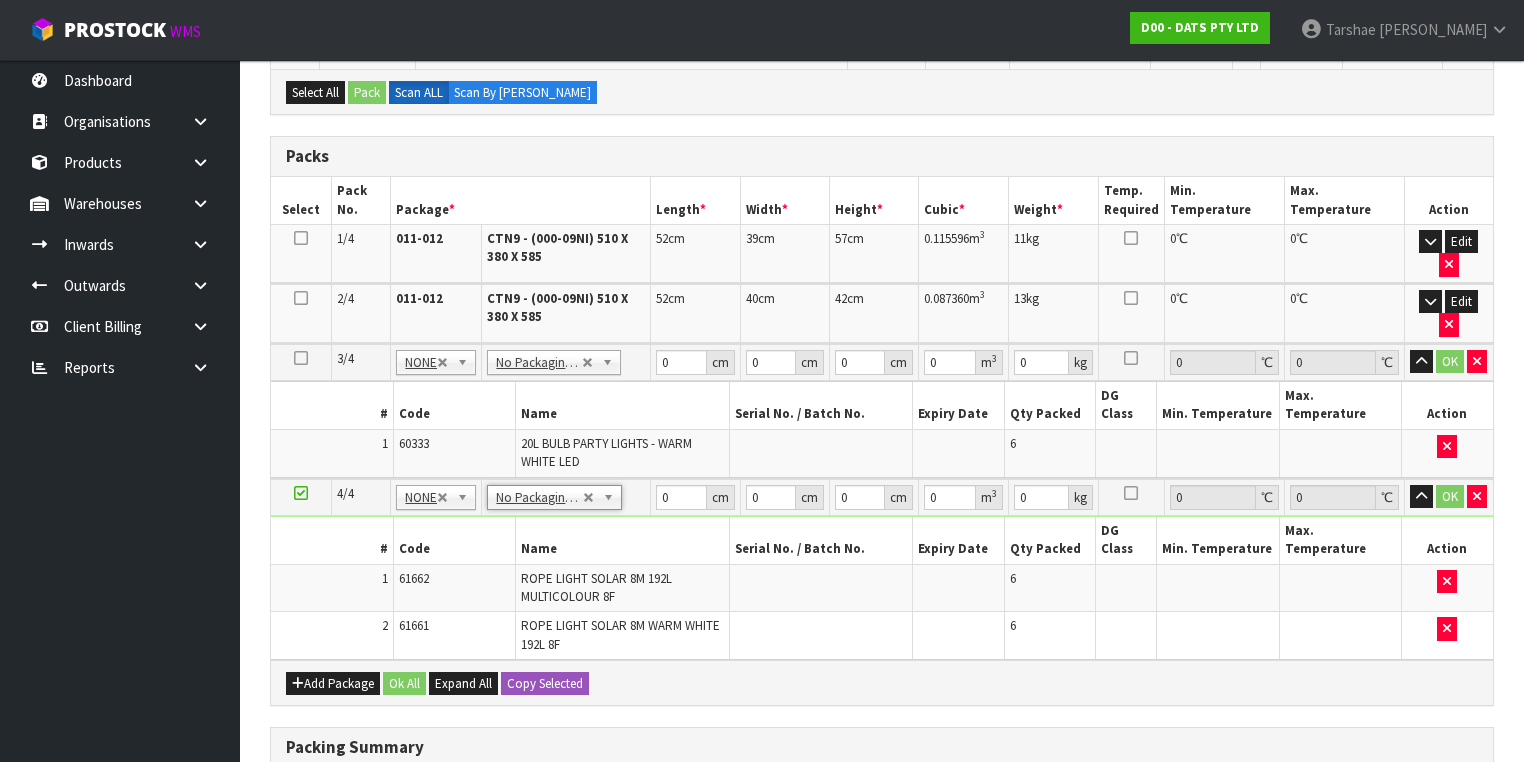 click on "ROPE LIGHT SOLAR 8M 192L MULTICOLOUR 8F" at bounding box center [596, 587] 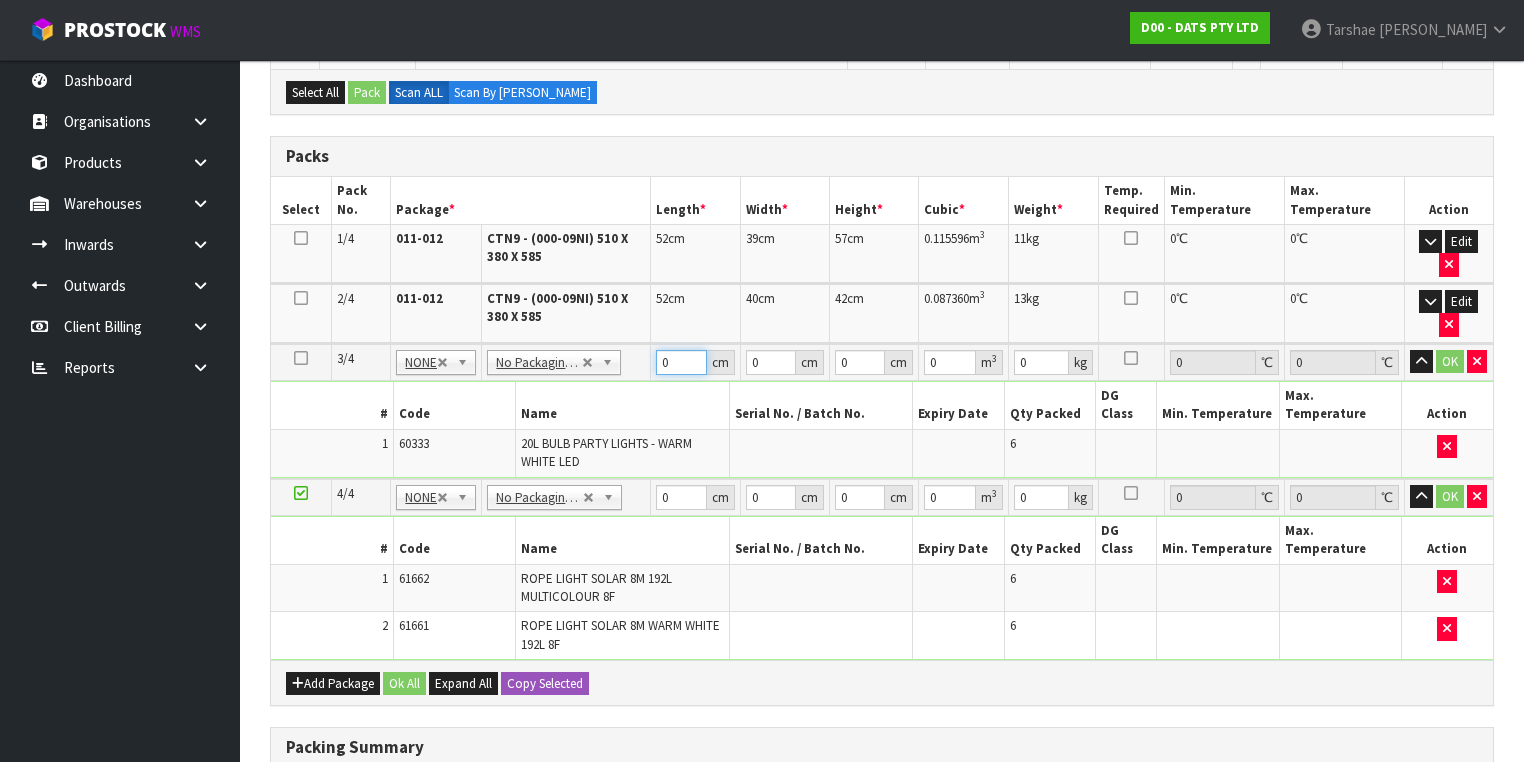 drag, startPoint x: 680, startPoint y: 359, endPoint x: 607, endPoint y: 349, distance: 73.68175 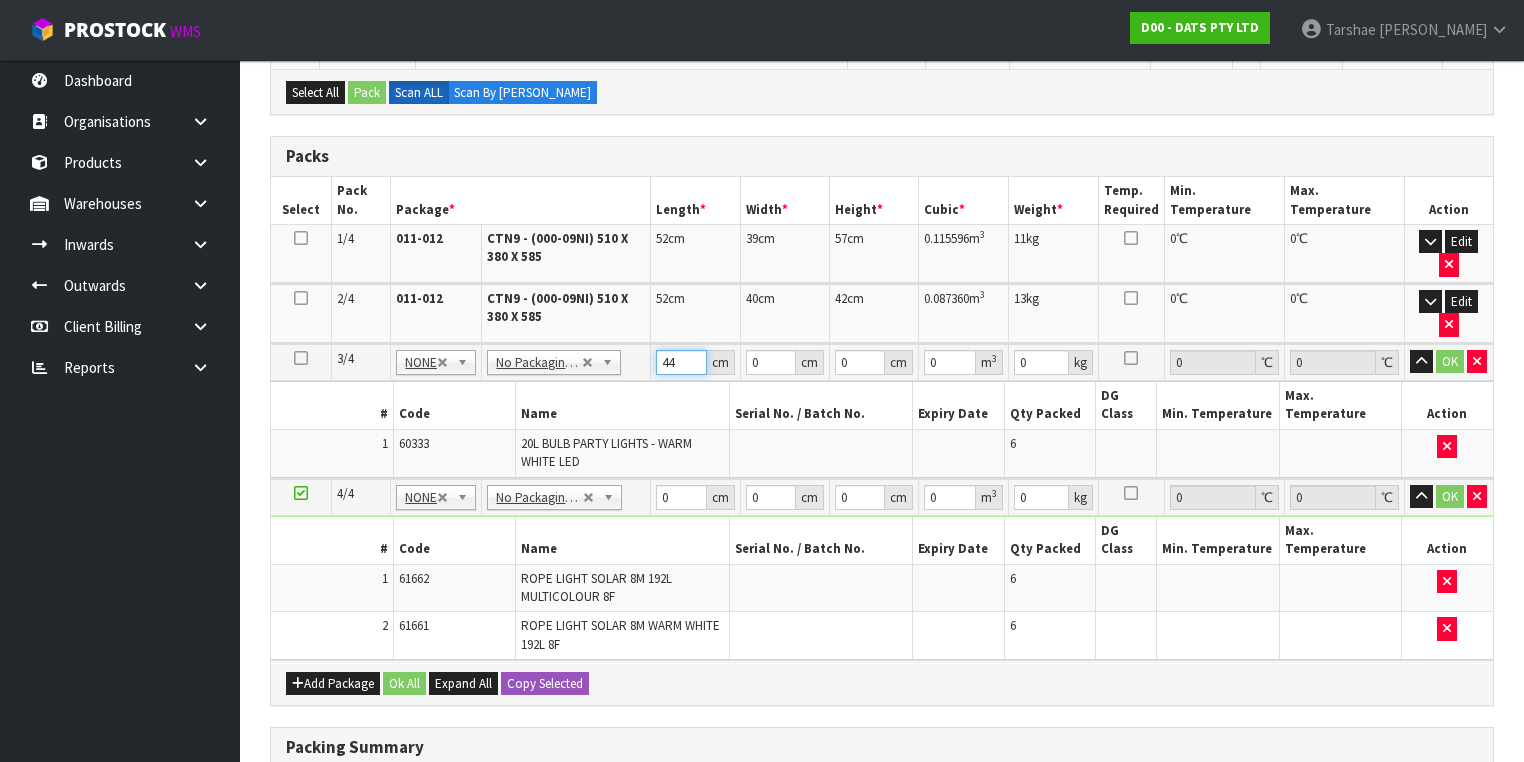 type on "44" 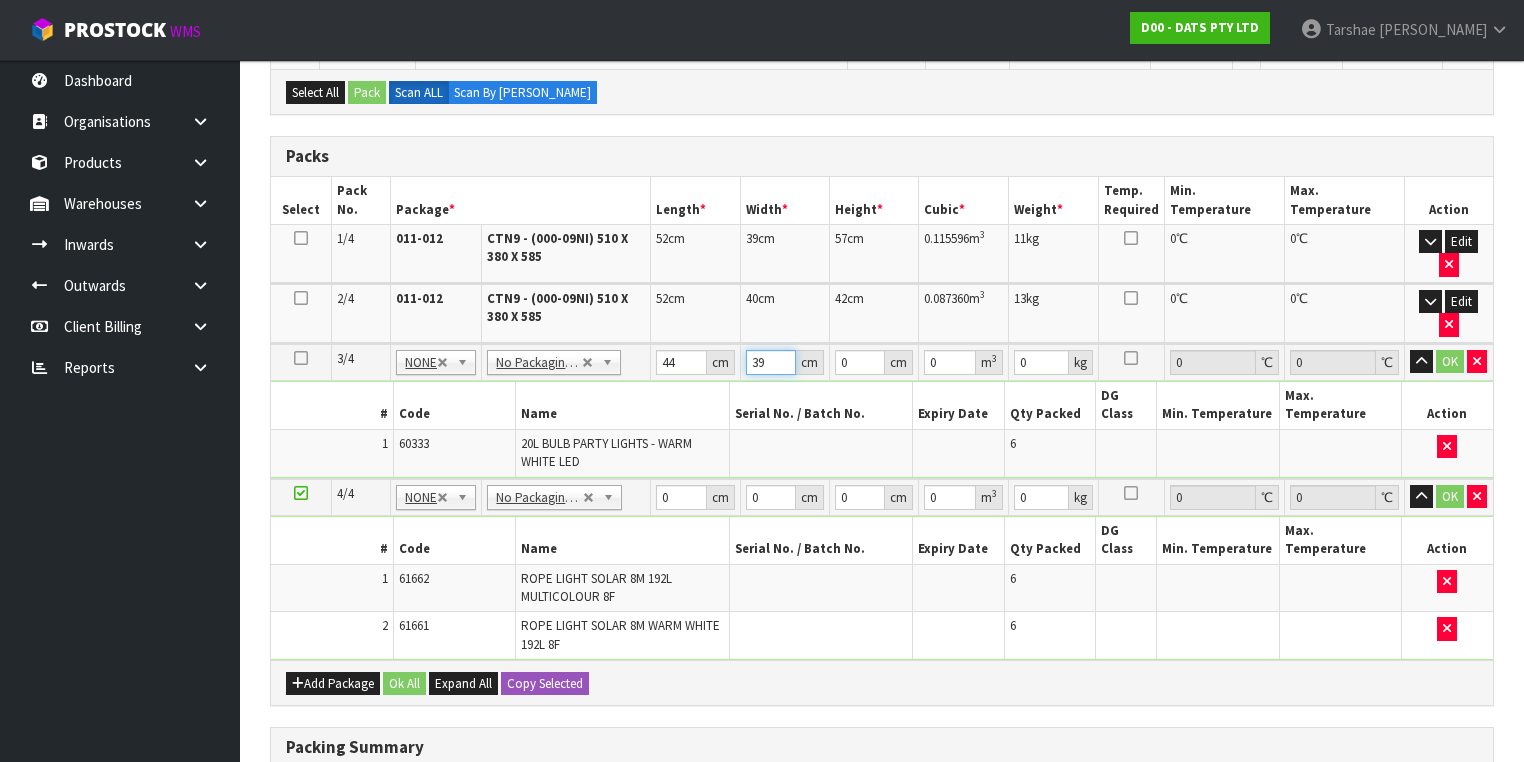 type on "39" 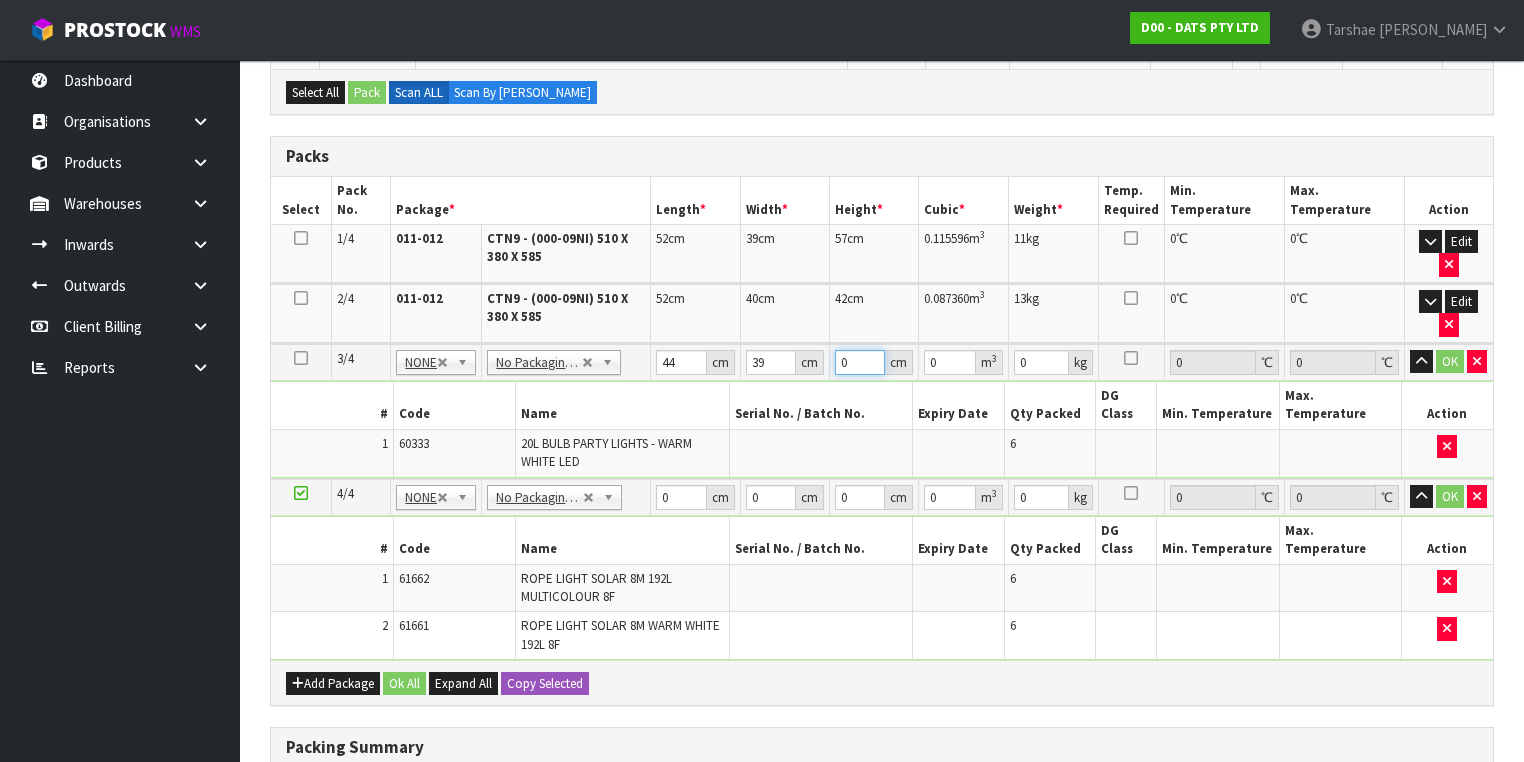 type on "2" 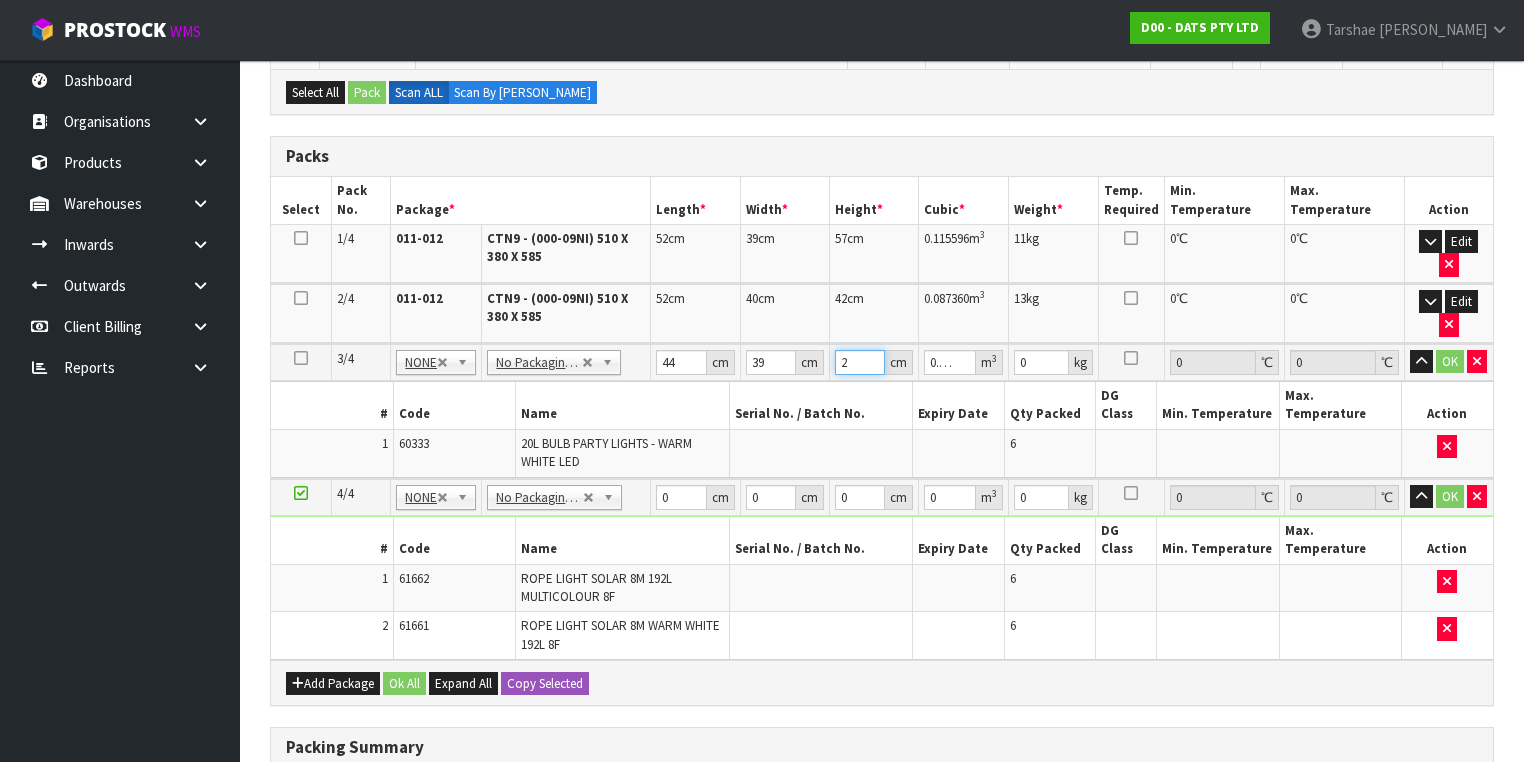 type on "25" 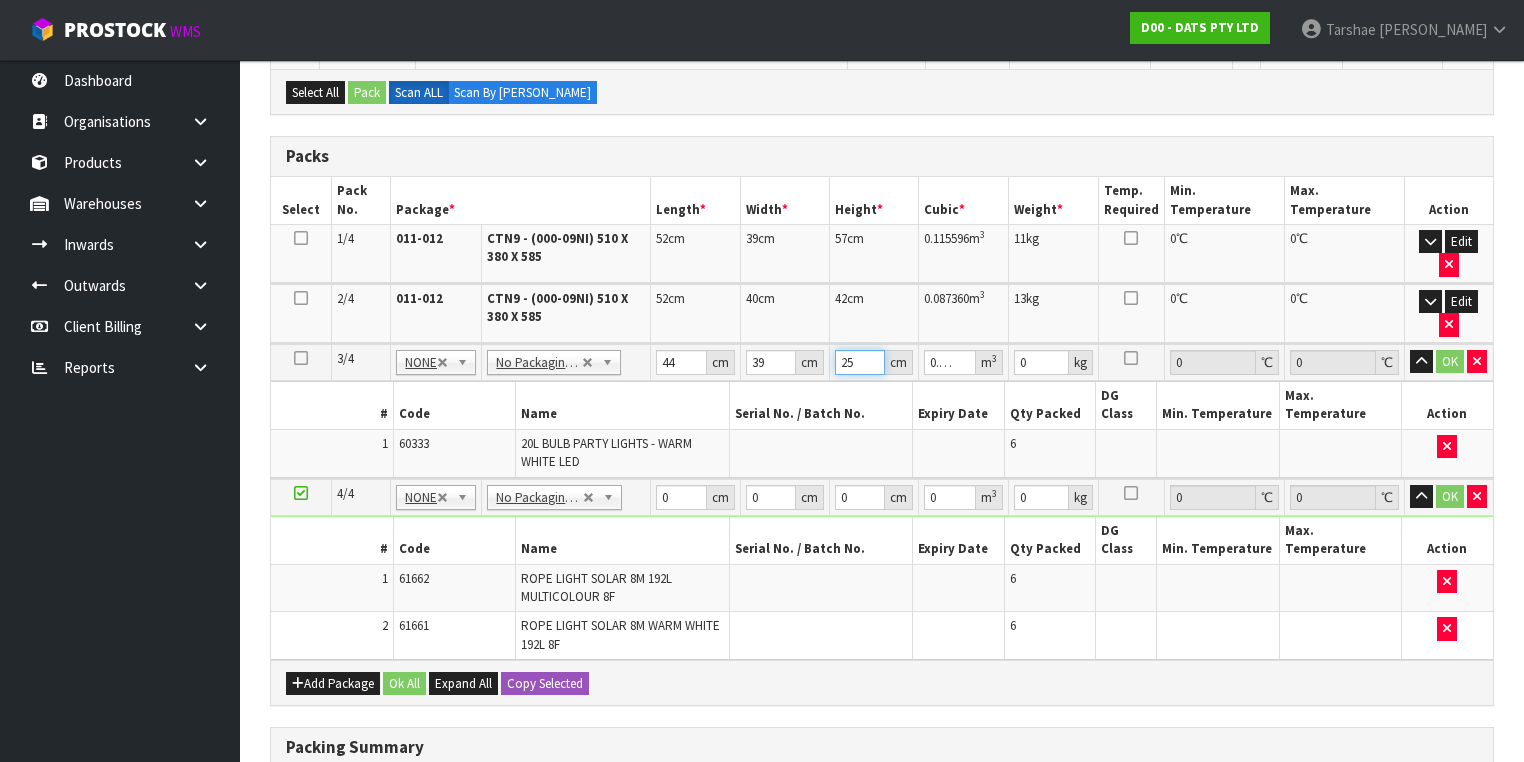 type on "25" 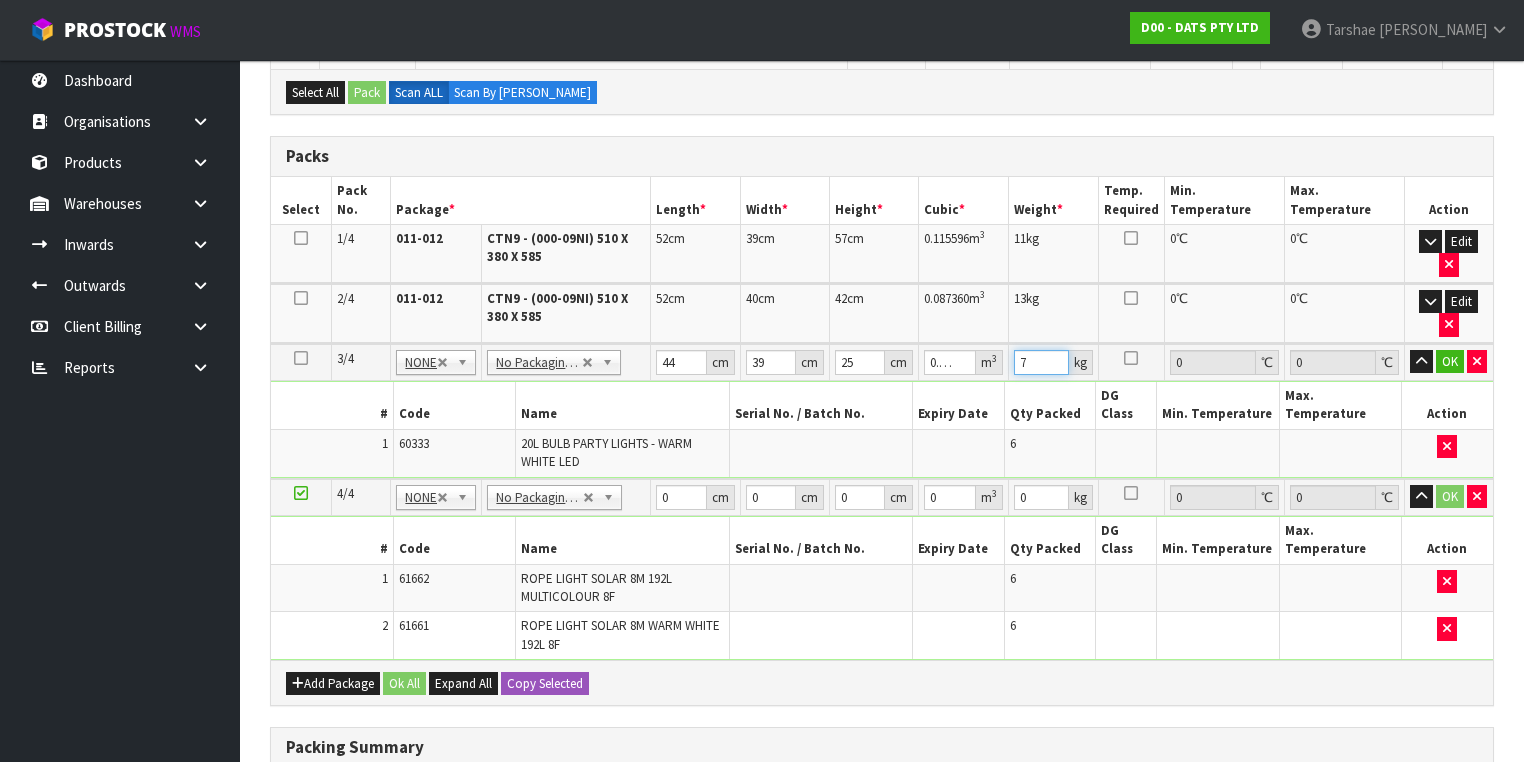 type on "7" 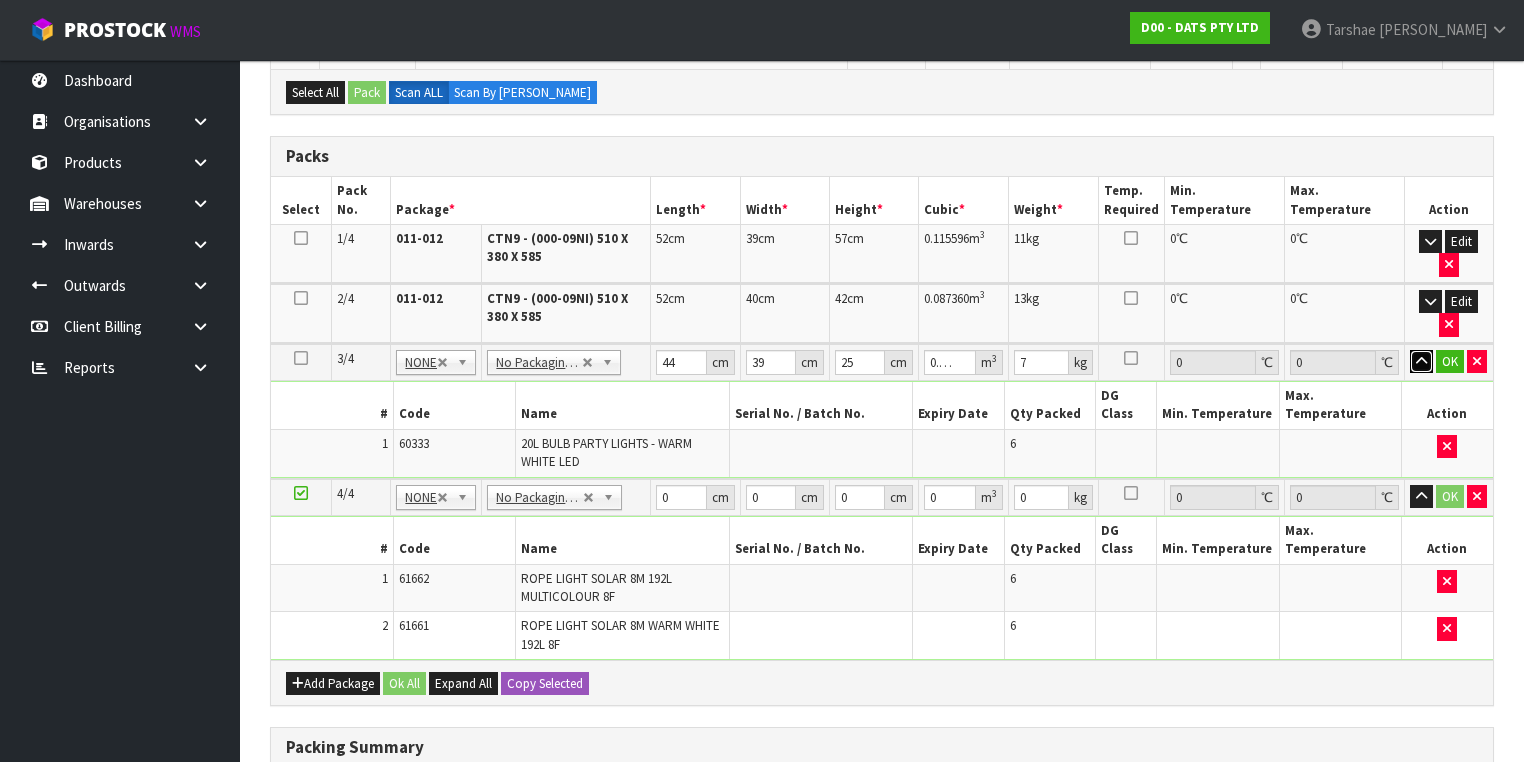 type 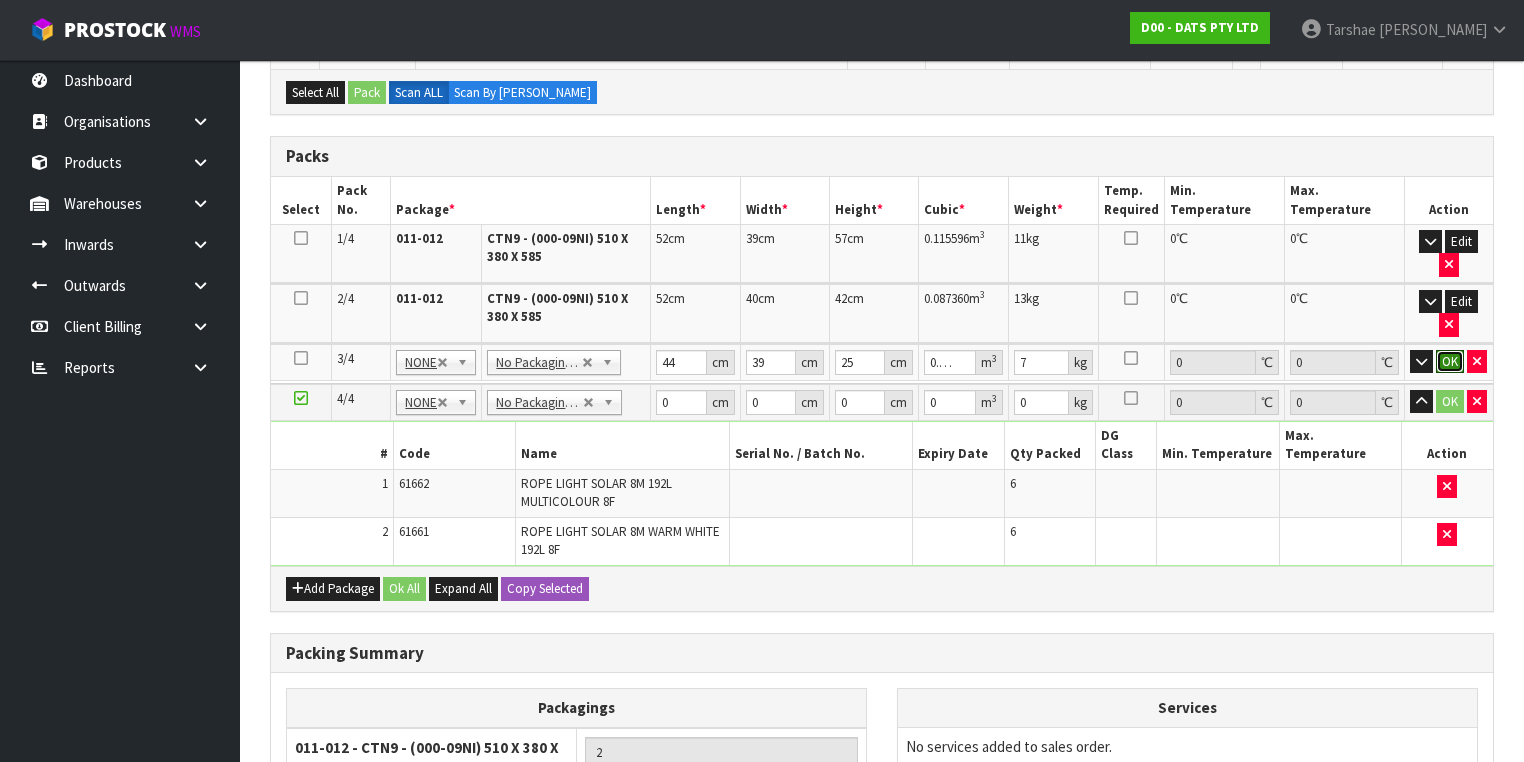 click on "OK" at bounding box center [1450, 362] 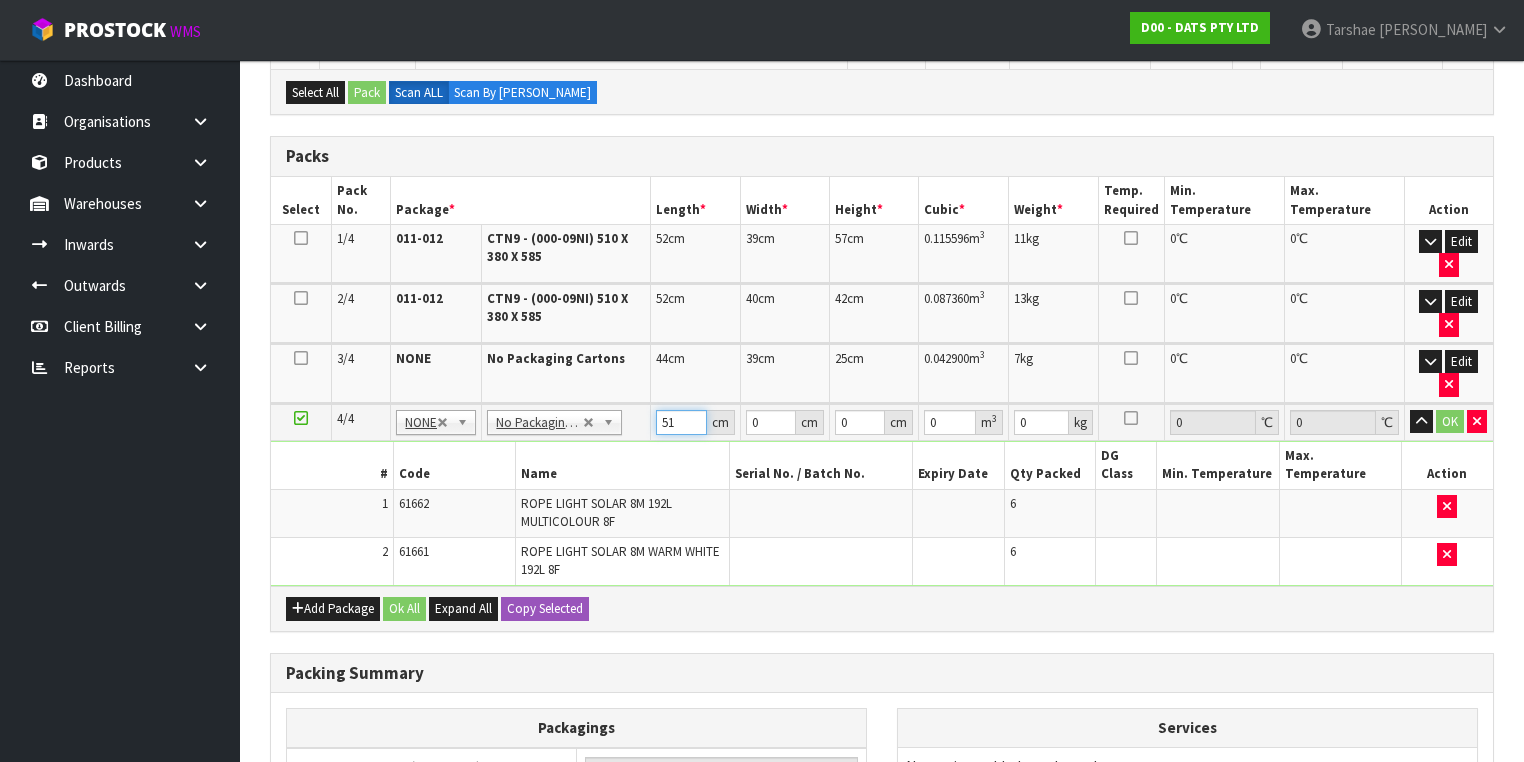 type on "51" 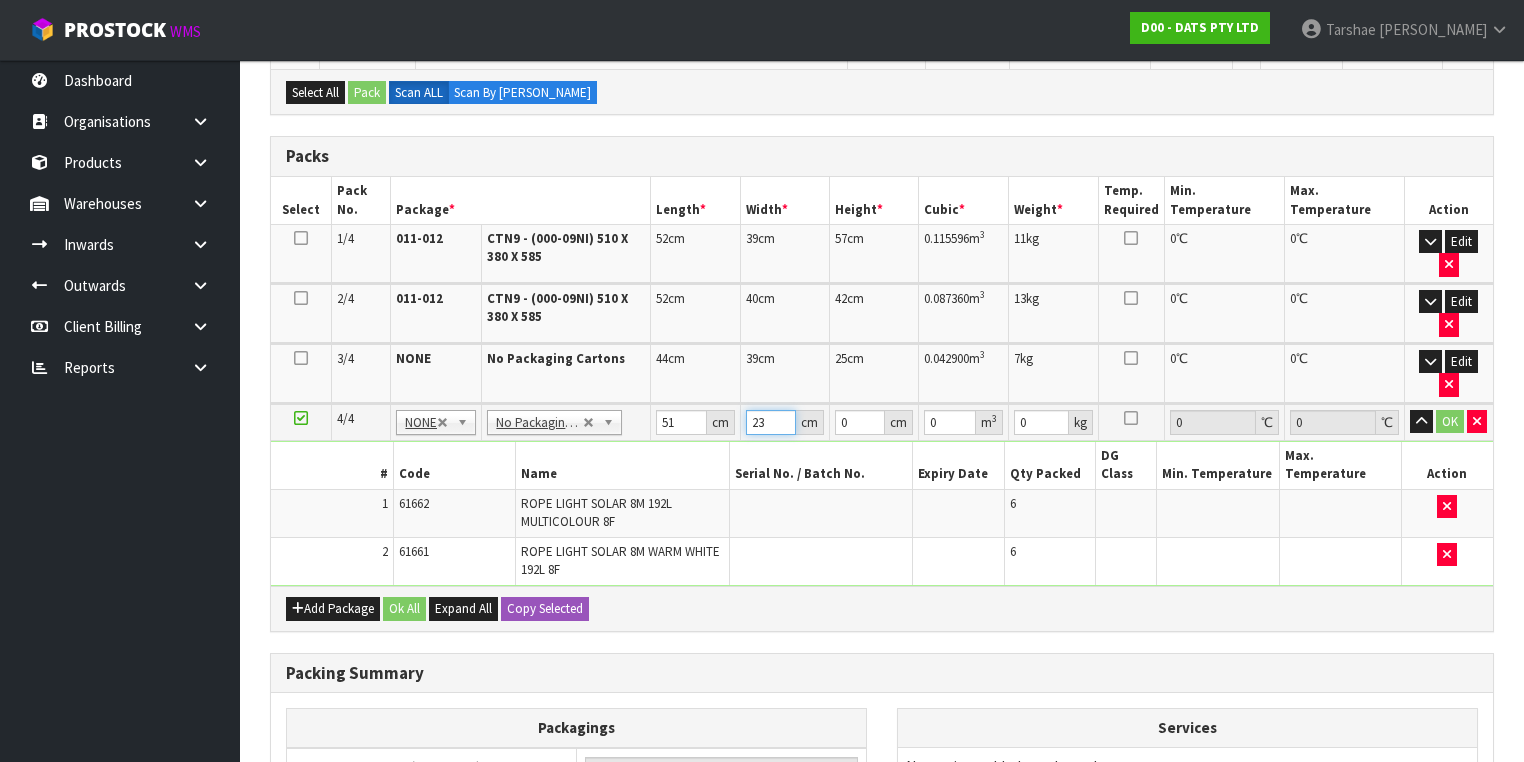 type on "23" 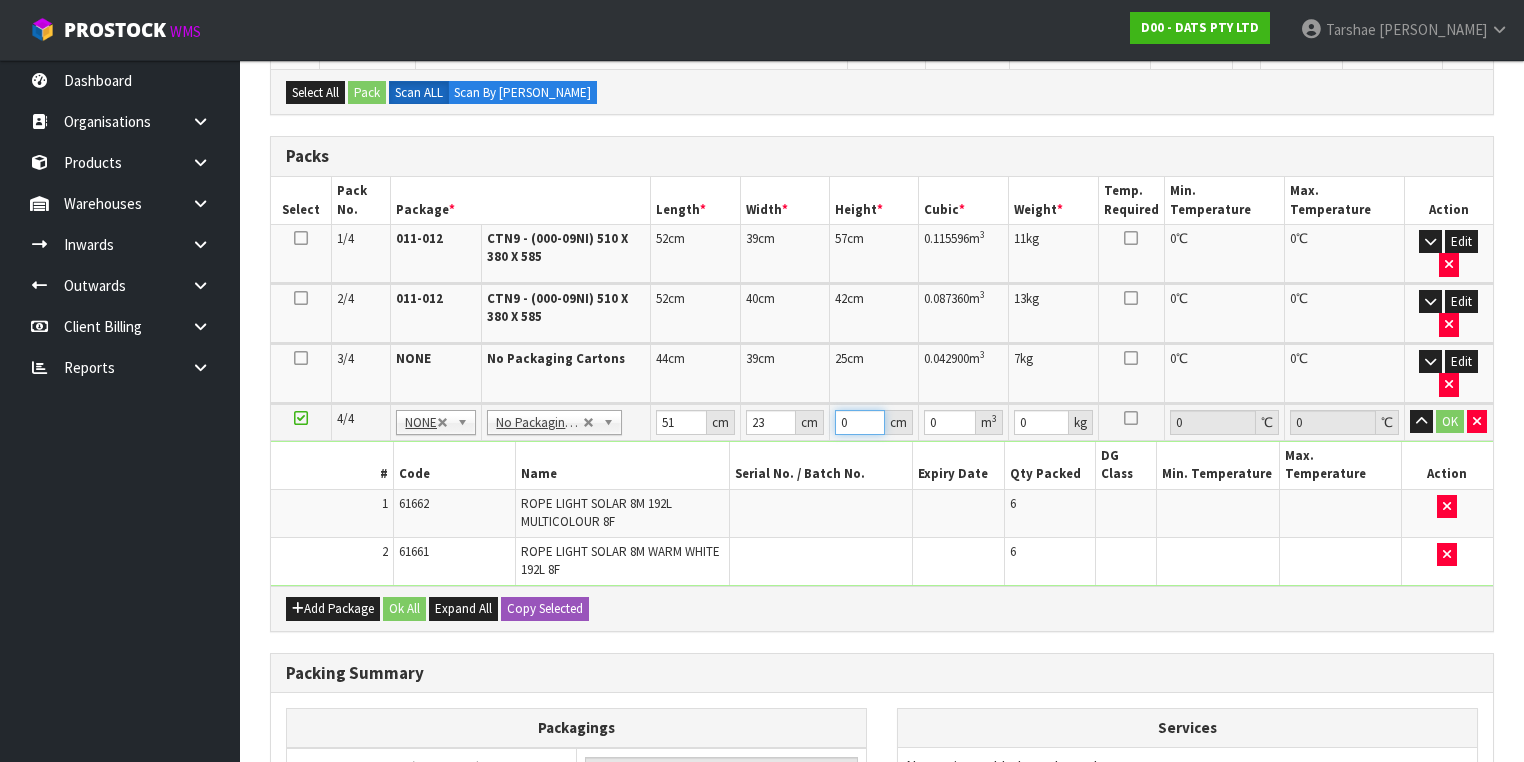 type on "4" 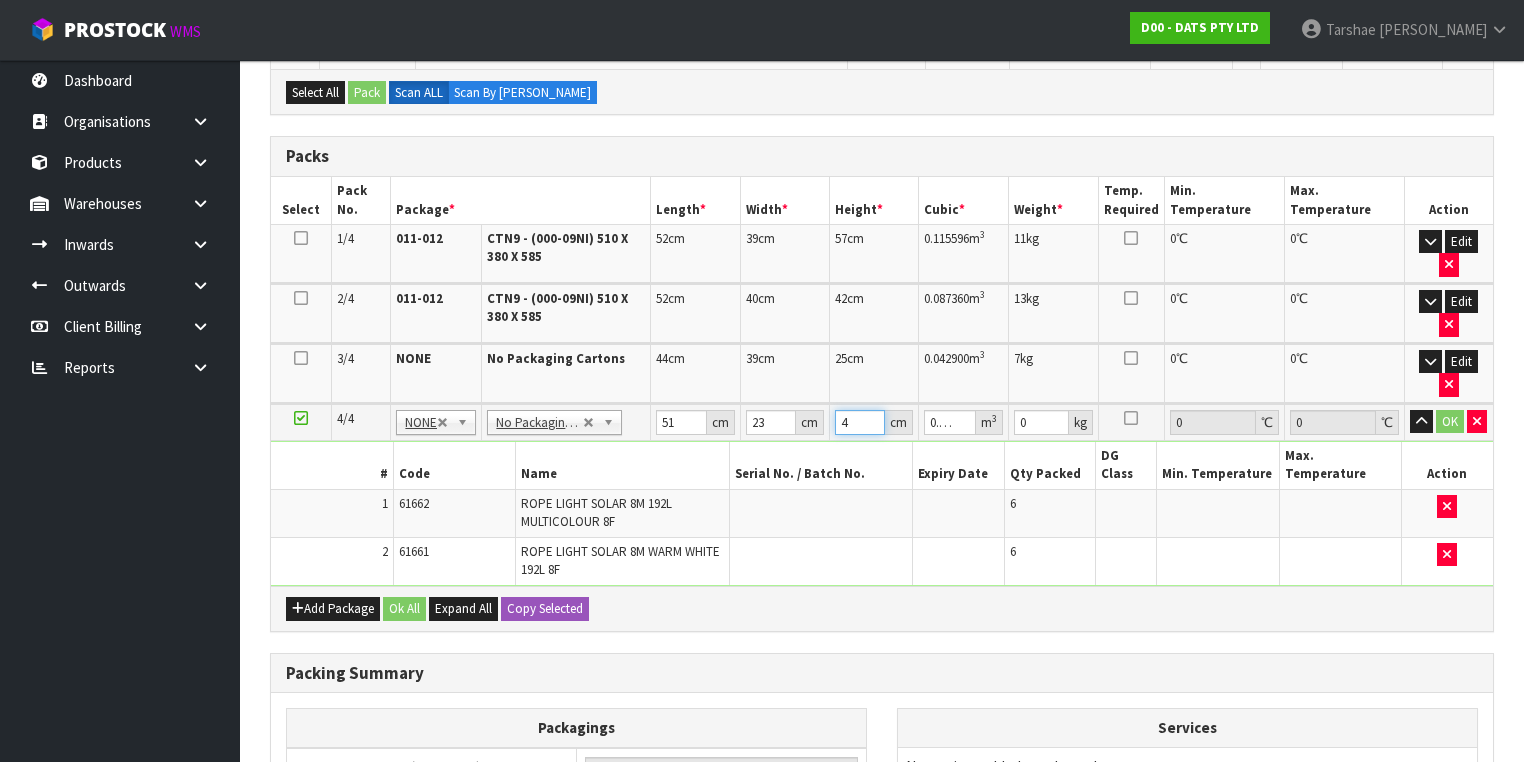 type on "44" 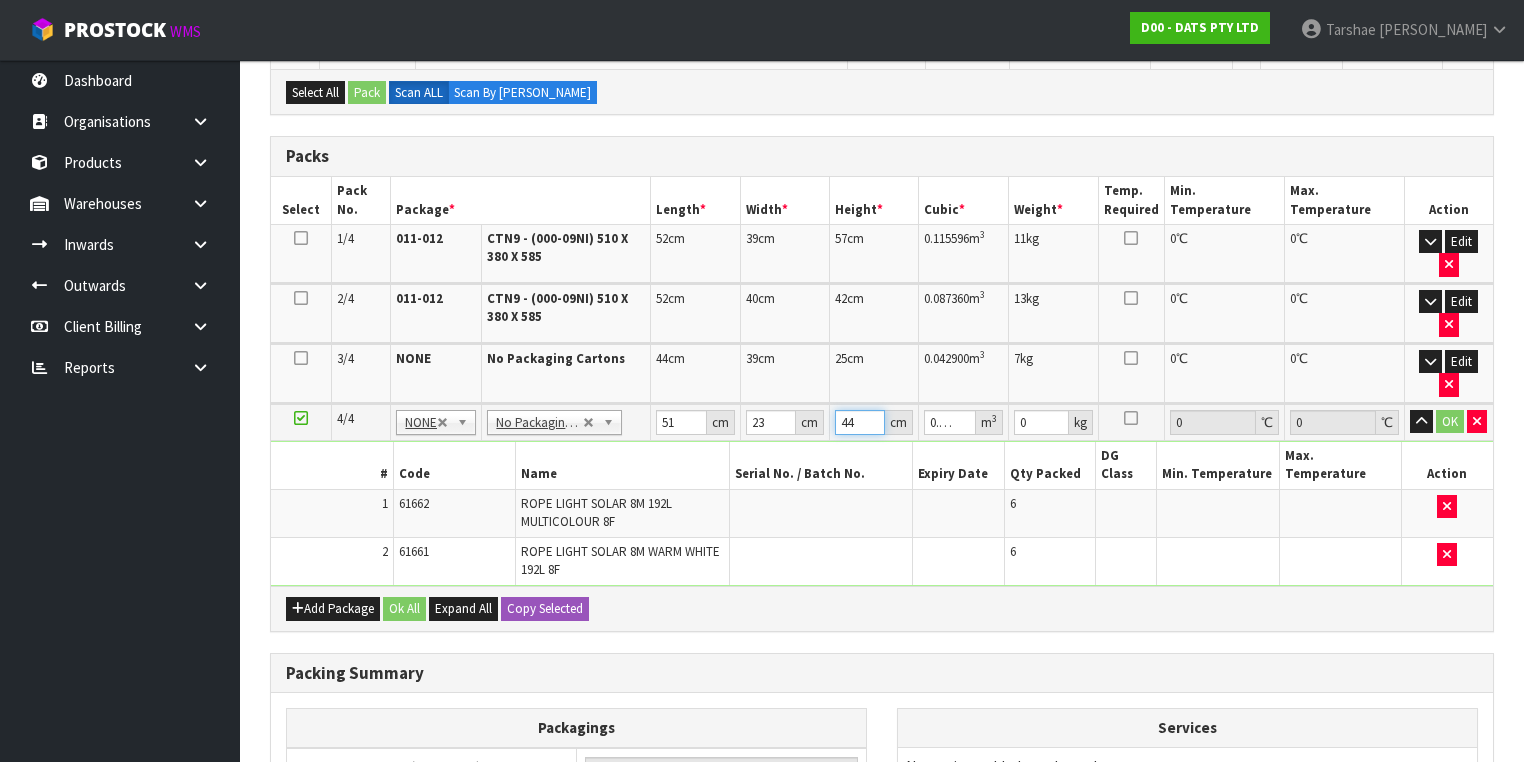 type on "44" 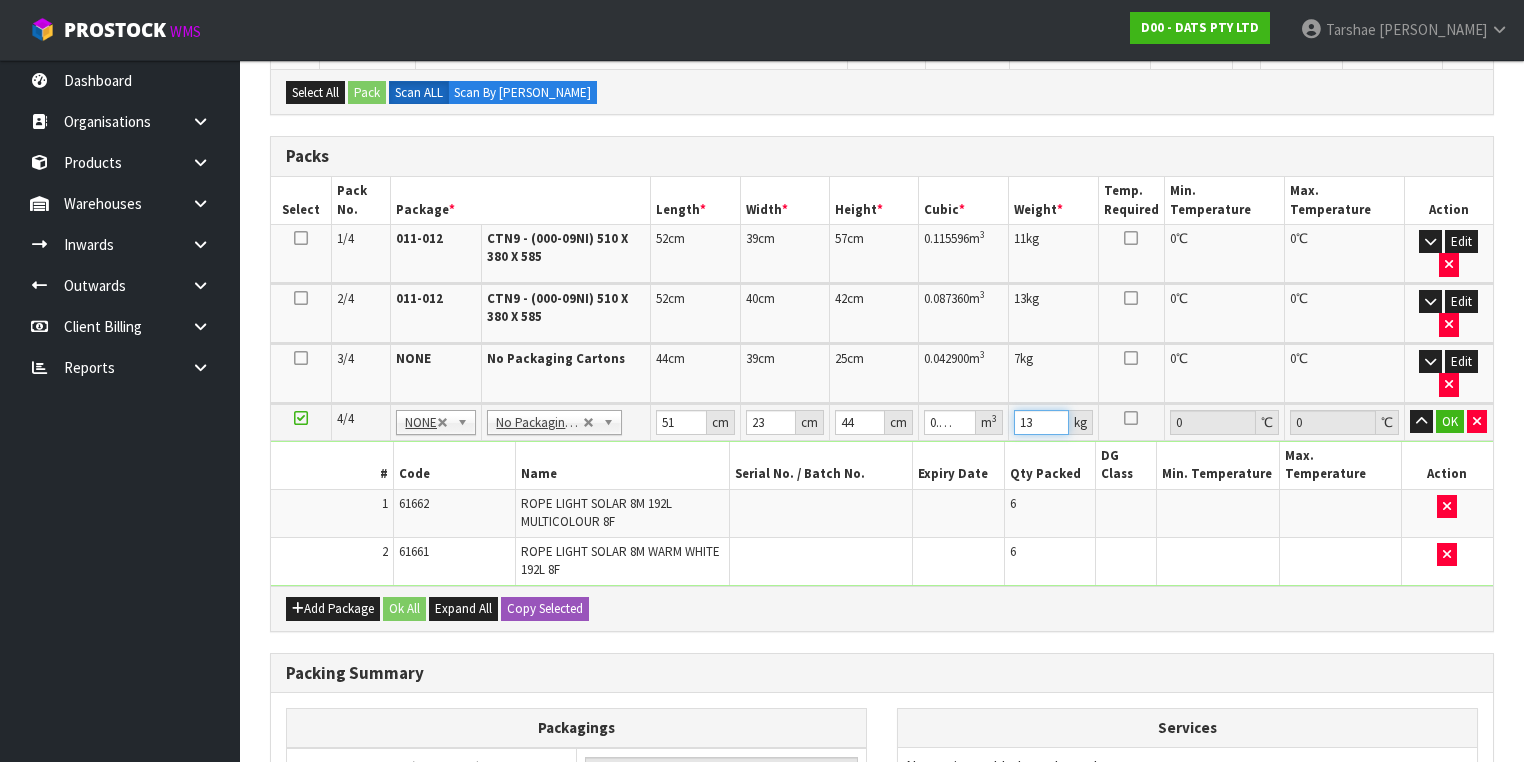 type on "13" 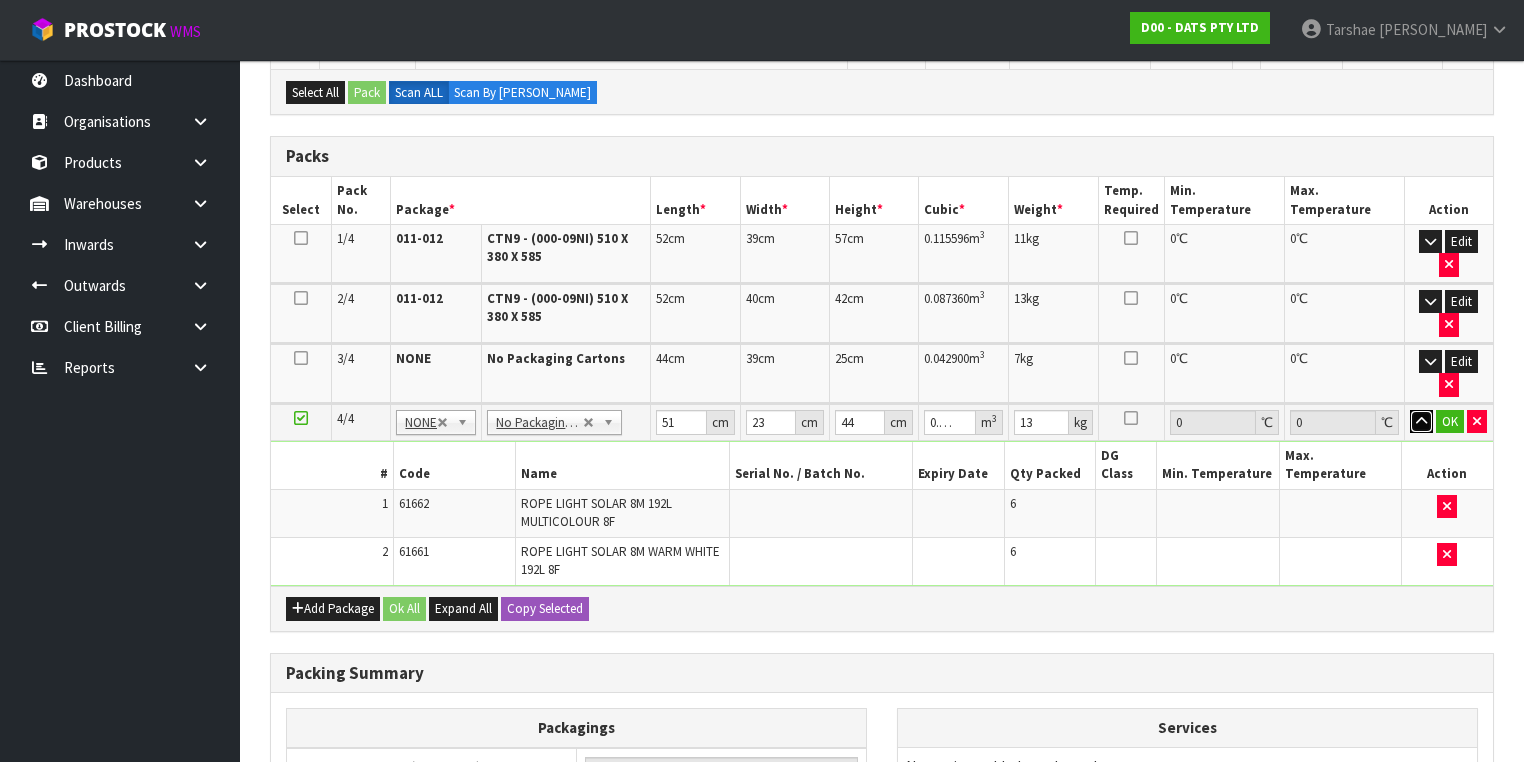 type 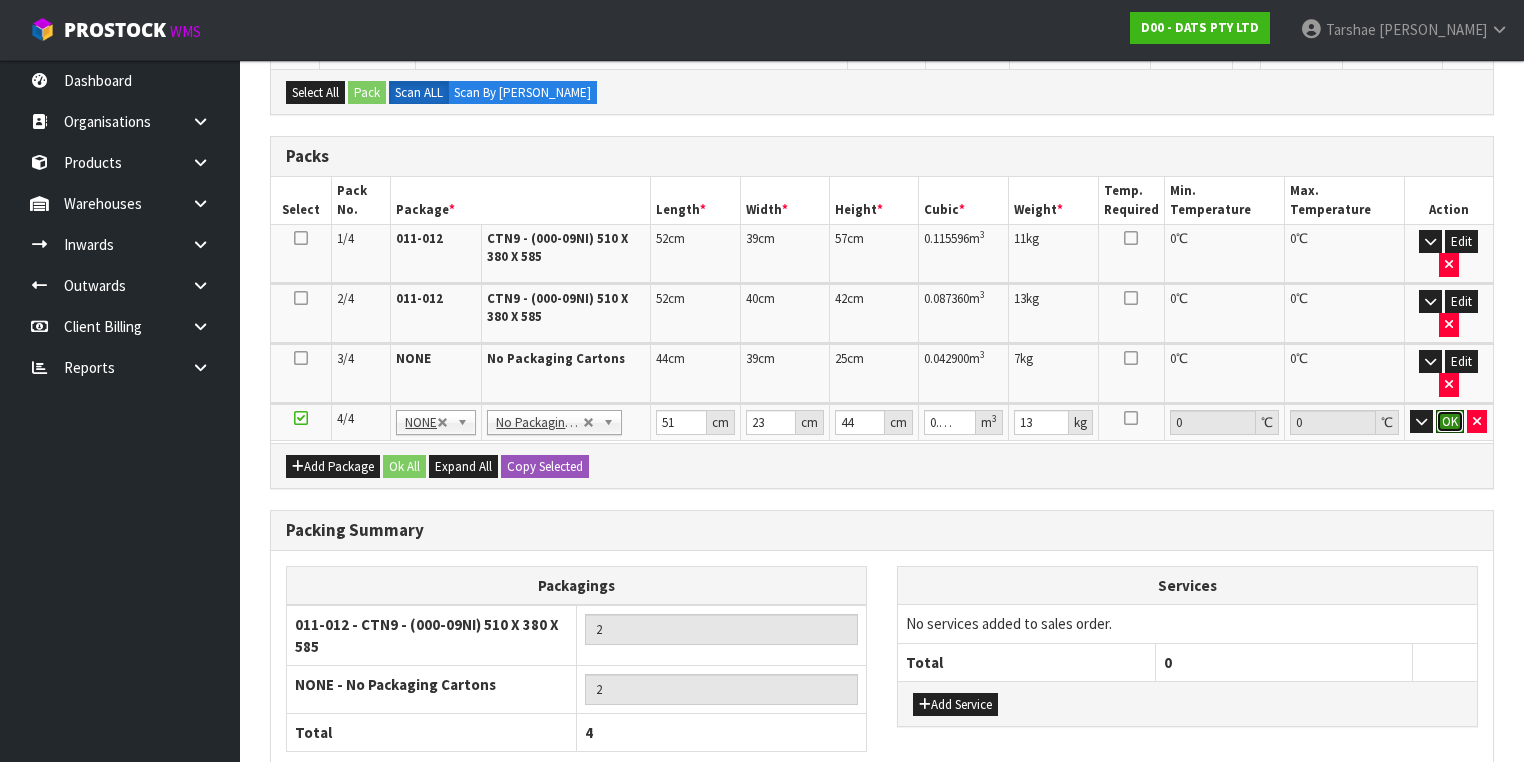 click on "OK" at bounding box center (1450, 422) 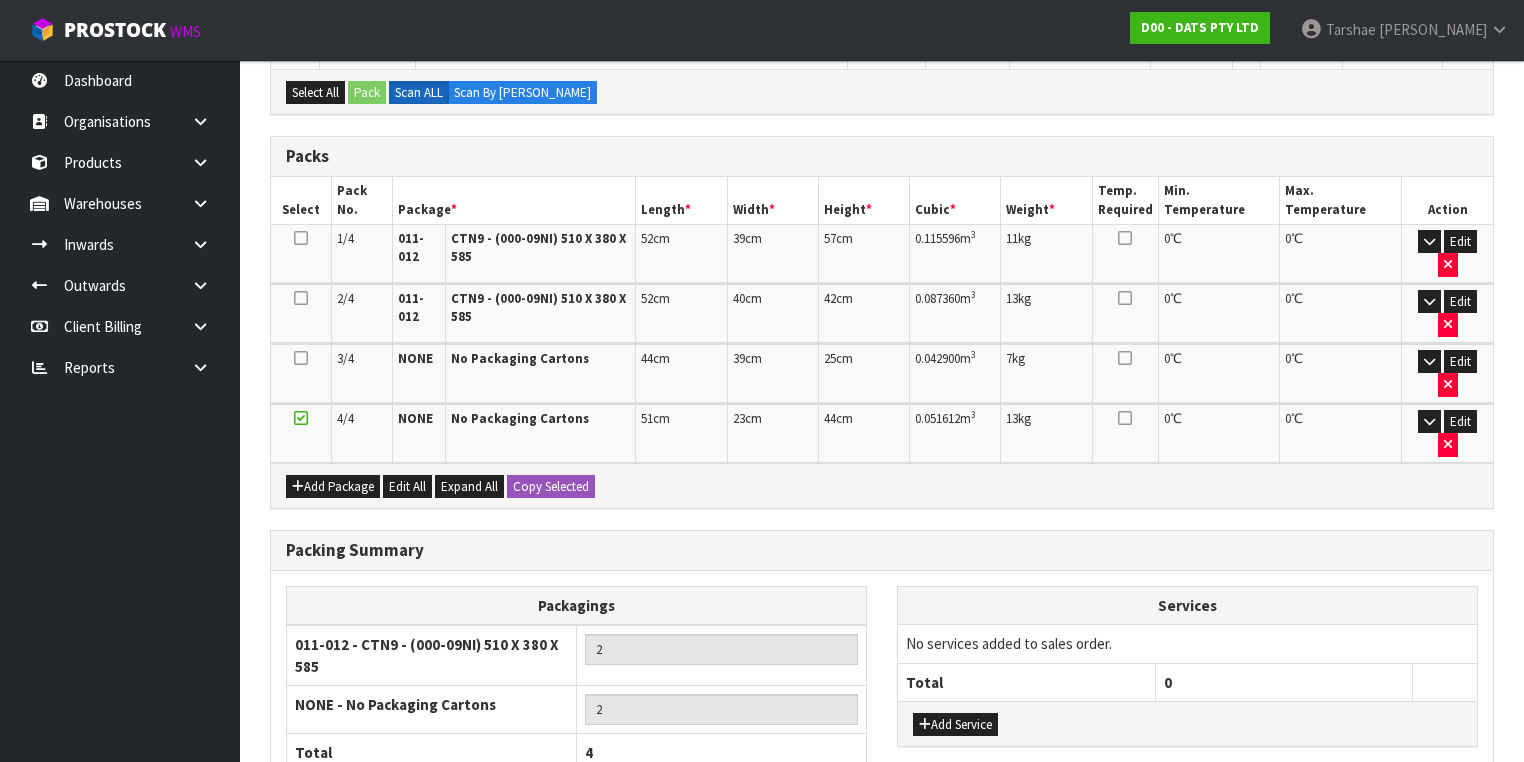 click at bounding box center (301, 418) 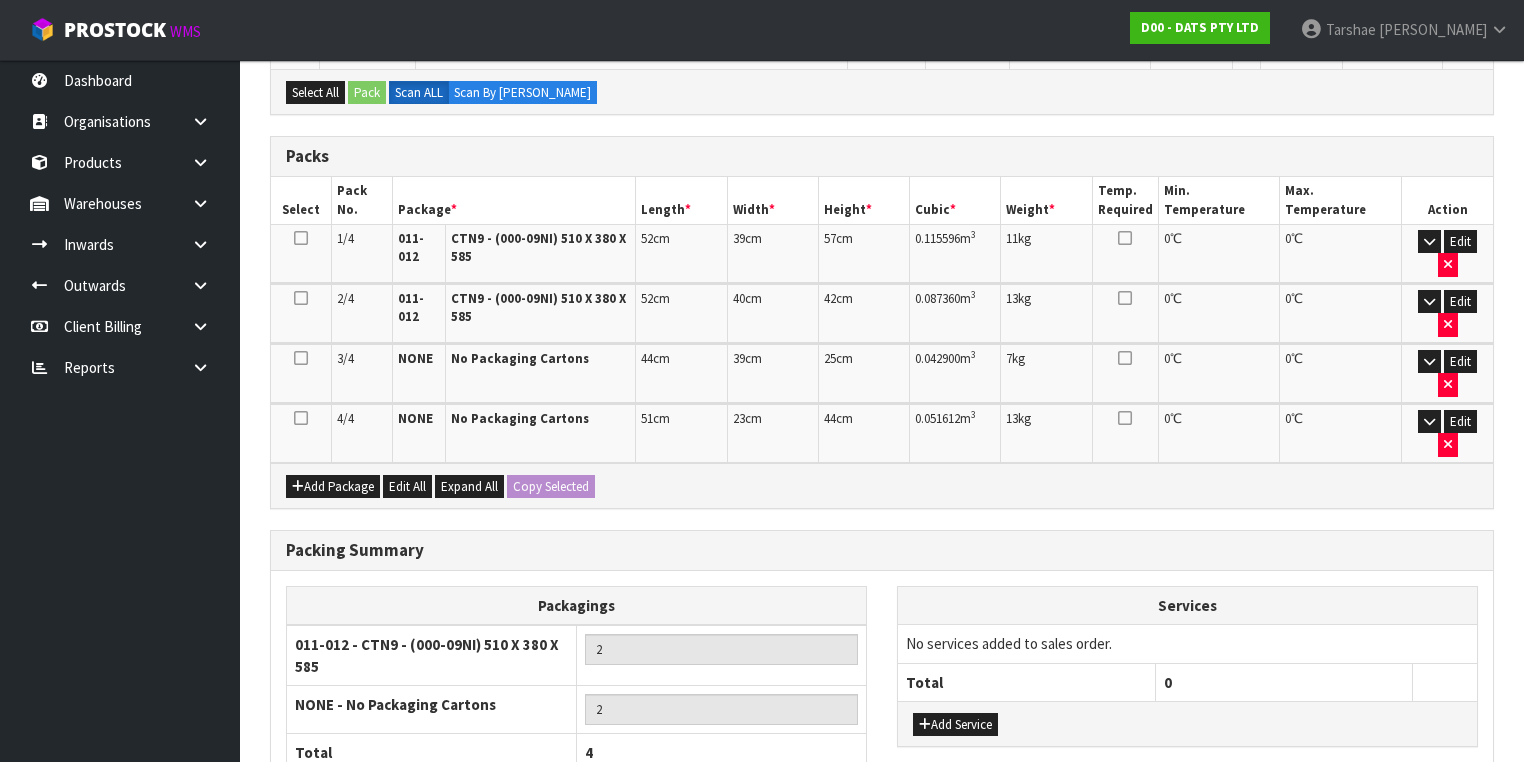 scroll, scrollTop: 0, scrollLeft: 0, axis: both 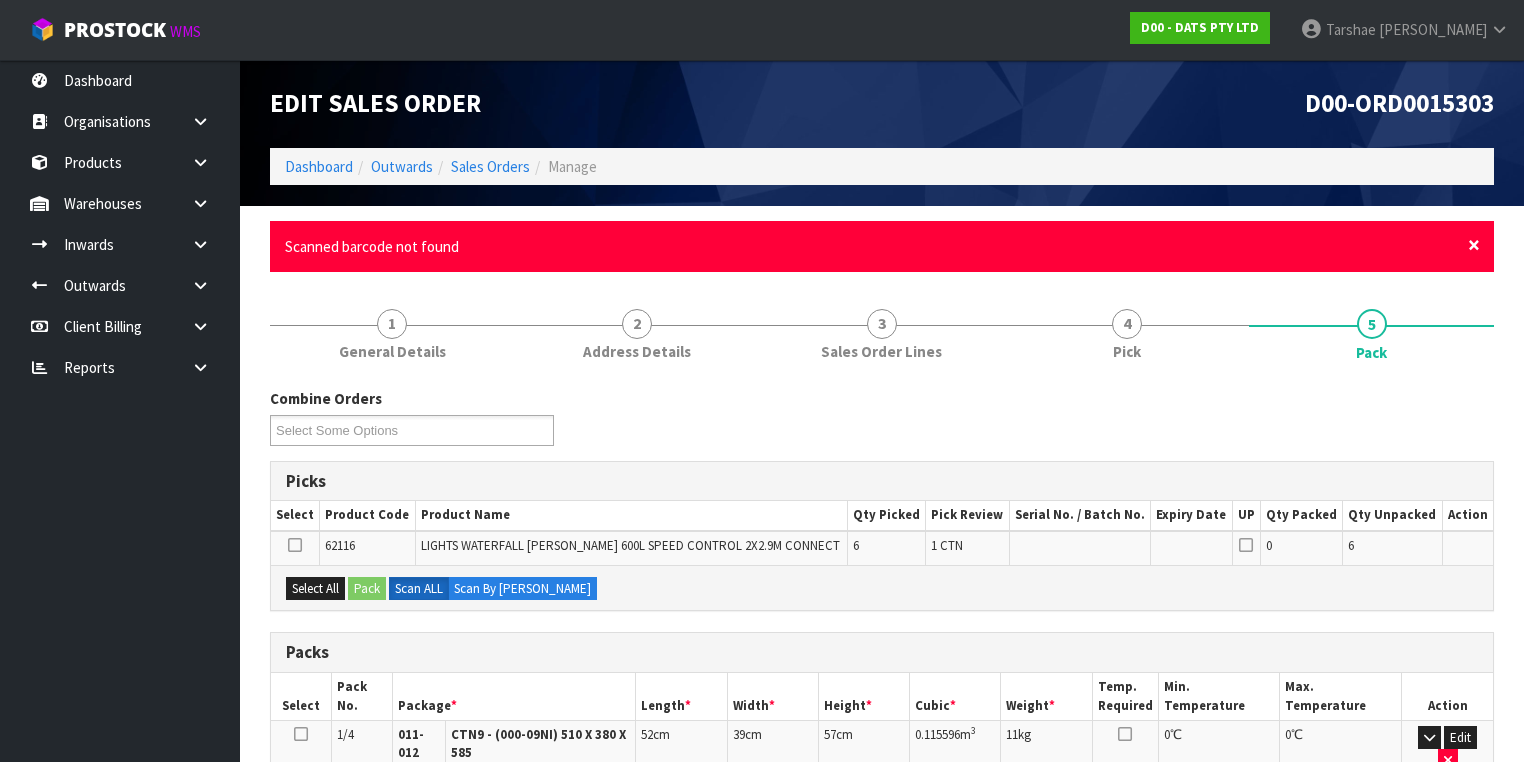 click on "×" at bounding box center (1474, 245) 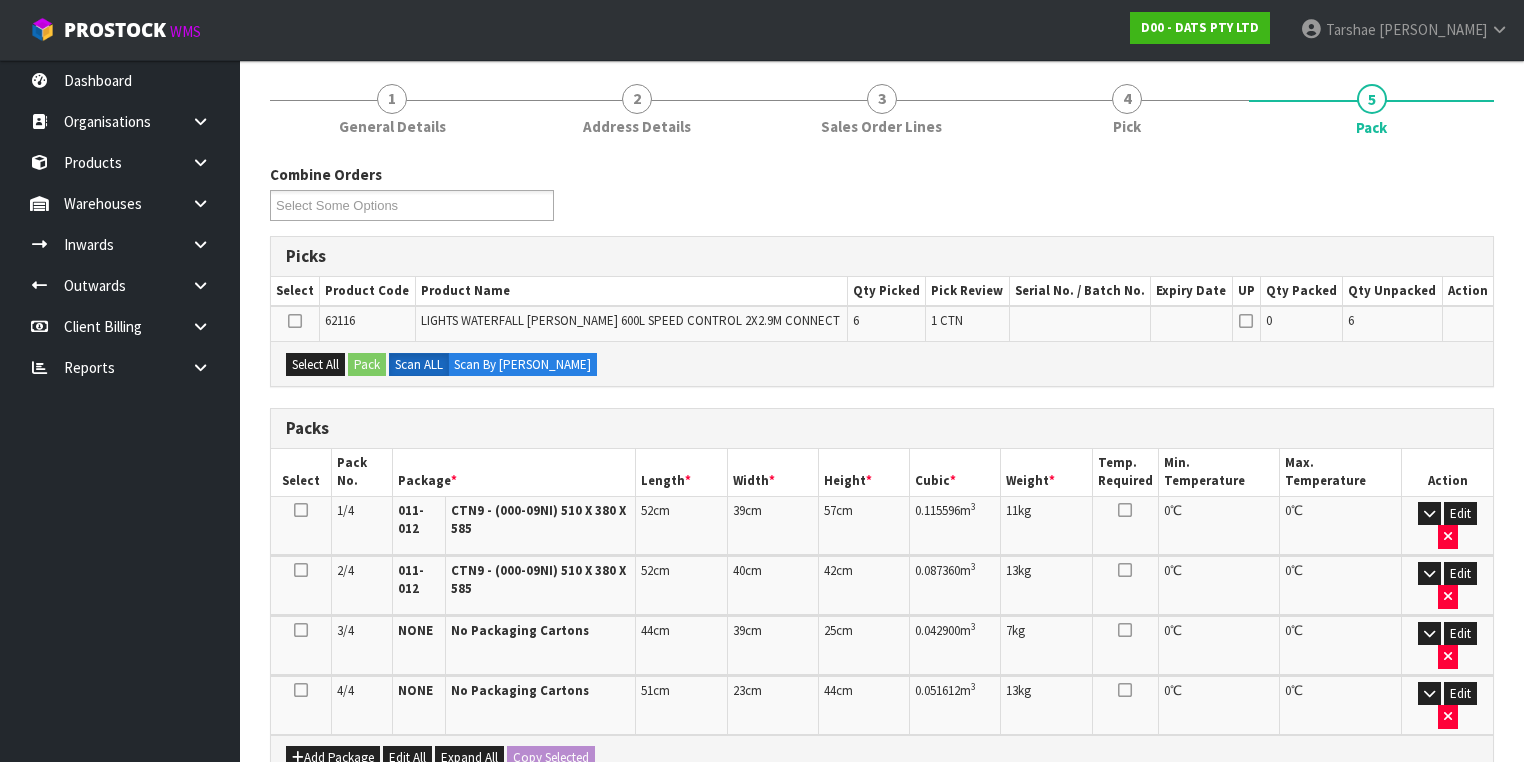 scroll, scrollTop: 160, scrollLeft: 0, axis: vertical 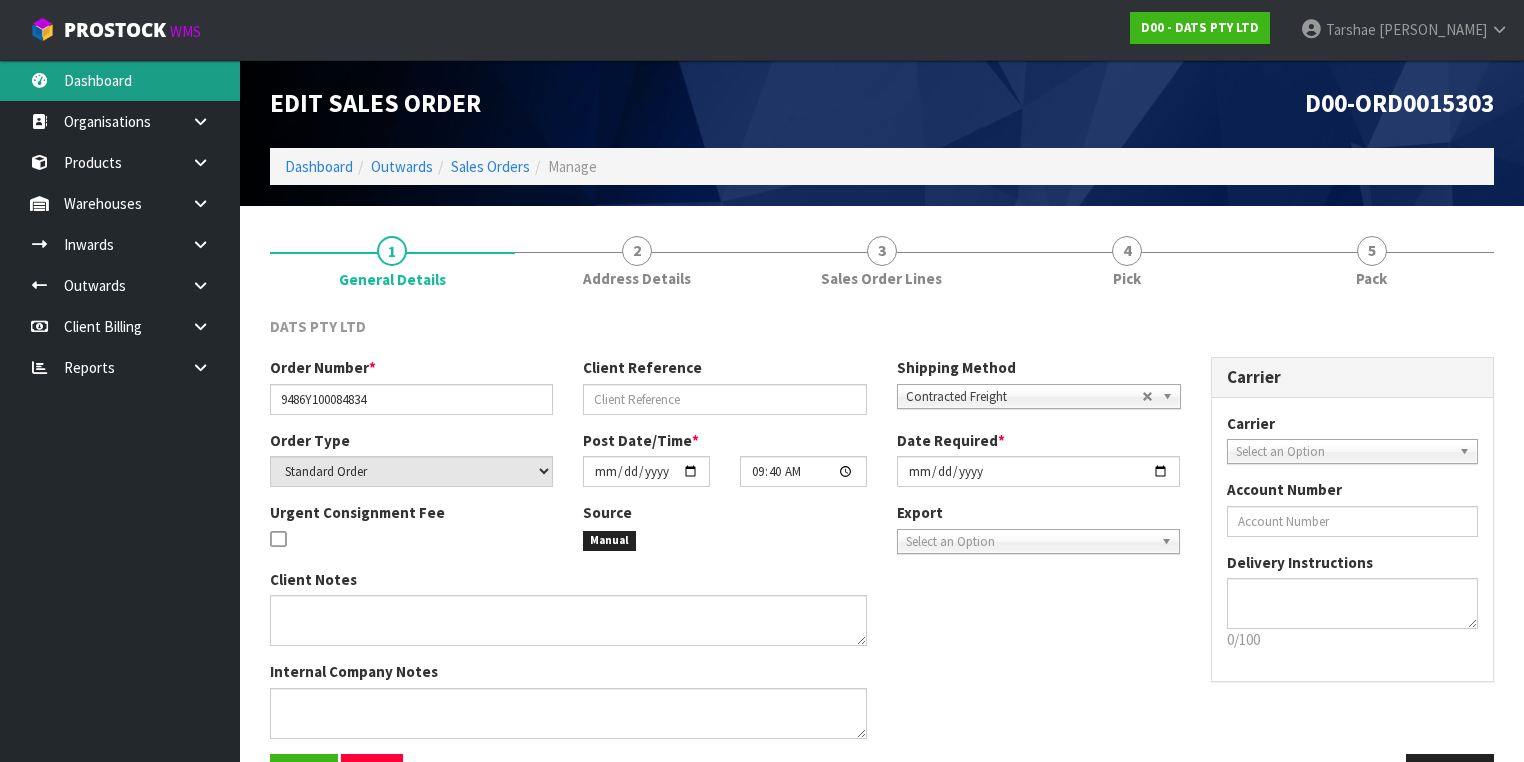 click on "Dashboard" at bounding box center (120, 80) 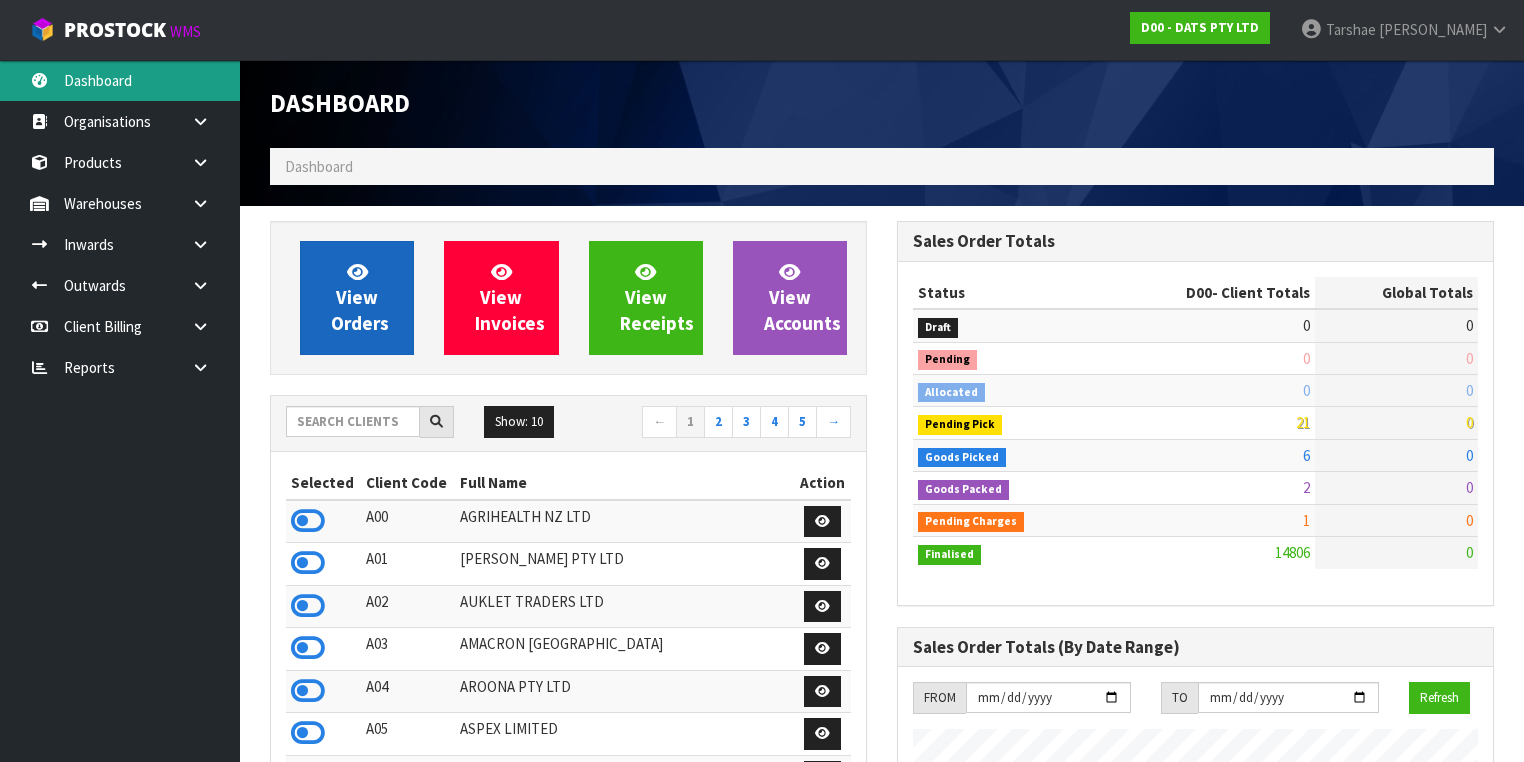 scroll, scrollTop: 998405, scrollLeft: 999372, axis: both 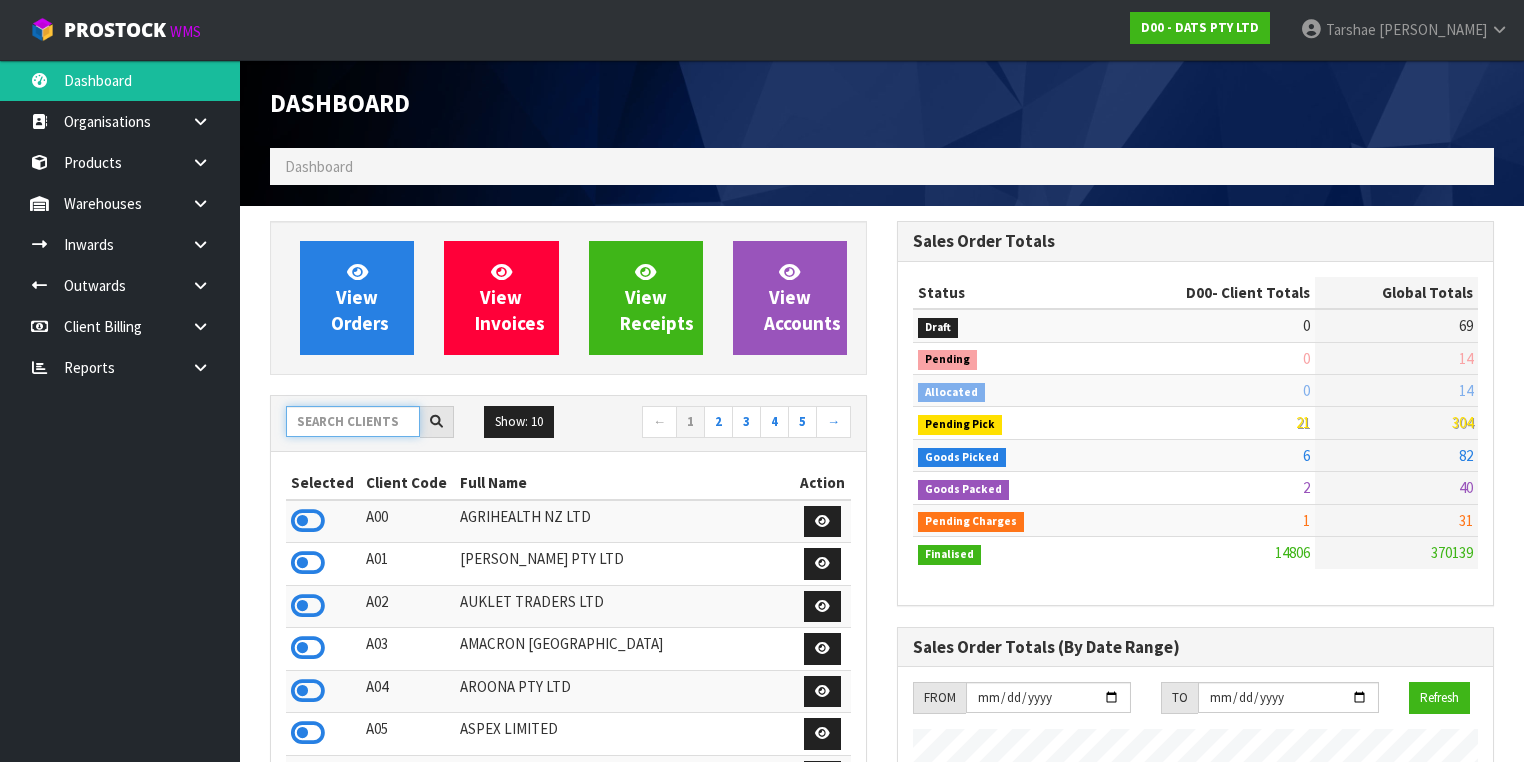 click at bounding box center [353, 421] 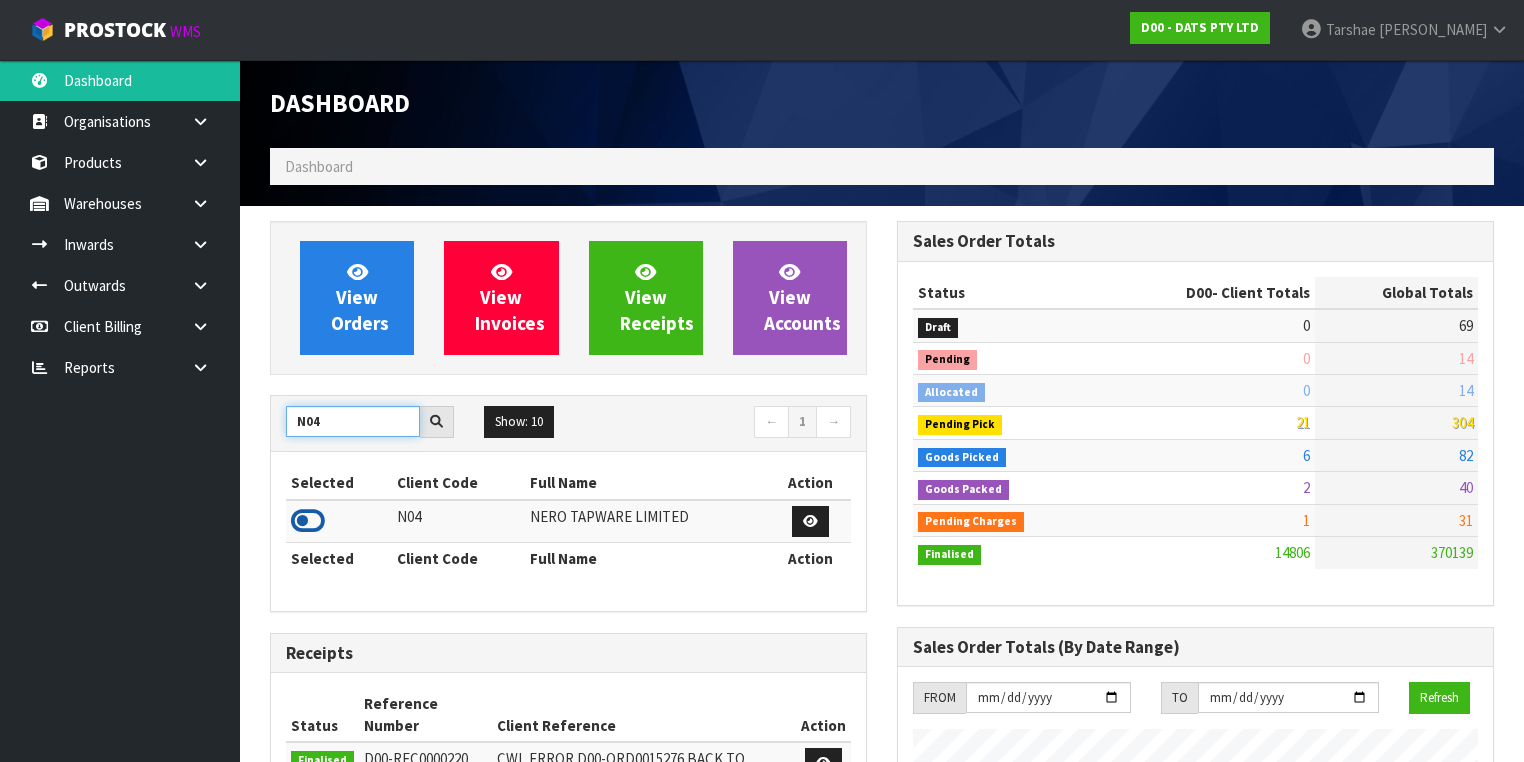 type on "N04" 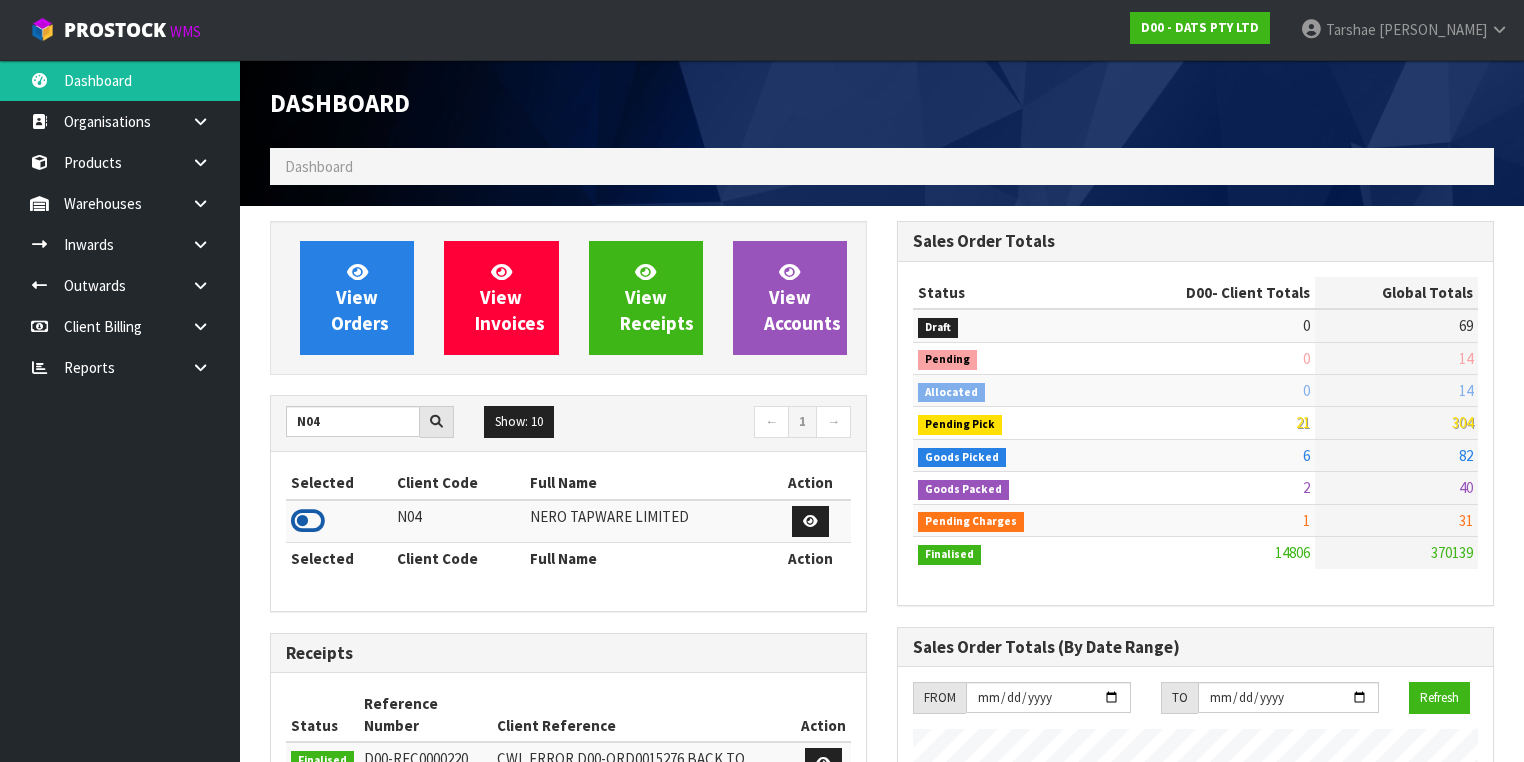 click at bounding box center (308, 521) 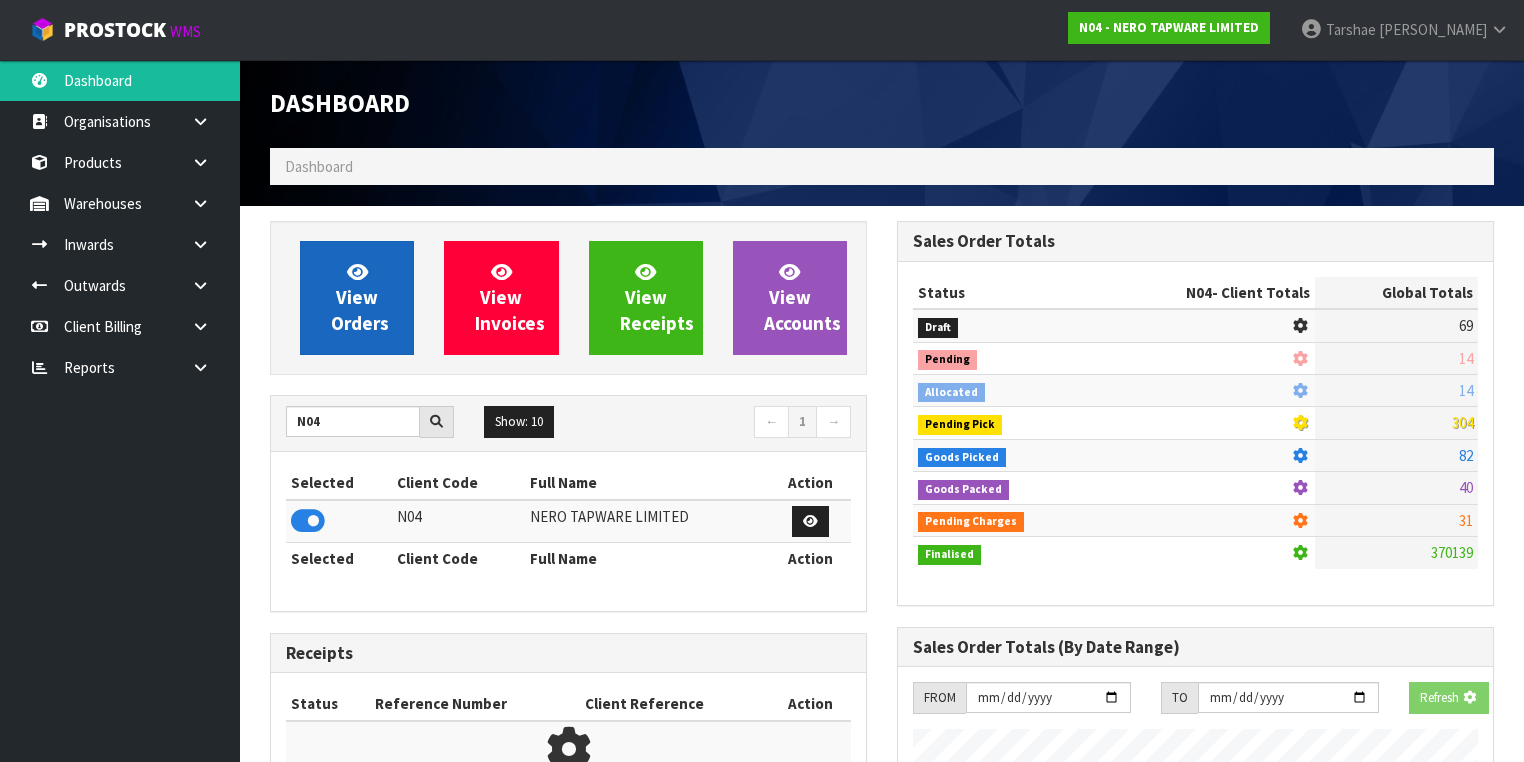 scroll, scrollTop: 1242, scrollLeft: 627, axis: both 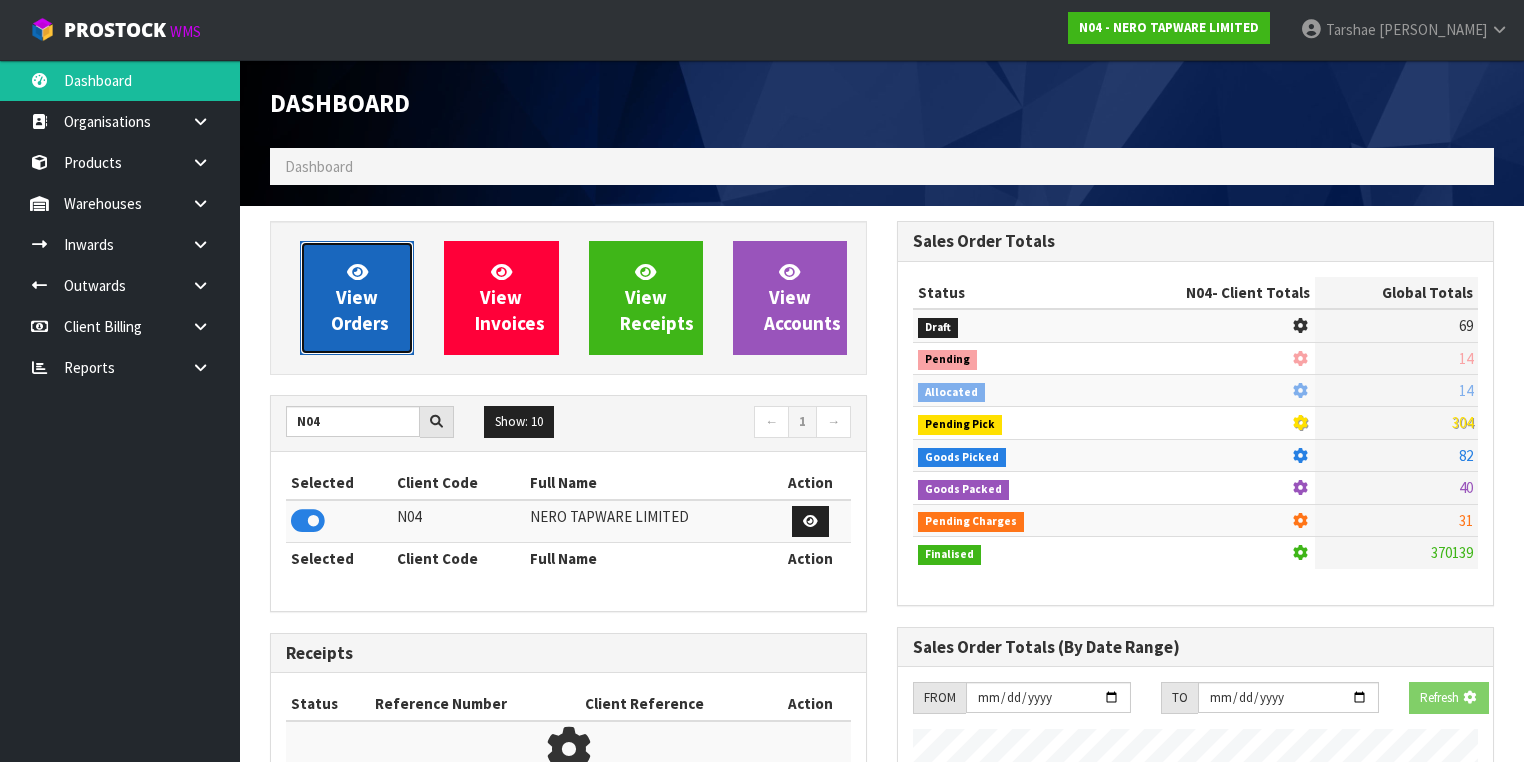 click on "View
Orders" at bounding box center [360, 297] 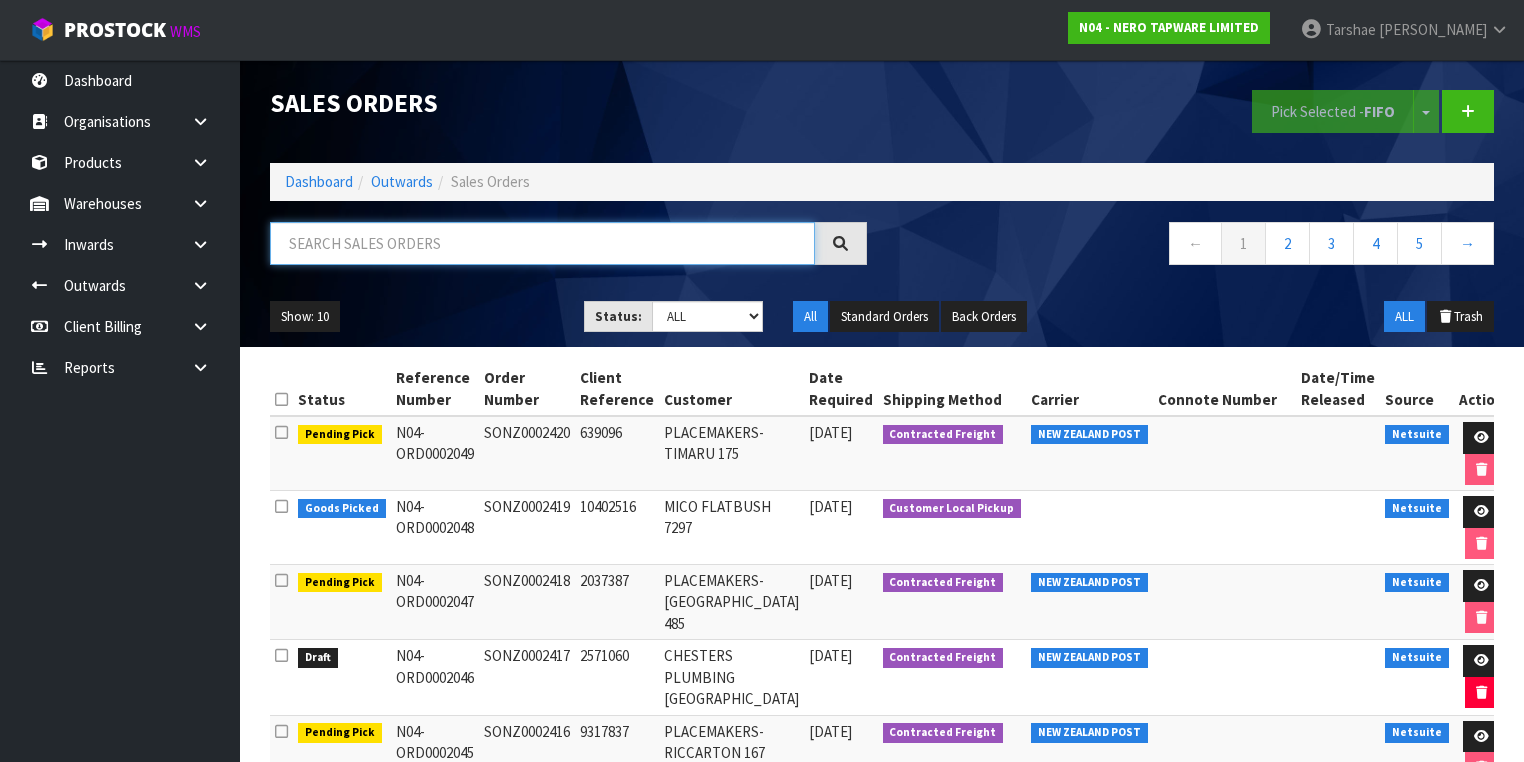 click at bounding box center [542, 243] 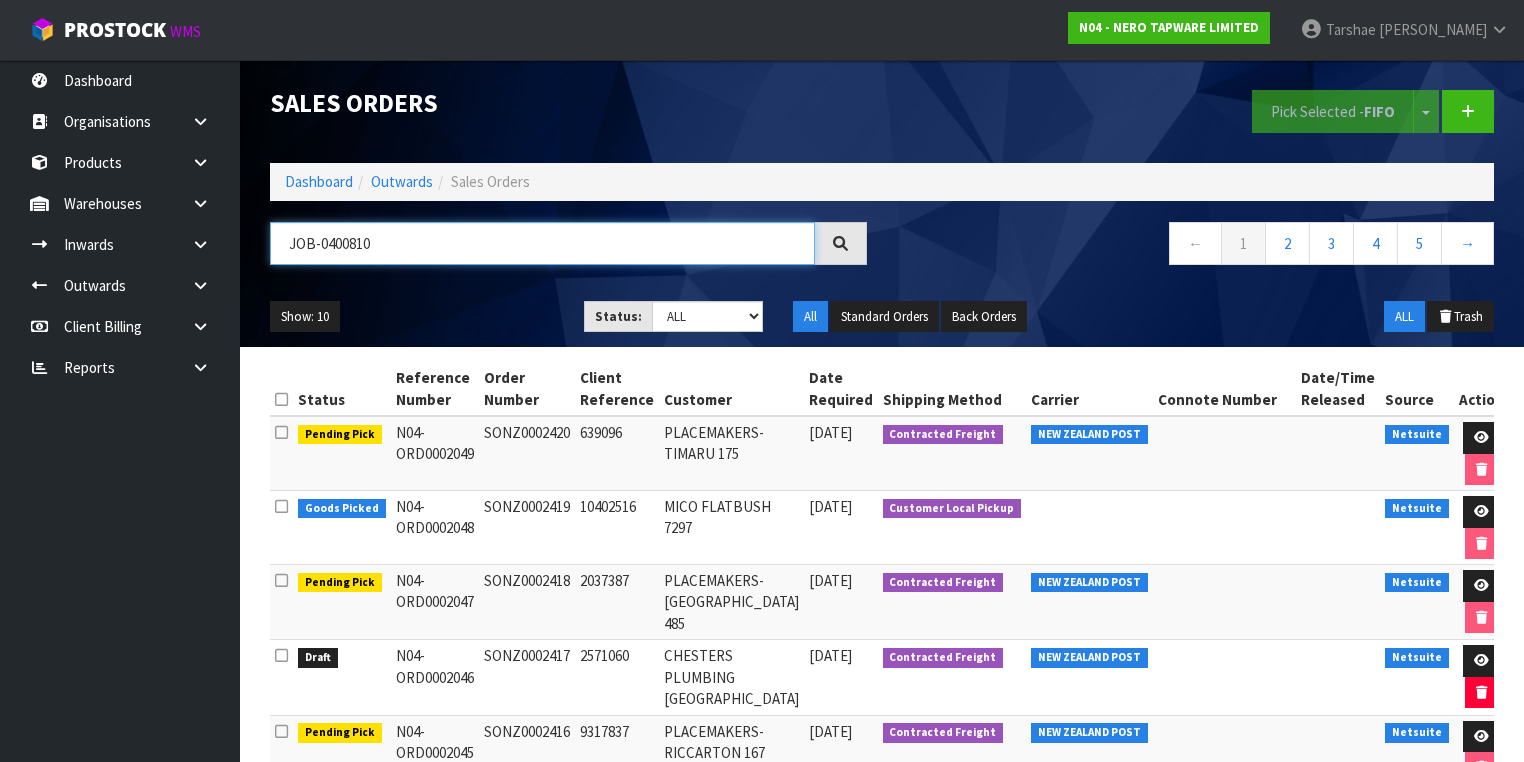 type on "JOB-0400810" 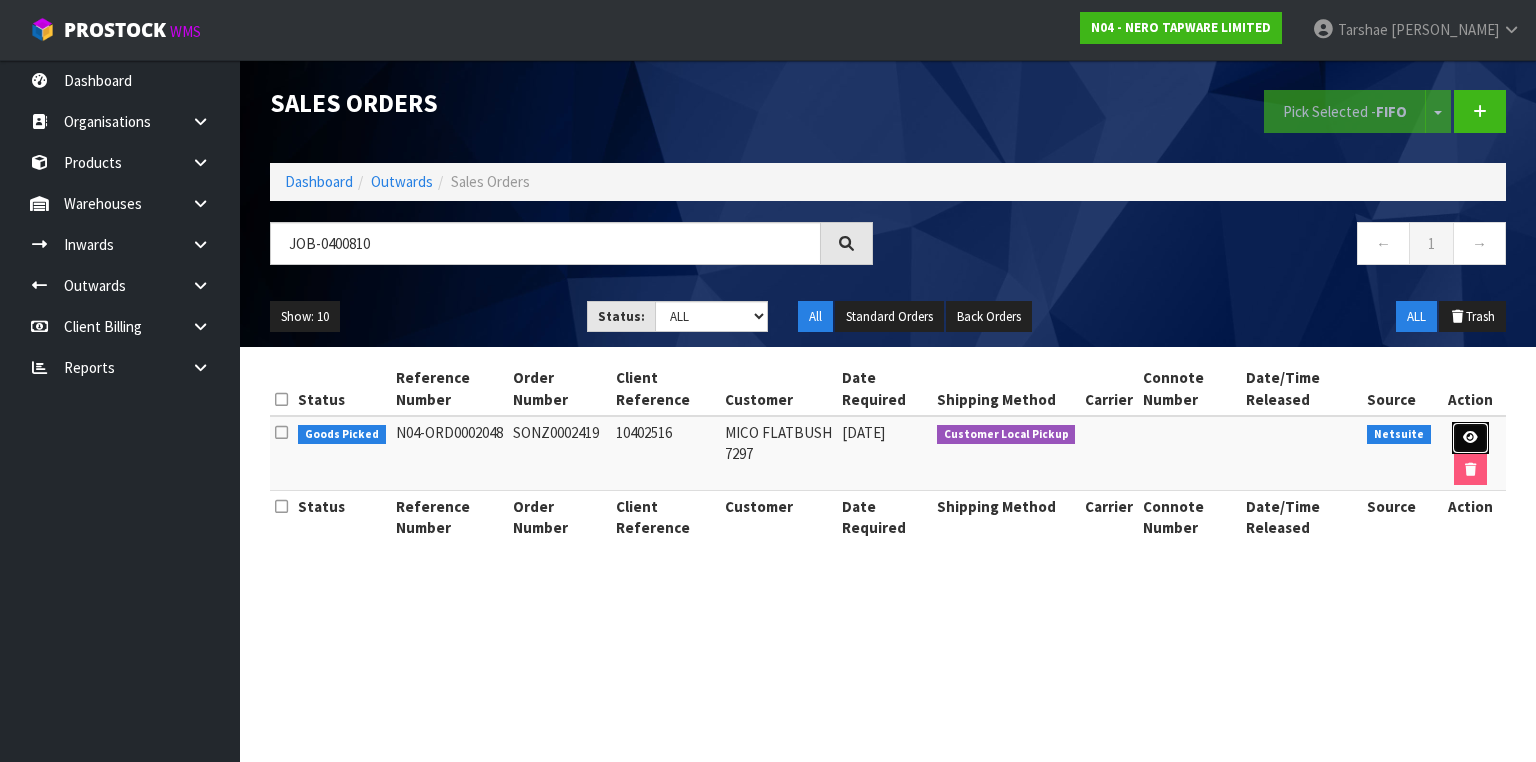 drag, startPoint x: 1456, startPoint y: 438, endPoint x: 1437, endPoint y: 443, distance: 19.646883 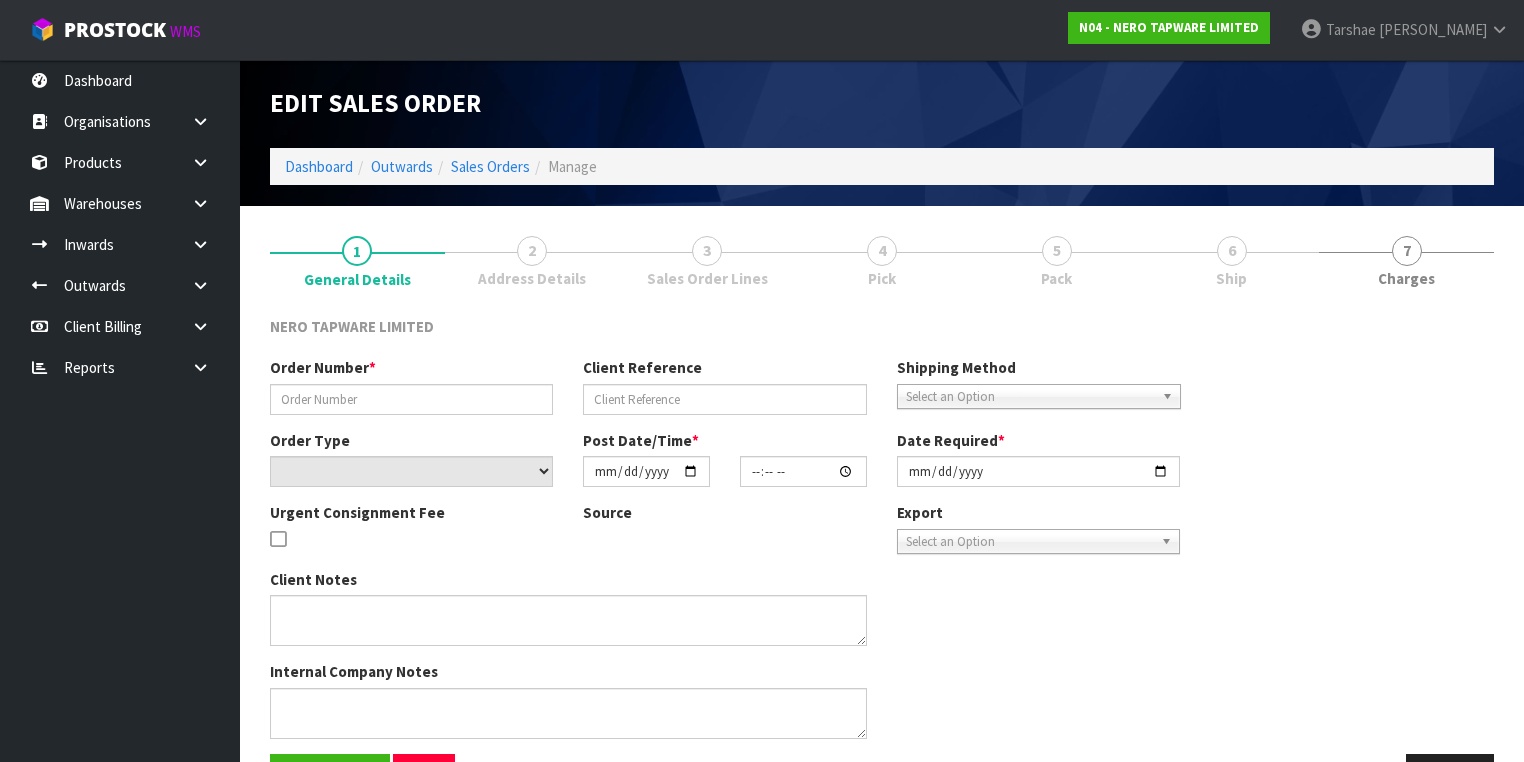 type on "SONZ0002419" 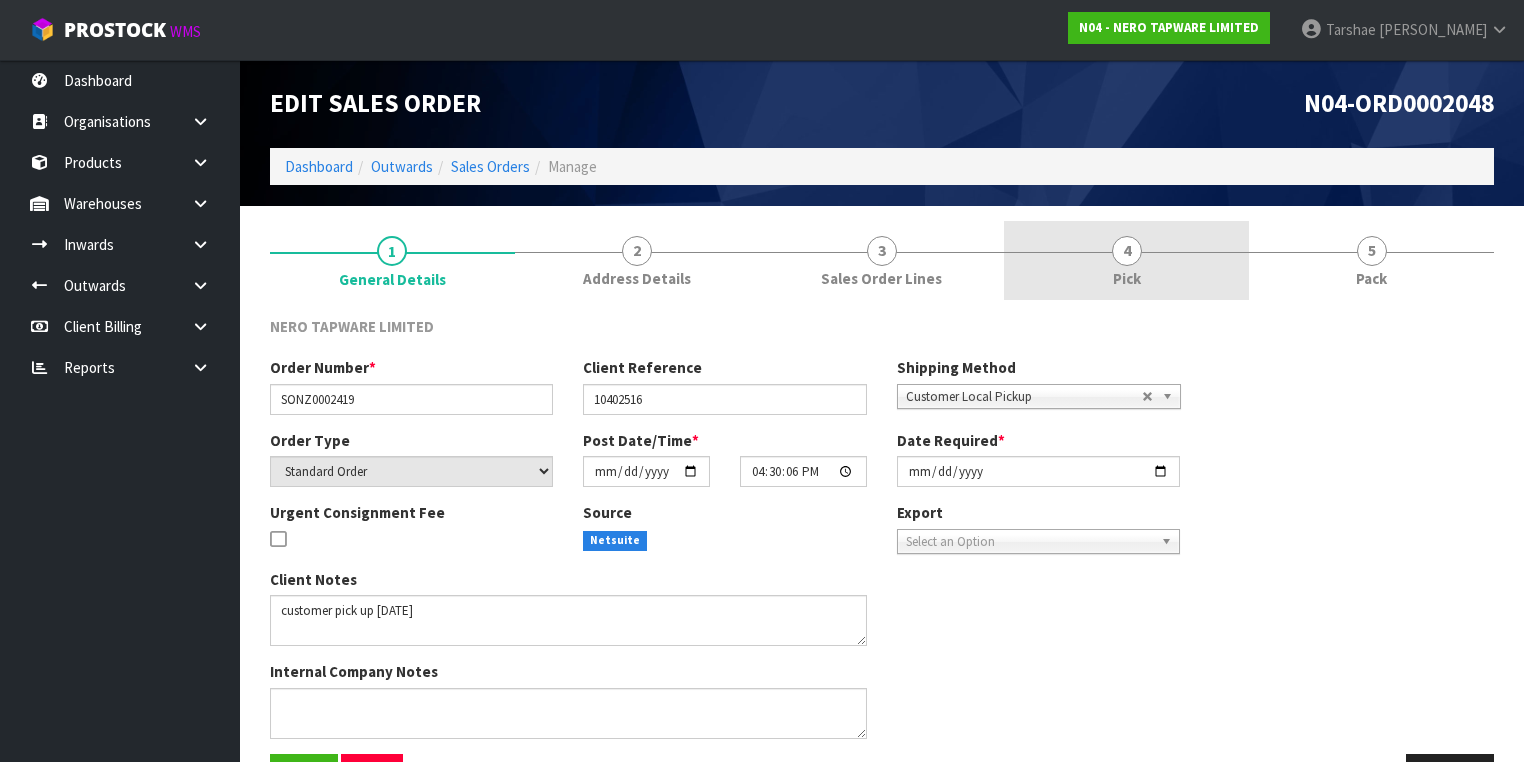click on "4
Pick" at bounding box center (1126, 260) 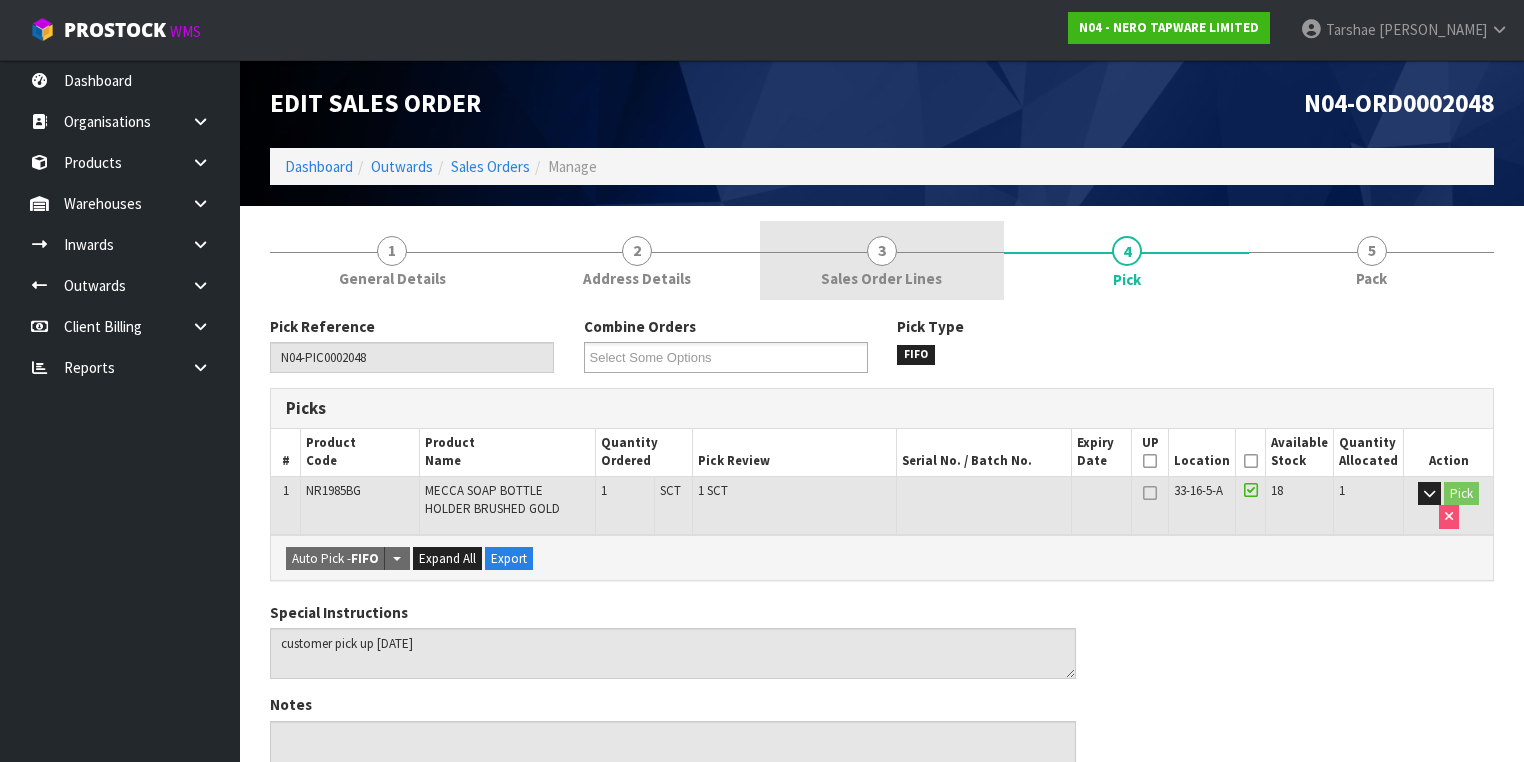 click on "Sales Order Lines" at bounding box center (881, 278) 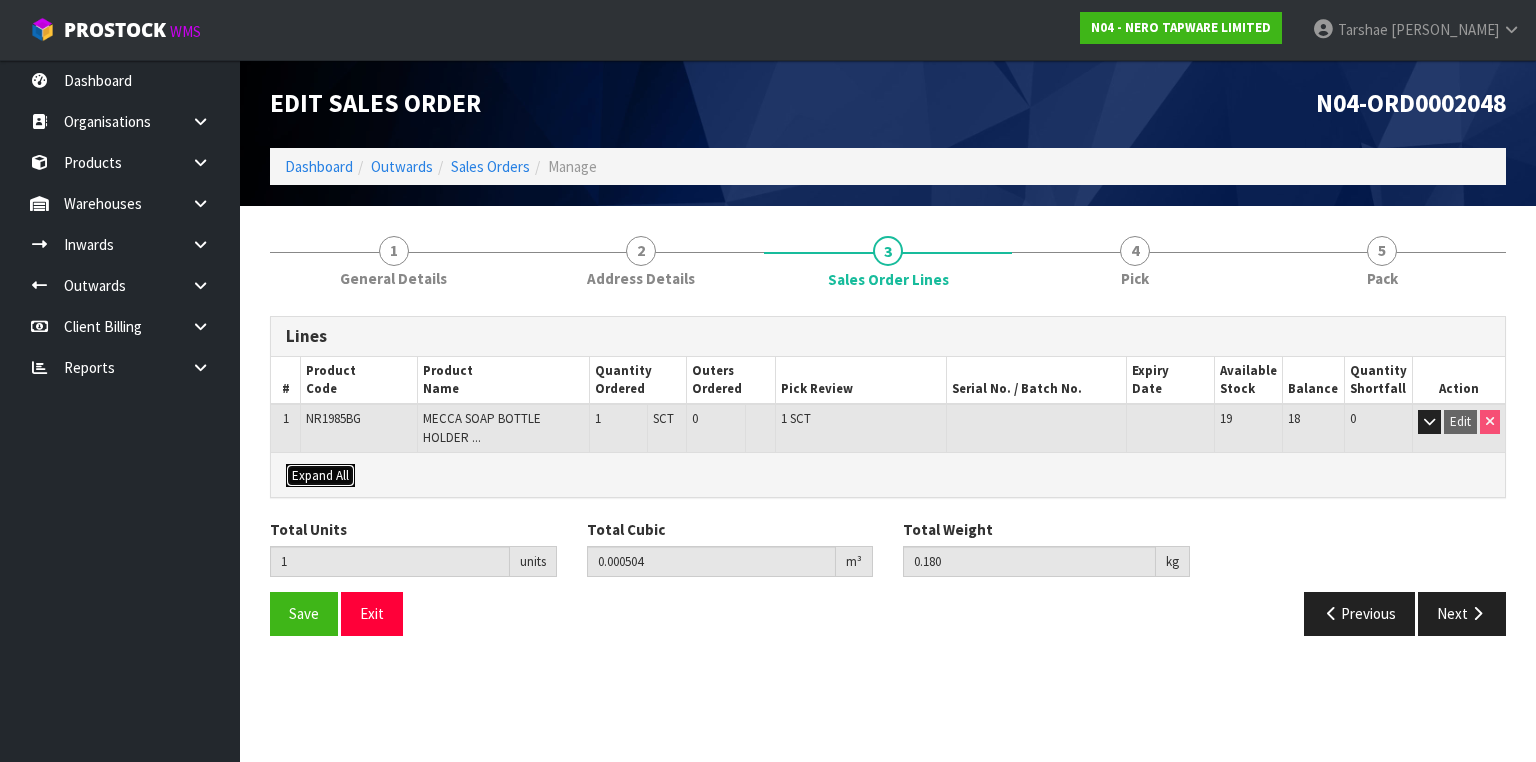 click on "Expand All" at bounding box center (320, 475) 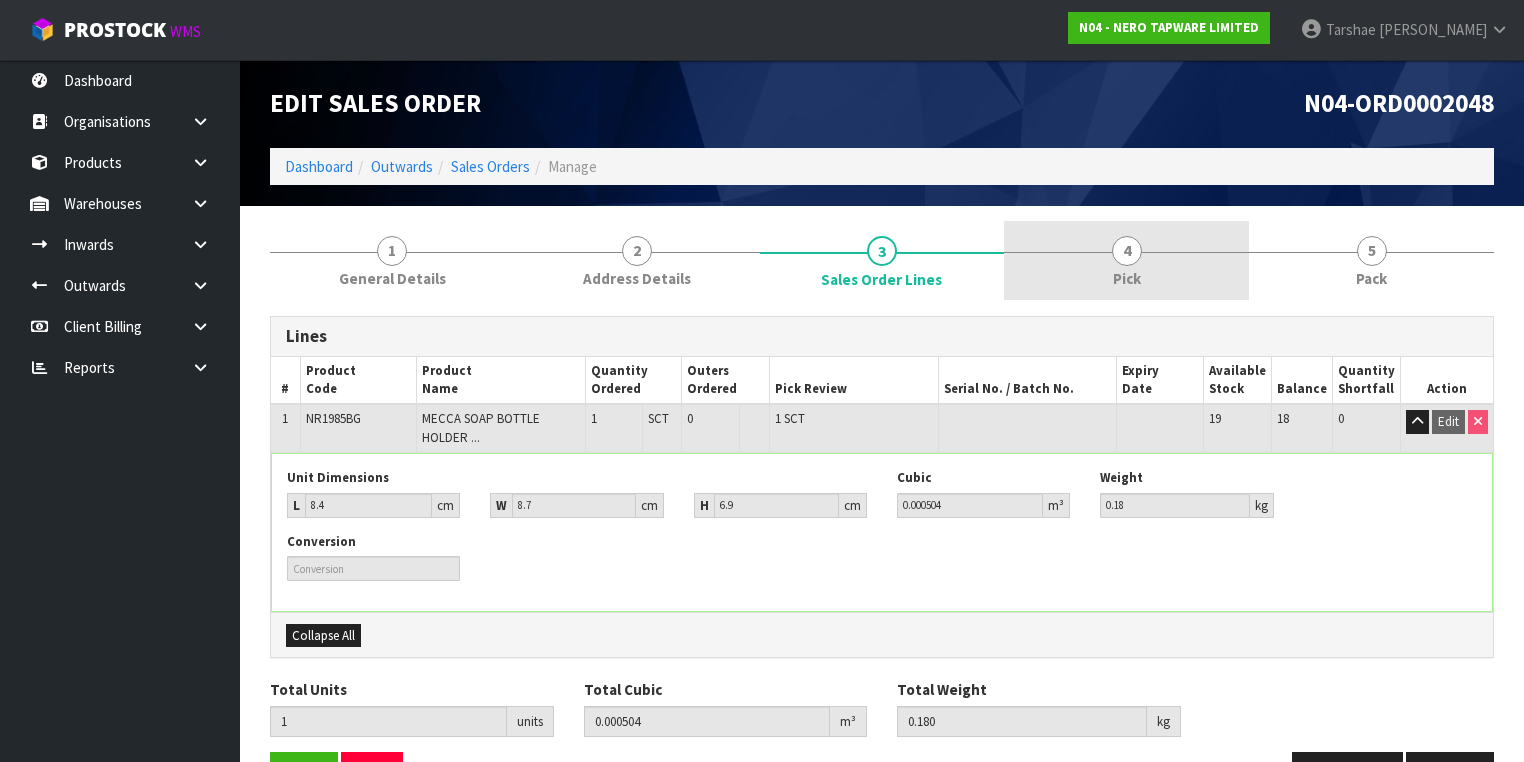 click on "4
Pick" at bounding box center (1126, 260) 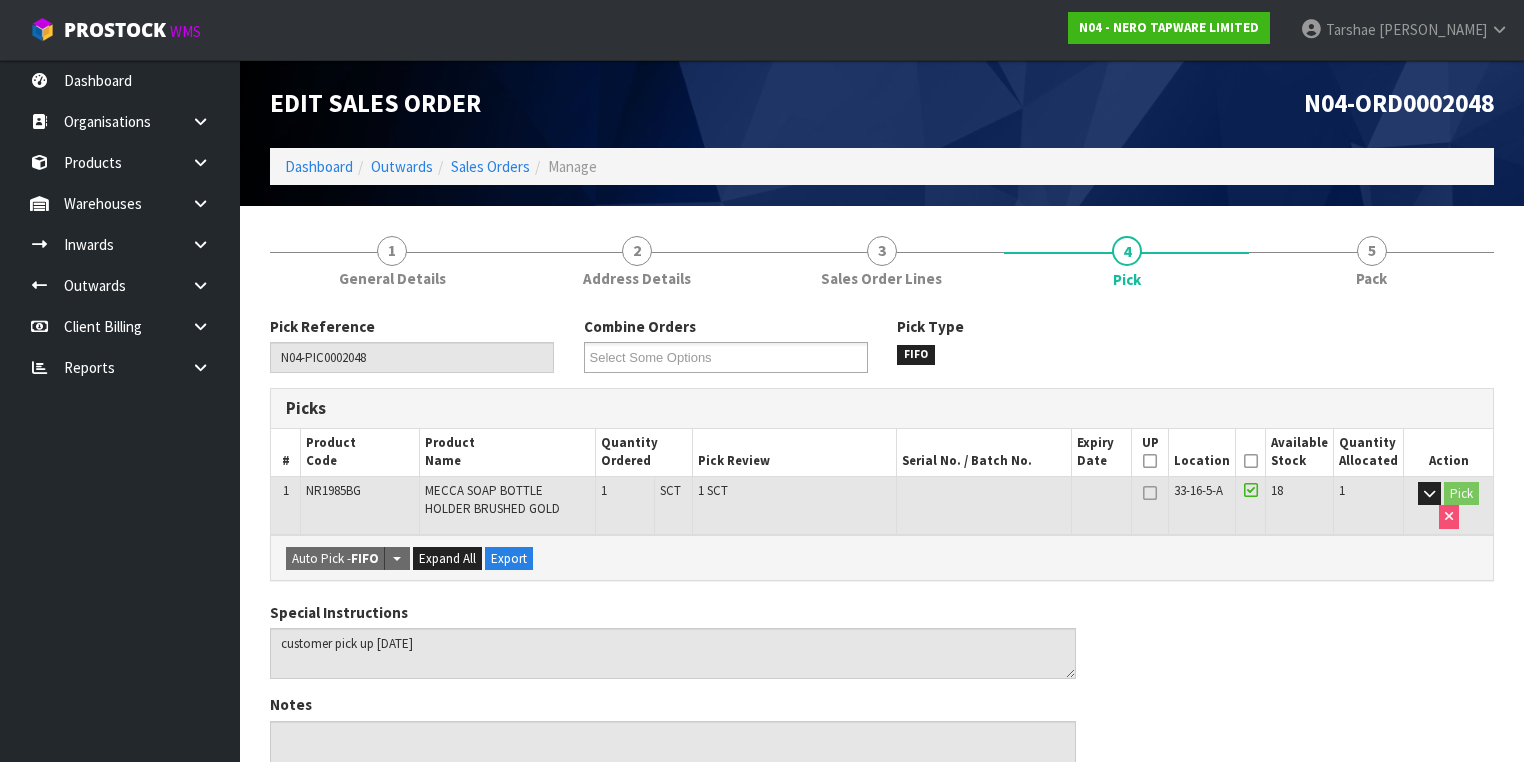 click at bounding box center (1251, 461) 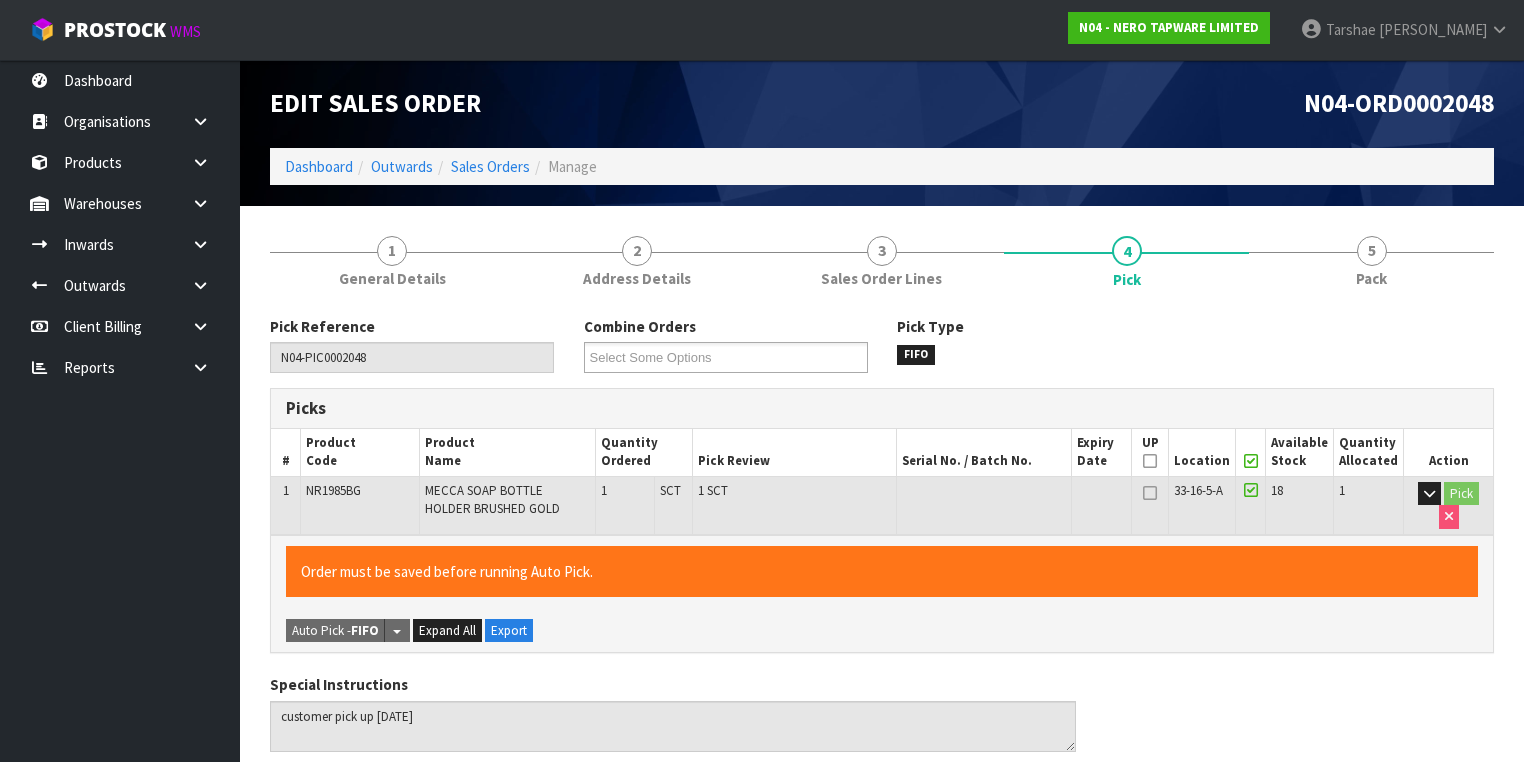 click at bounding box center [1251, 461] 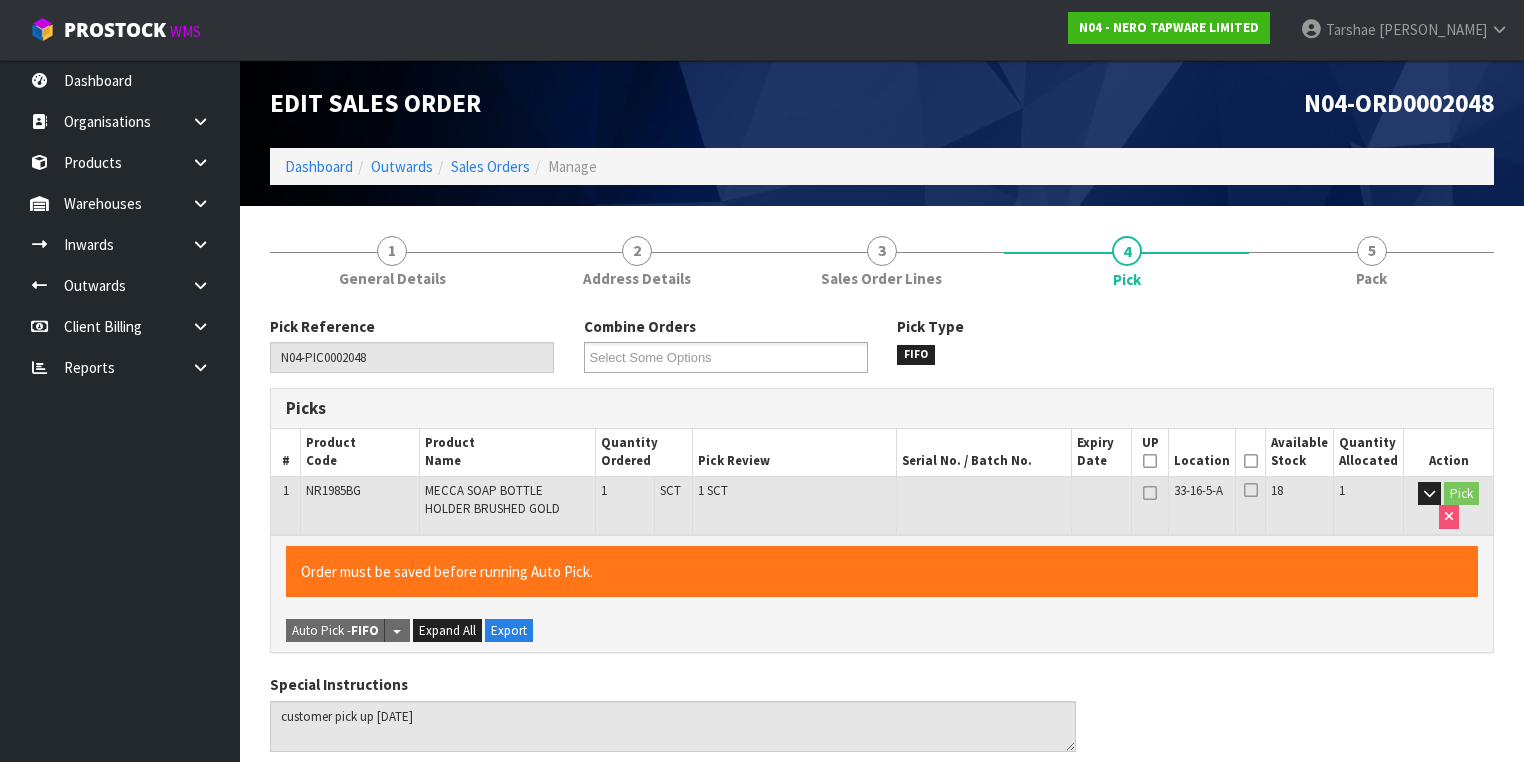 click at bounding box center (1251, 461) 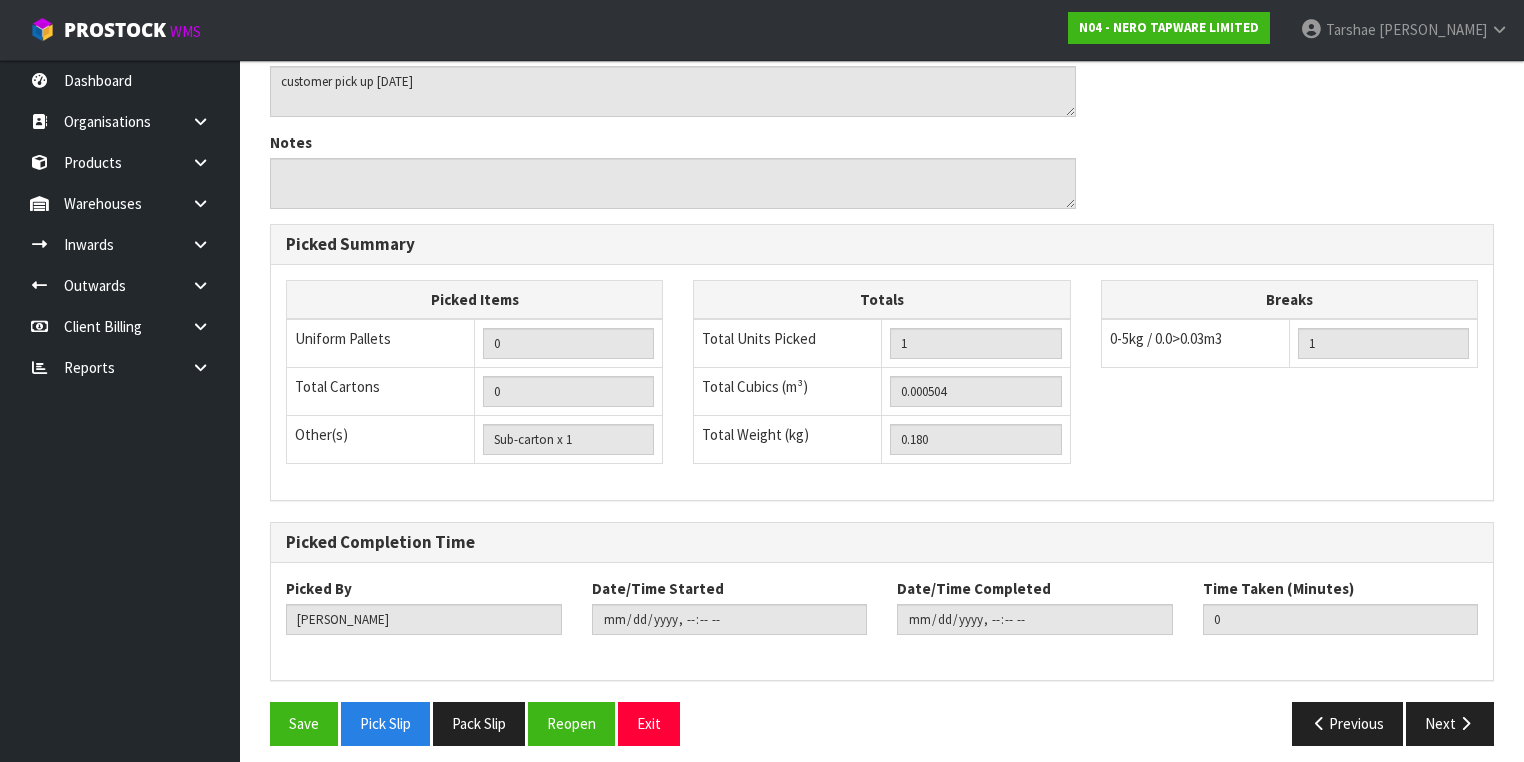 scroll, scrollTop: 641, scrollLeft: 0, axis: vertical 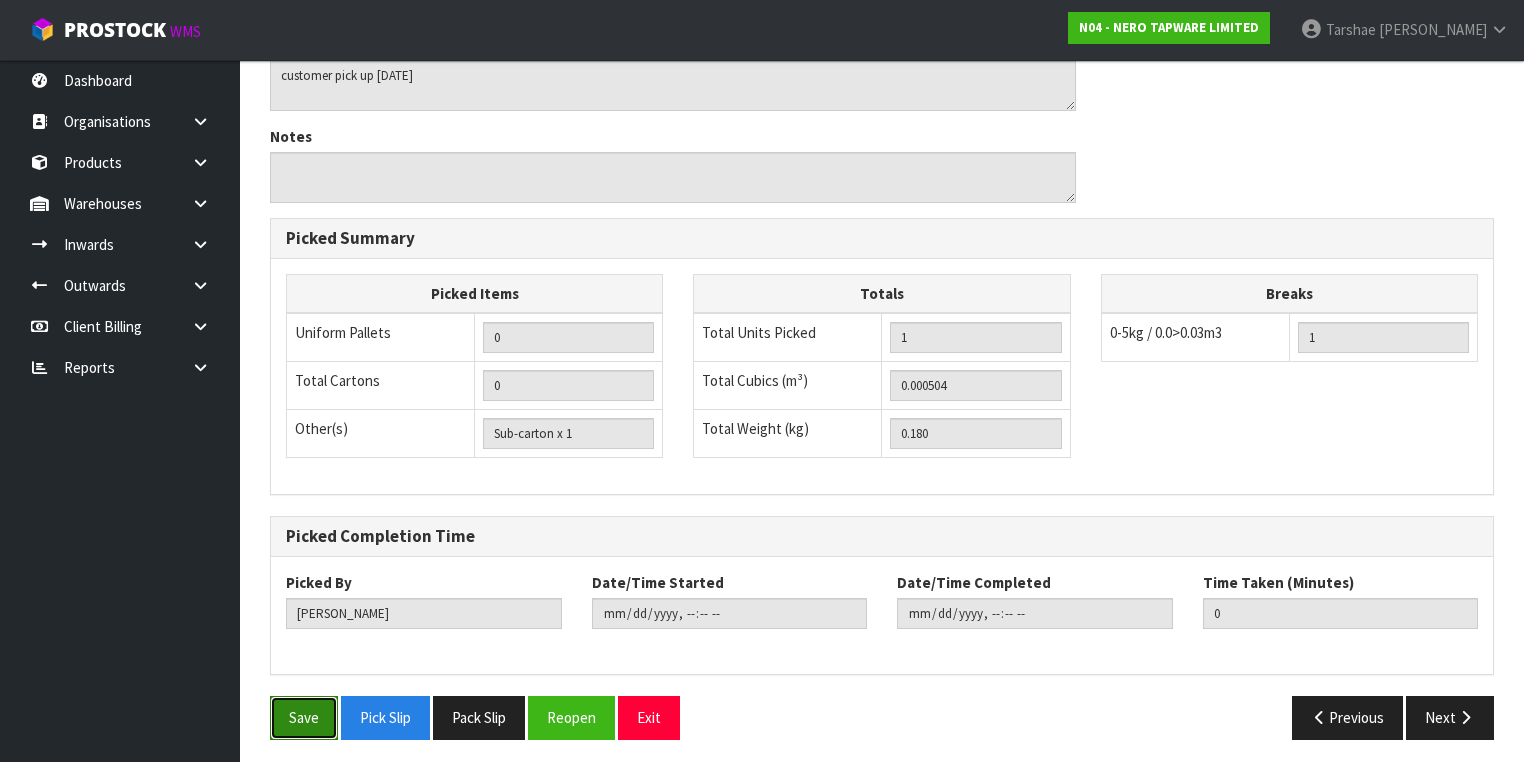 drag, startPoint x: 312, startPoint y: 702, endPoint x: 922, endPoint y: 432, distance: 667.0832 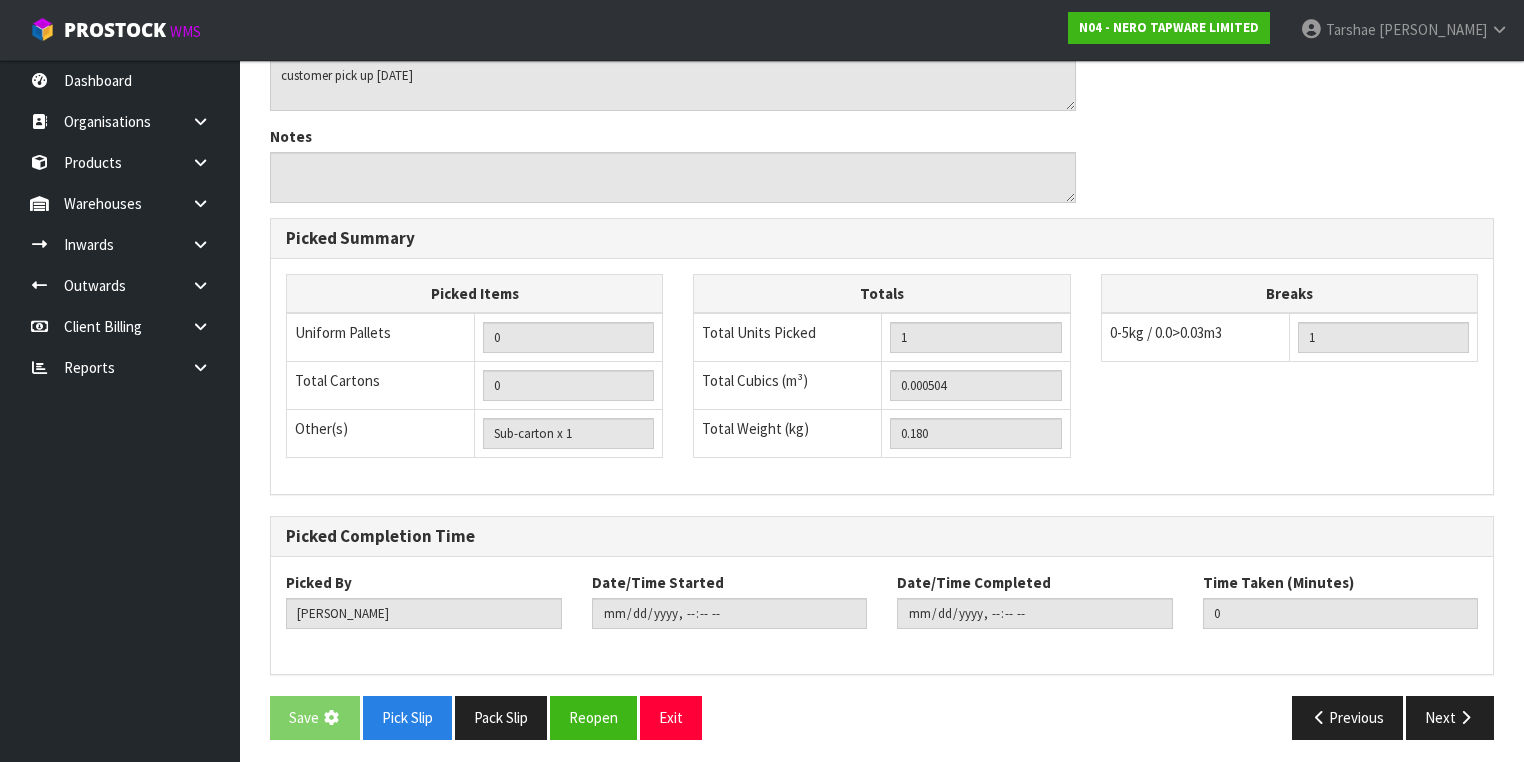 scroll, scrollTop: 0, scrollLeft: 0, axis: both 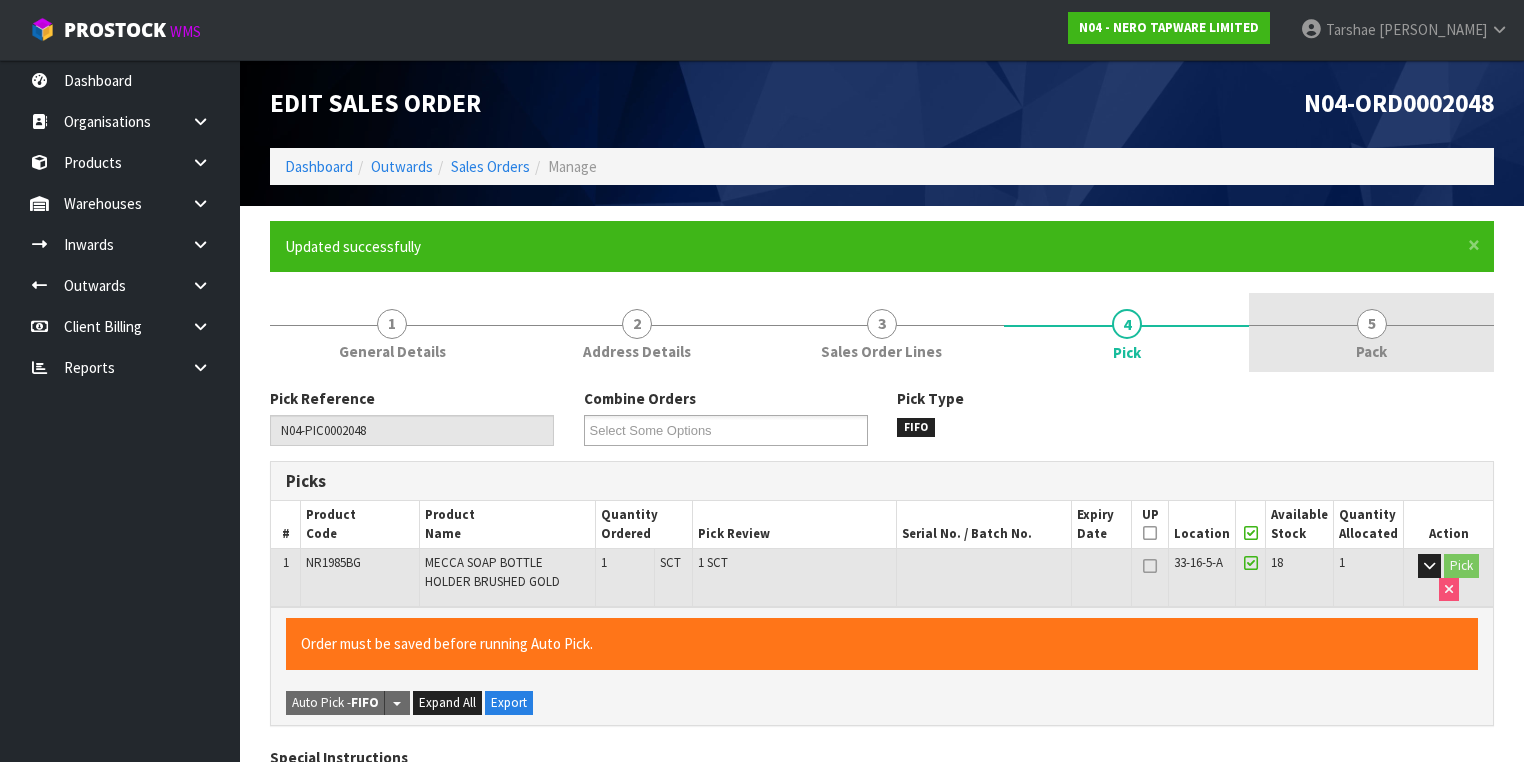 type on "Tarshae Graydon" 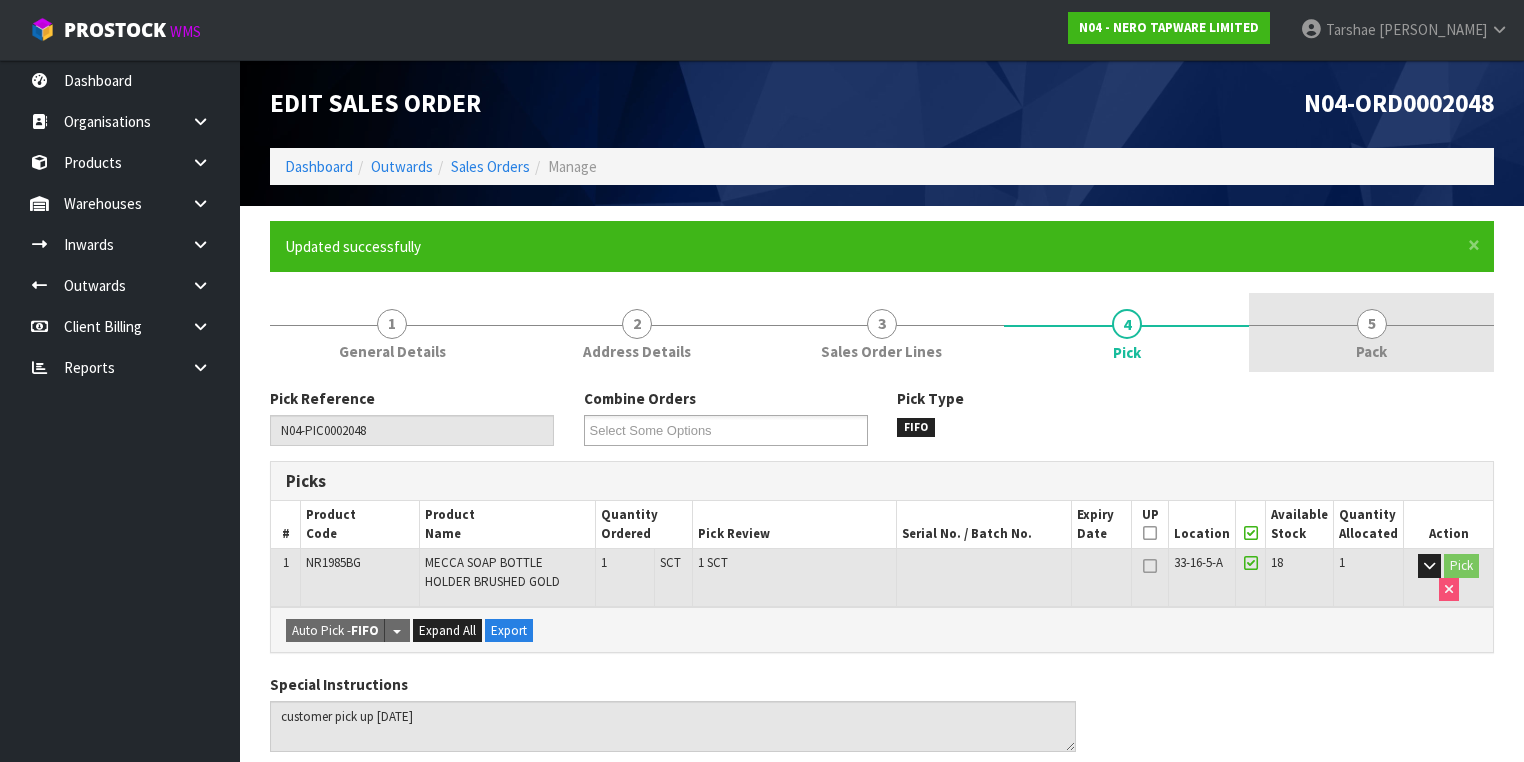 click on "5" at bounding box center (1372, 324) 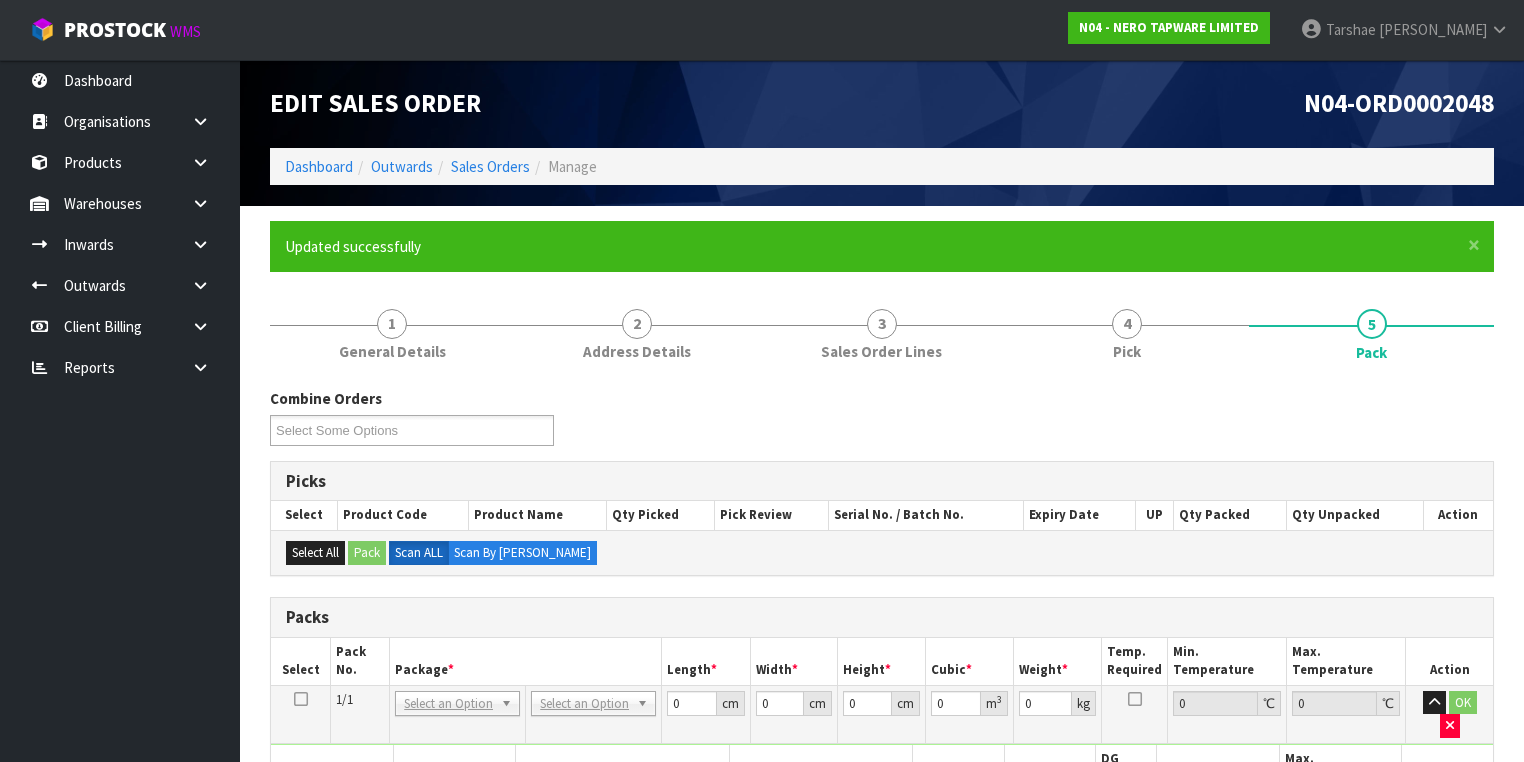 click on "No Packaging Cartons PLT GEN120 (1200 X 1000) PLT ONE WAY SKID CHEP HIRE PALLET TRANSFER FEE LOSCOM HIRE PALLET TRANSFER FEE PLT EXP120 (PLASTIC/STAMPED) PLT BESPOKE PLT UNIFORM RETURNABLE CWL PALLET PLT TUFF1000 (1000 X 450) PLT VAL400 (400 X 400) RETURNABLE CLIENT PALLET PLT OLP 915 (915 X 465) PLT OLP 580 (580 X 400) CHEP HIRE PALLET ACCOUNT FEE PER WEEK OUTWARD HDLG FCL 20FT LOOSE STOCK BASE RATE OUTWARD HDLG FCL 40FT LOOSE STOCK BASE RATE OUTWARD HDLG FCL 20FT PALLET ONLY BASE RATE OUTWARD HDLG FCL 40FT PALLET ONLY BASE RATE CTN OC (OCCASIONAL) CTN0 - (000-0NI) 190 X 150 X 155 CTN00 - (000-00NI) 154 X 142 X 102 CTN1 - (000-01NI) 255 X 205 X 150 CTN2 - (000-02NI) 250 X 250 X 200 CTN3 - (000-03NI) 340 X 255 X 305 CTN4 - (000-04NI) 405 X 255 X 255 CTN5 - (000-05NI) 430 X 330 X 255 CTN6 - (000-06NI) 455 X 305 X 305 CTN7 - (000-07NI) 455 X 455 X 350 CTN8 - (000-08NI) 510 X 380 X 280 CTN9 - (000-09NI) 510 X 380 X 585 CTN9 AC30C - (000-9NI30C) 511 X 380 X 585 CTN10 - (000-10NI) 610 X 290 X 290 PLYBOARD" at bounding box center [594, 714] 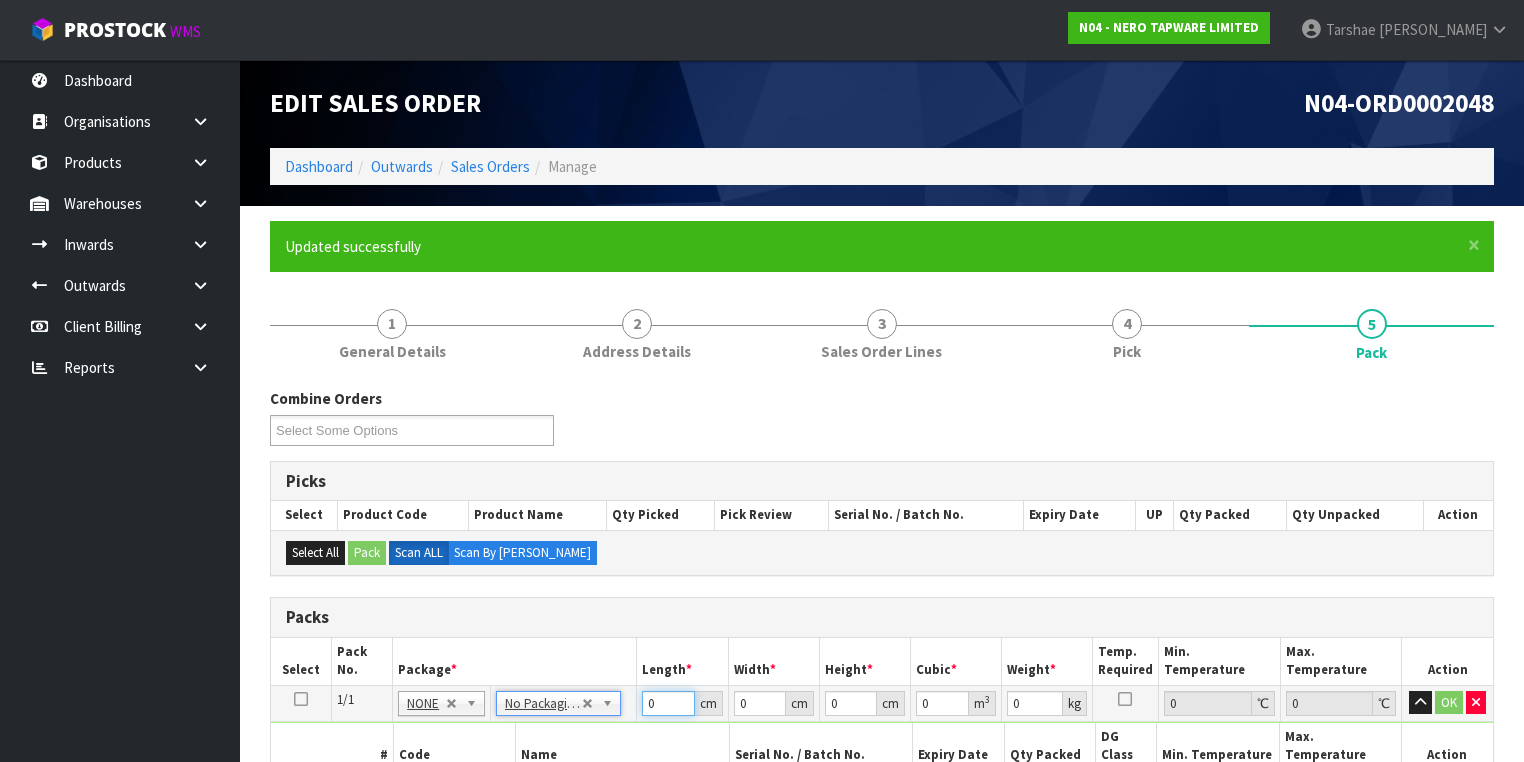 drag, startPoint x: 657, startPoint y: 693, endPoint x: 600, endPoint y: 692, distance: 57.00877 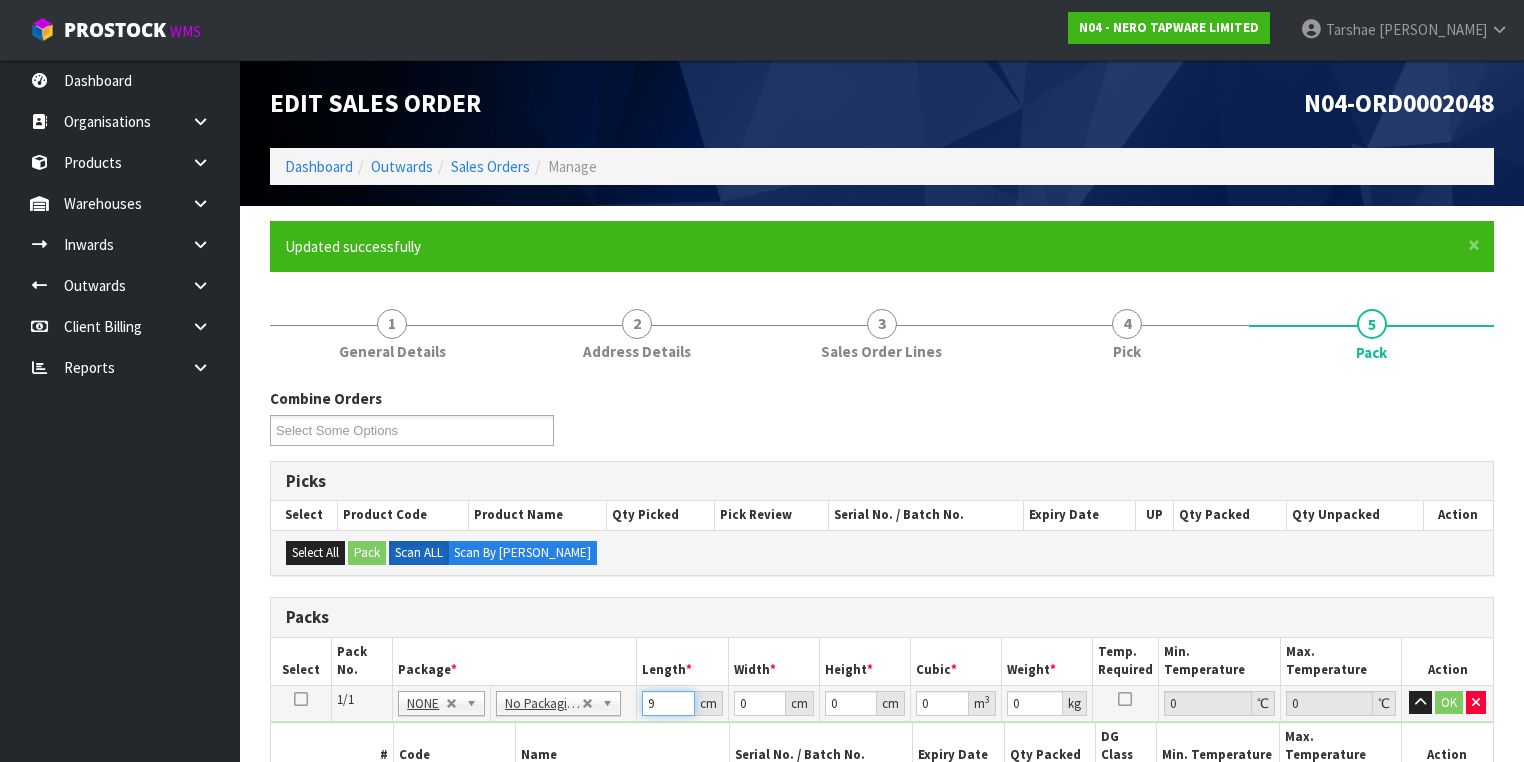 type on "9" 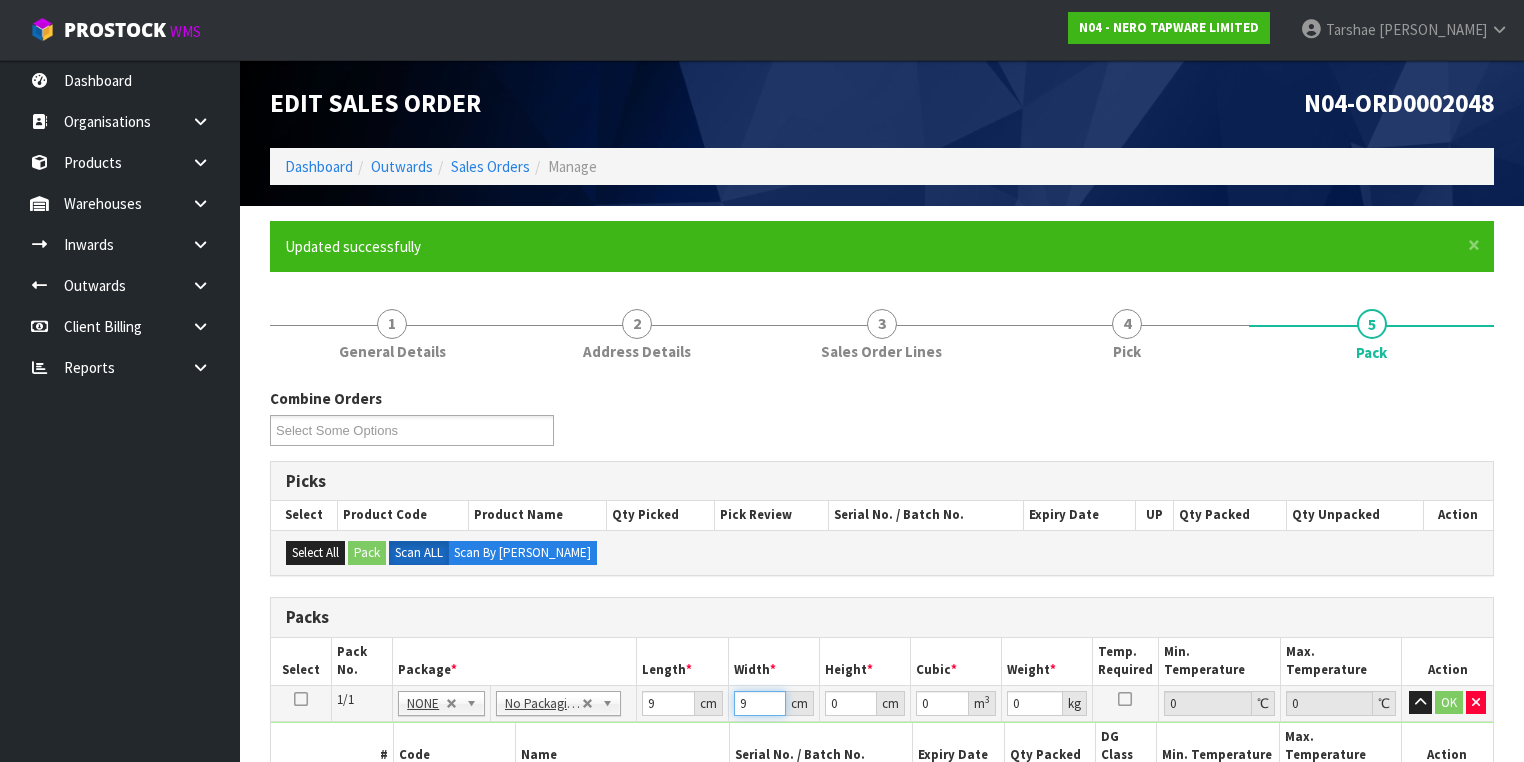 type on "9" 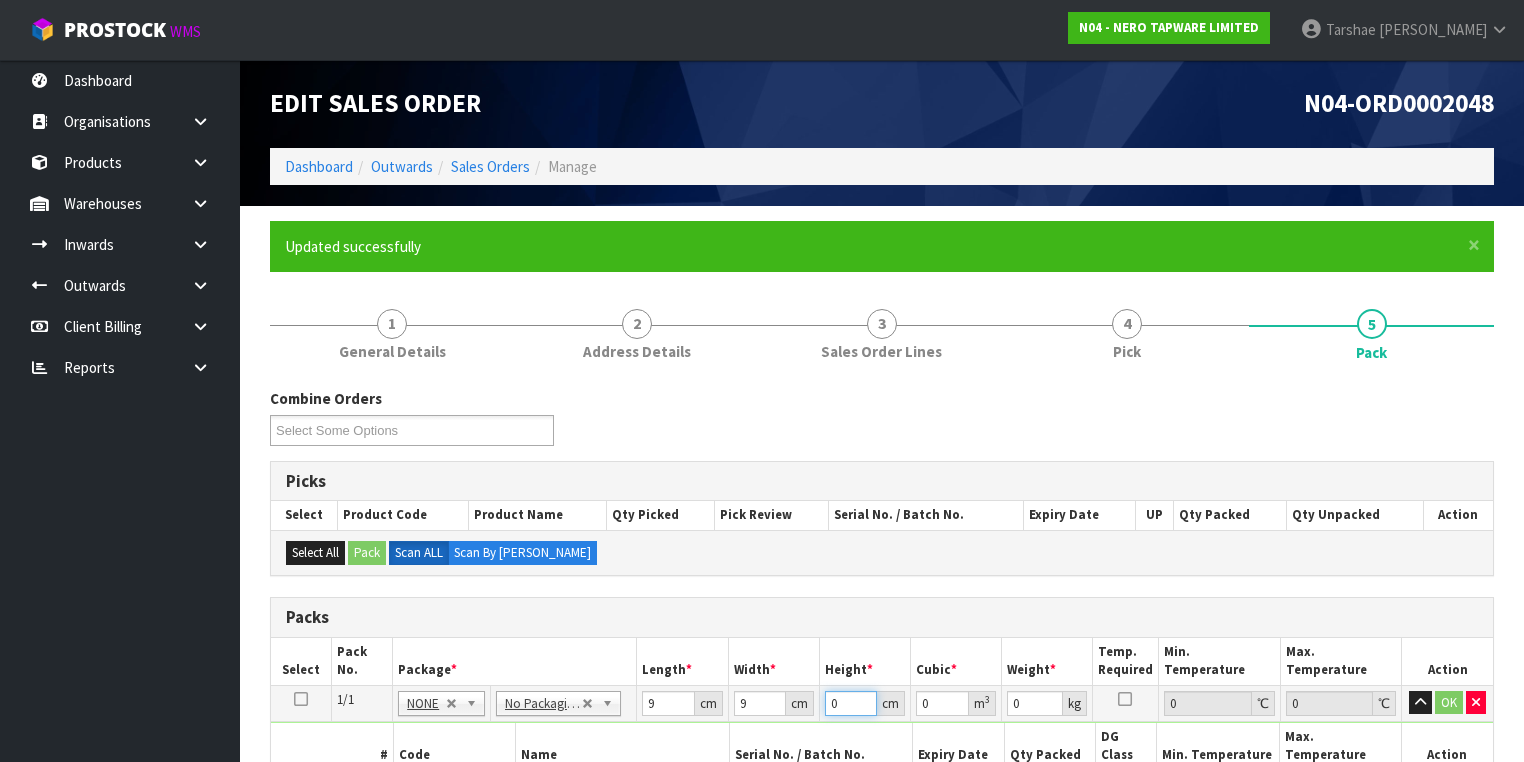 type on "7" 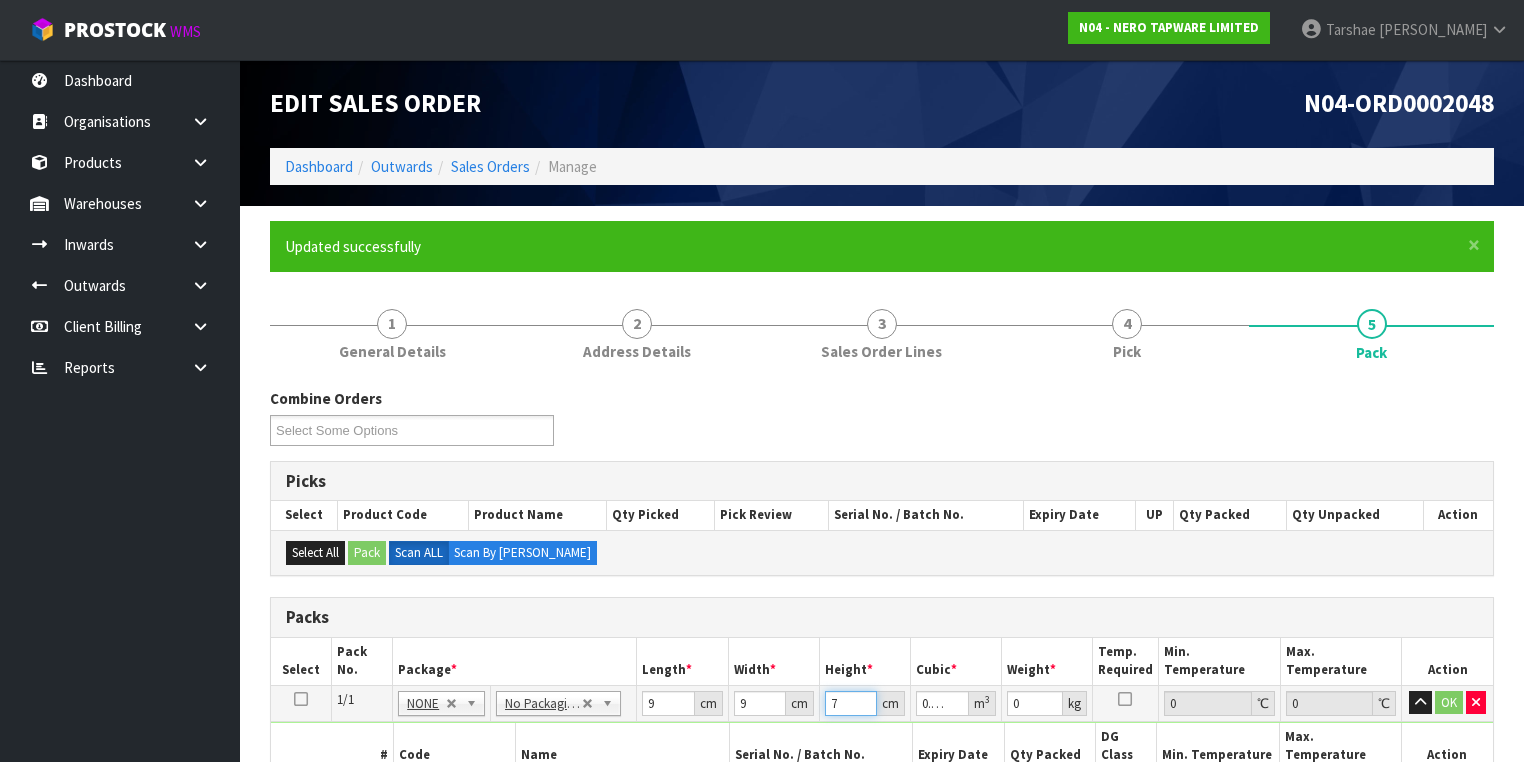 type on "7" 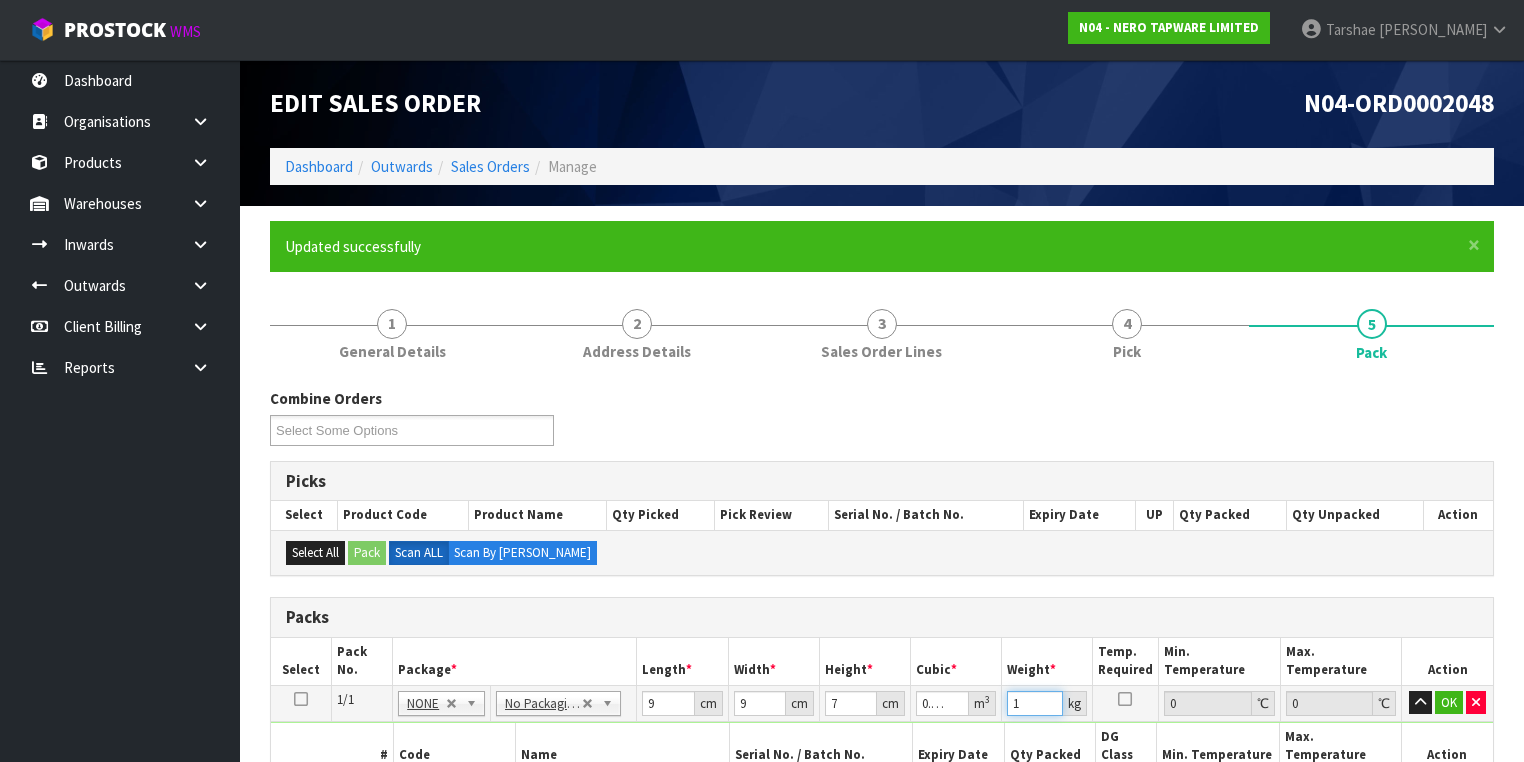 type on "1" 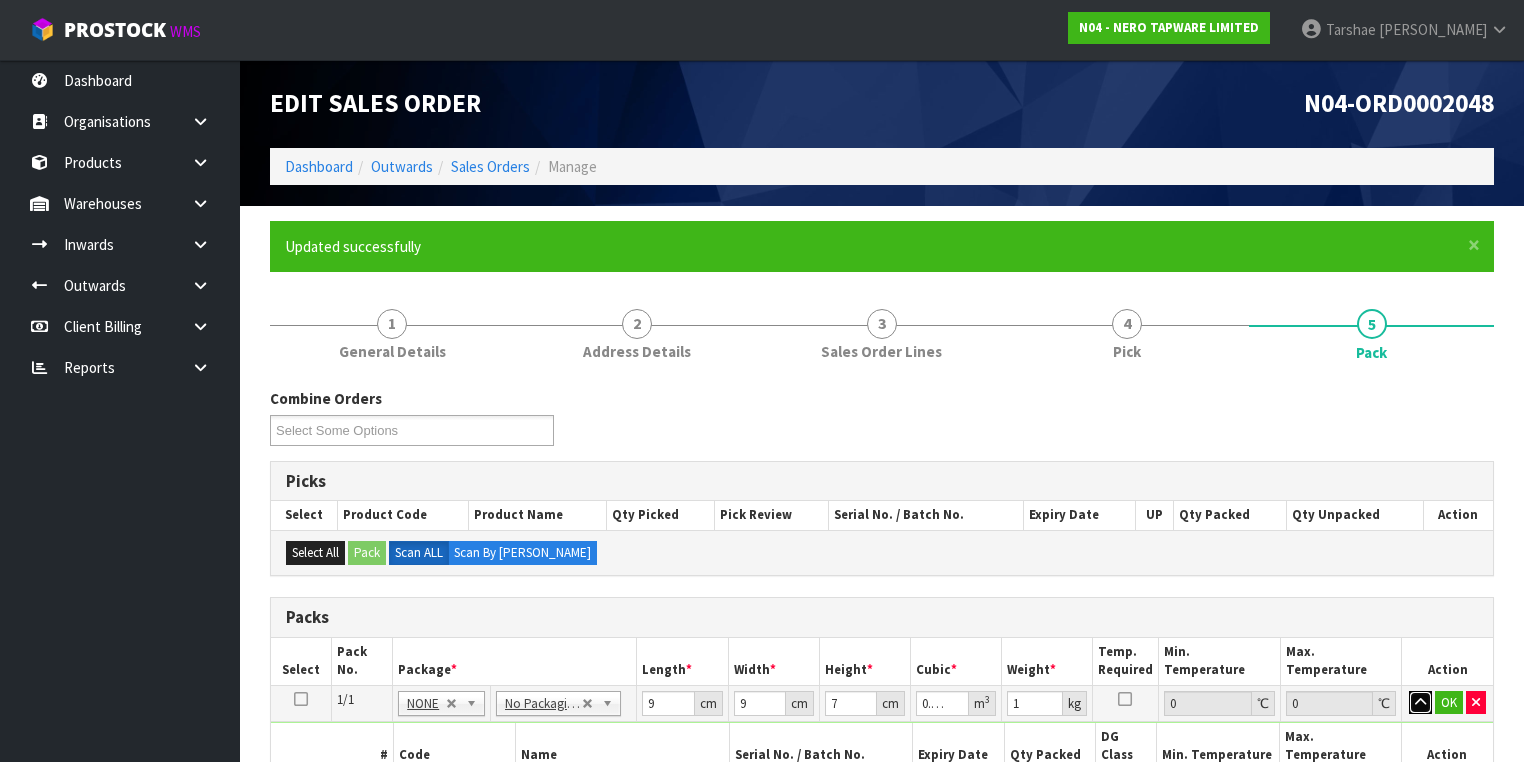 type 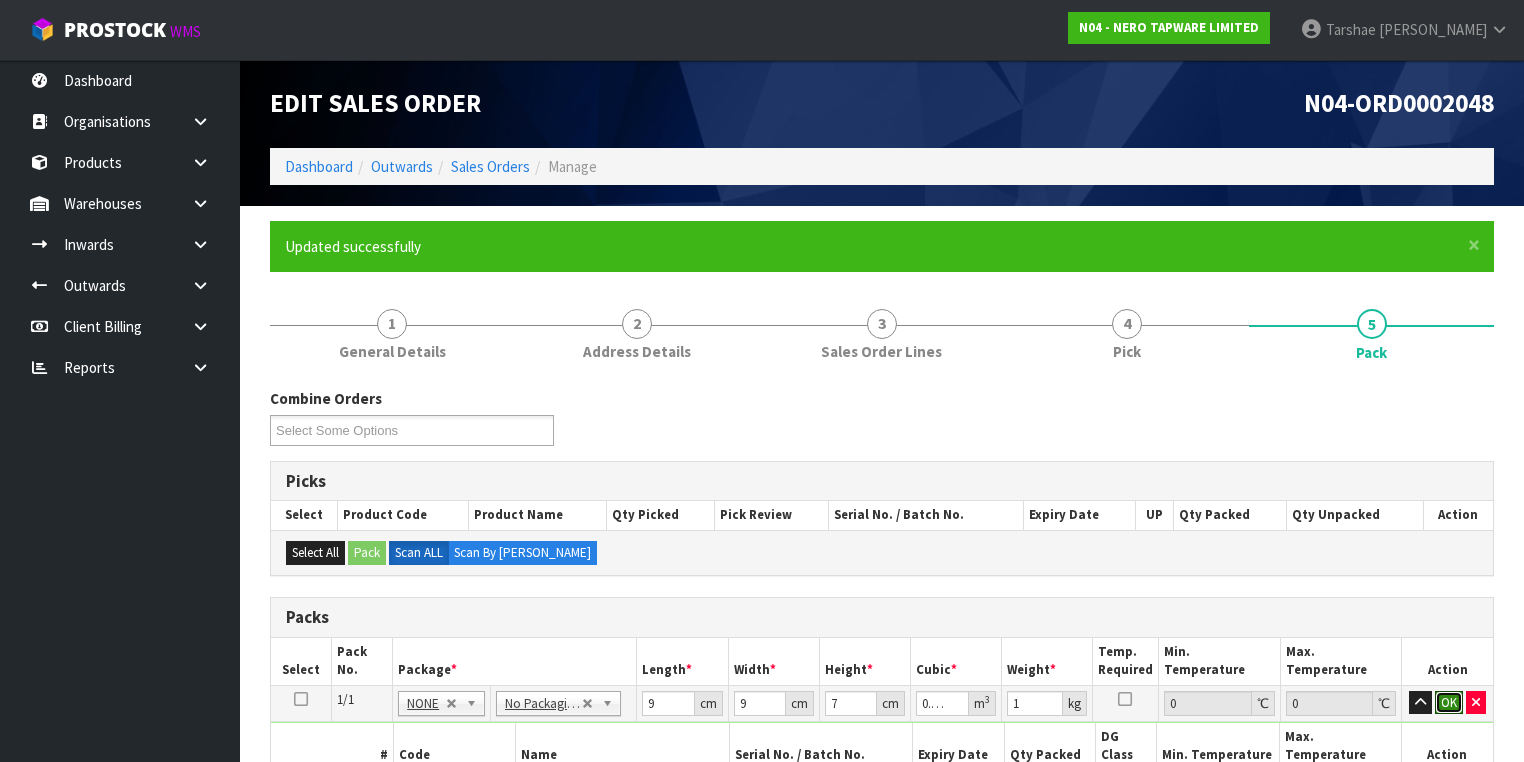 click on "OK" at bounding box center (1449, 703) 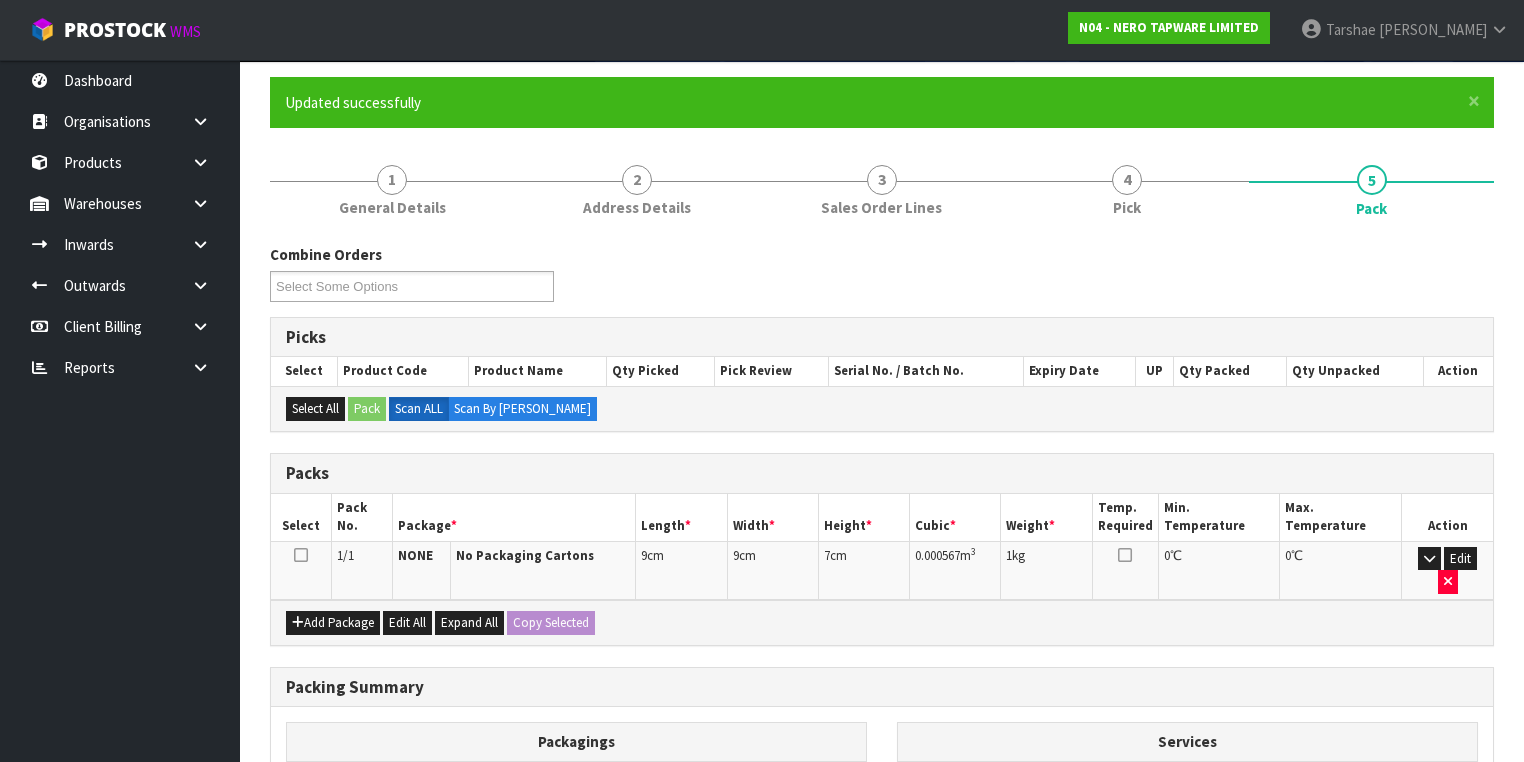scroll, scrollTop: 376, scrollLeft: 0, axis: vertical 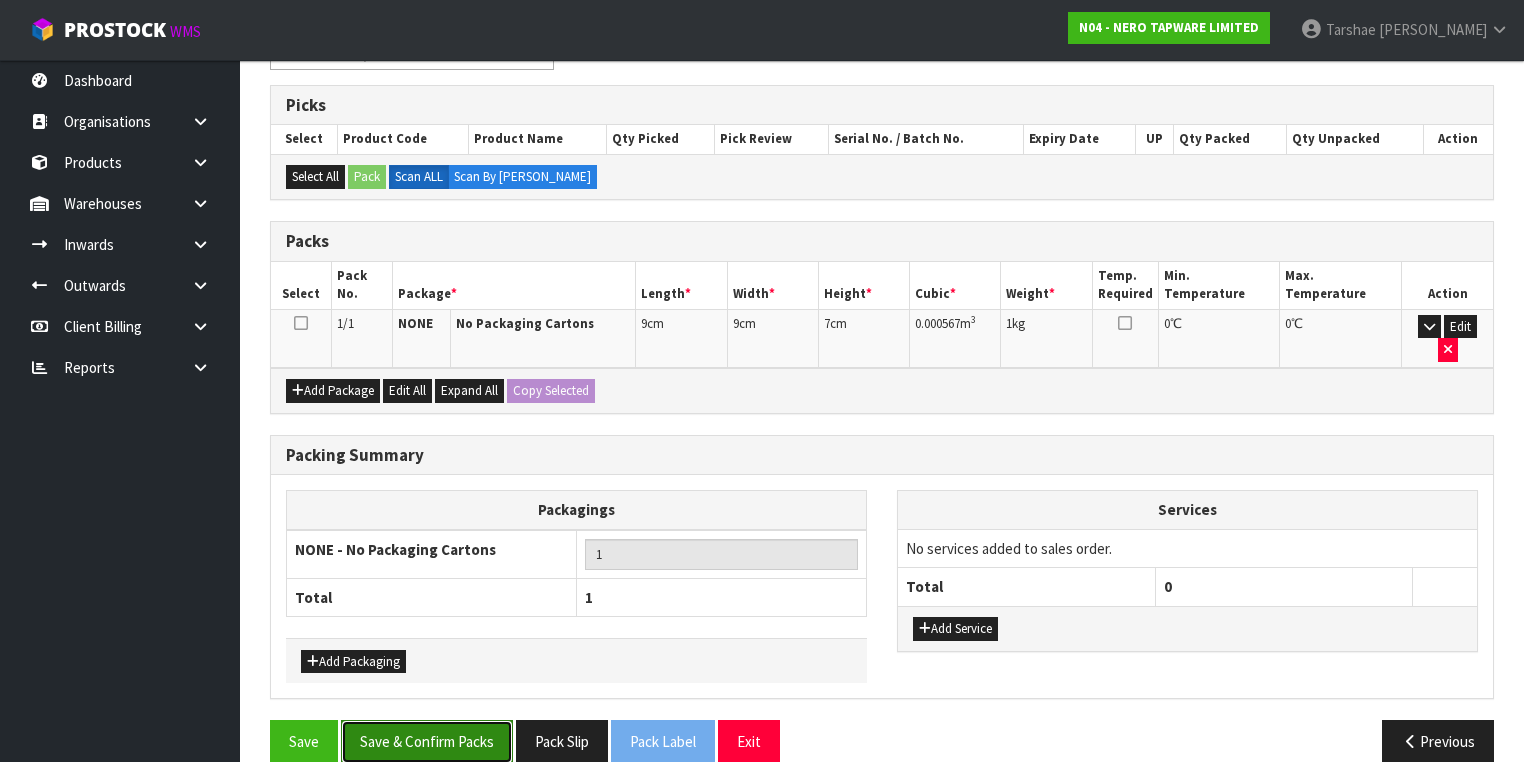 click on "Save & Confirm Packs" at bounding box center [427, 741] 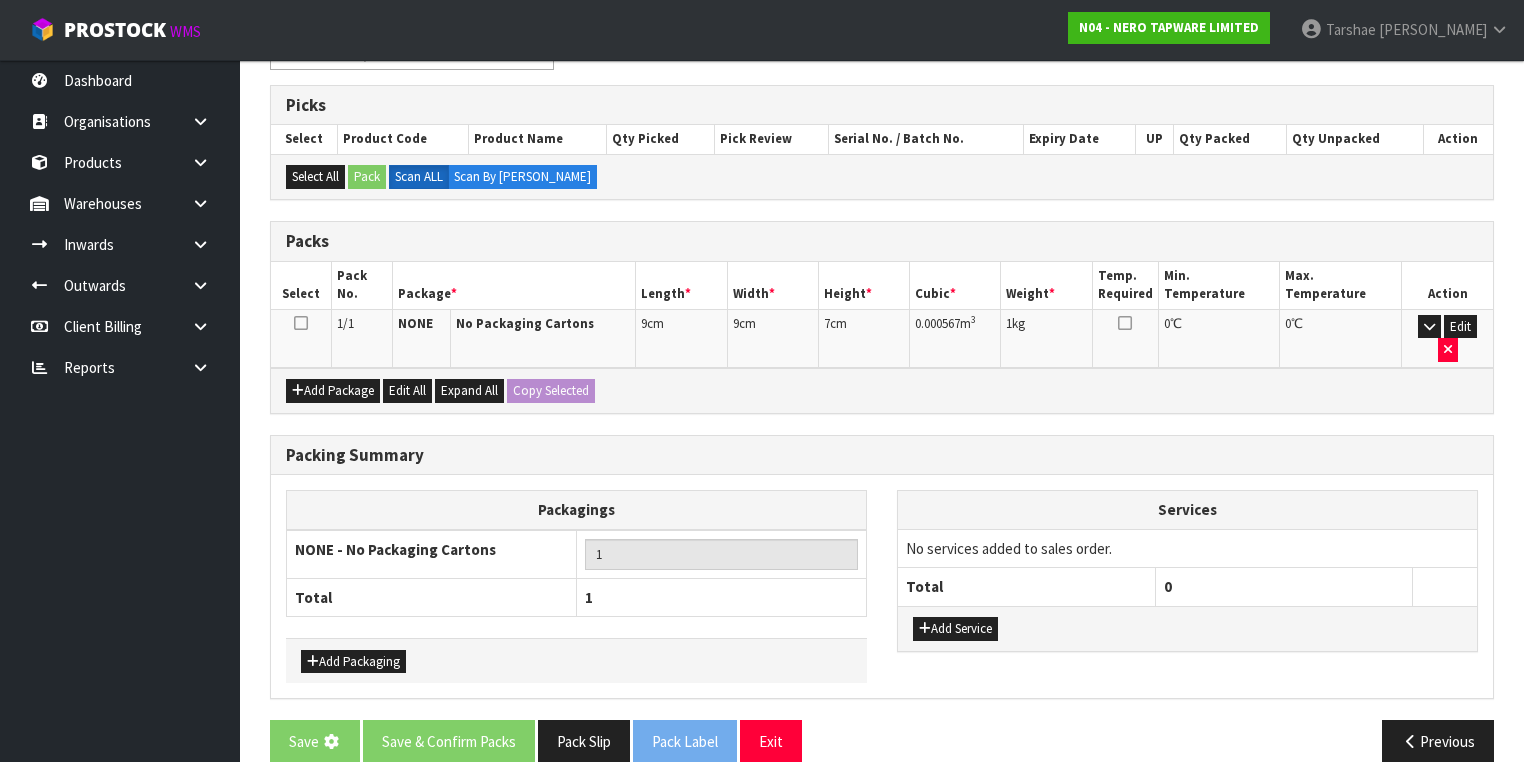 scroll, scrollTop: 0, scrollLeft: 0, axis: both 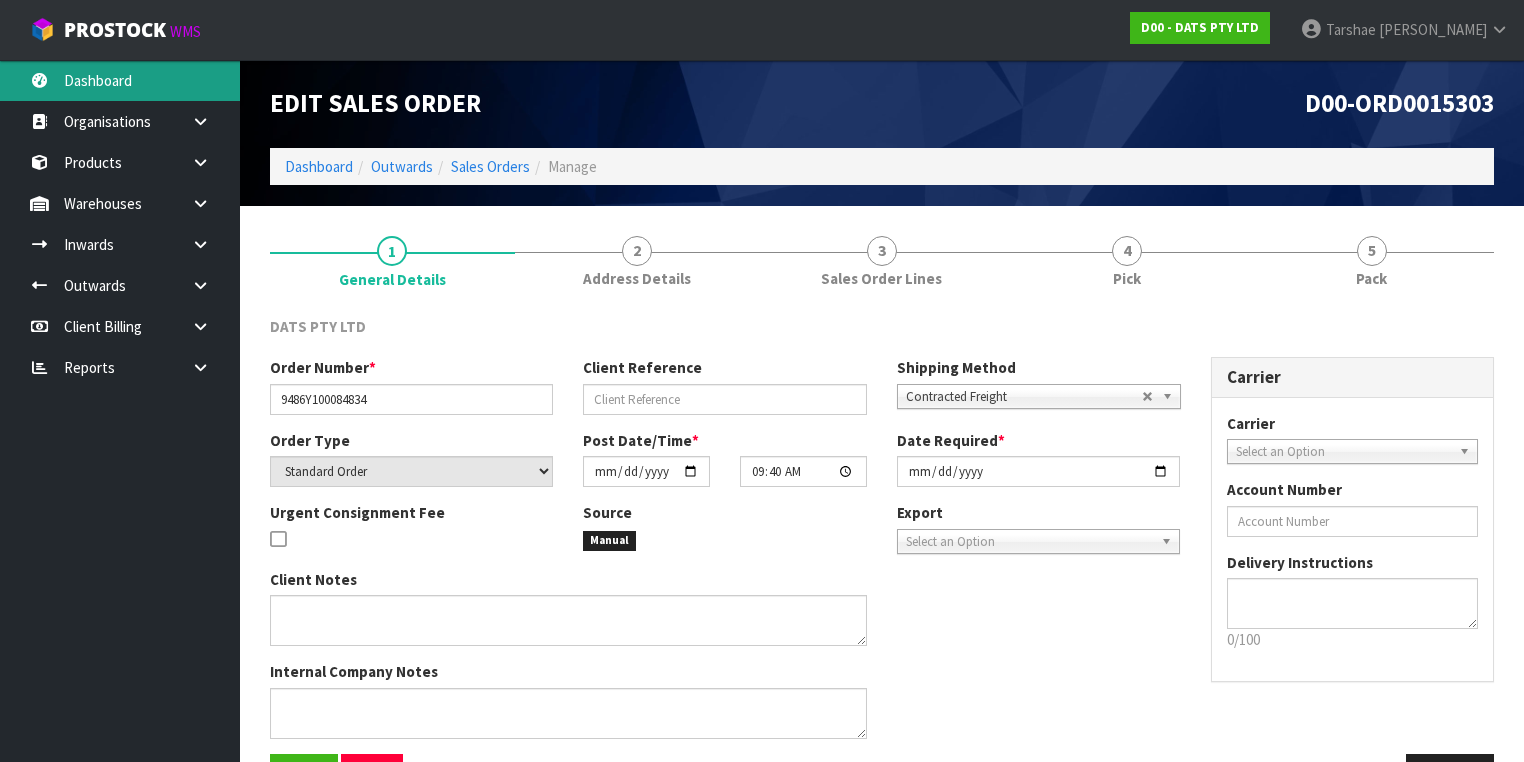 click on "Dashboard" at bounding box center [120, 80] 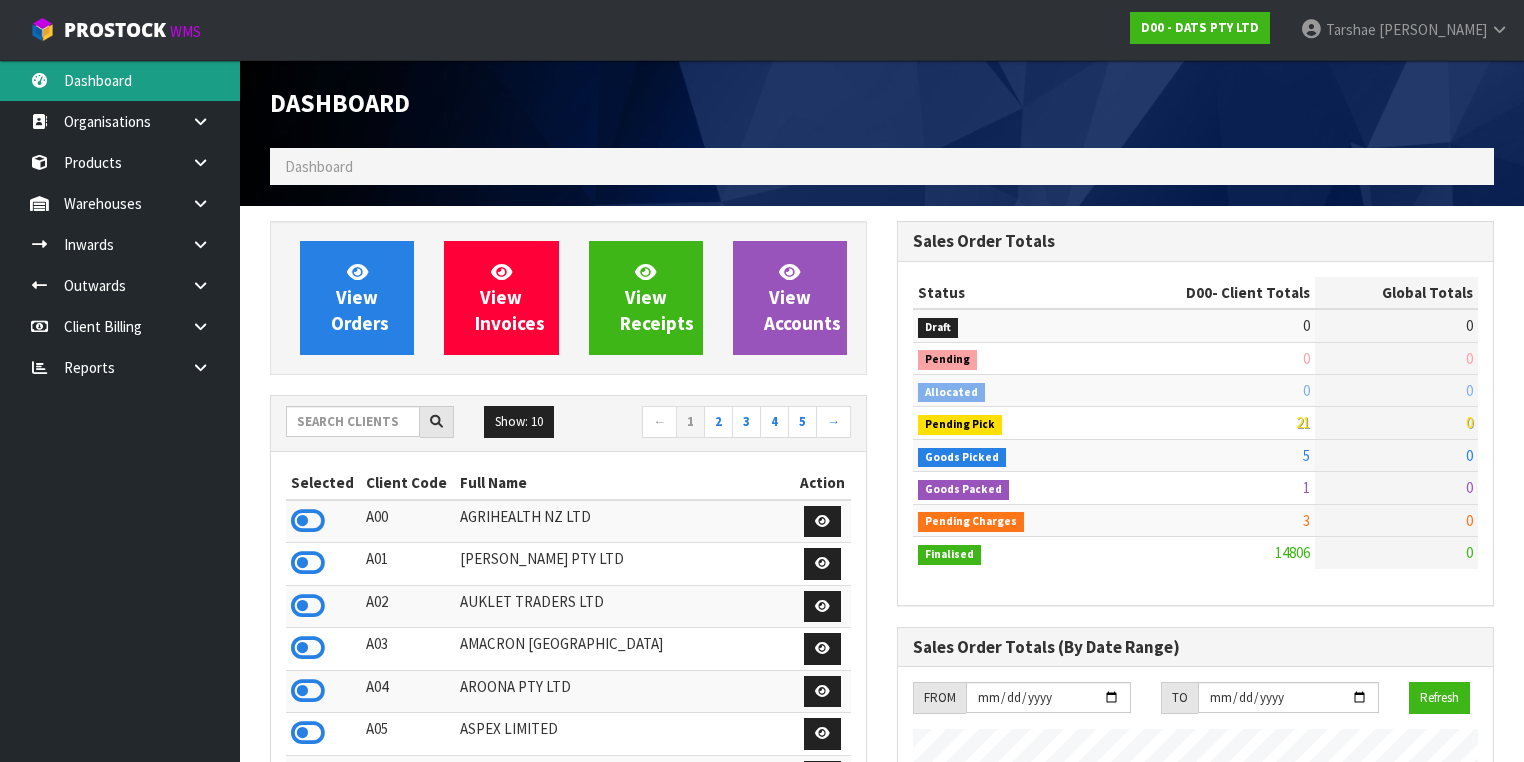 scroll, scrollTop: 998405, scrollLeft: 999372, axis: both 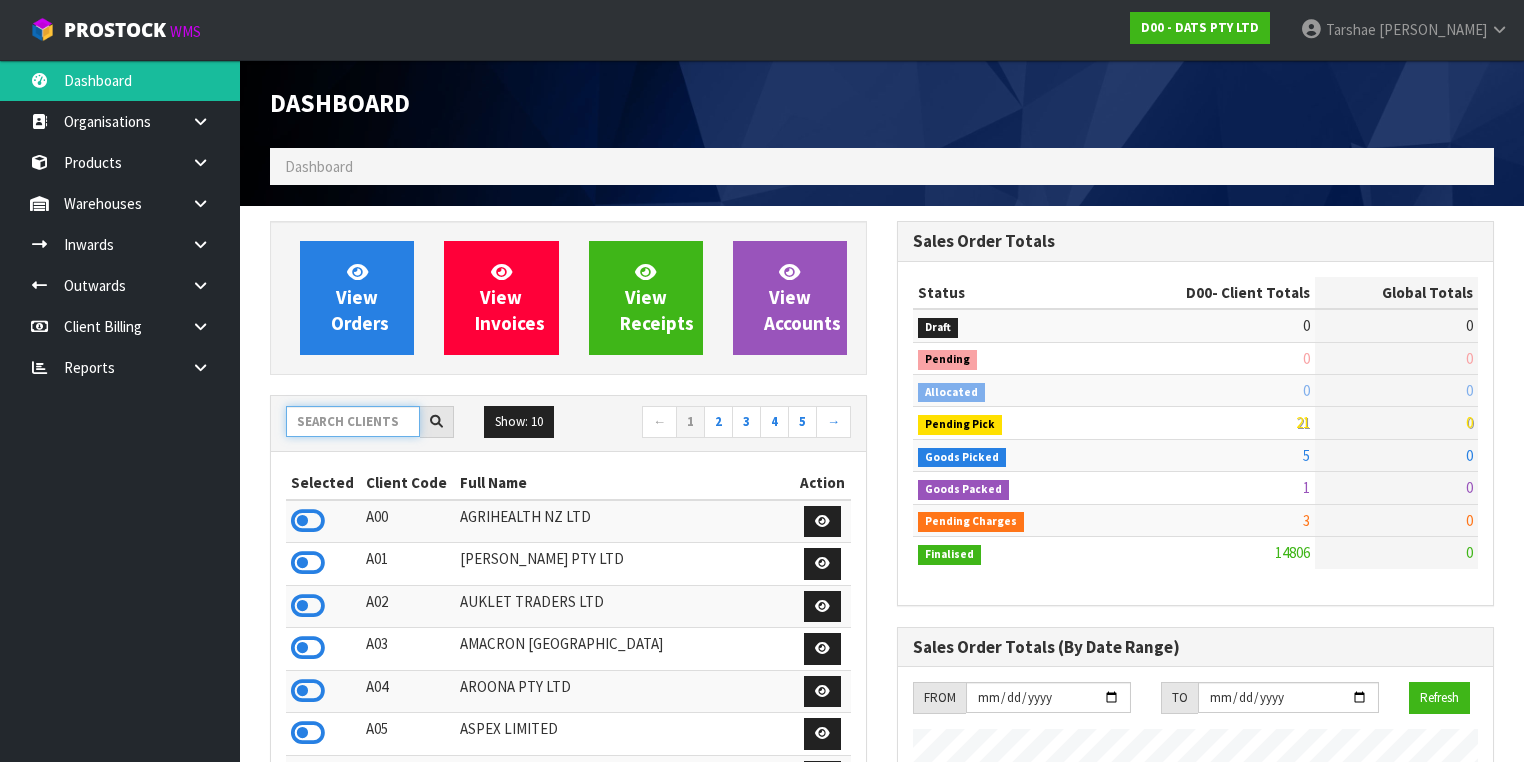 click at bounding box center (353, 421) 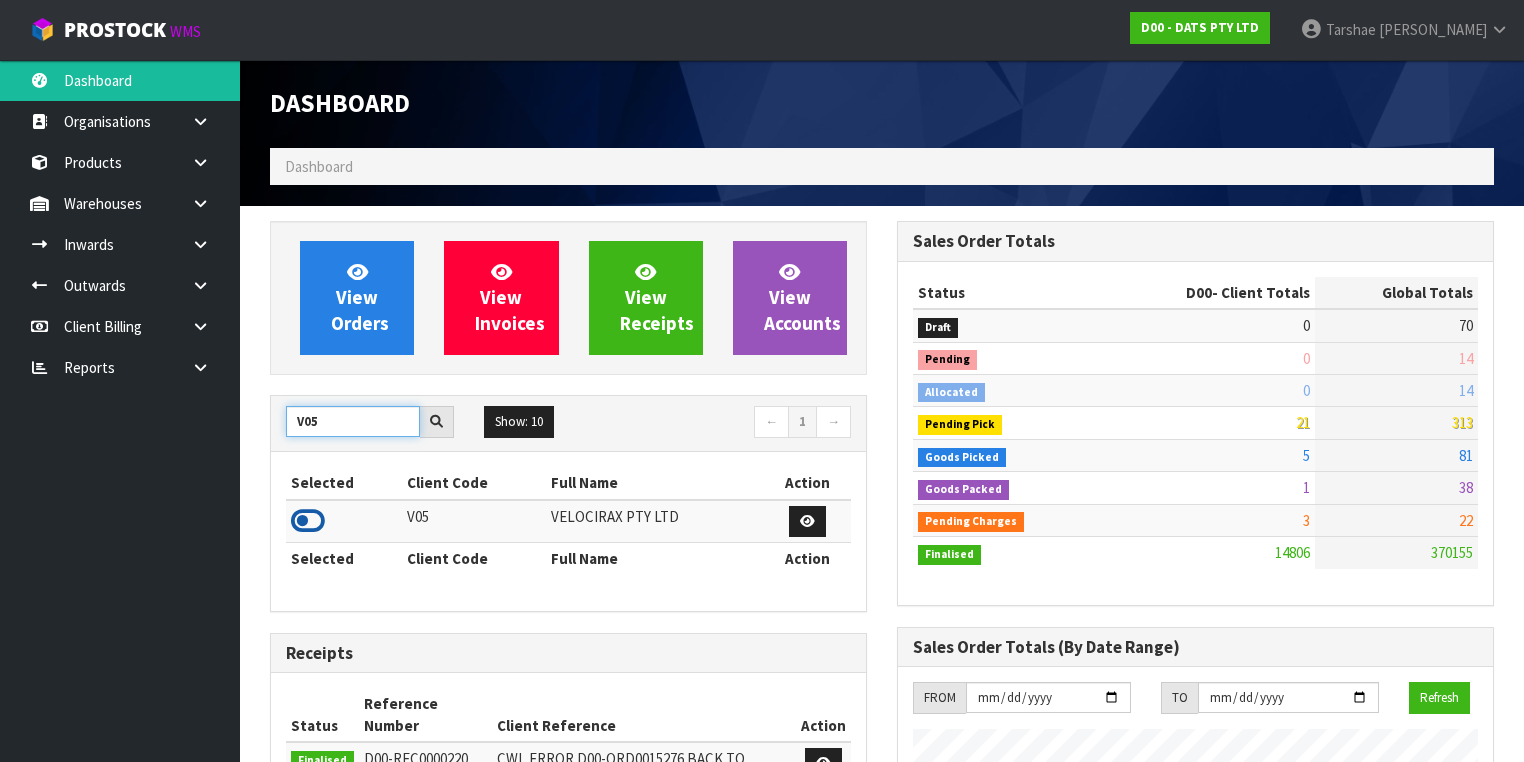 type on "V05" 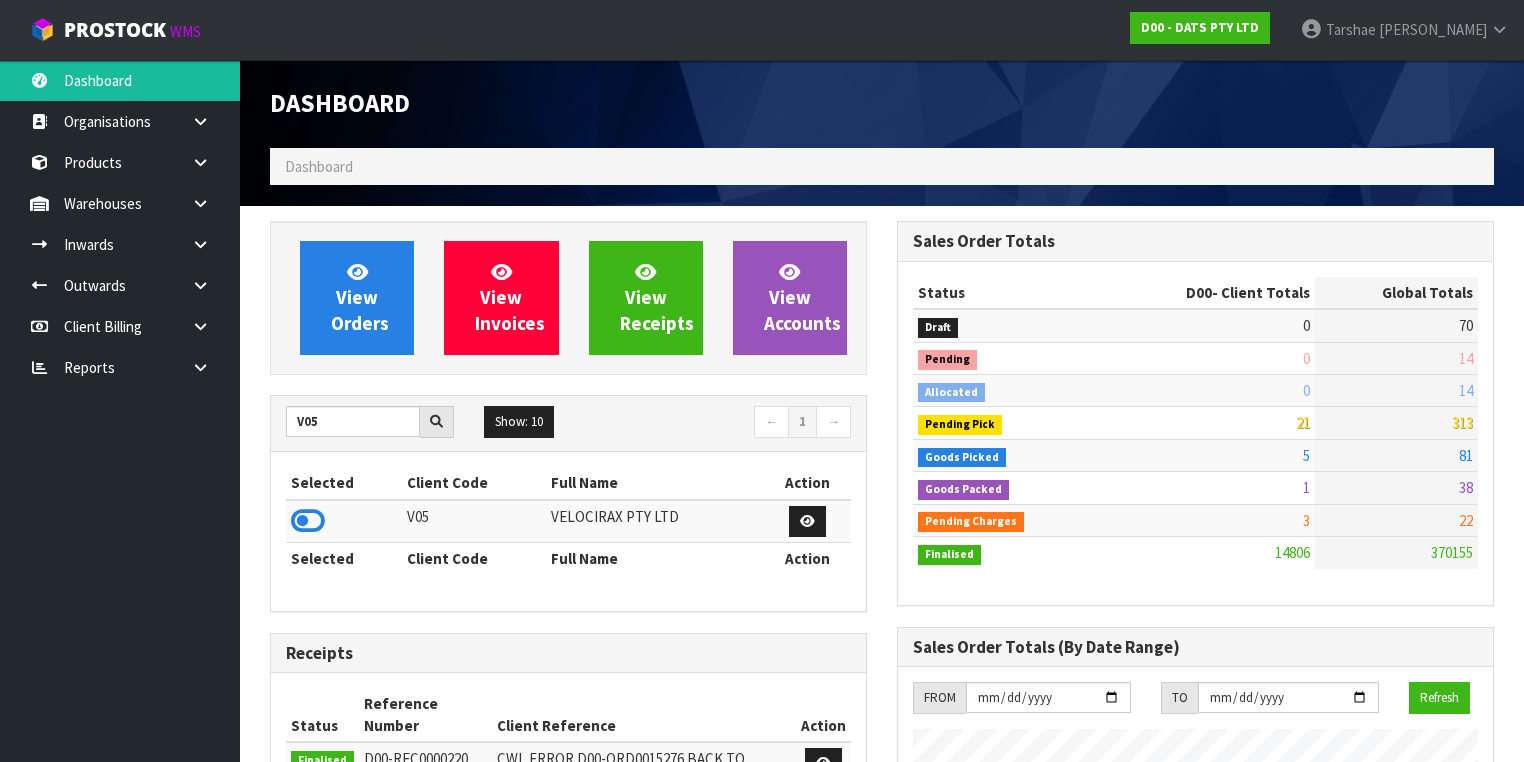 drag, startPoint x: 300, startPoint y: 513, endPoint x: 316, endPoint y: 458, distance: 57.280014 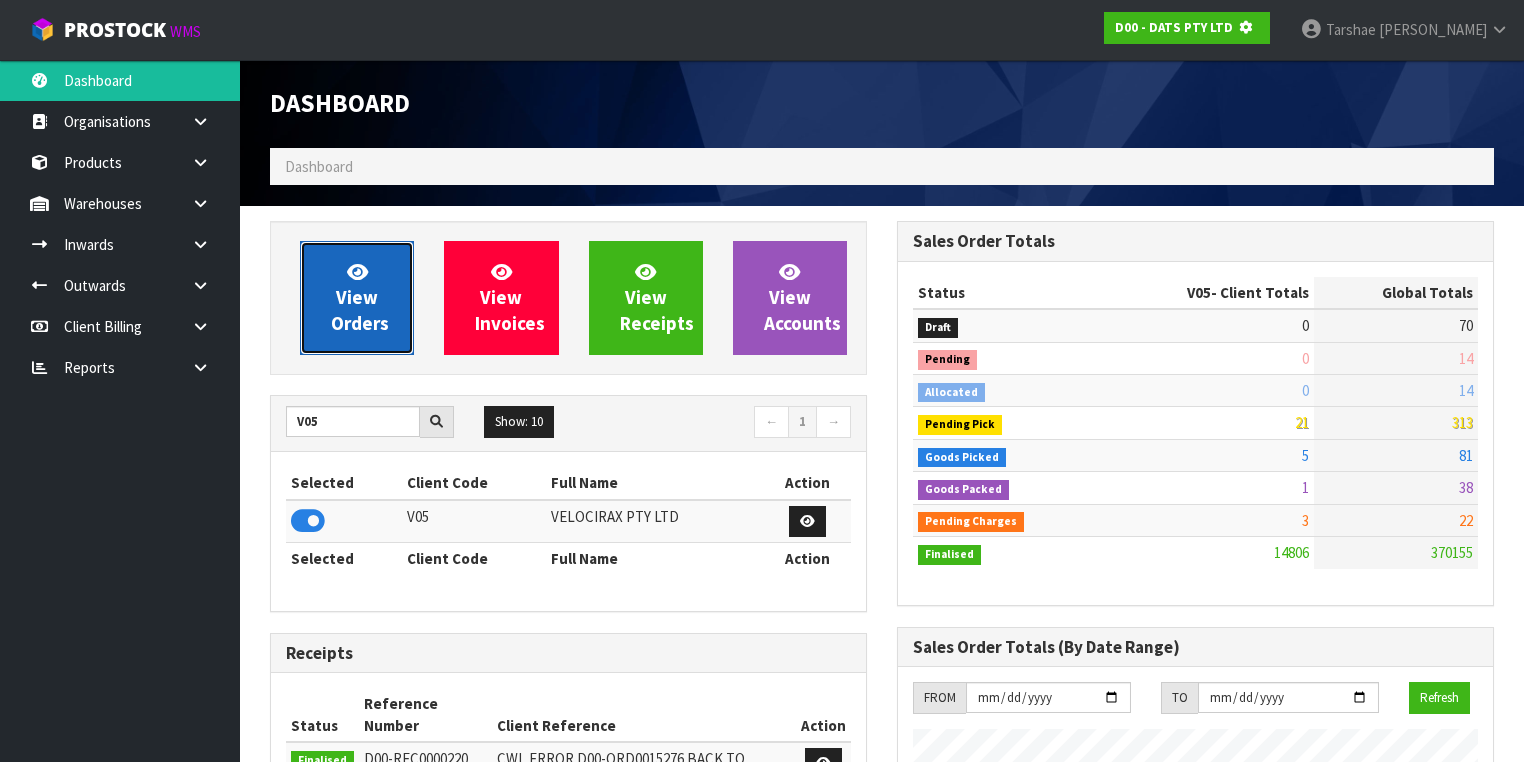 scroll, scrollTop: 1242, scrollLeft: 627, axis: both 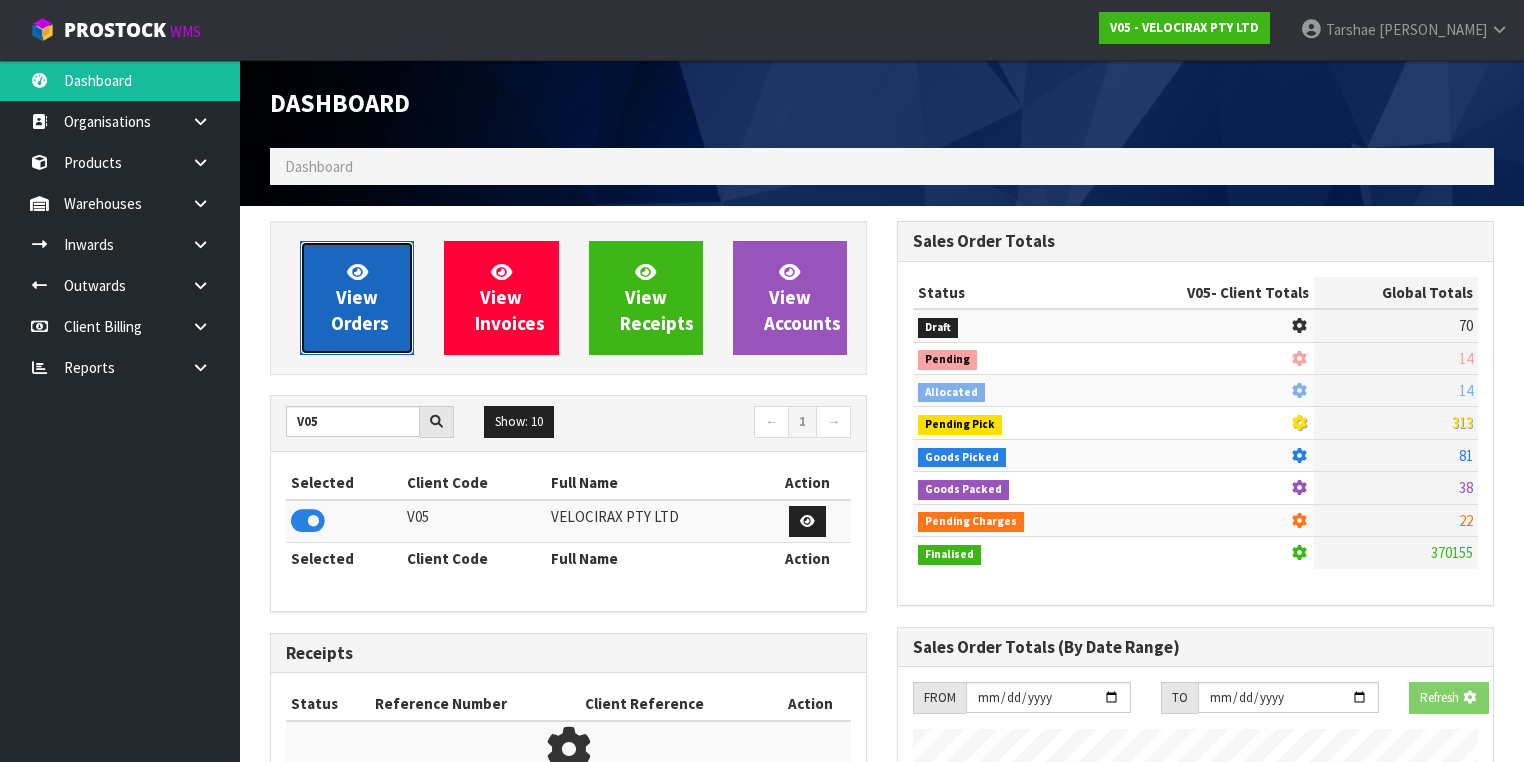click on "View
Orders" at bounding box center (357, 298) 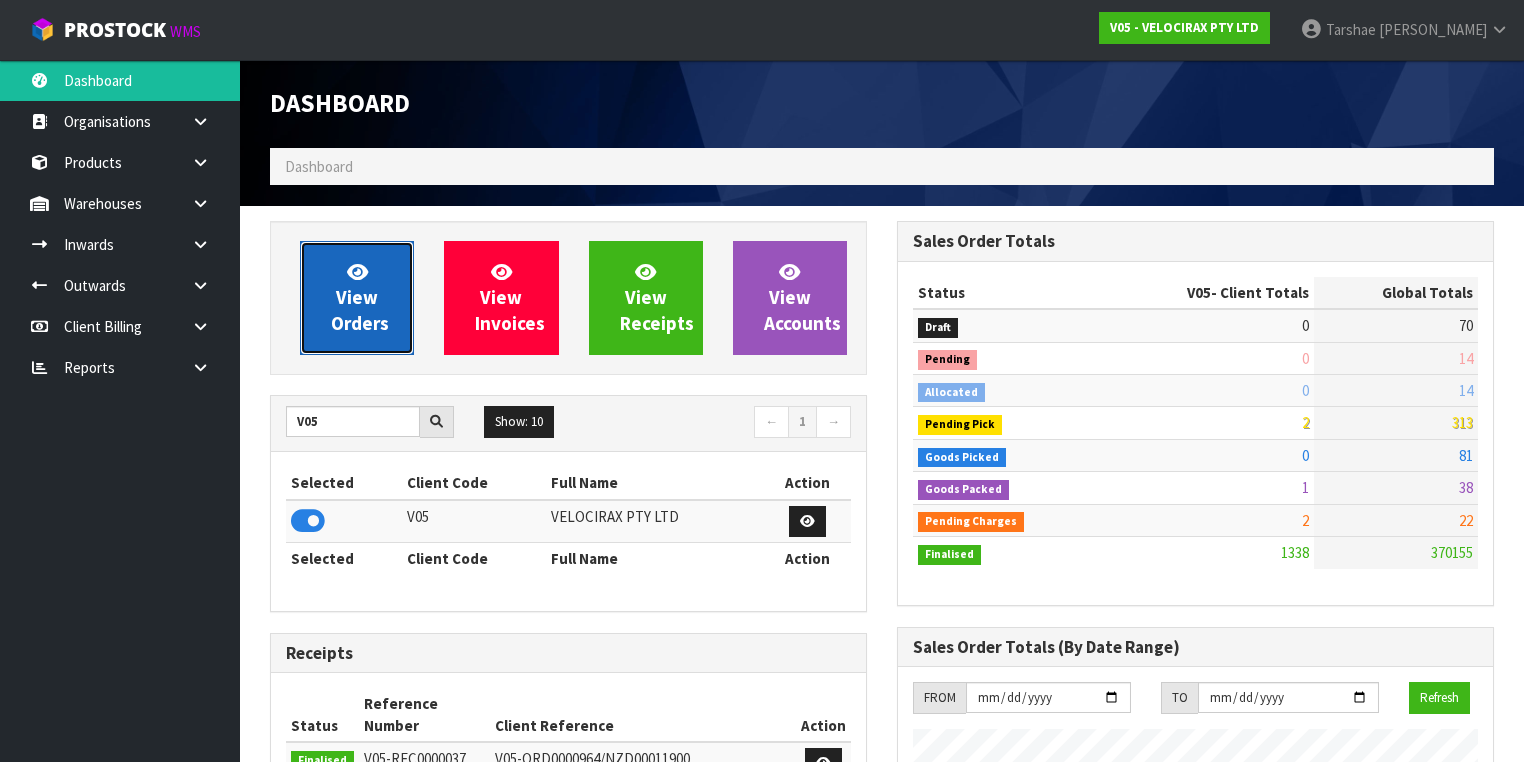 scroll, scrollTop: 998362, scrollLeft: 999372, axis: both 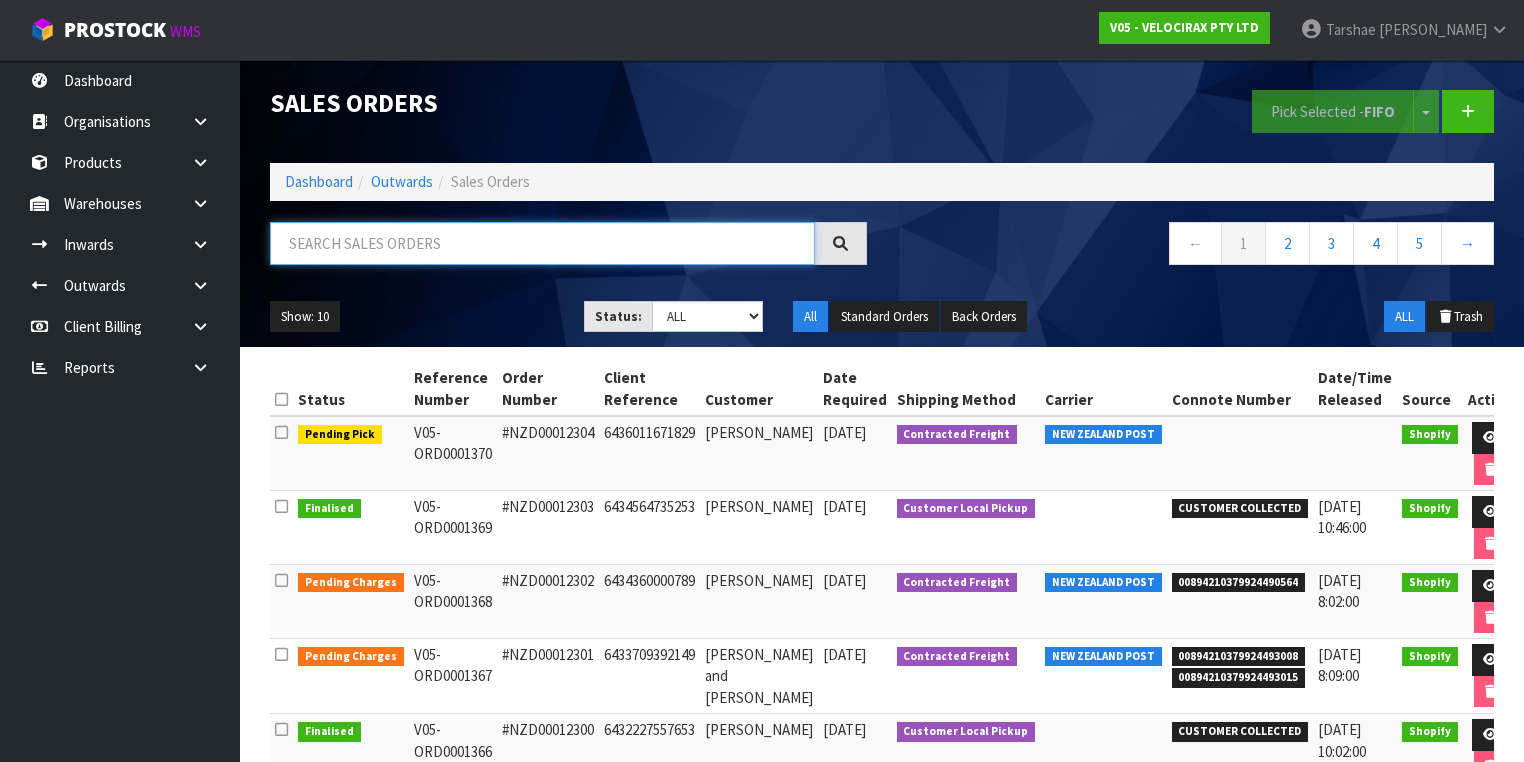 click at bounding box center [542, 243] 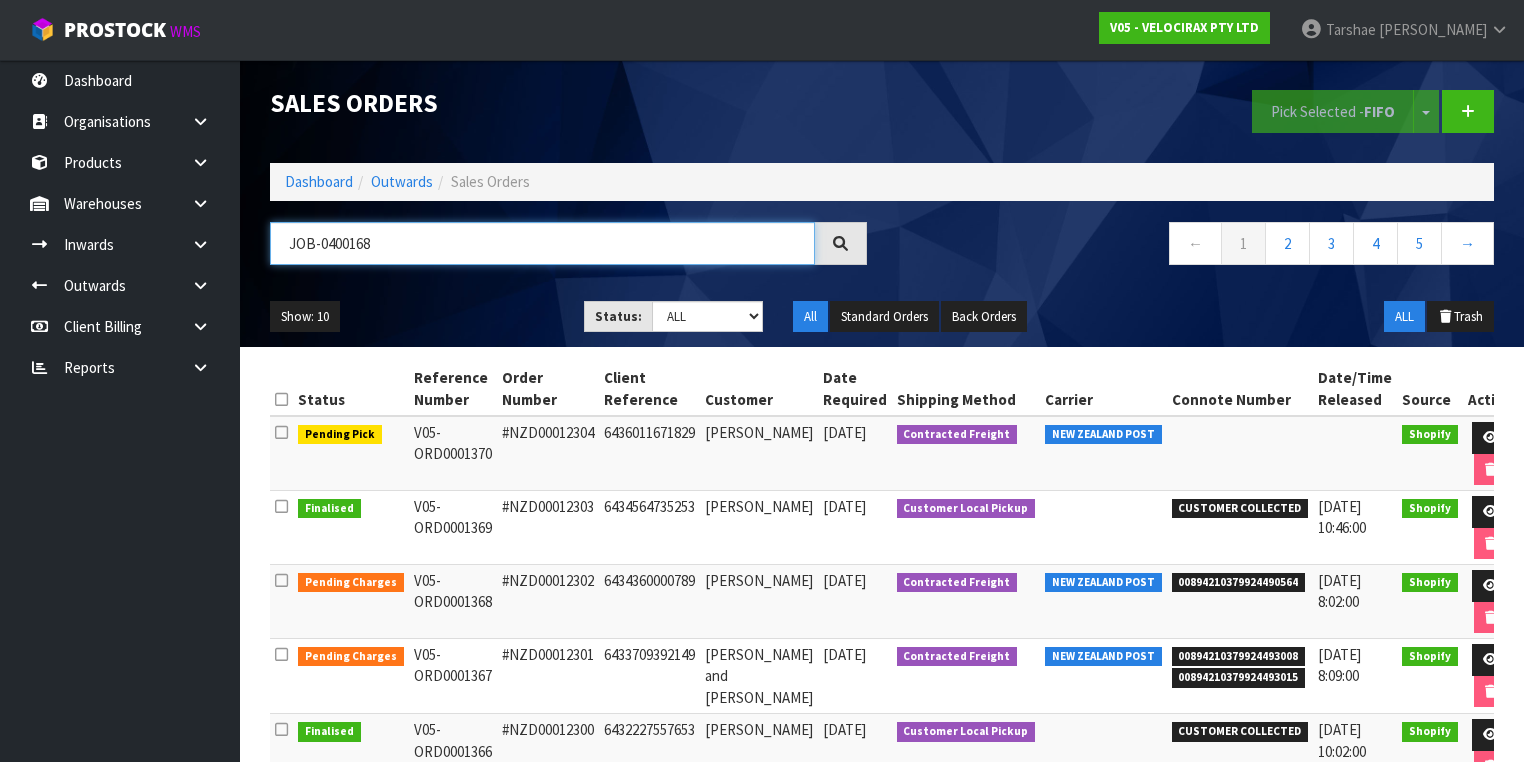 type on "JOB-0400168" 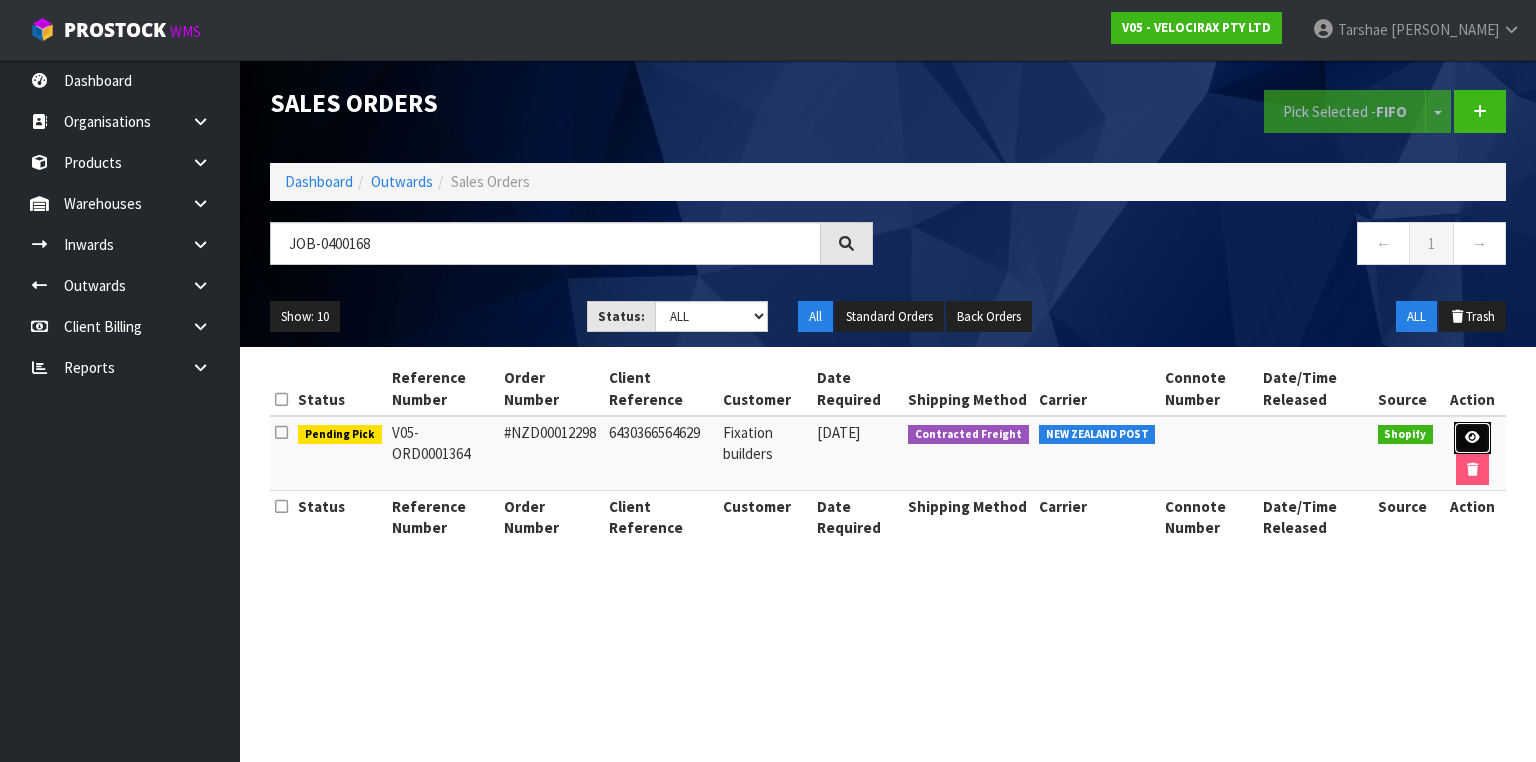 click at bounding box center (1472, 438) 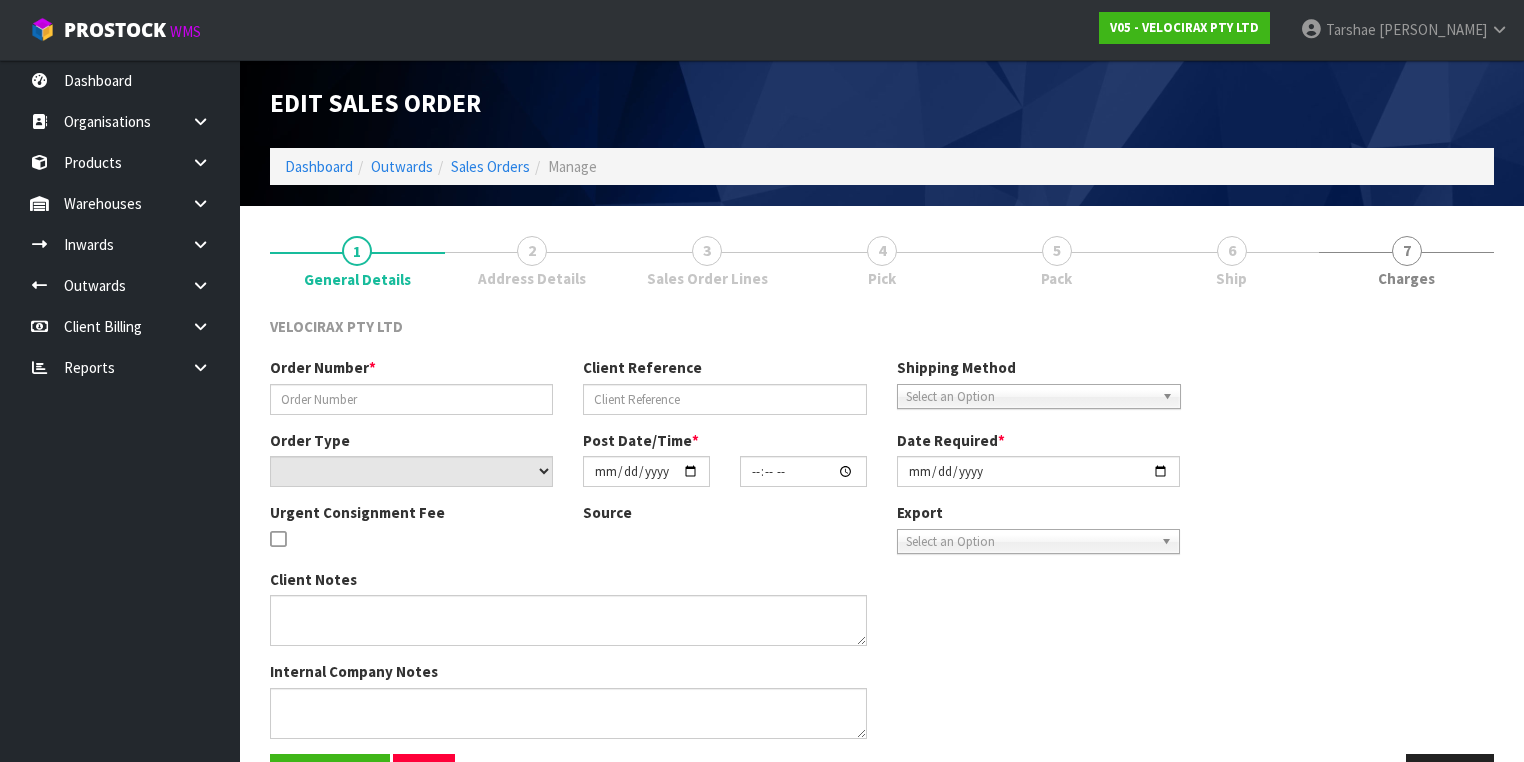 type on "#NZD00012298" 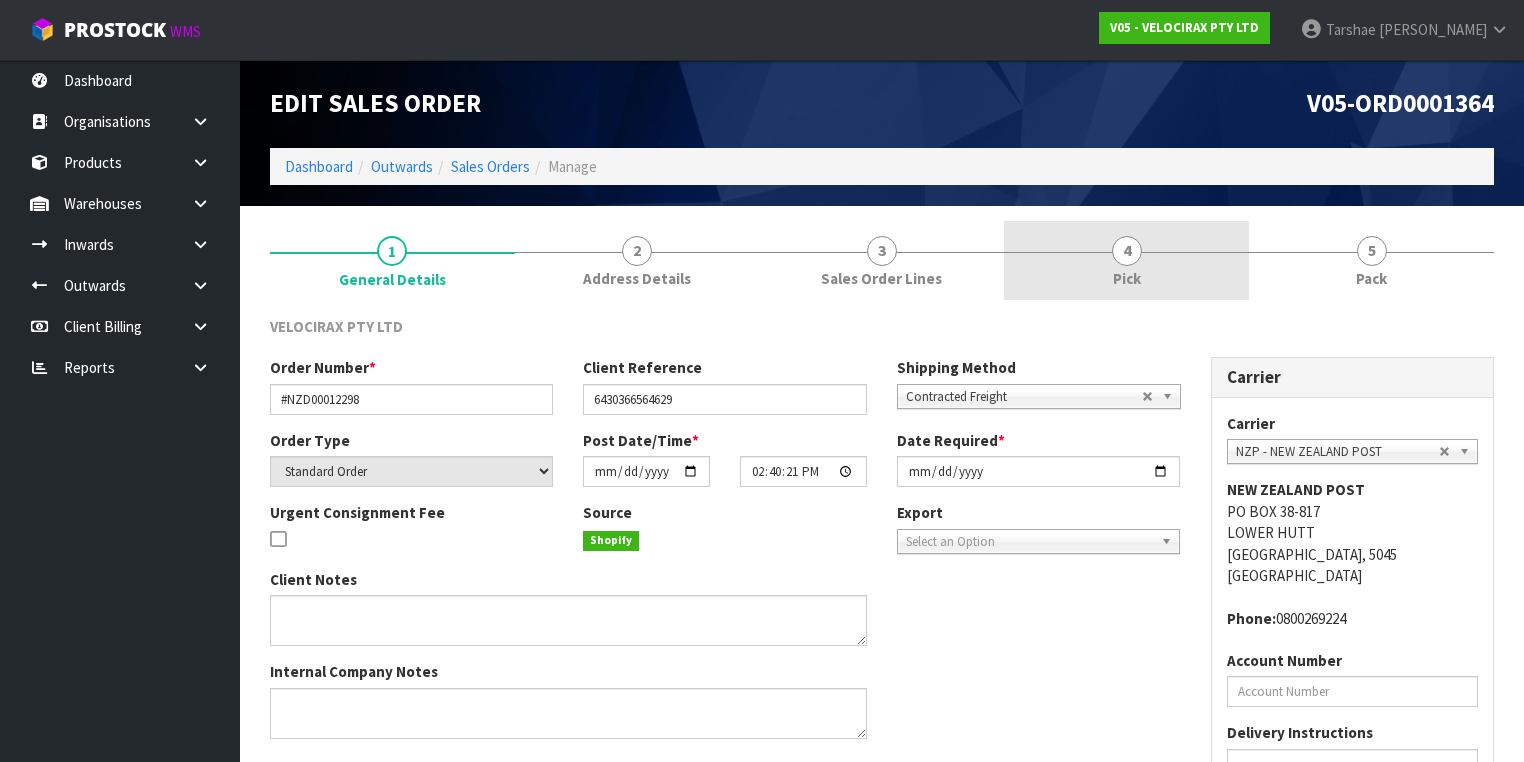 click at bounding box center [1126, 252] 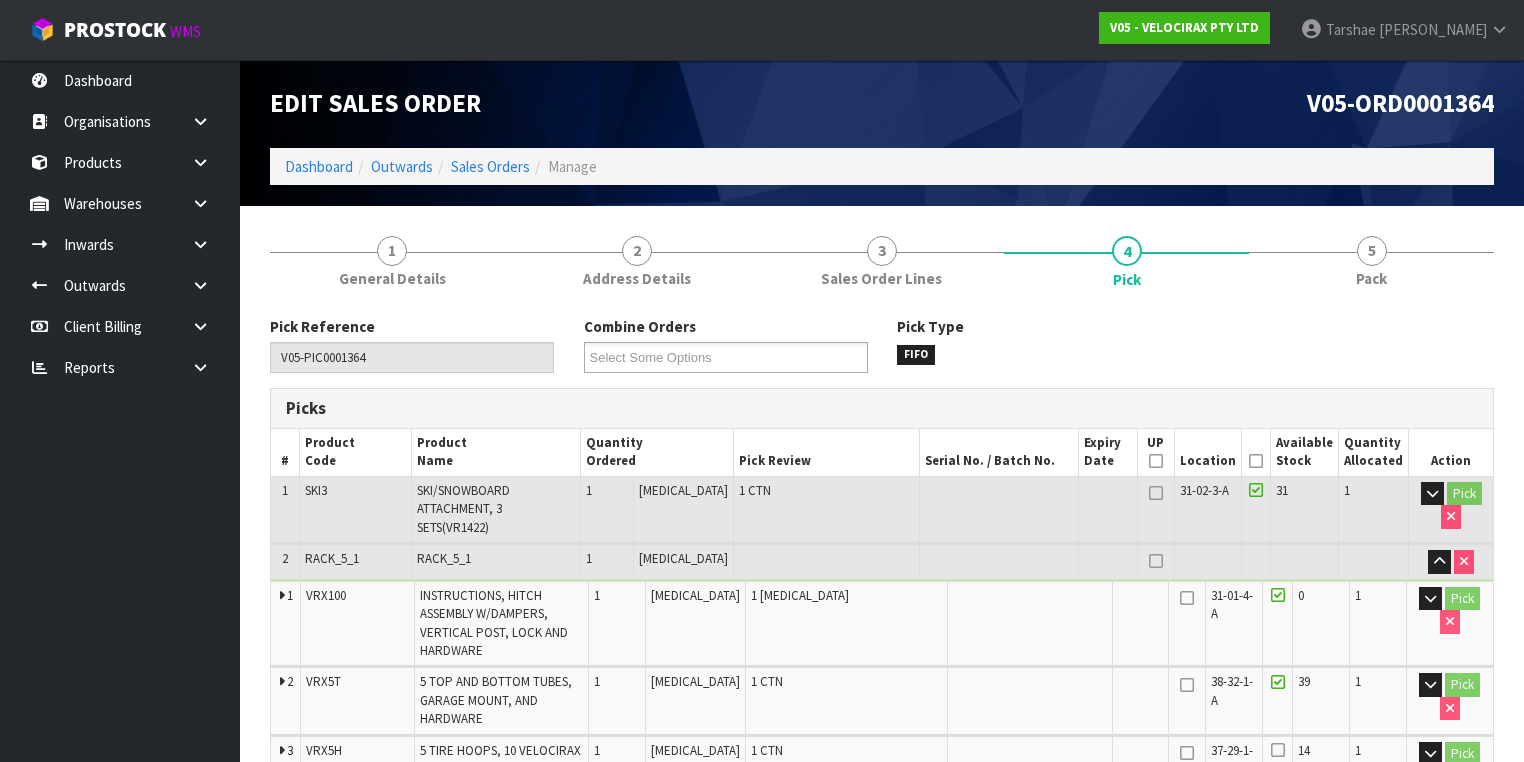 click at bounding box center [1256, 461] 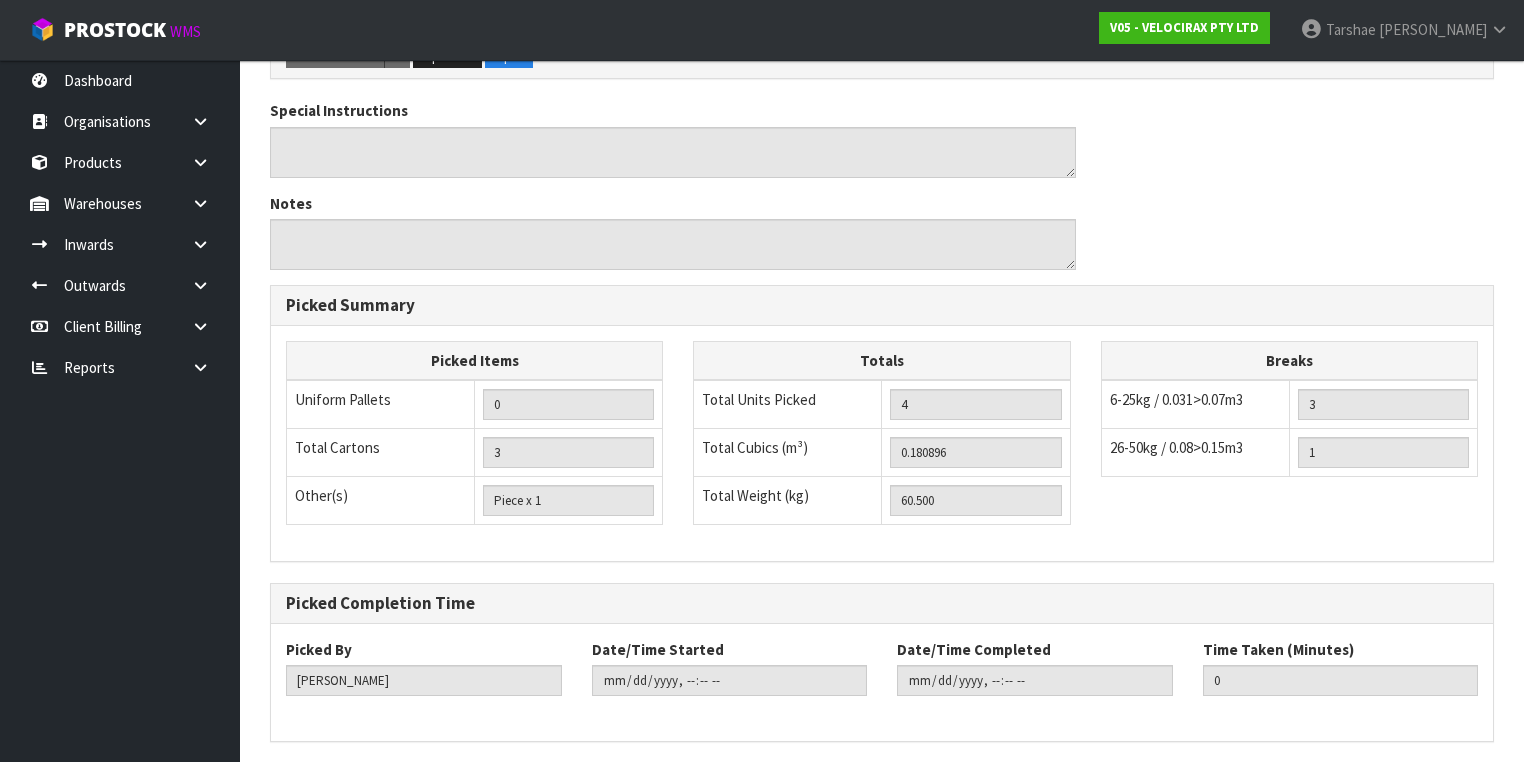 scroll, scrollTop: 890, scrollLeft: 0, axis: vertical 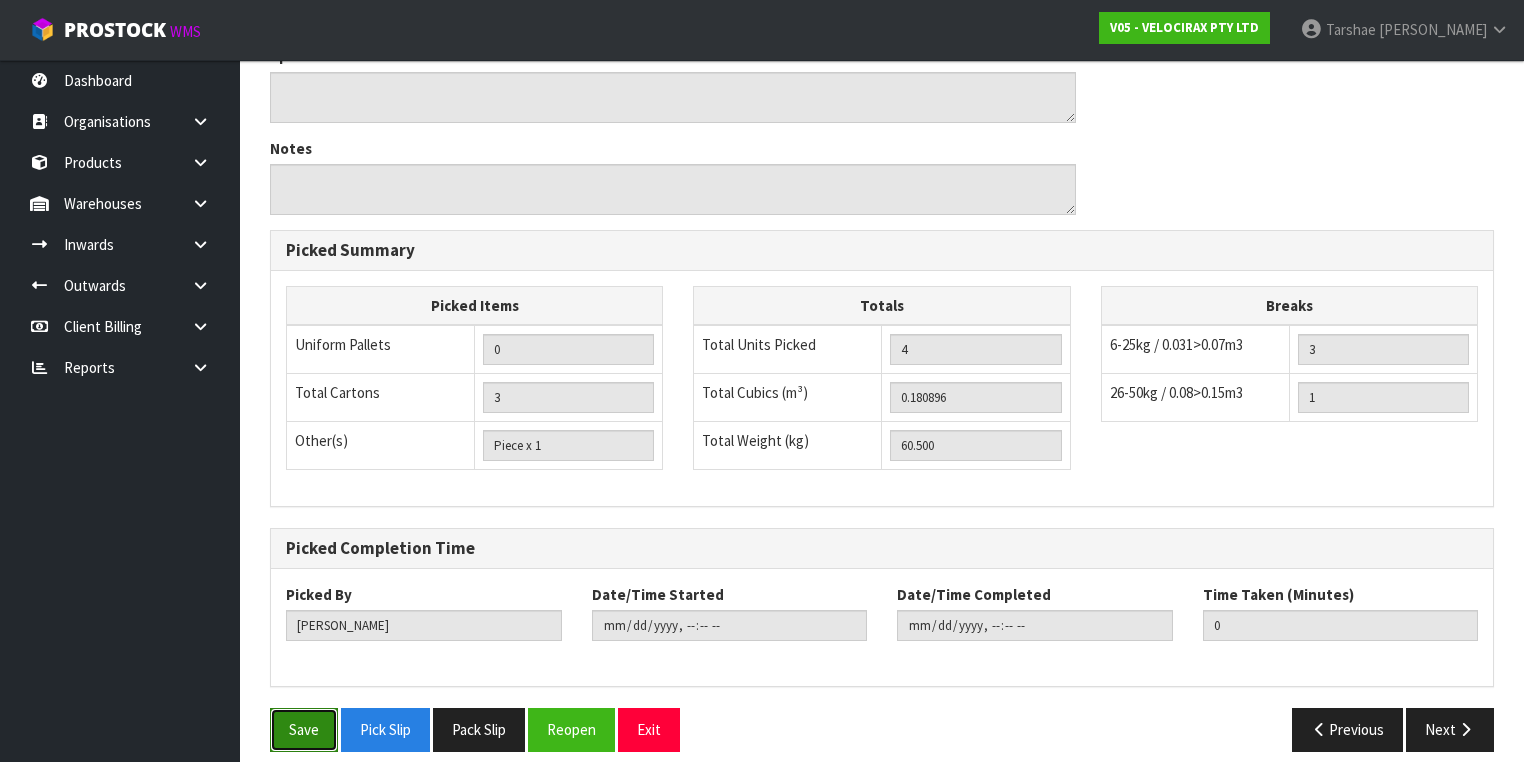 click on "Save" at bounding box center (304, 729) 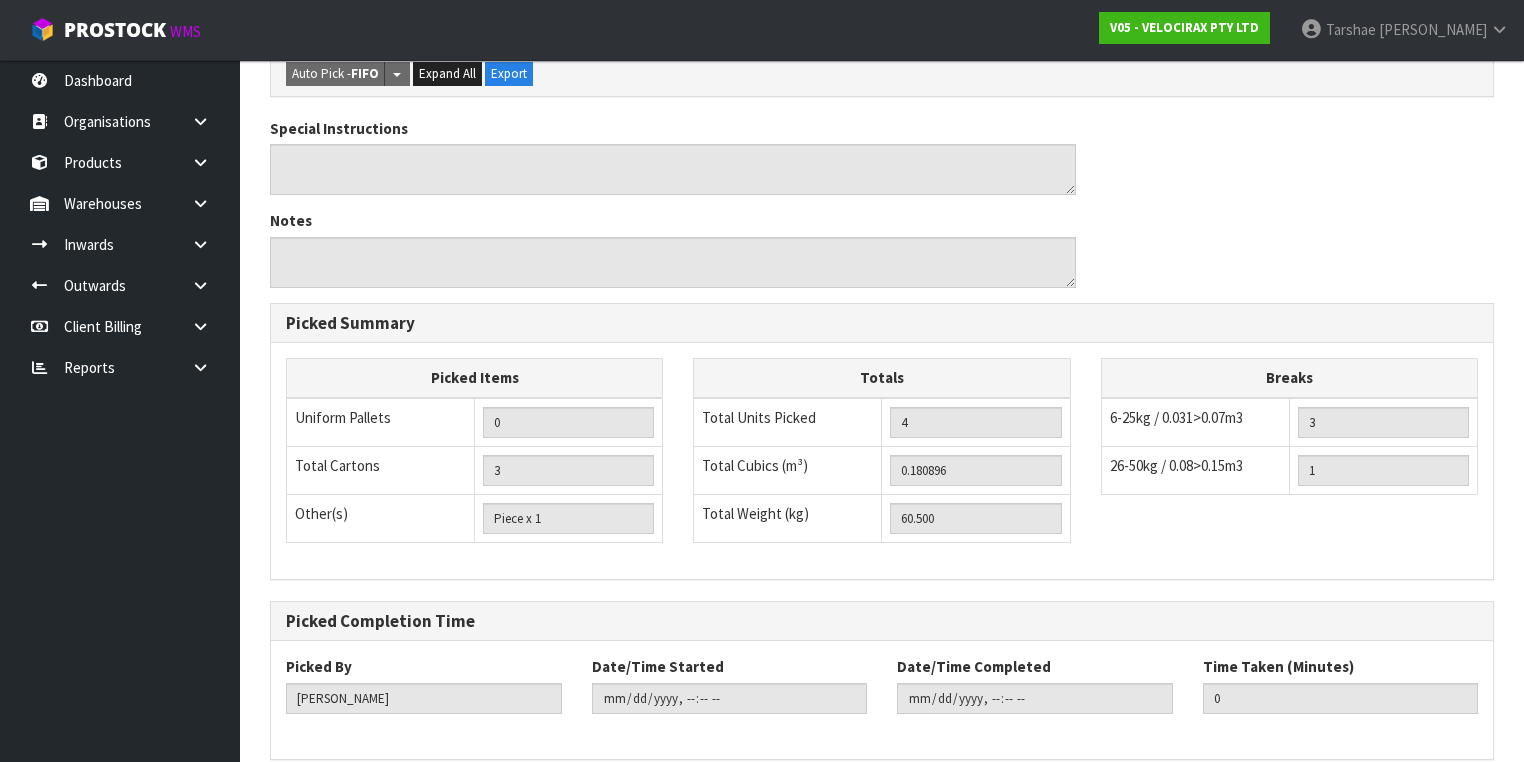 scroll, scrollTop: 0, scrollLeft: 0, axis: both 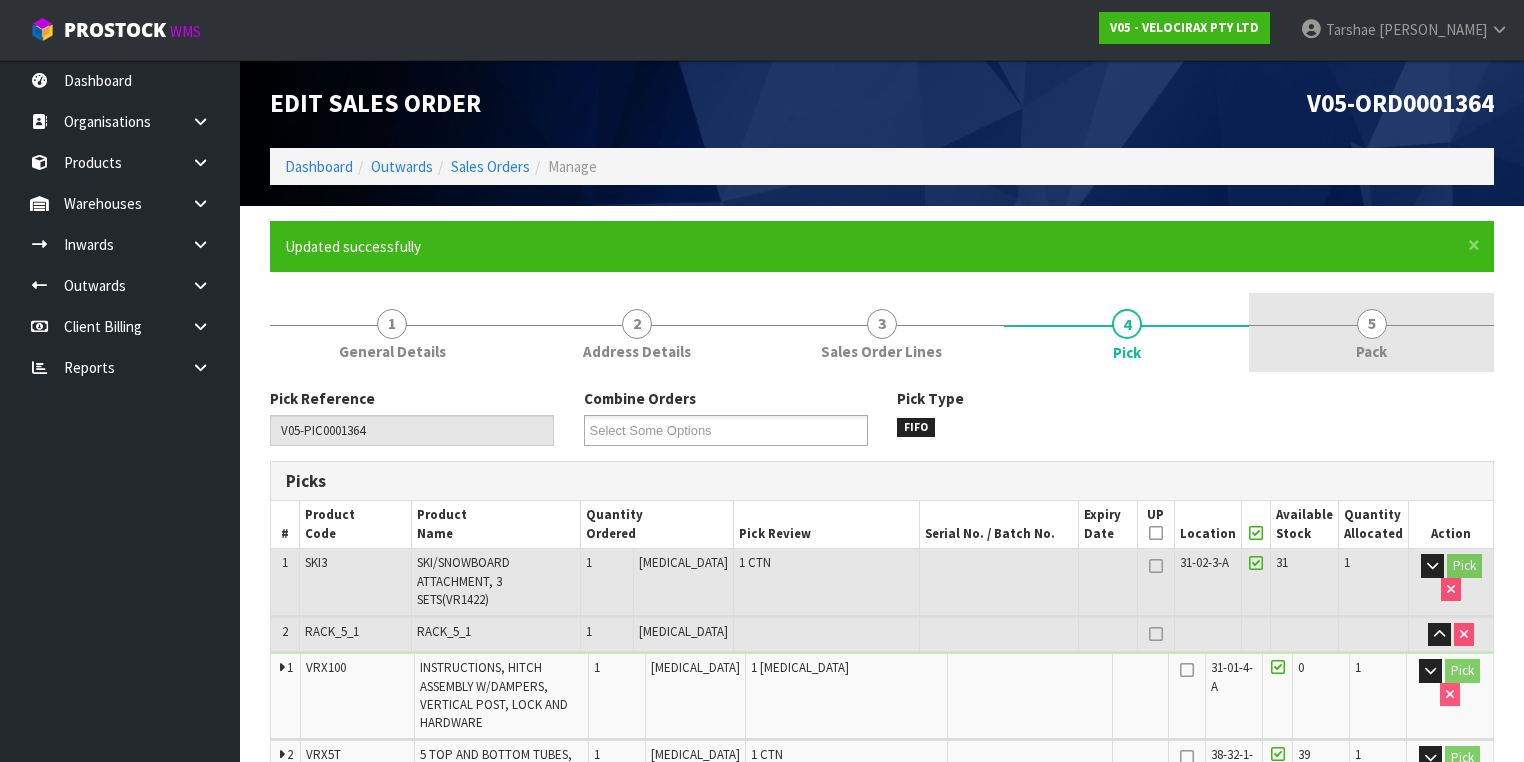 click on "5
Pack" at bounding box center [1371, 332] 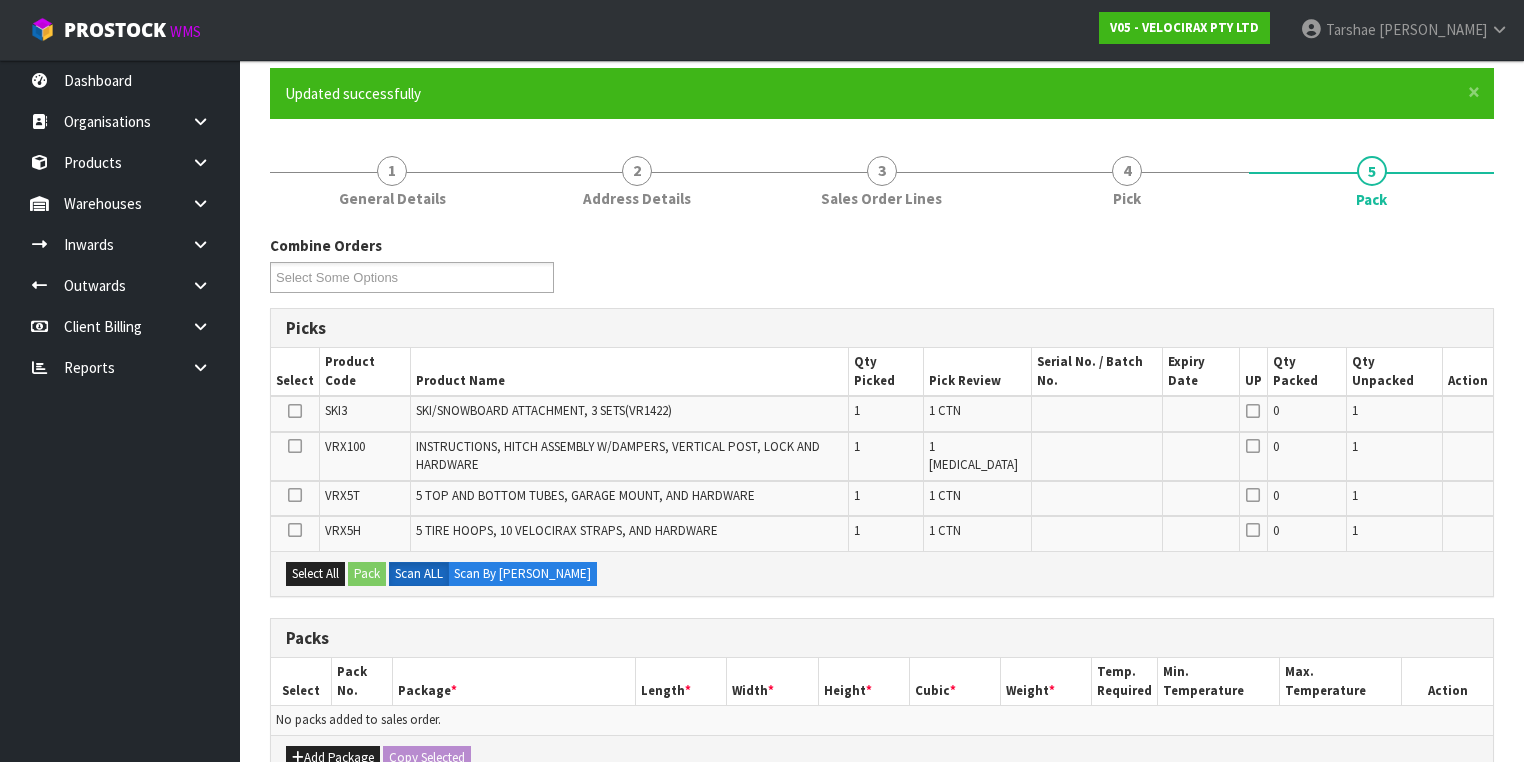 scroll, scrollTop: 400, scrollLeft: 0, axis: vertical 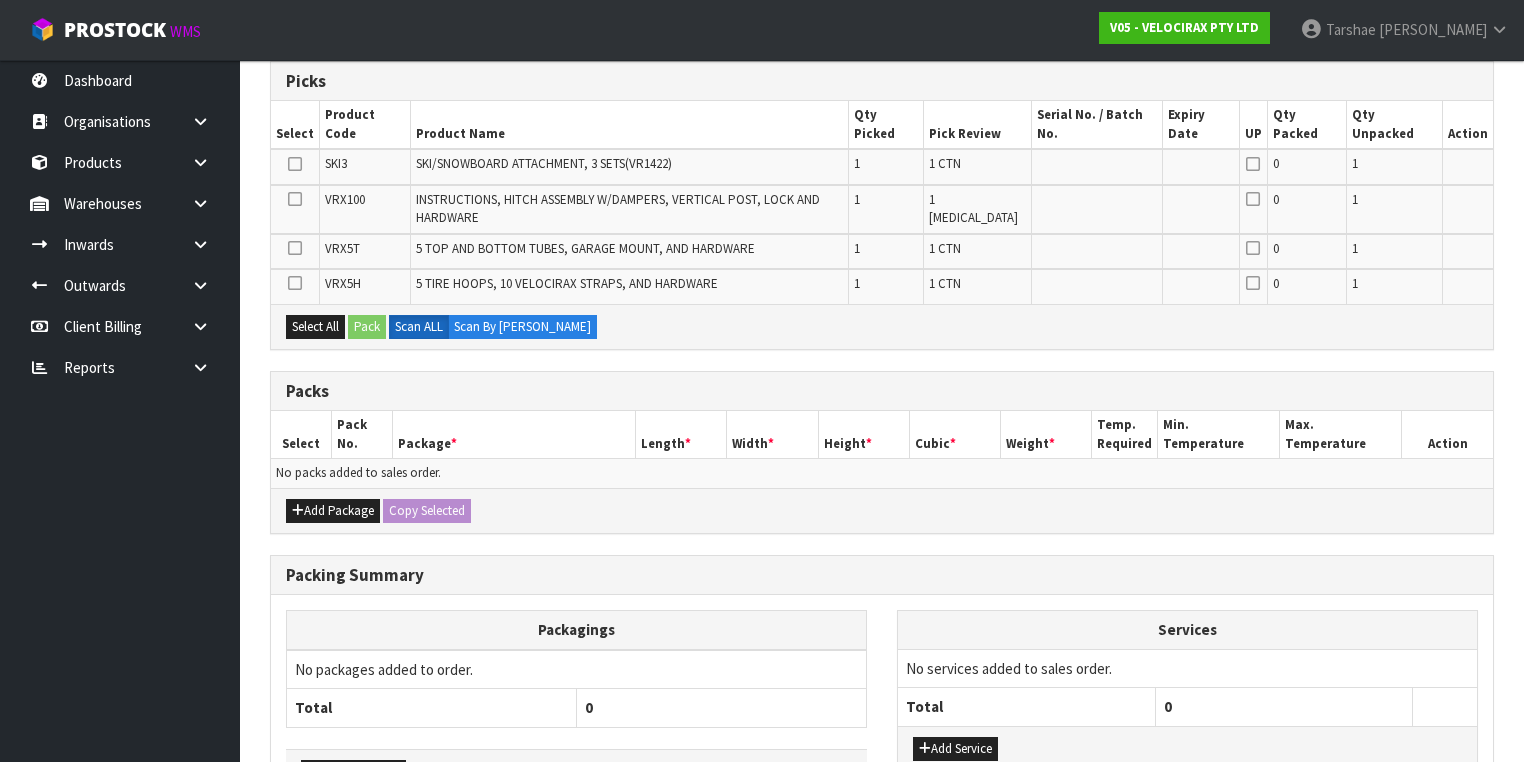 click on "Add Package
Copy Selected" at bounding box center (882, 510) 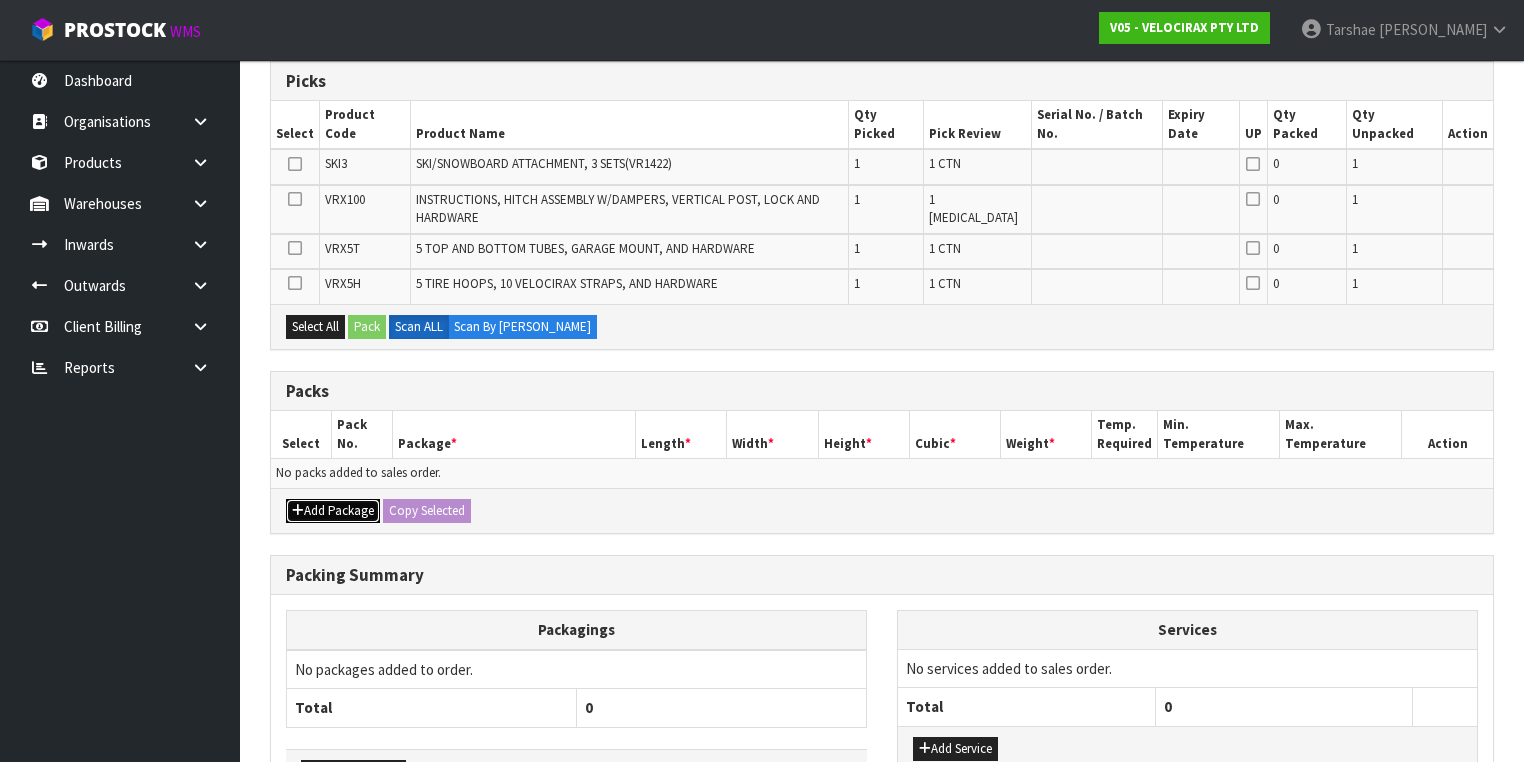click on "Add Package" at bounding box center (333, 511) 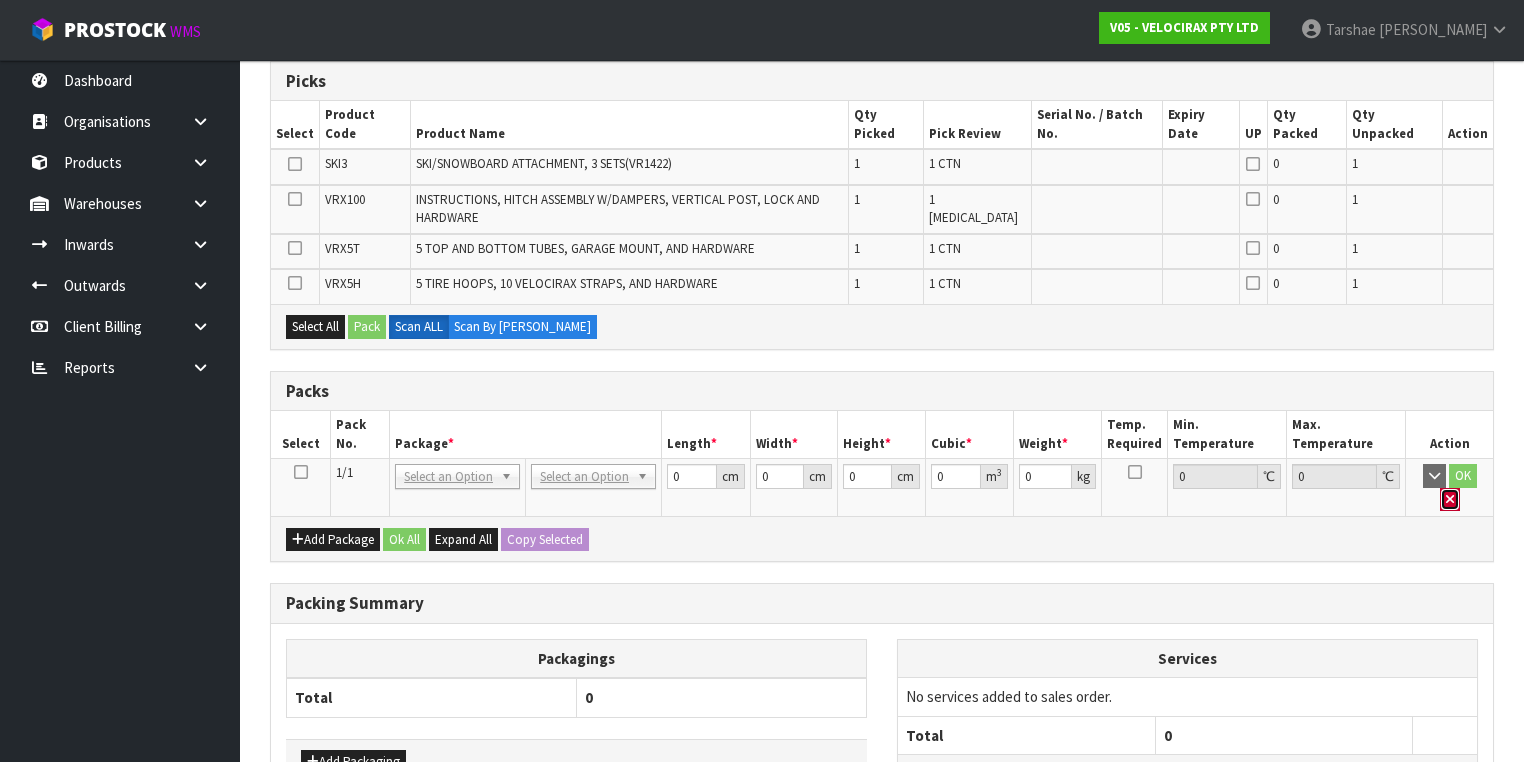 click at bounding box center (1450, 500) 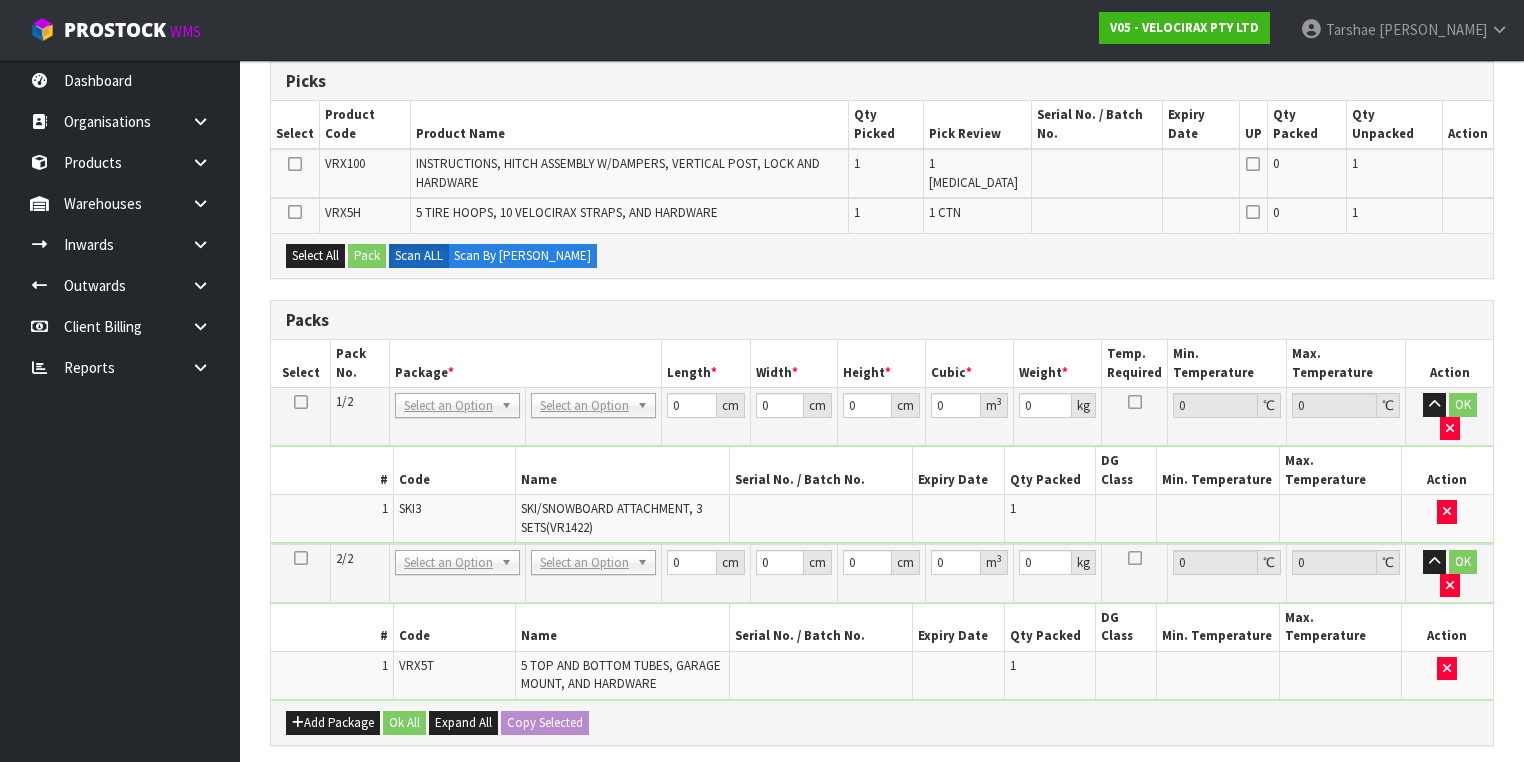 scroll, scrollTop: 0, scrollLeft: 0, axis: both 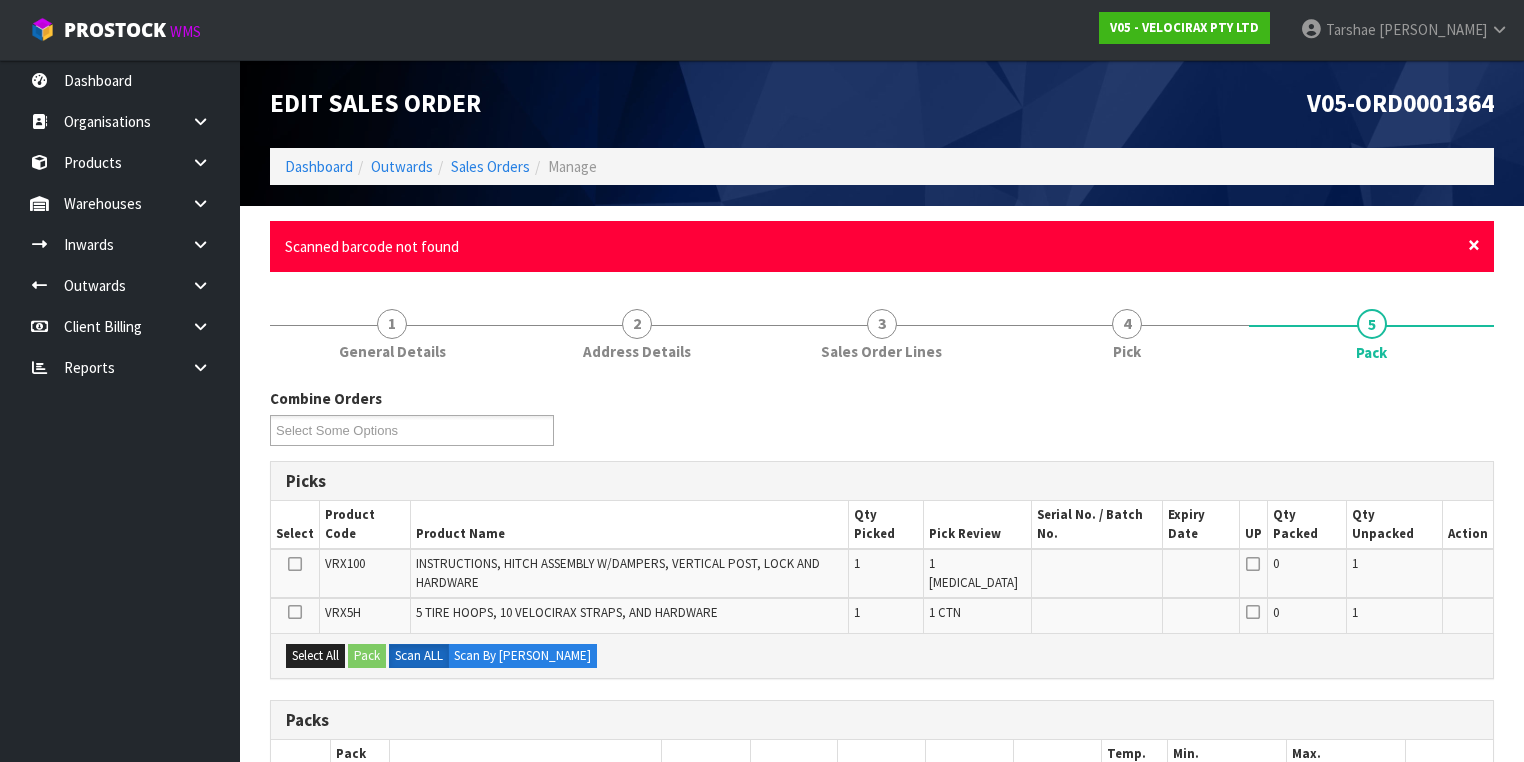 click on "×" at bounding box center (1474, 245) 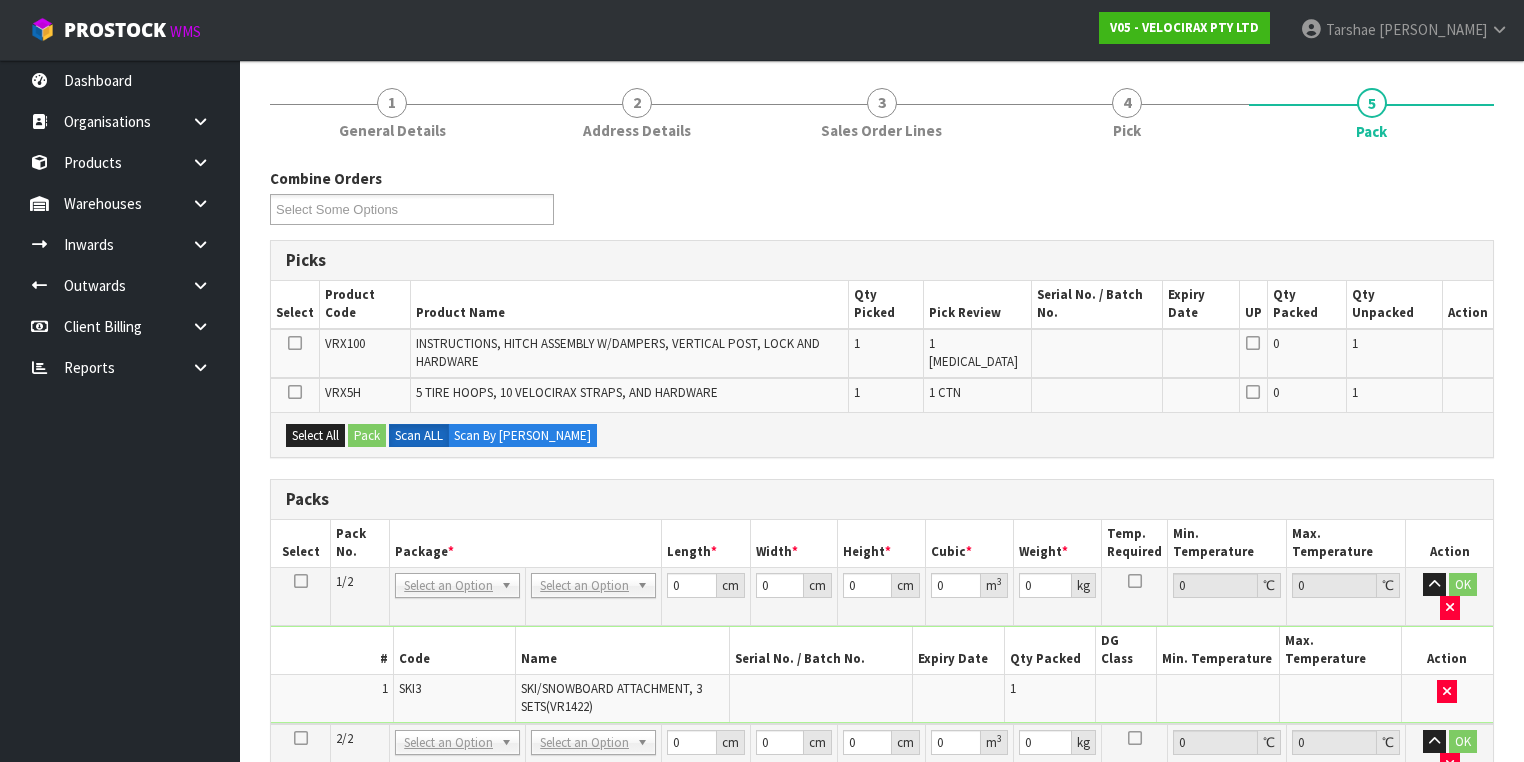 scroll, scrollTop: 320, scrollLeft: 0, axis: vertical 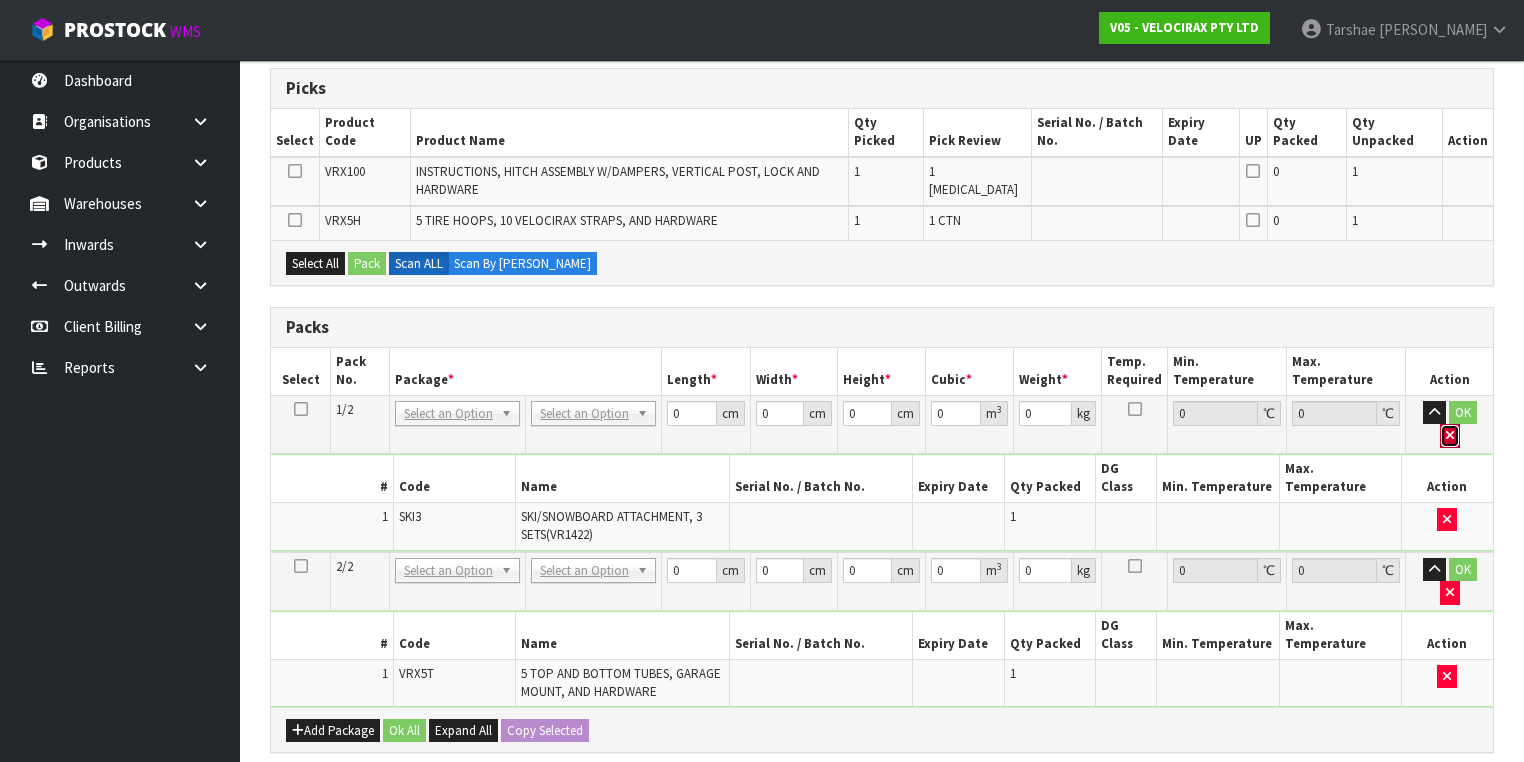 click at bounding box center (1450, 436) 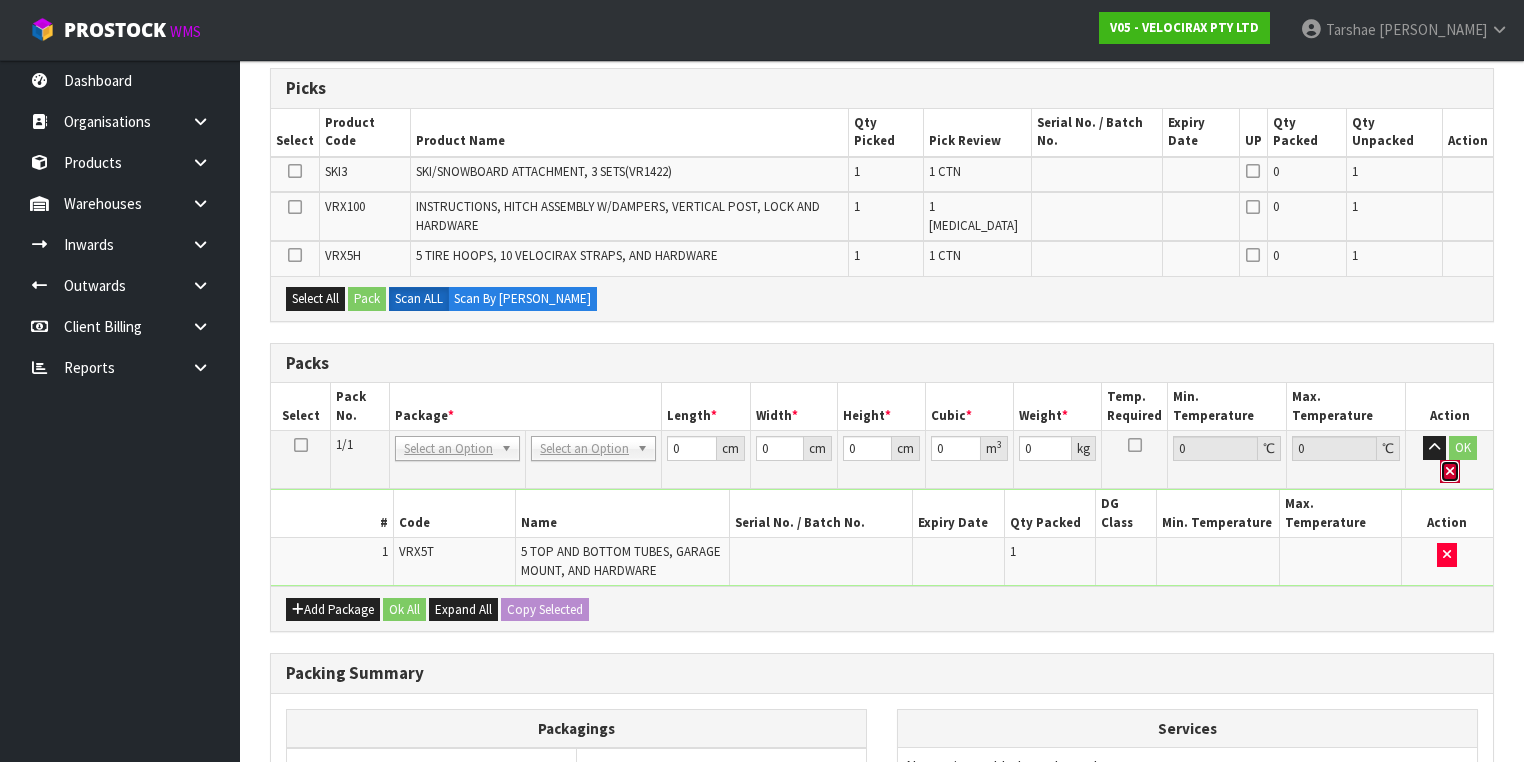 click at bounding box center [1450, 472] 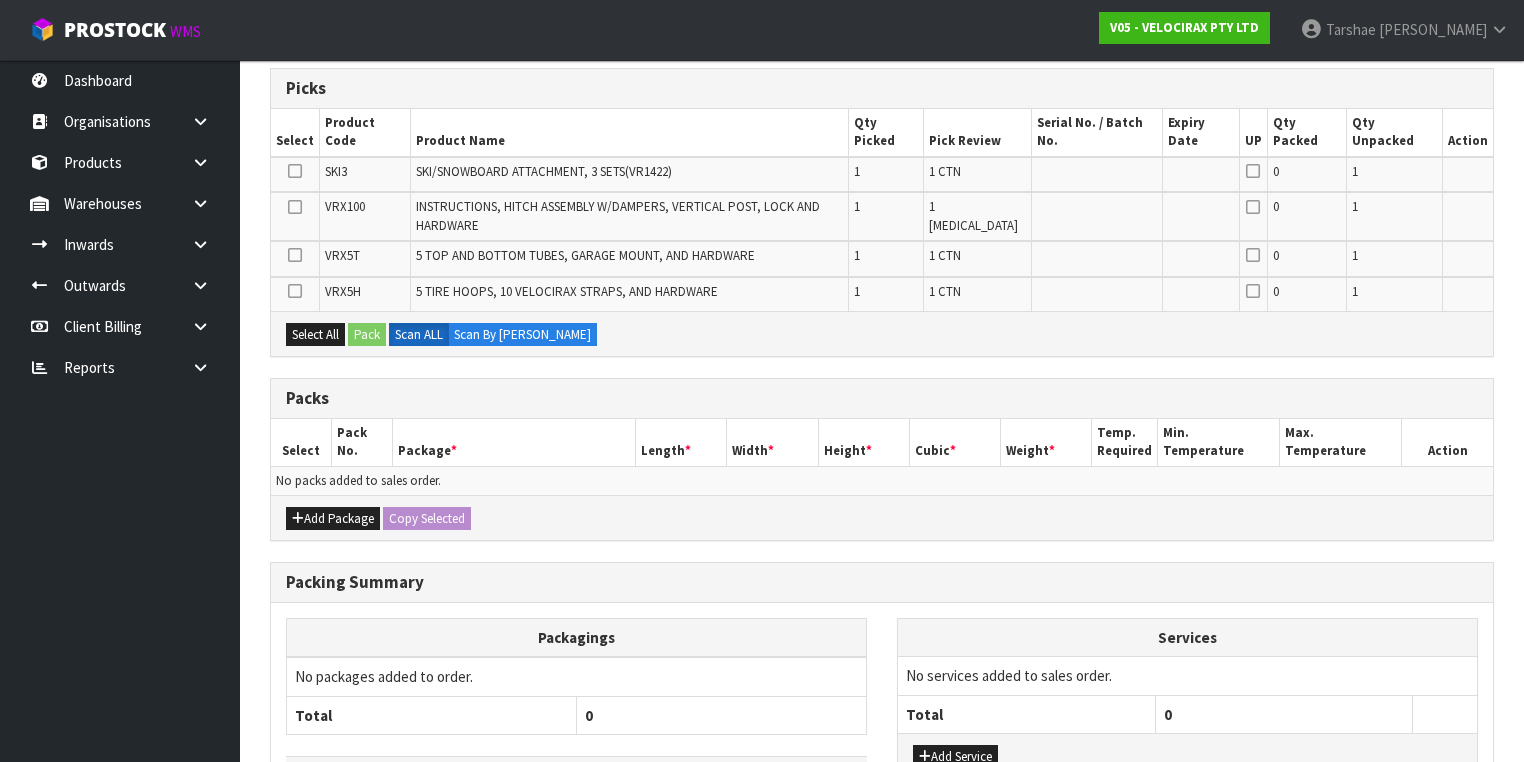 click at bounding box center [295, 207] 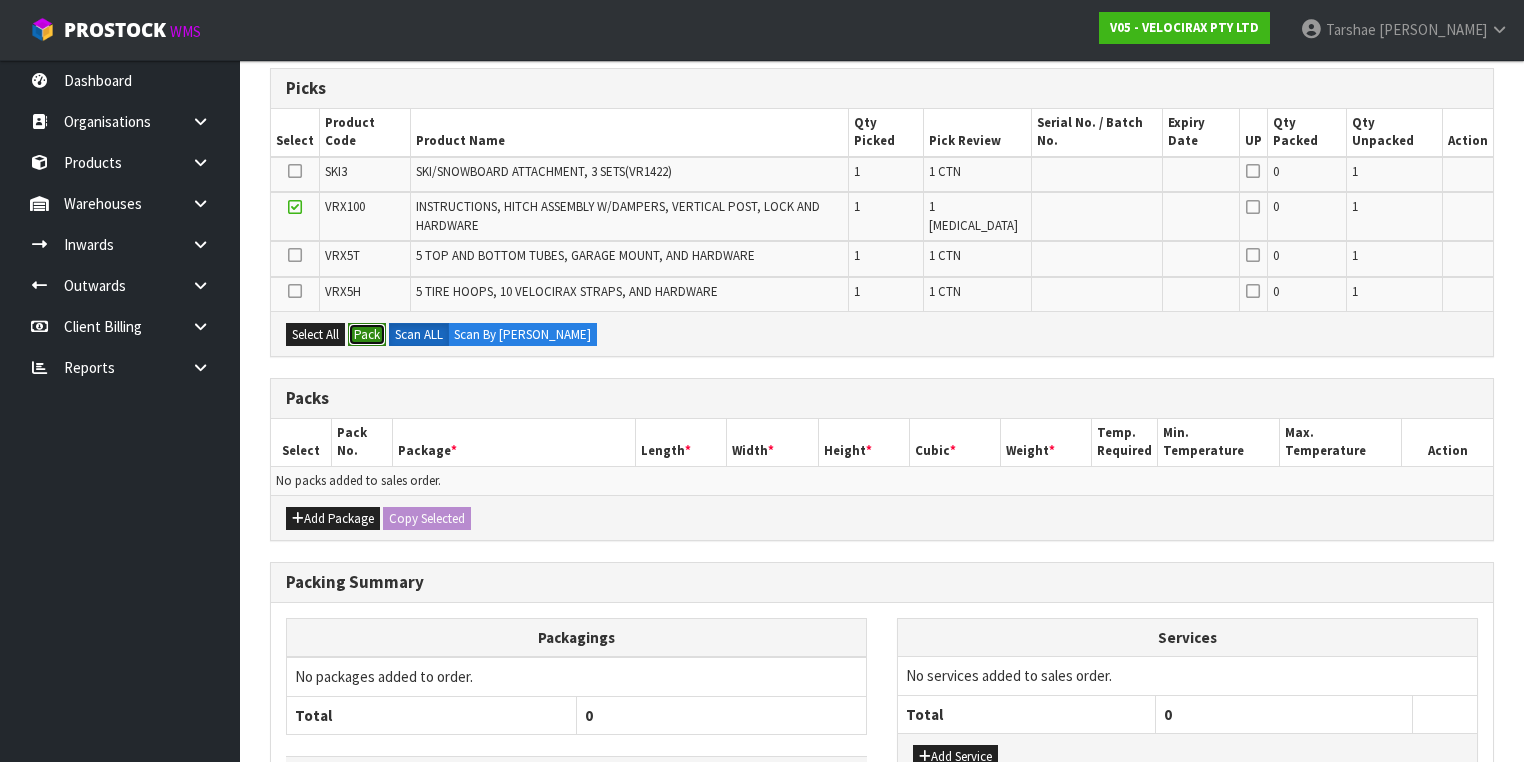 click on "Pack" at bounding box center (367, 335) 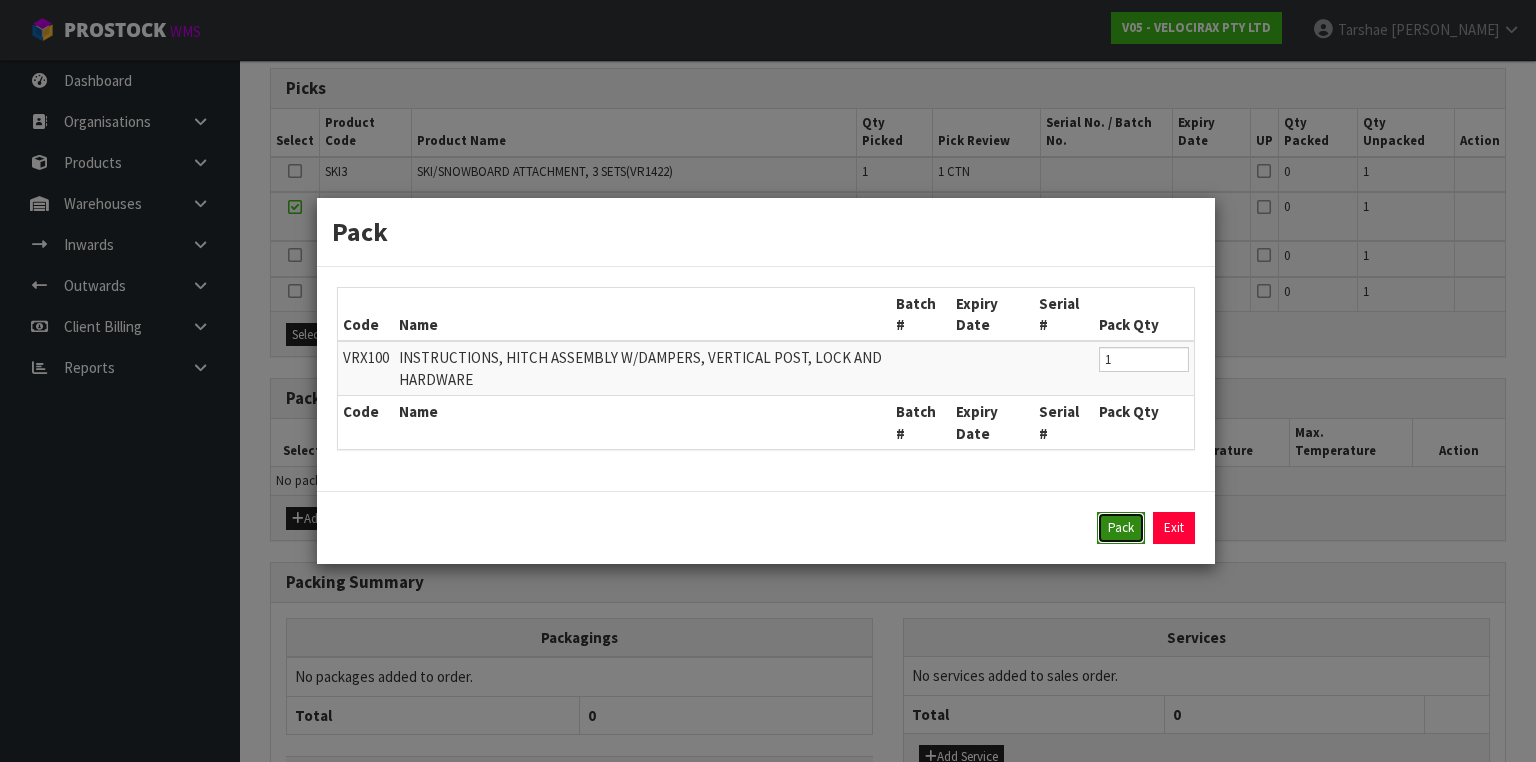 click on "Pack" at bounding box center [1121, 528] 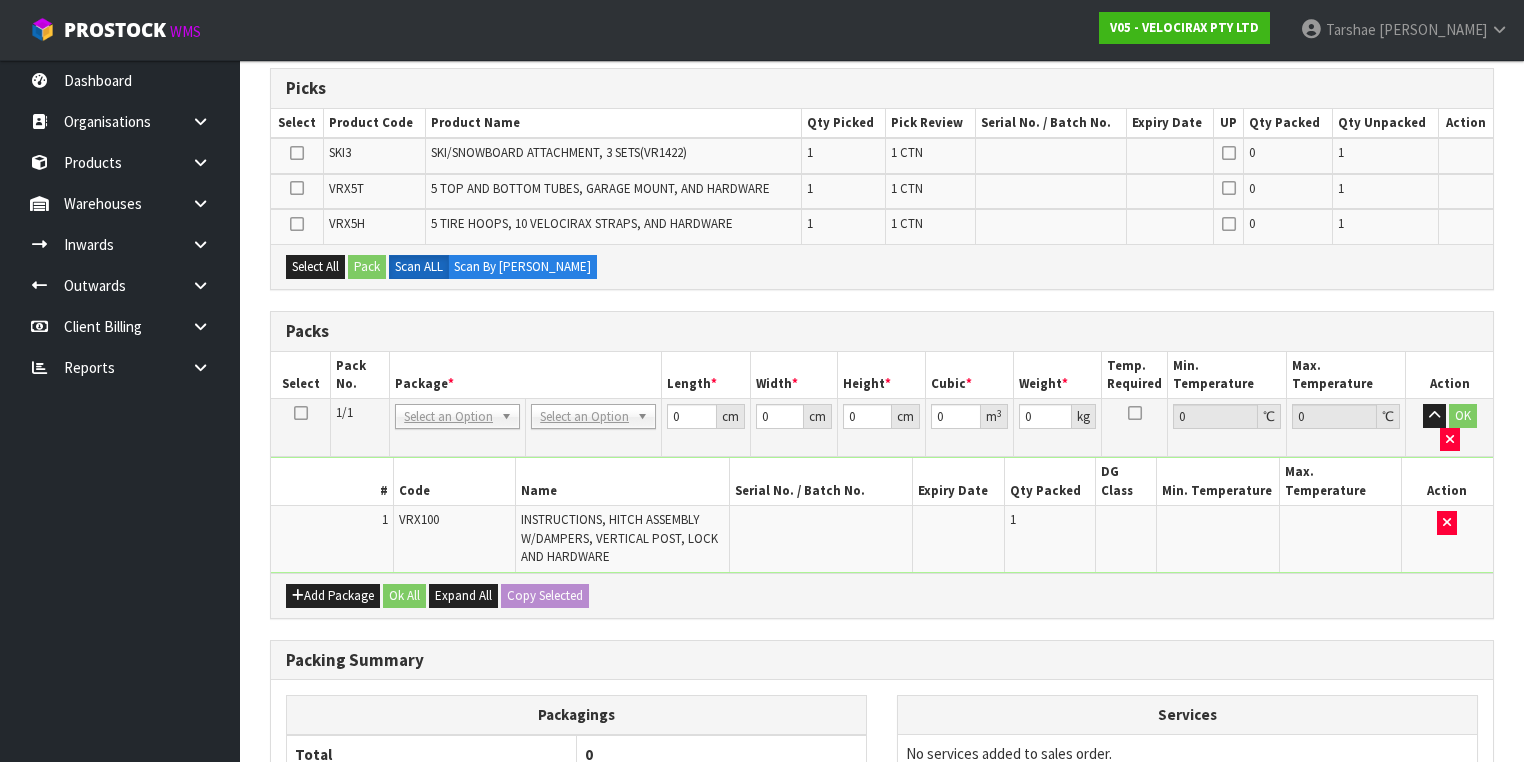 click at bounding box center [297, 191] 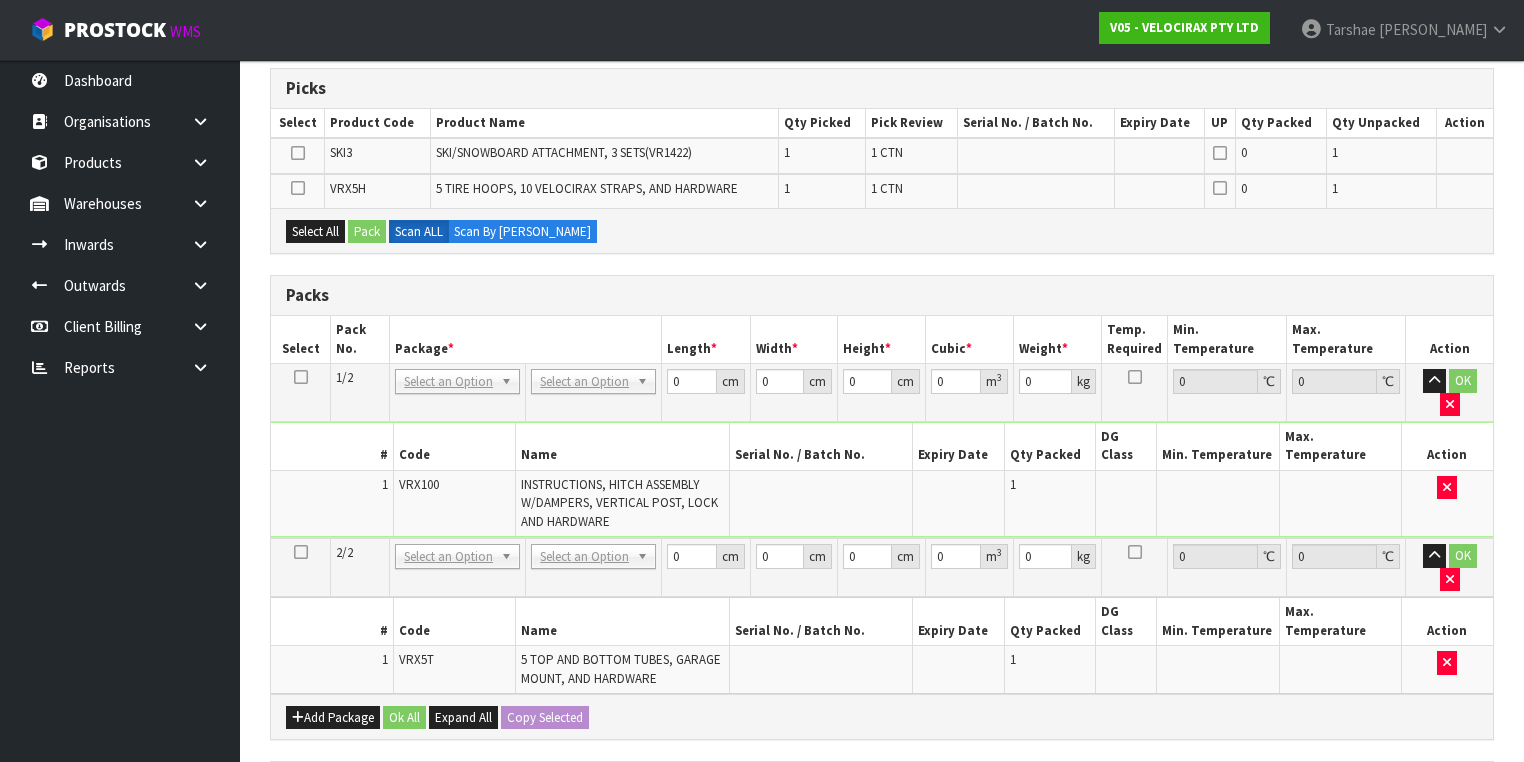 drag, startPoint x: 299, startPoint y: 182, endPoint x: 323, endPoint y: 208, distance: 35.383614 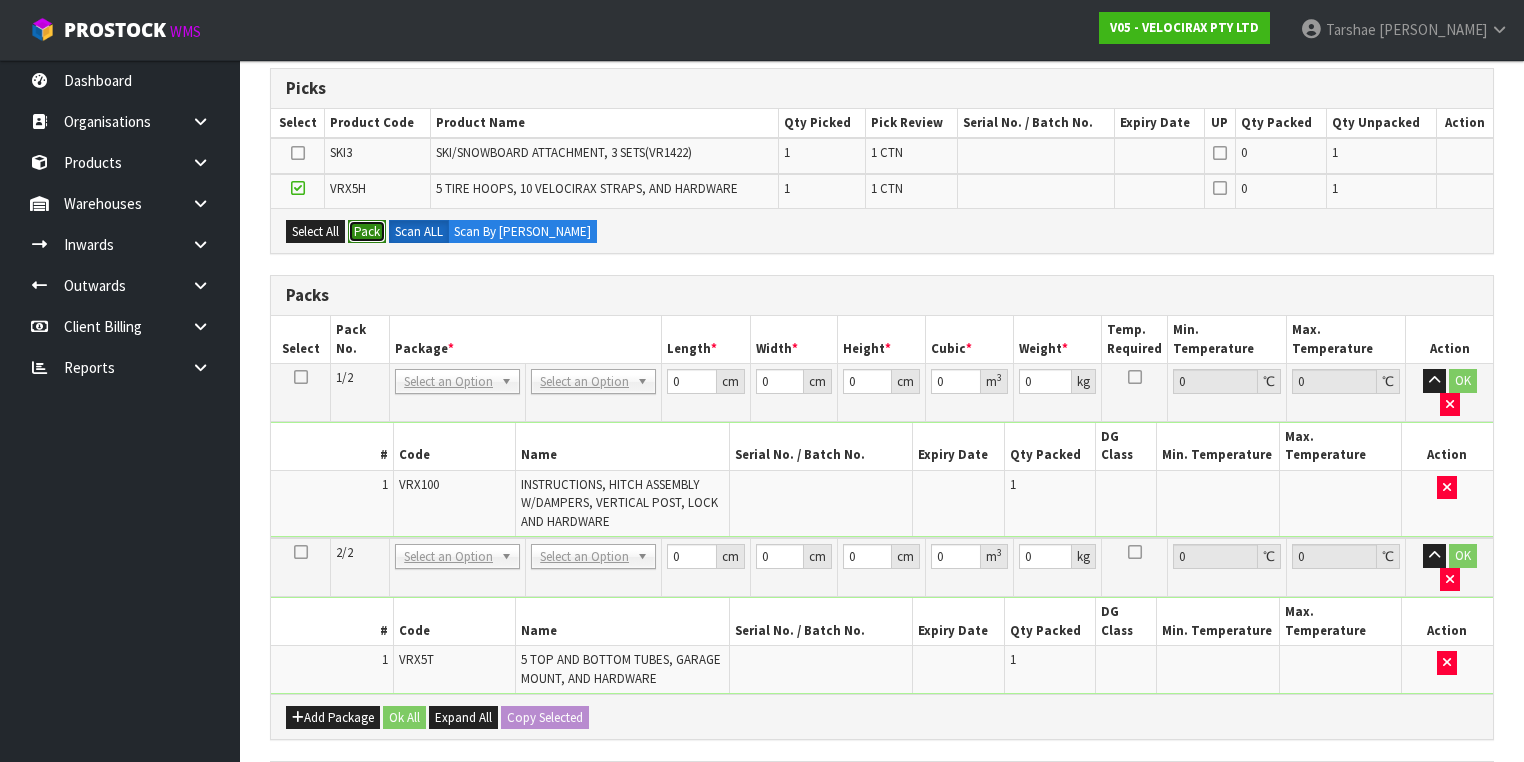 click on "Pack" at bounding box center (367, 232) 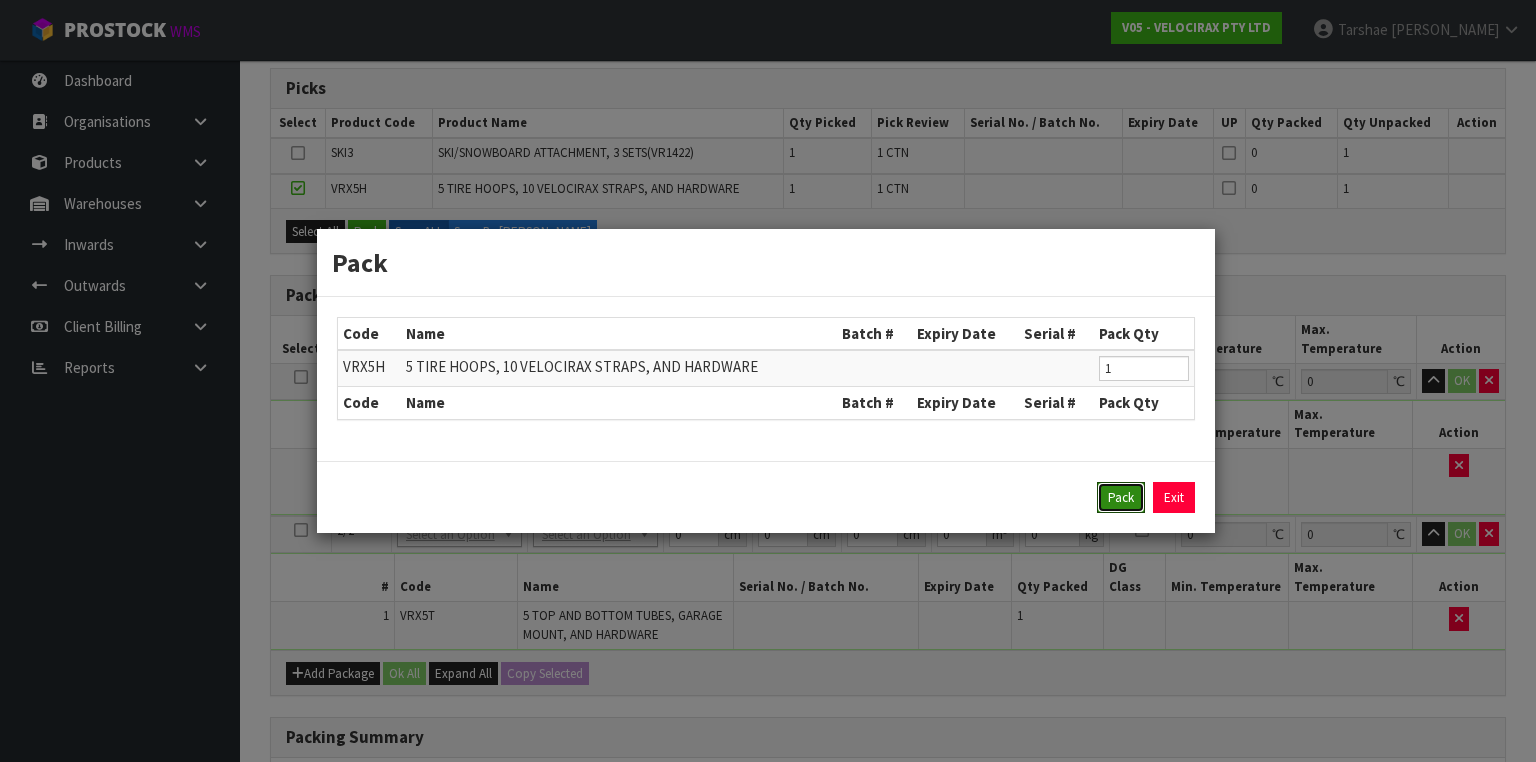 click on "Pack" at bounding box center [1121, 498] 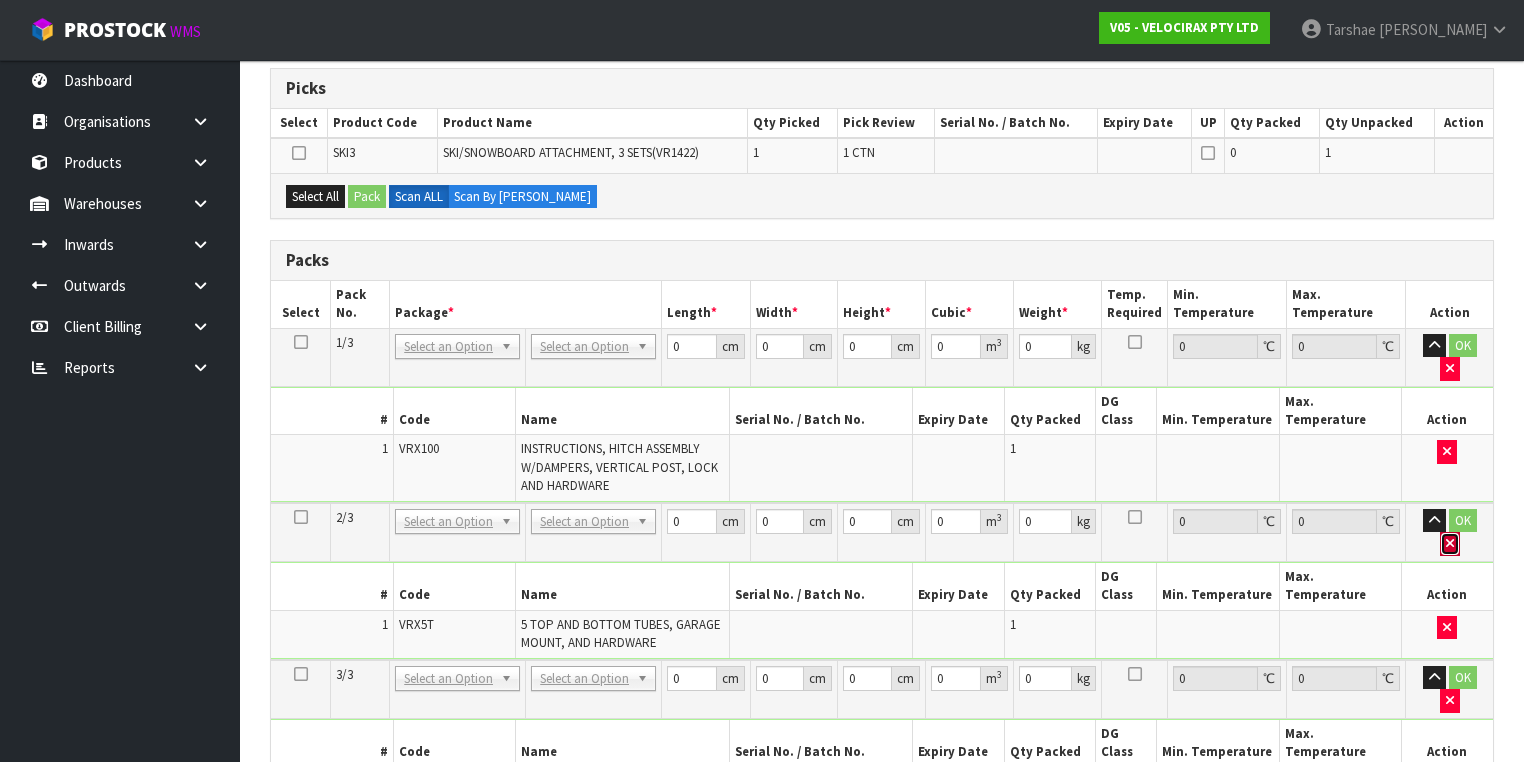 click at bounding box center (1450, 544) 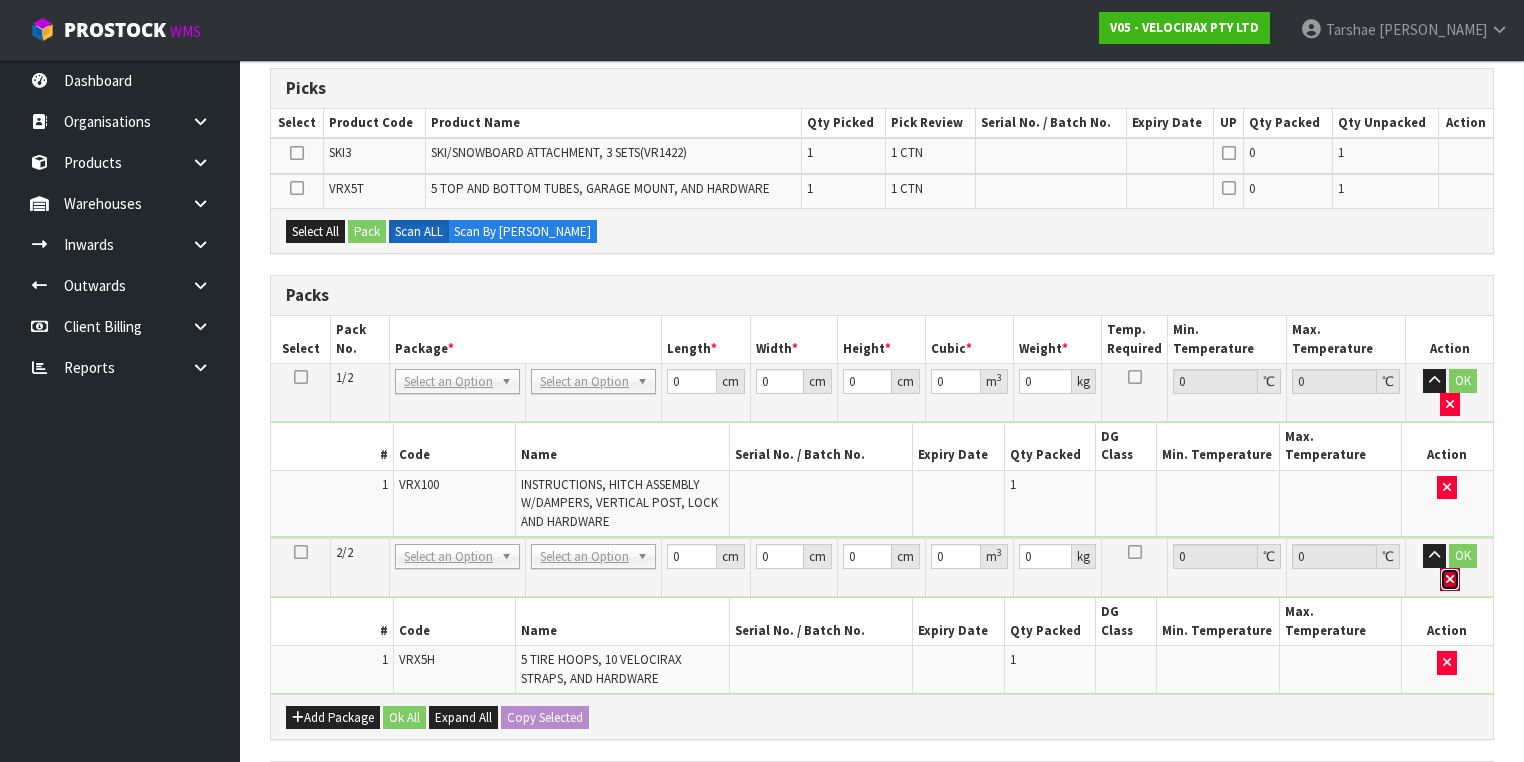 click at bounding box center (1450, 580) 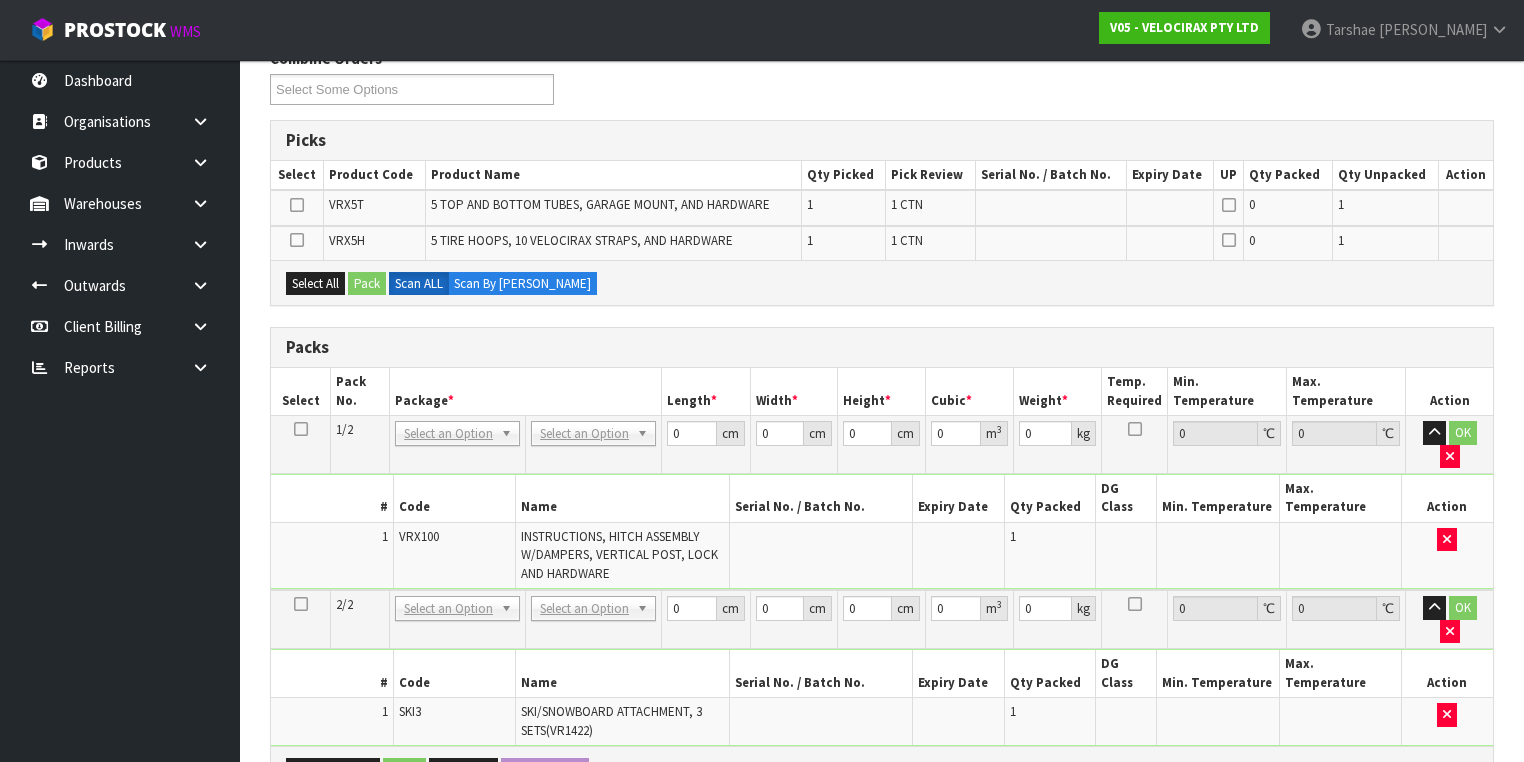 scroll, scrollTop: 240, scrollLeft: 0, axis: vertical 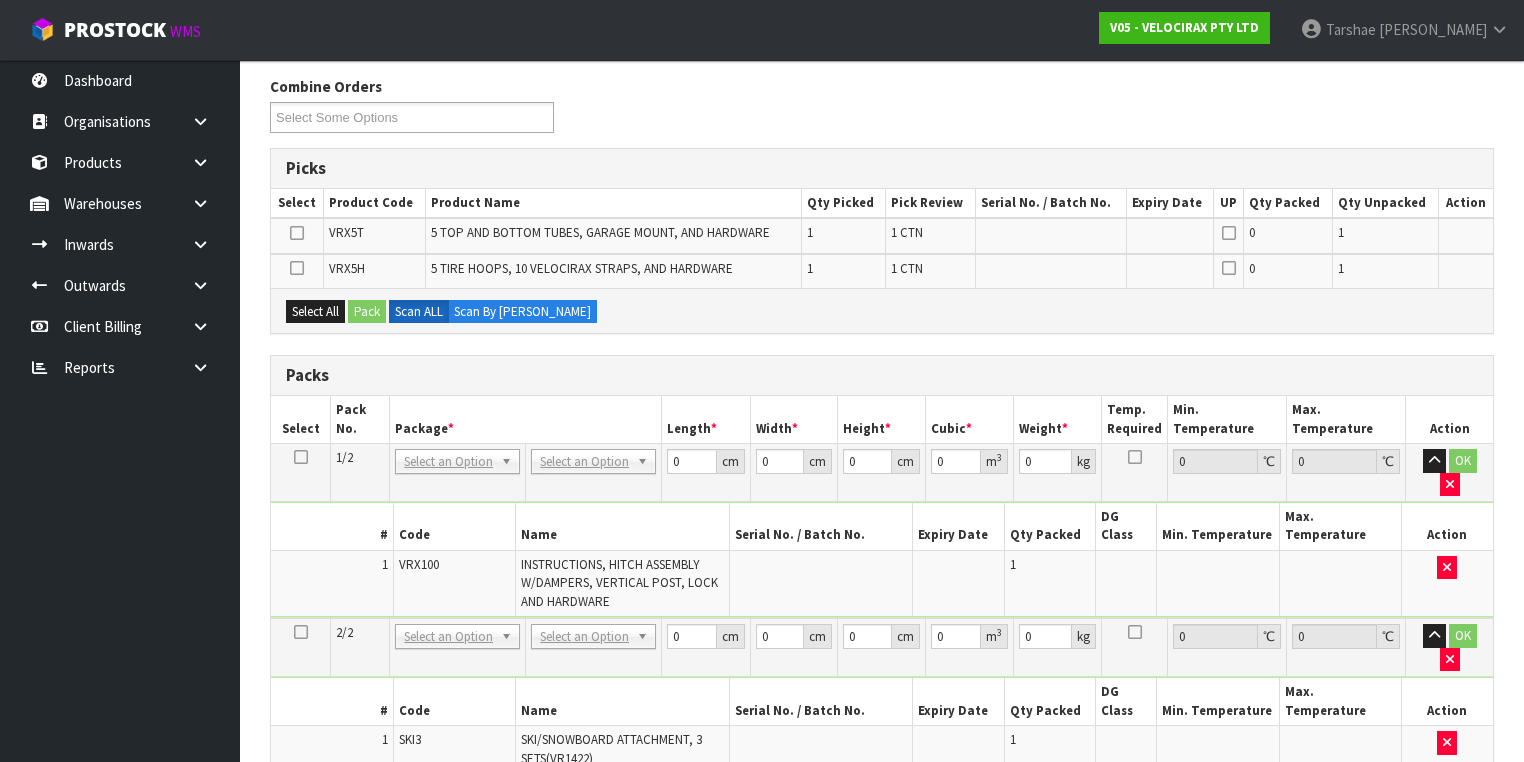 drag, startPoint x: 585, startPoint y: 461, endPoint x: 586, endPoint y: 471, distance: 10.049875 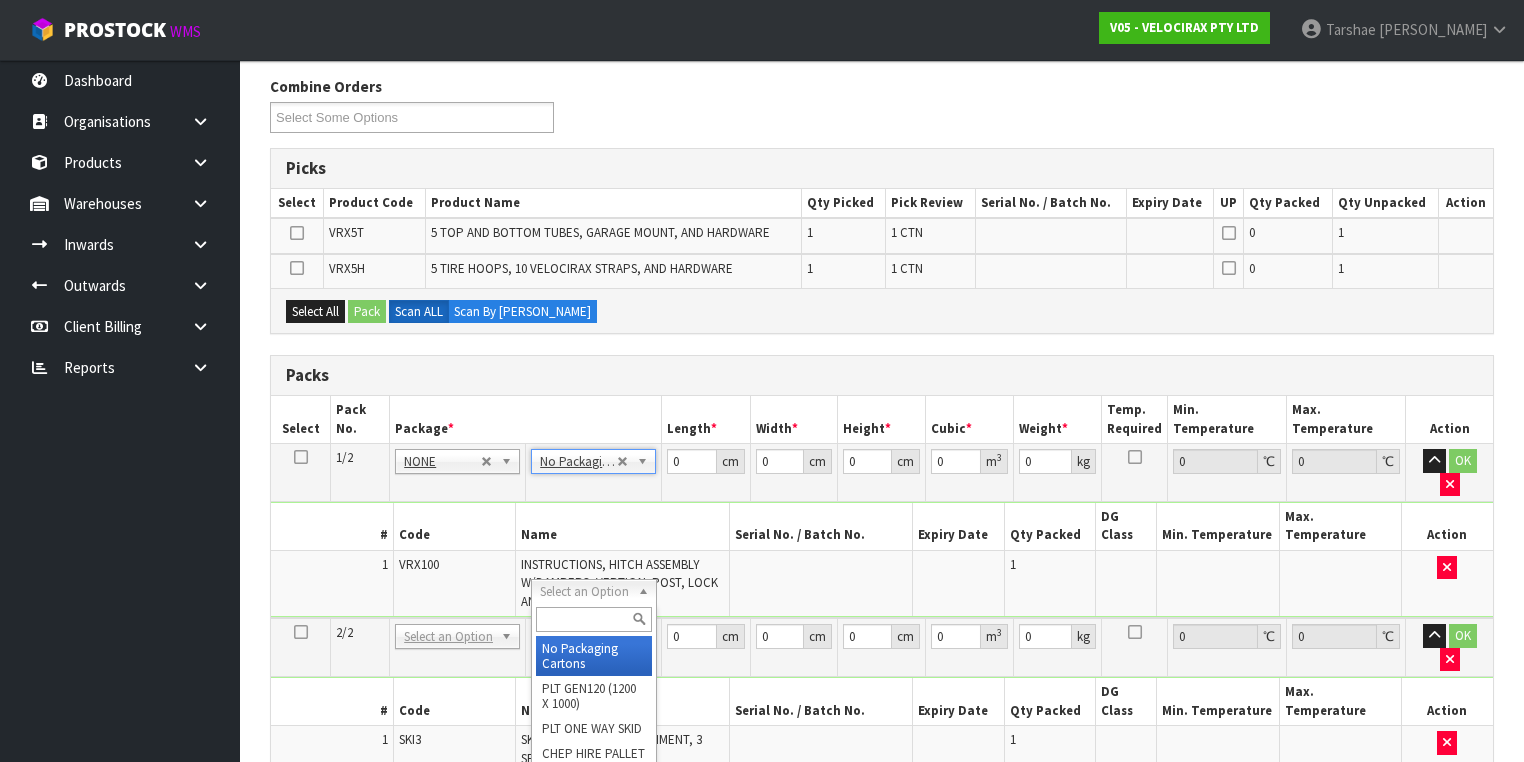 drag, startPoint x: 604, startPoint y: 656, endPoint x: 689, endPoint y: 533, distance: 149.51254 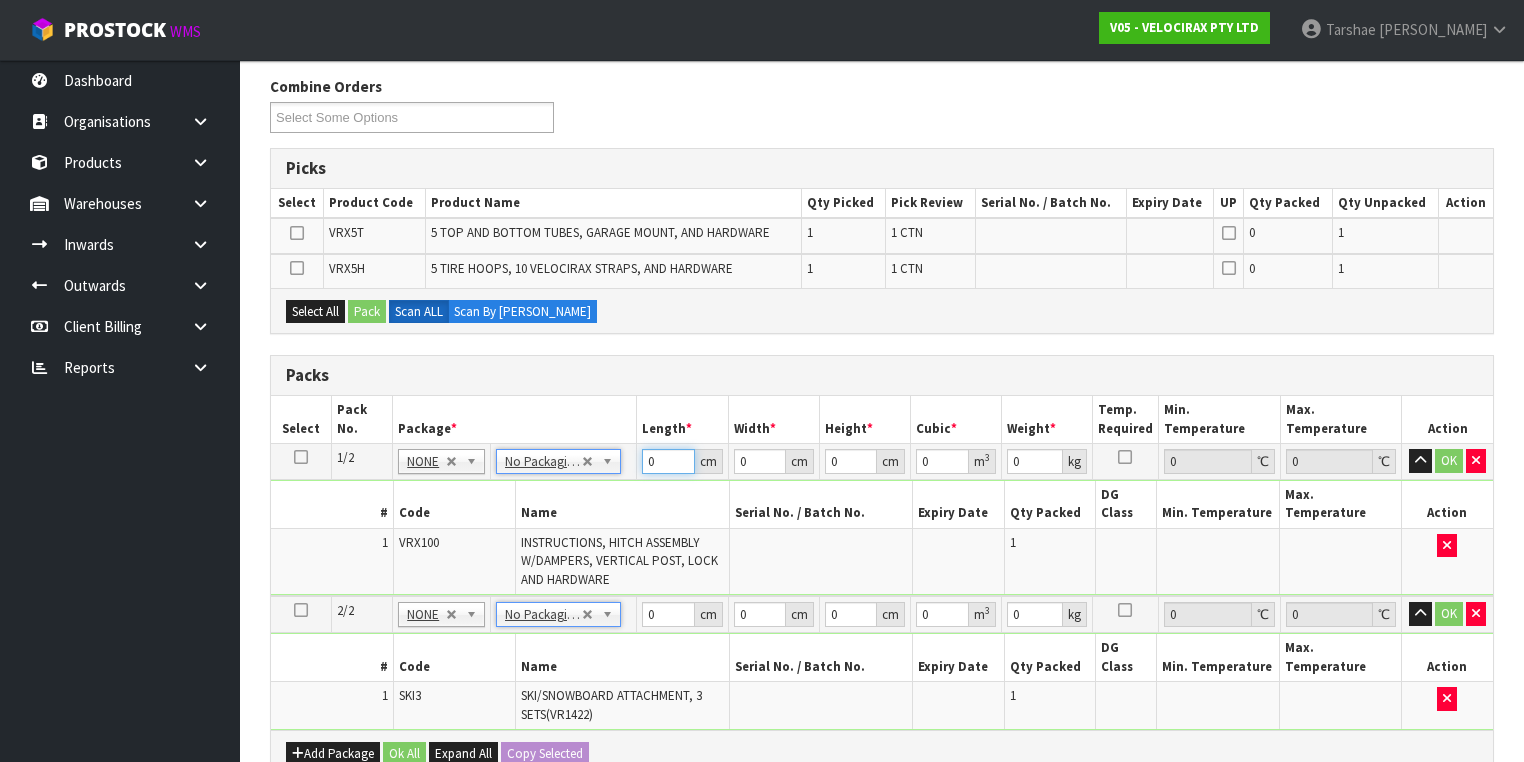 drag, startPoint x: 668, startPoint y: 464, endPoint x: 369, endPoint y: 423, distance: 301.79794 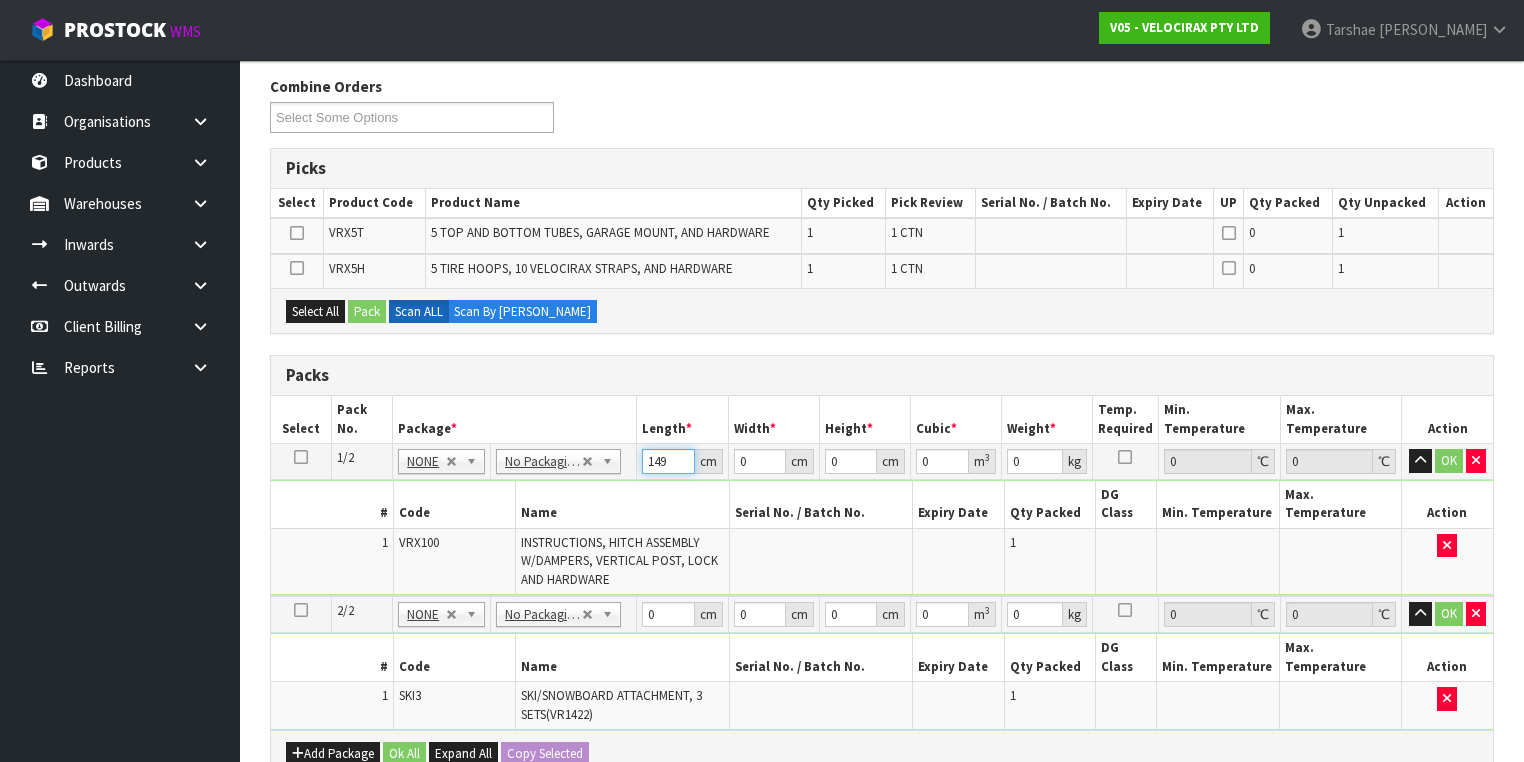 type on "149" 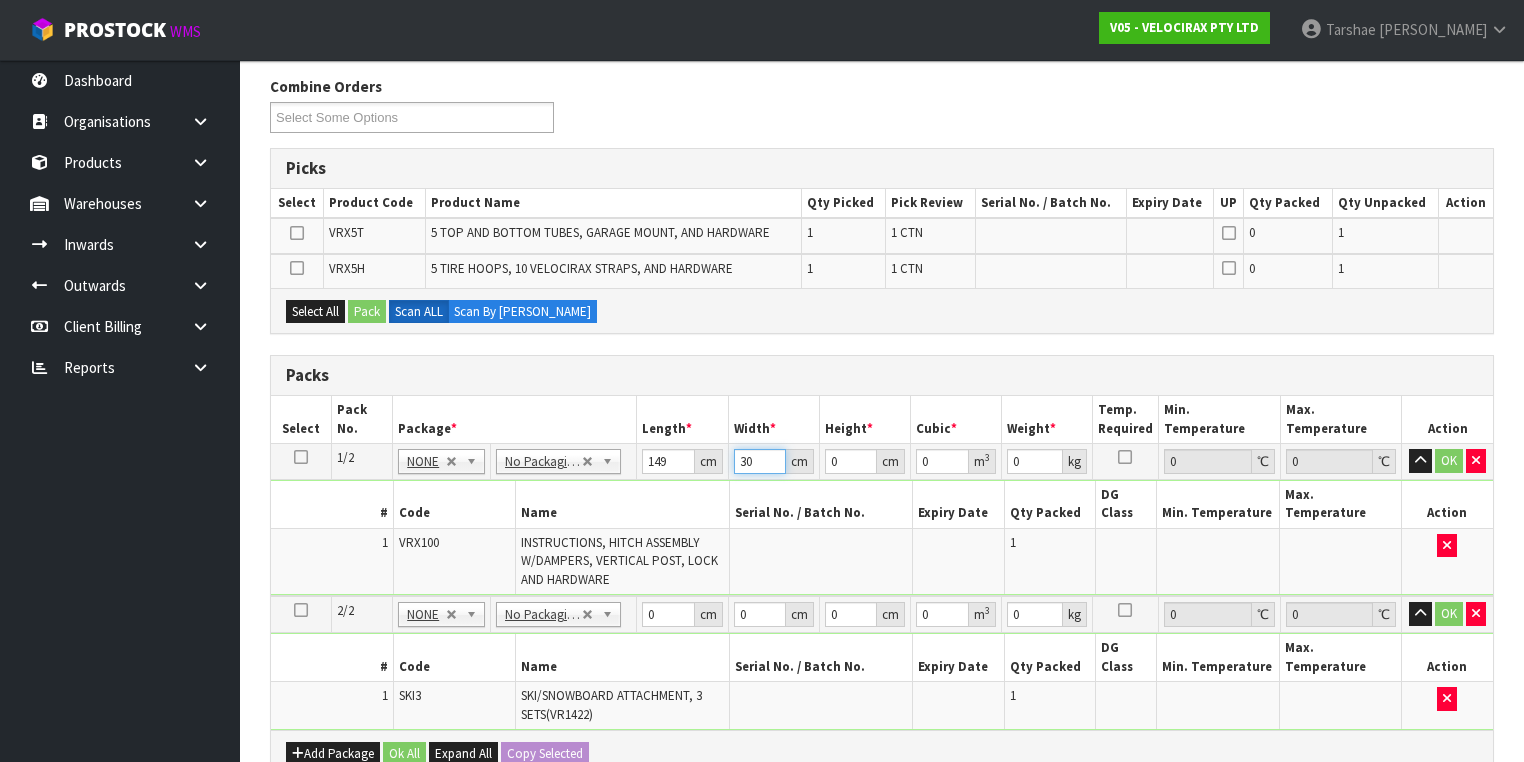 type on "30" 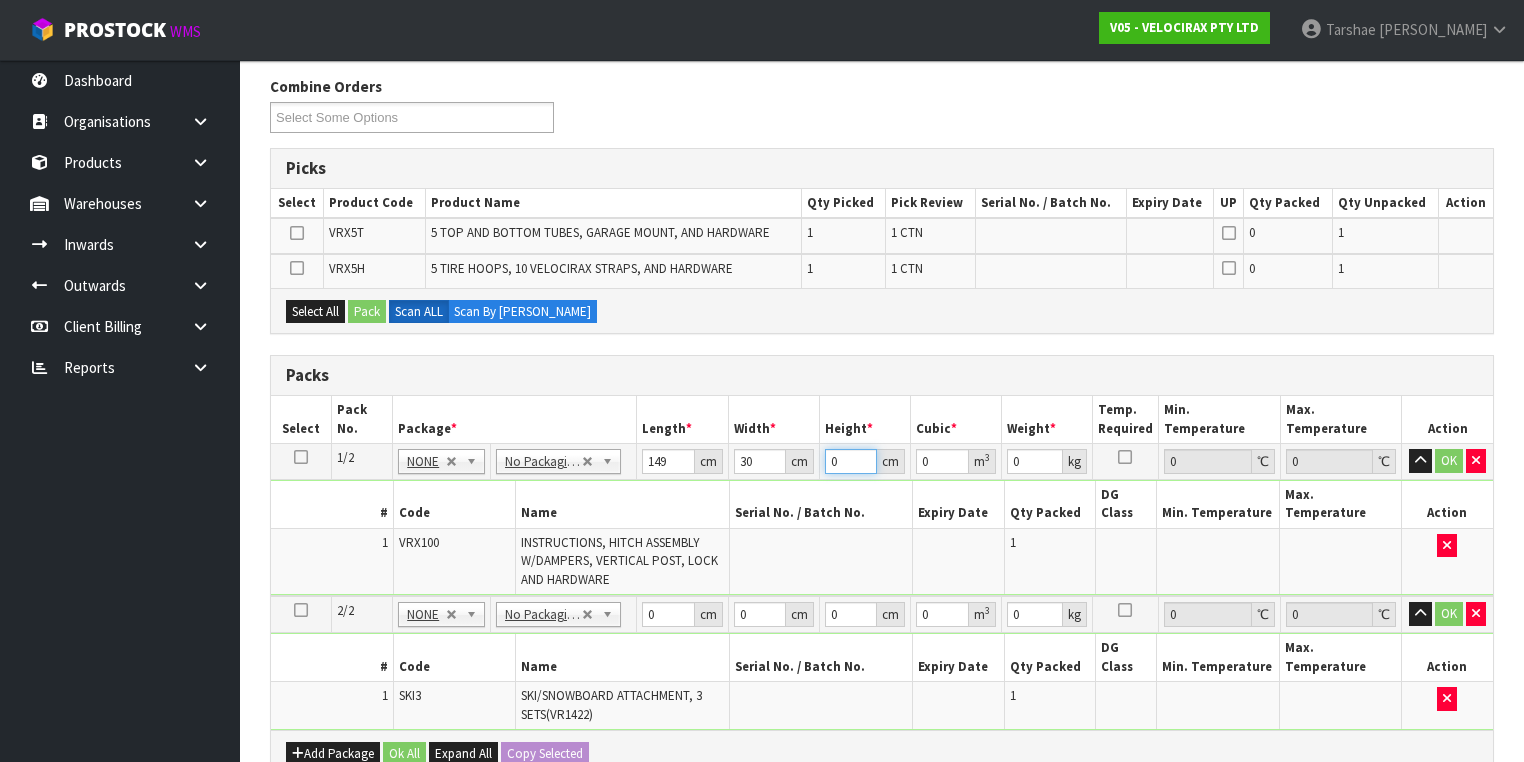 type on "1" 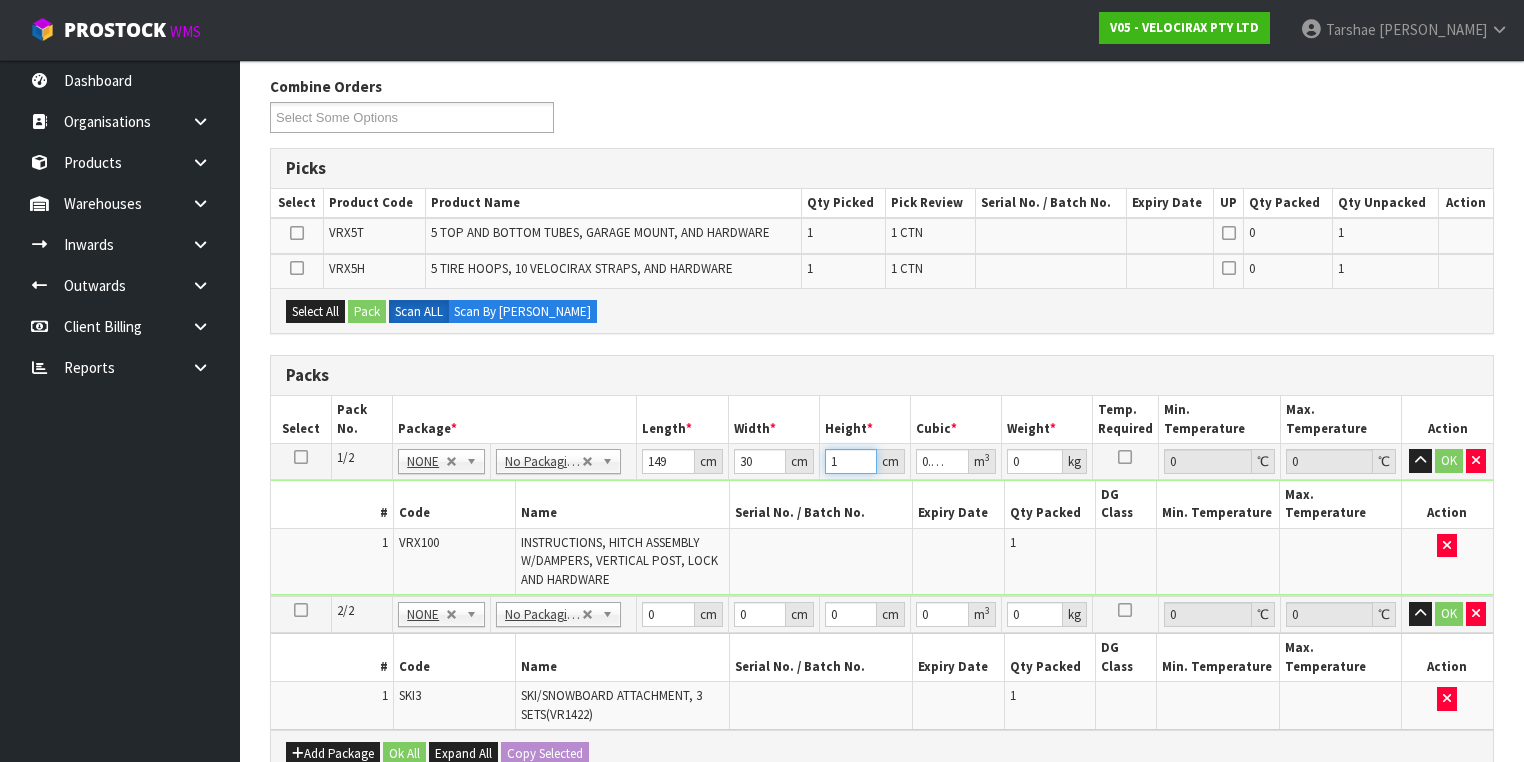 type on "18" 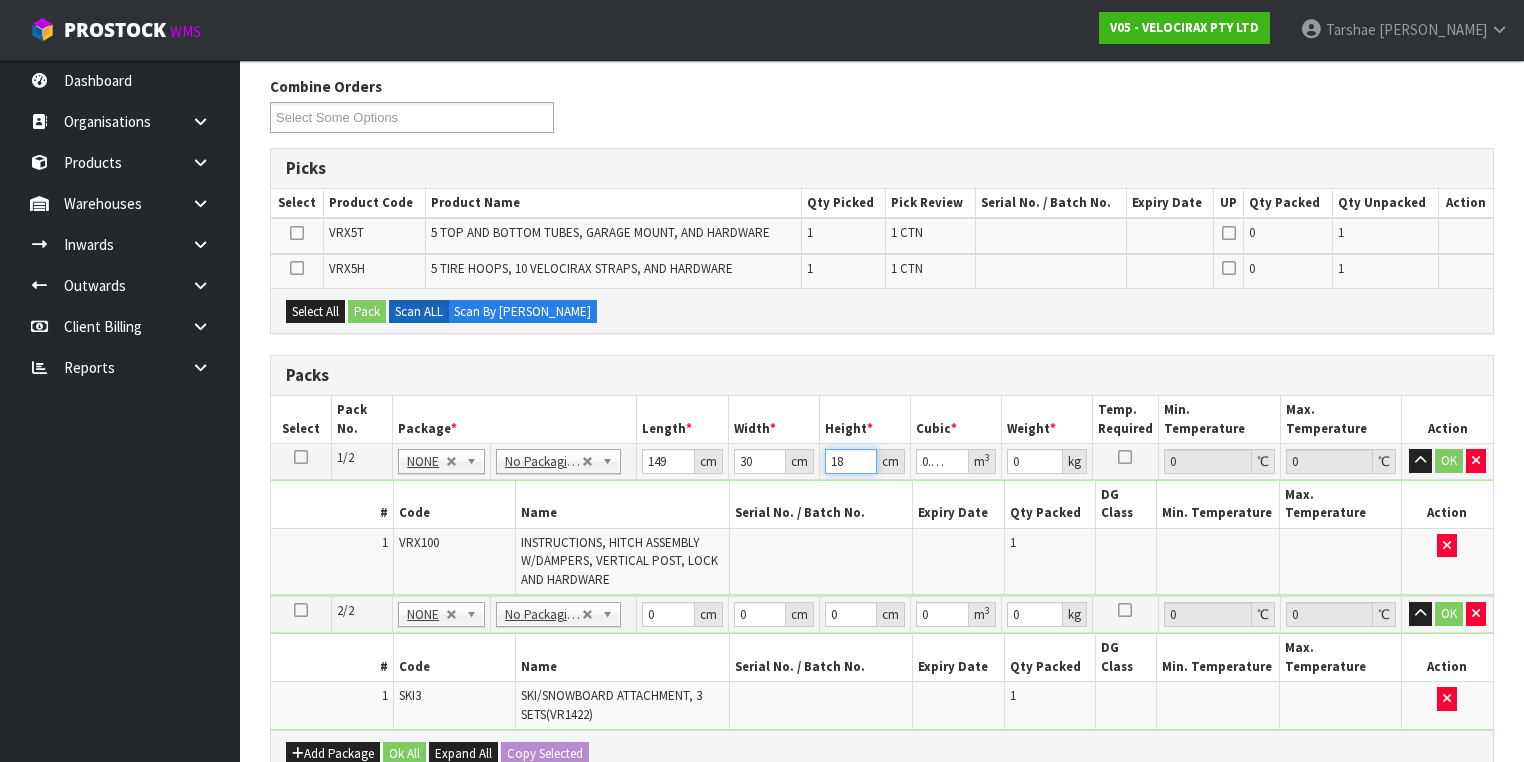 type on "18" 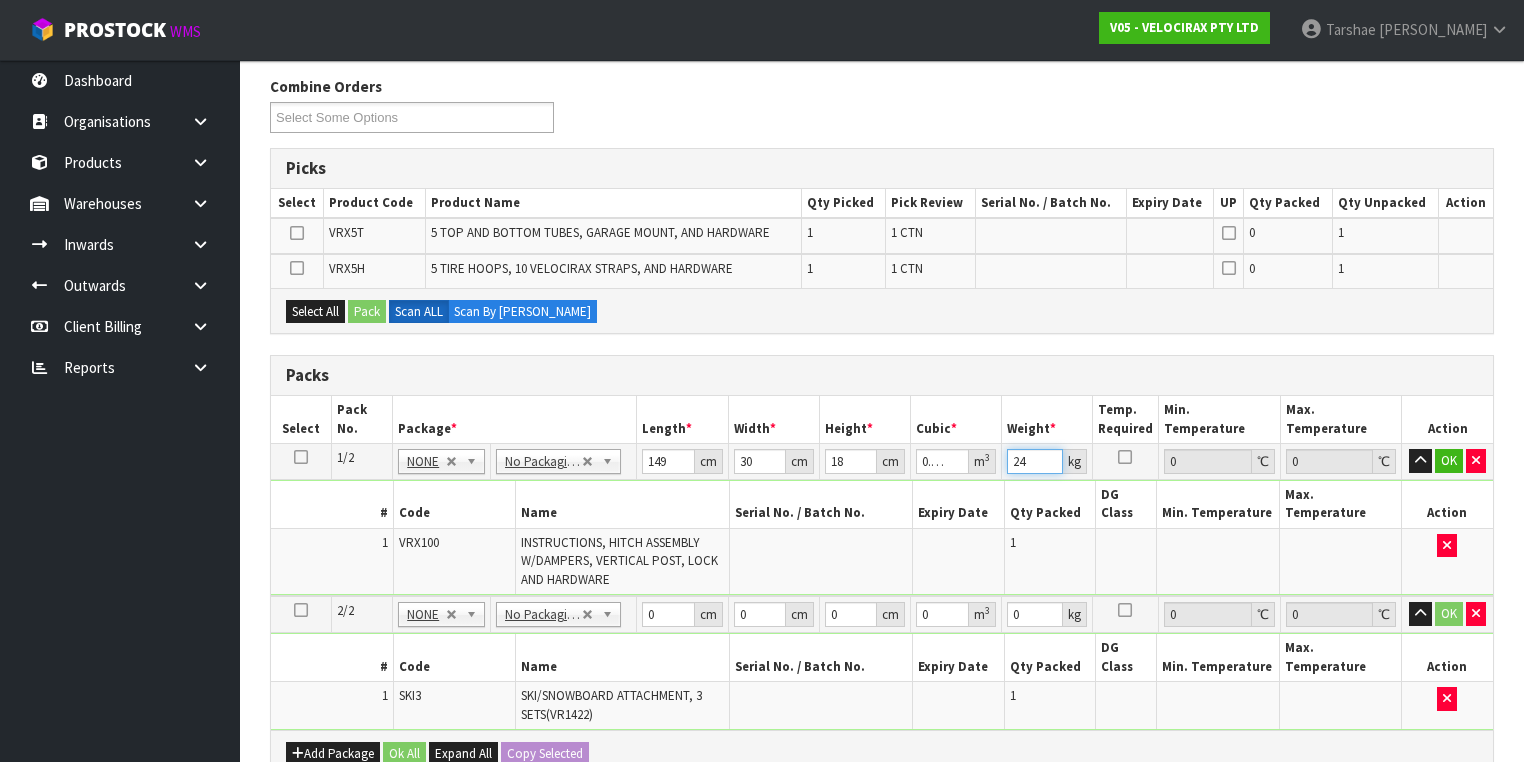type on "24" 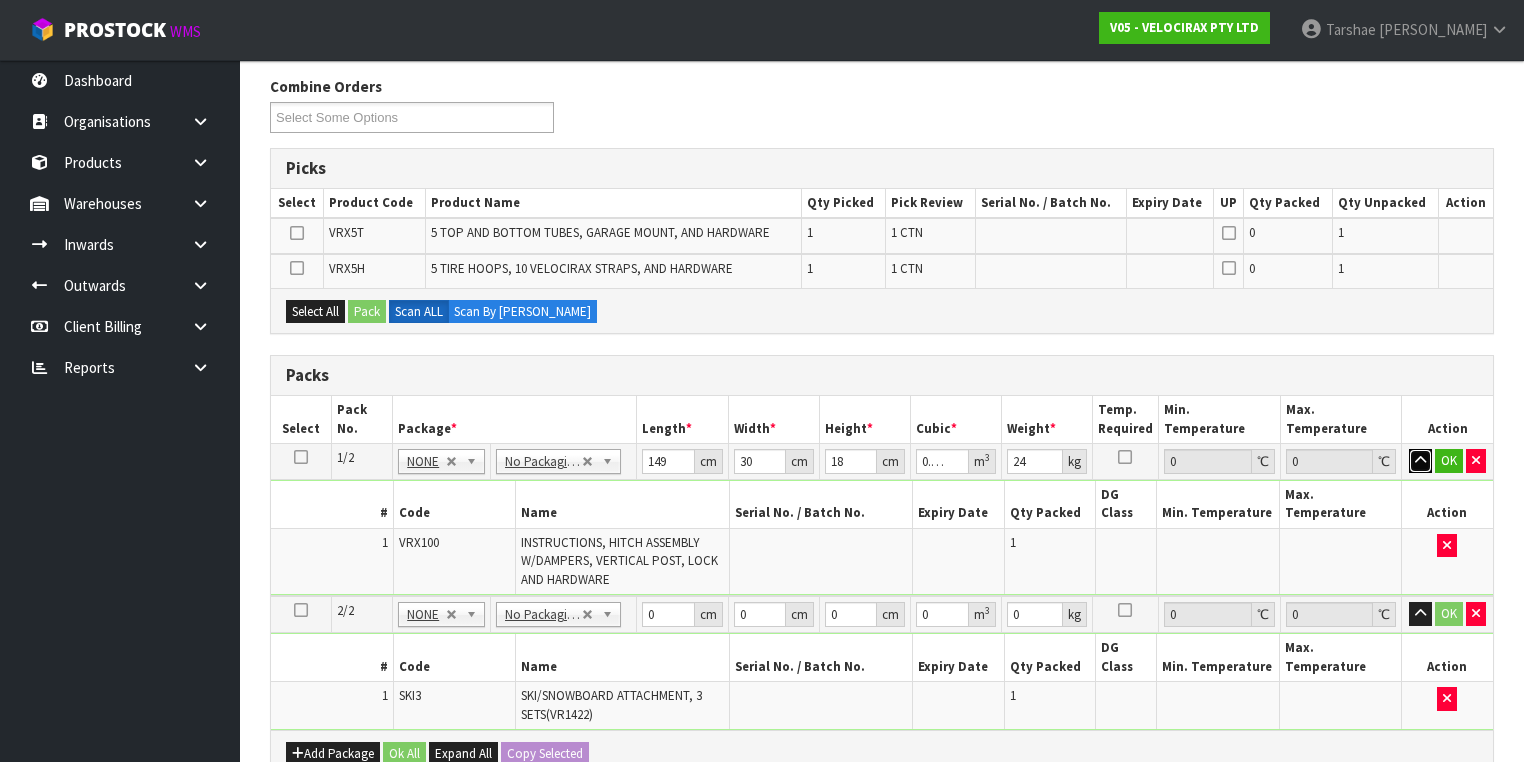 type 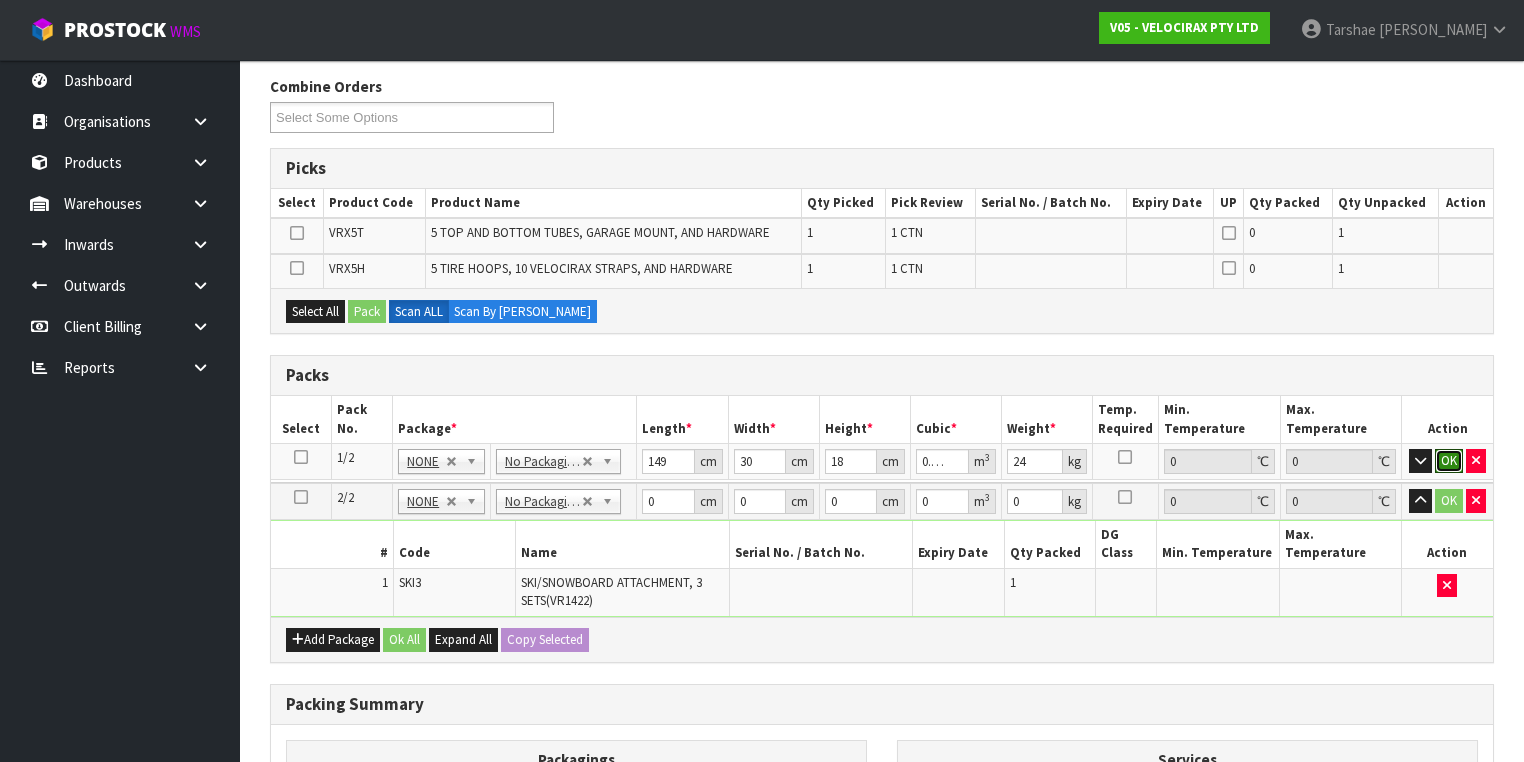 click on "OK" at bounding box center [1449, 461] 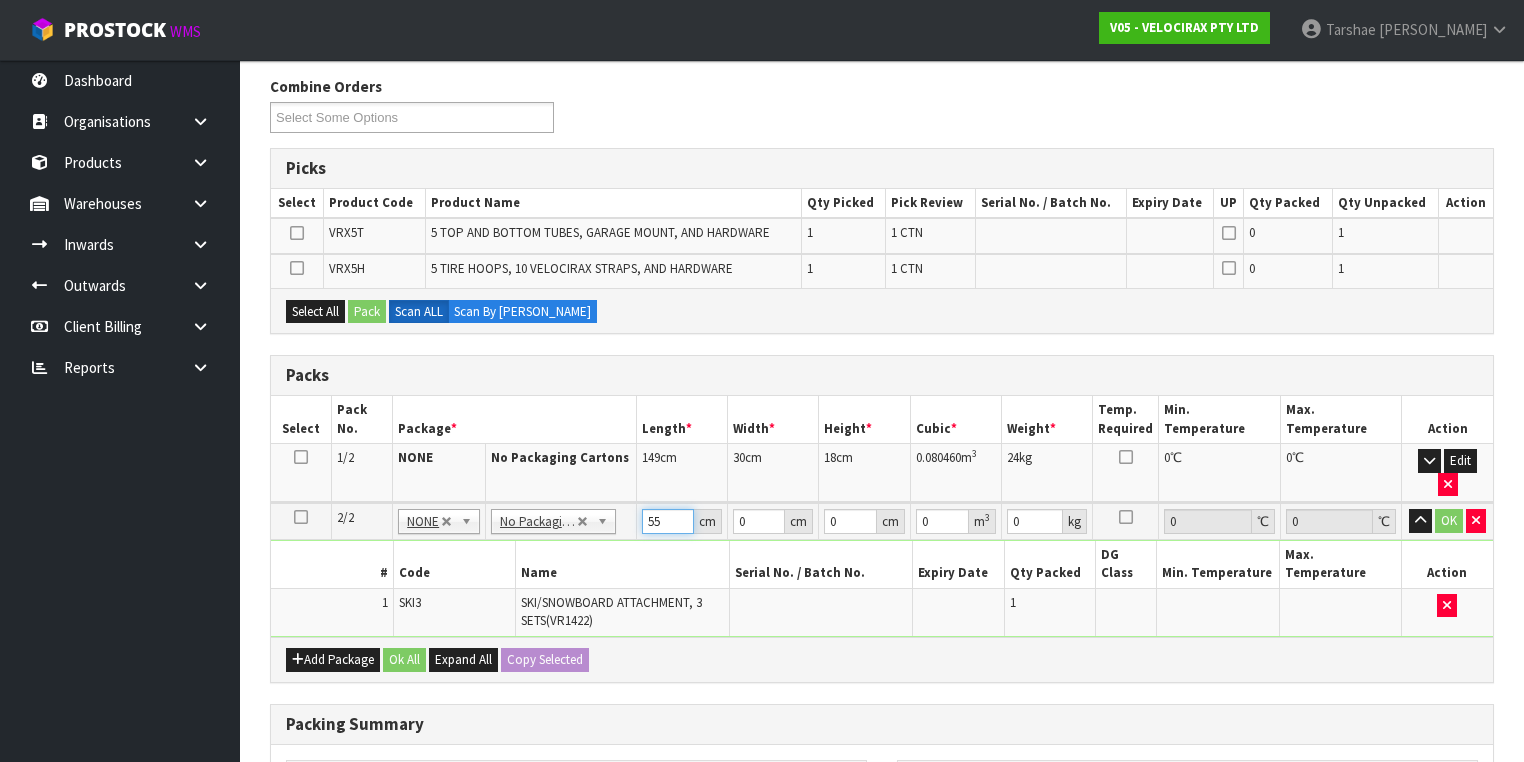 type on "55" 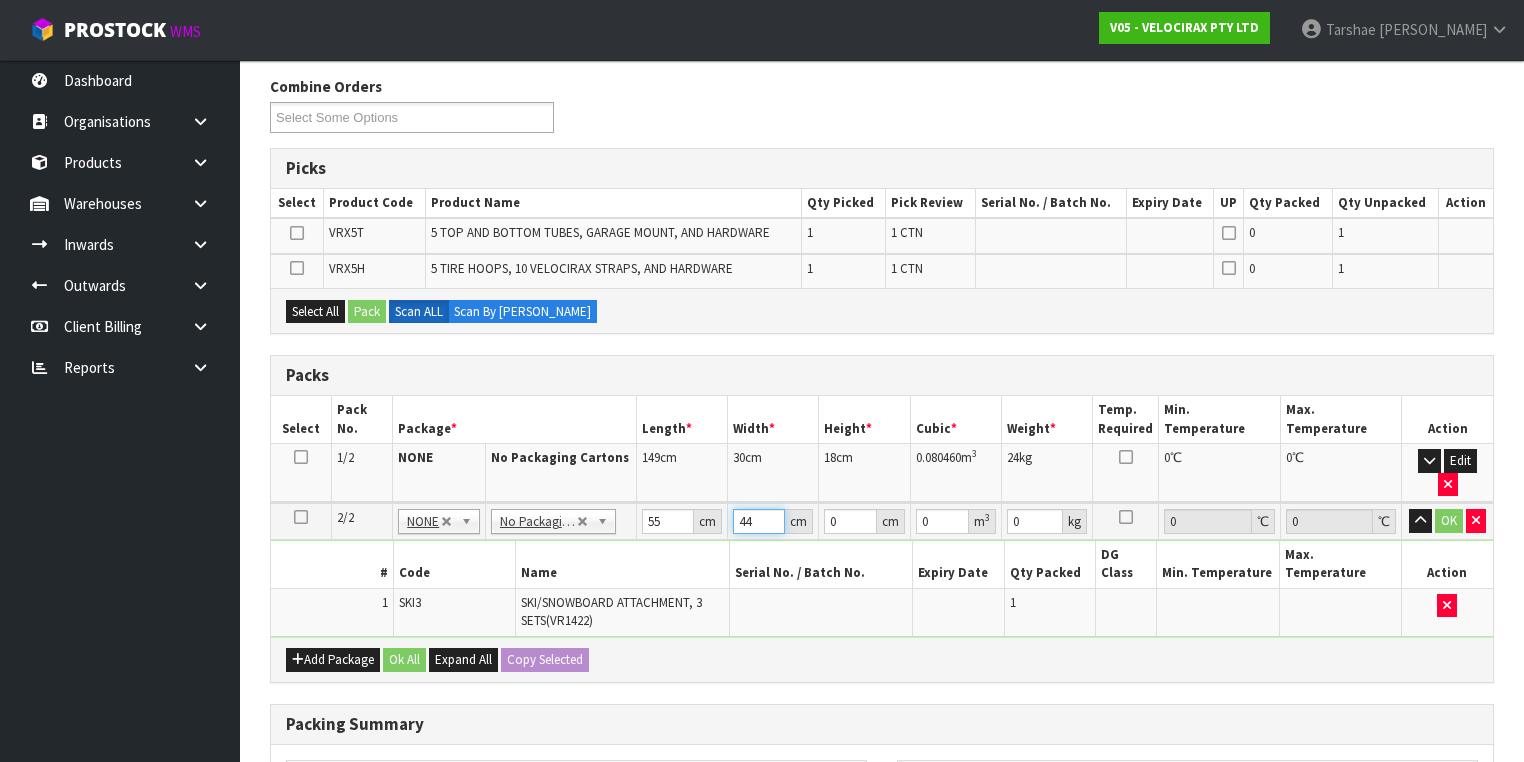 type on "44" 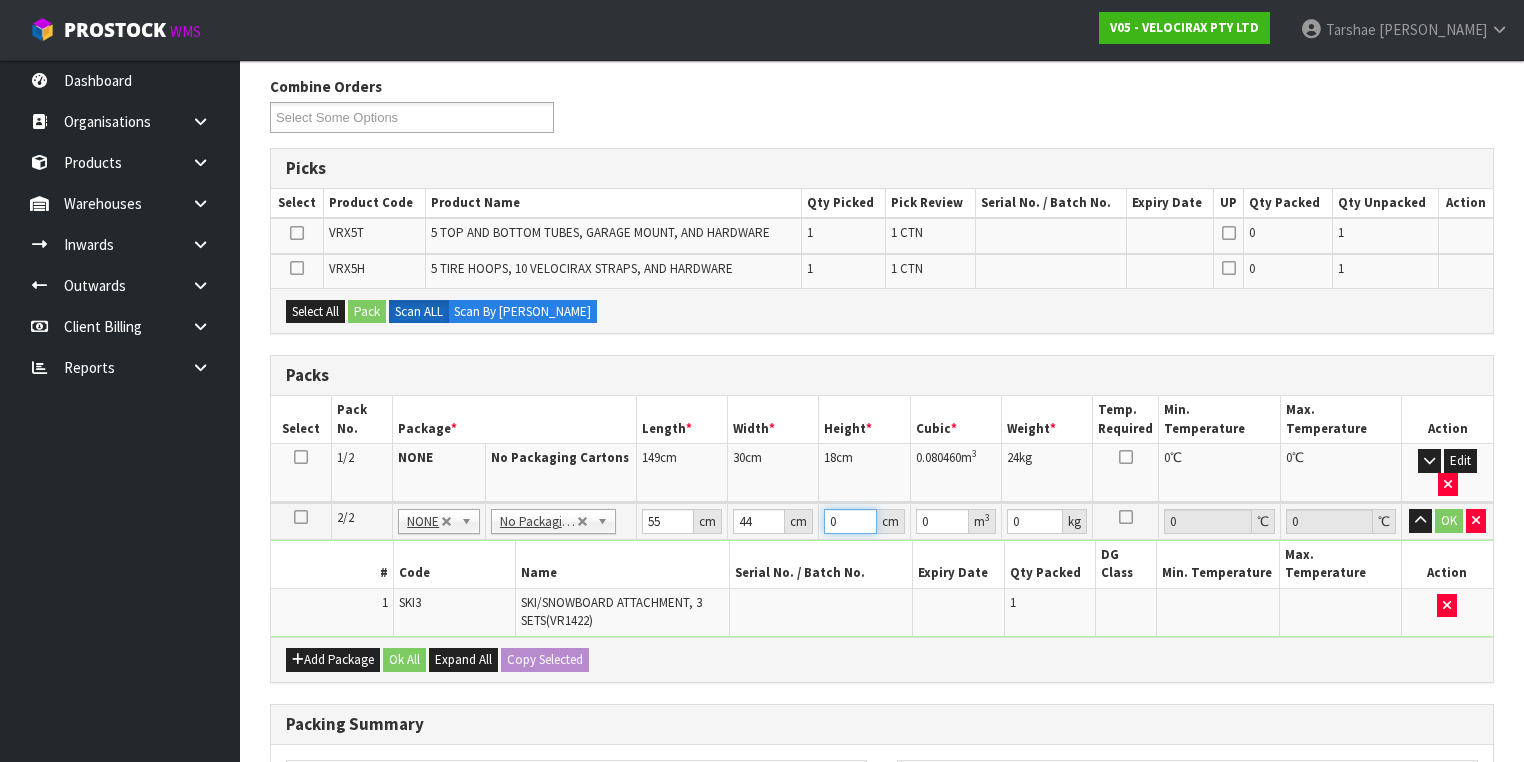 type on "1" 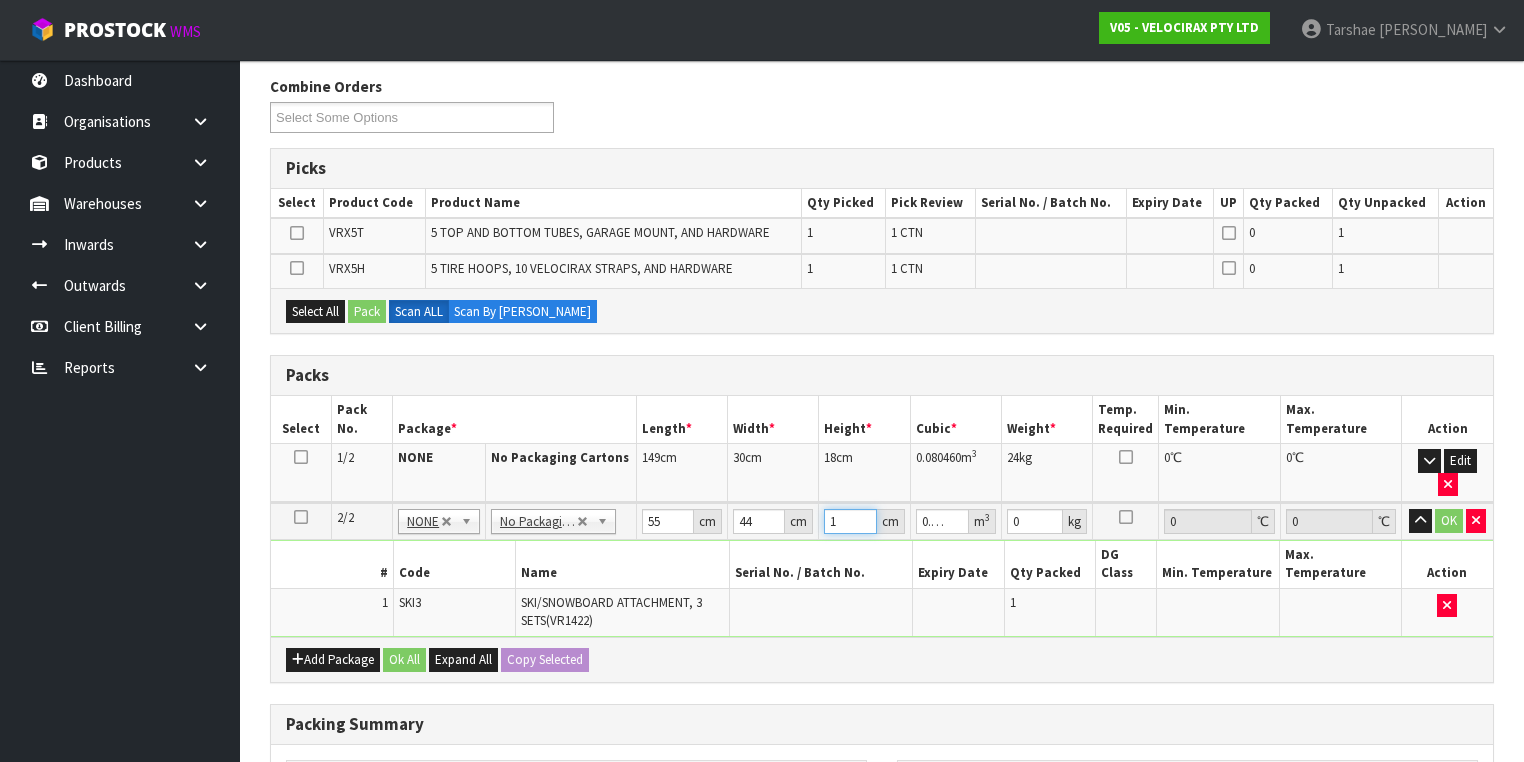 type on "14" 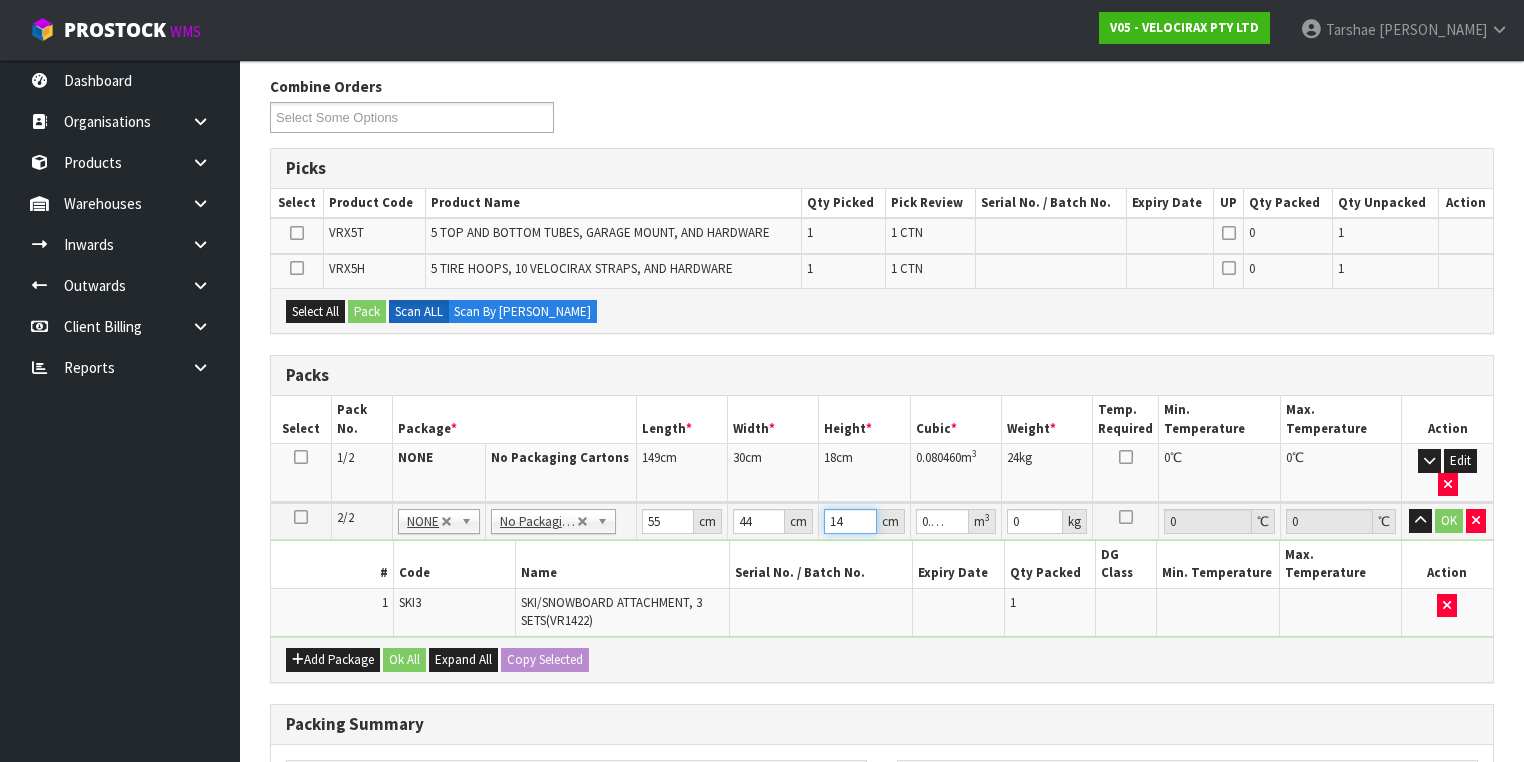 type on "14" 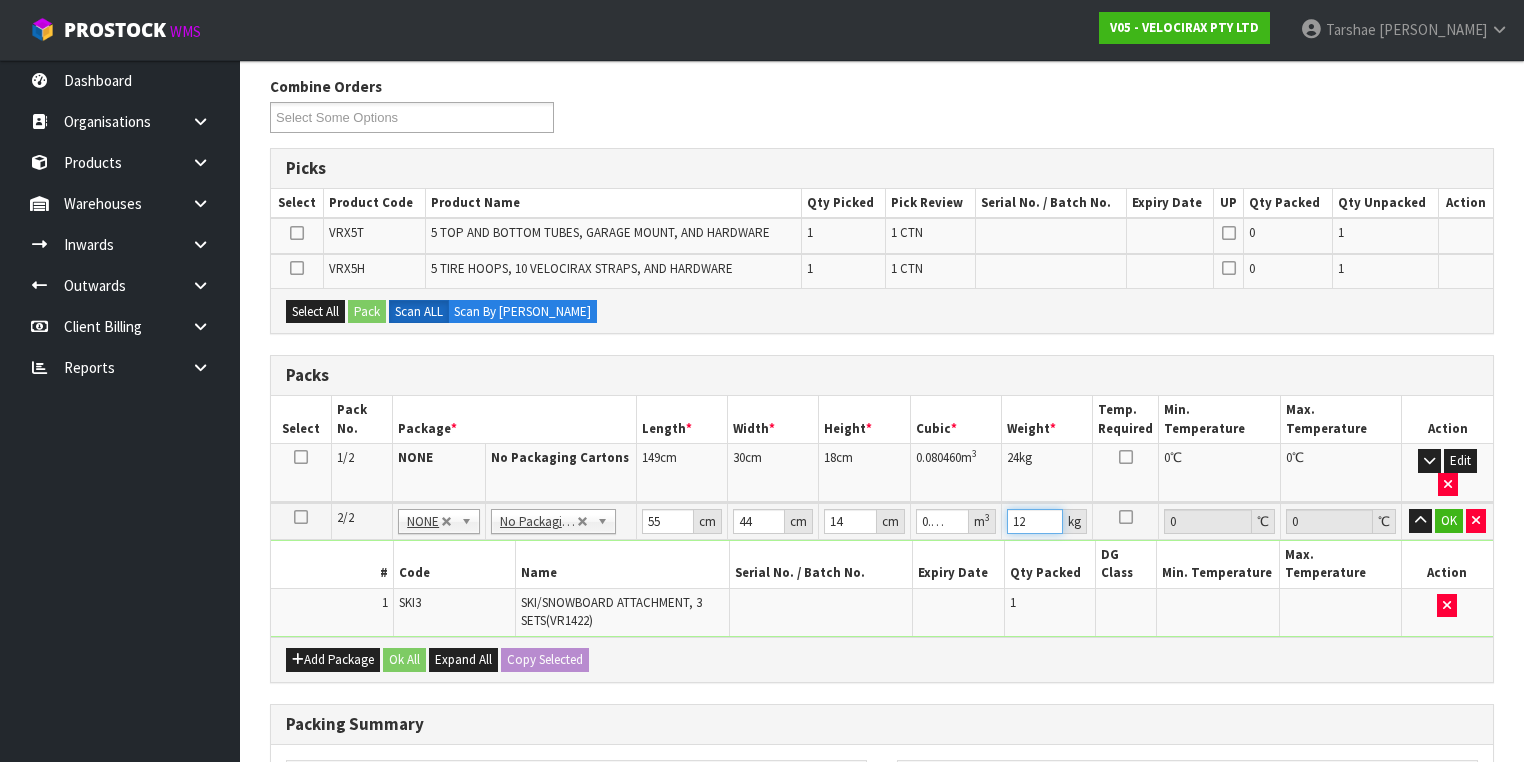 type on "12" 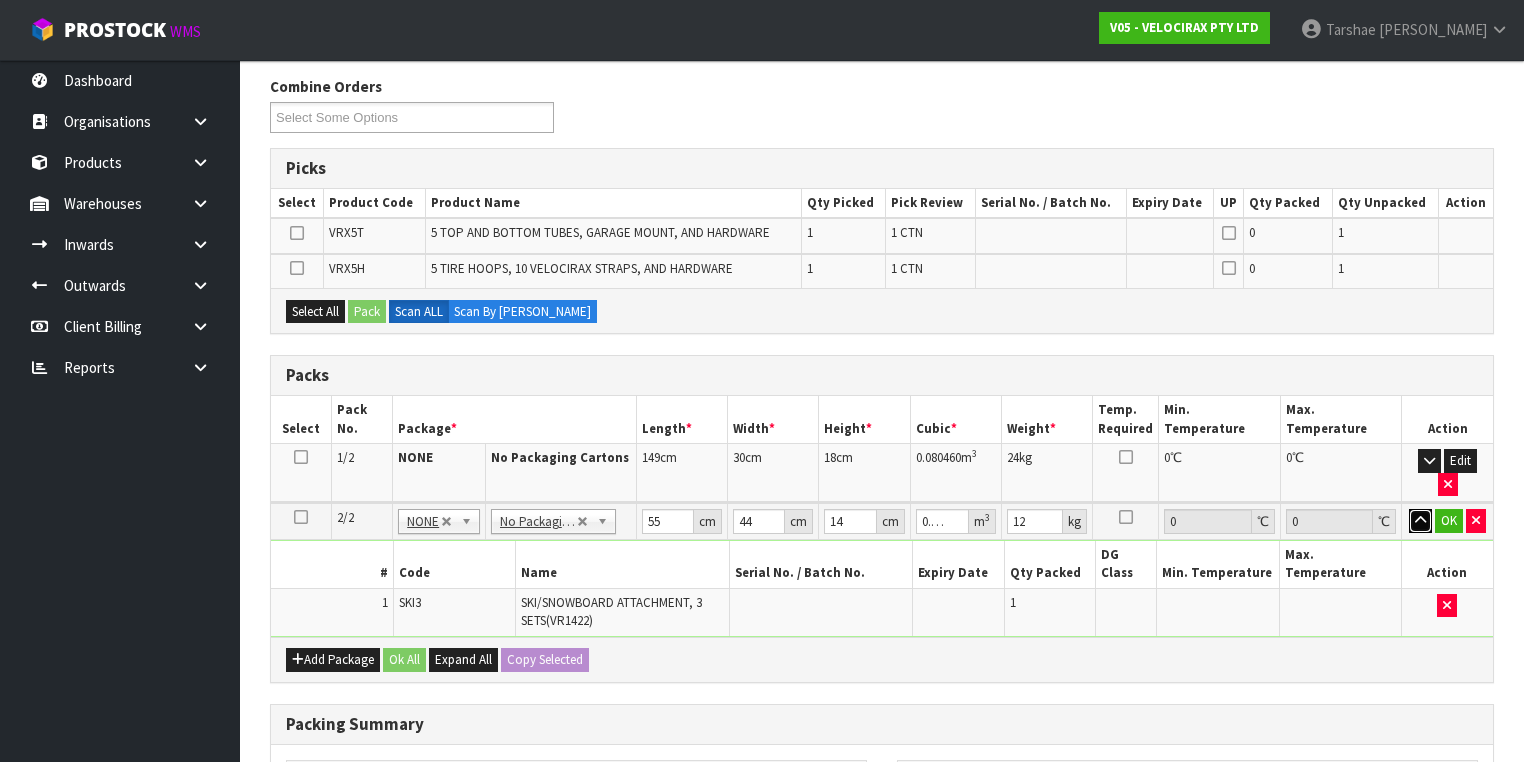 type 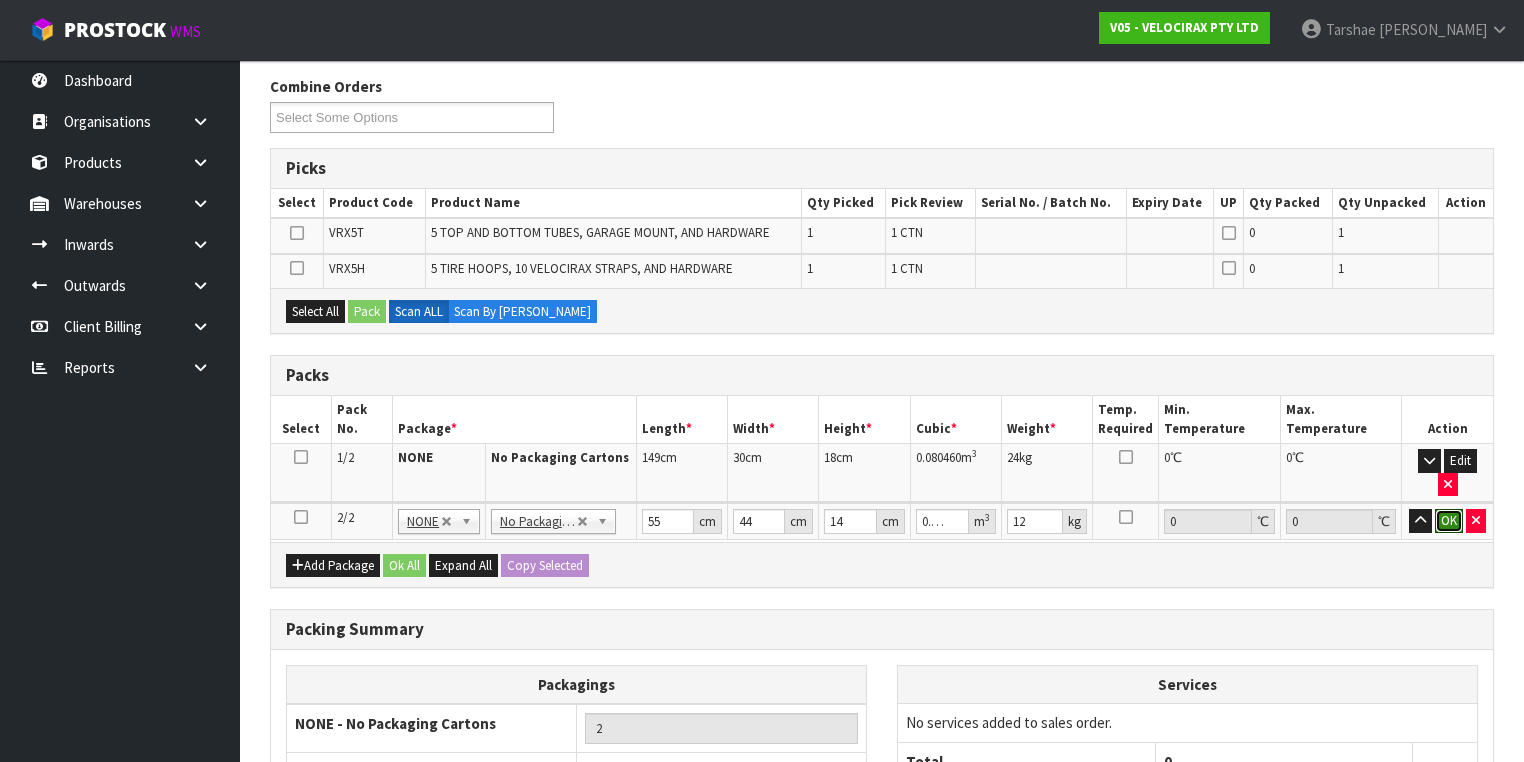 type 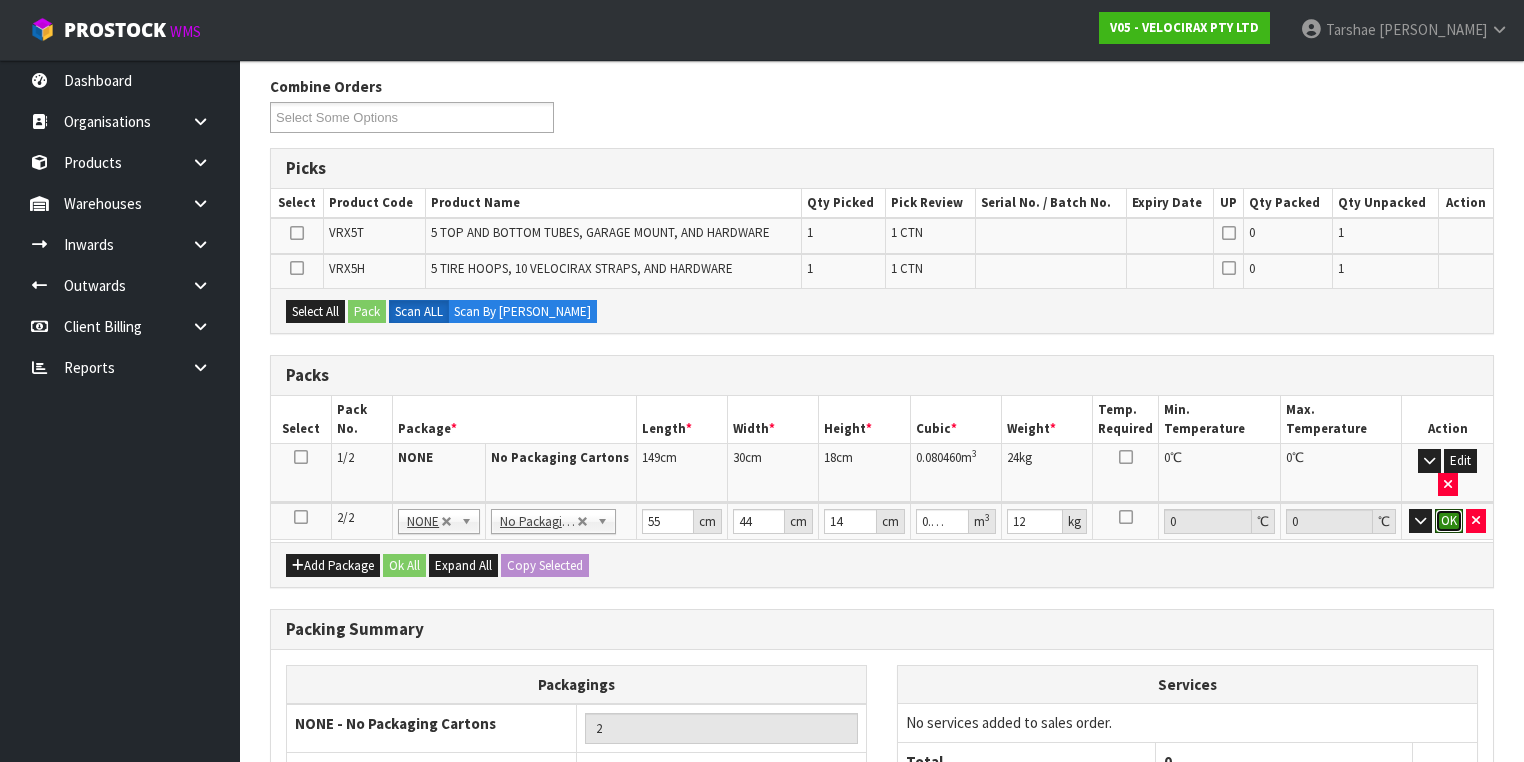 click on "OK" at bounding box center (1449, 521) 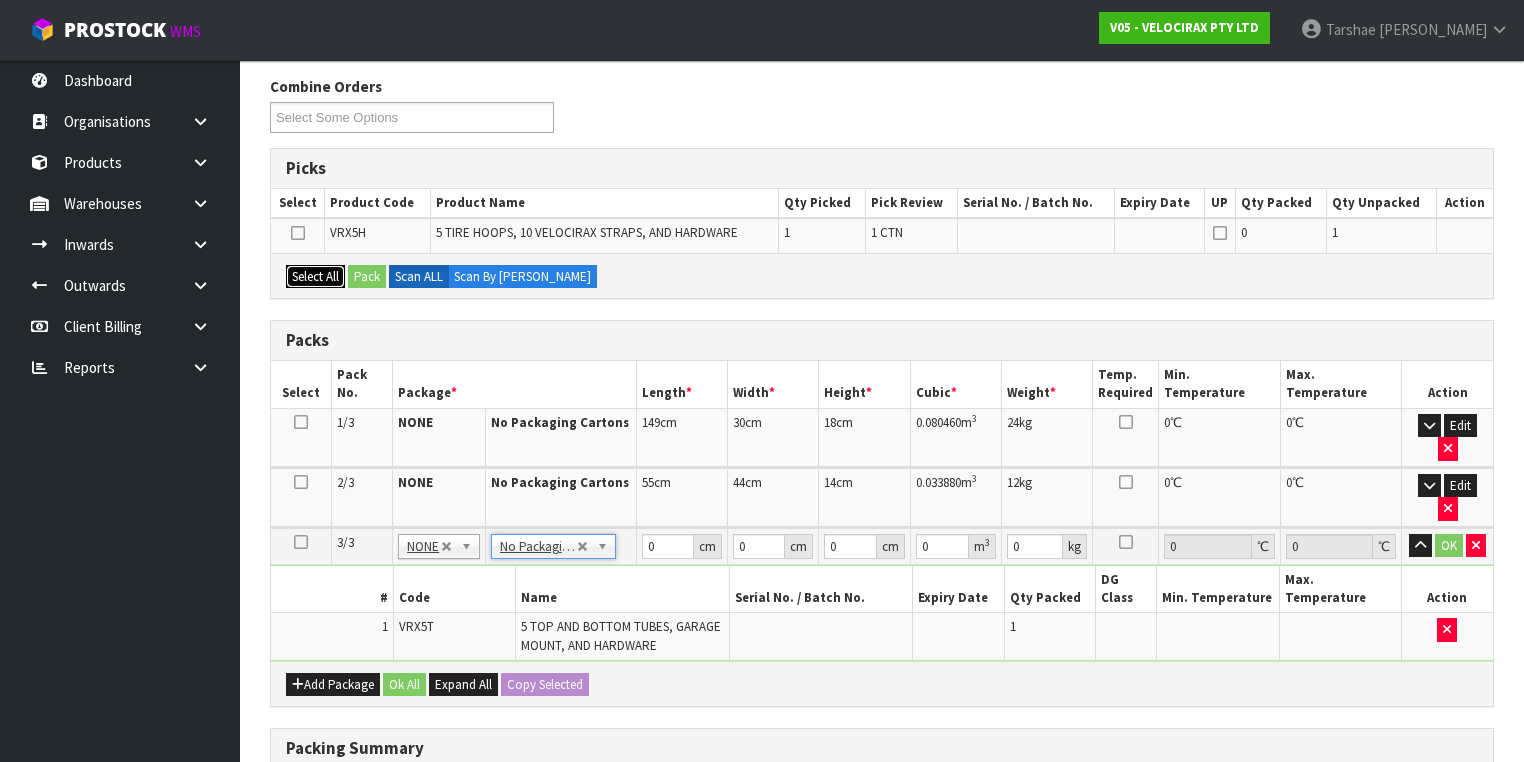 click on "Select All" at bounding box center [315, 277] 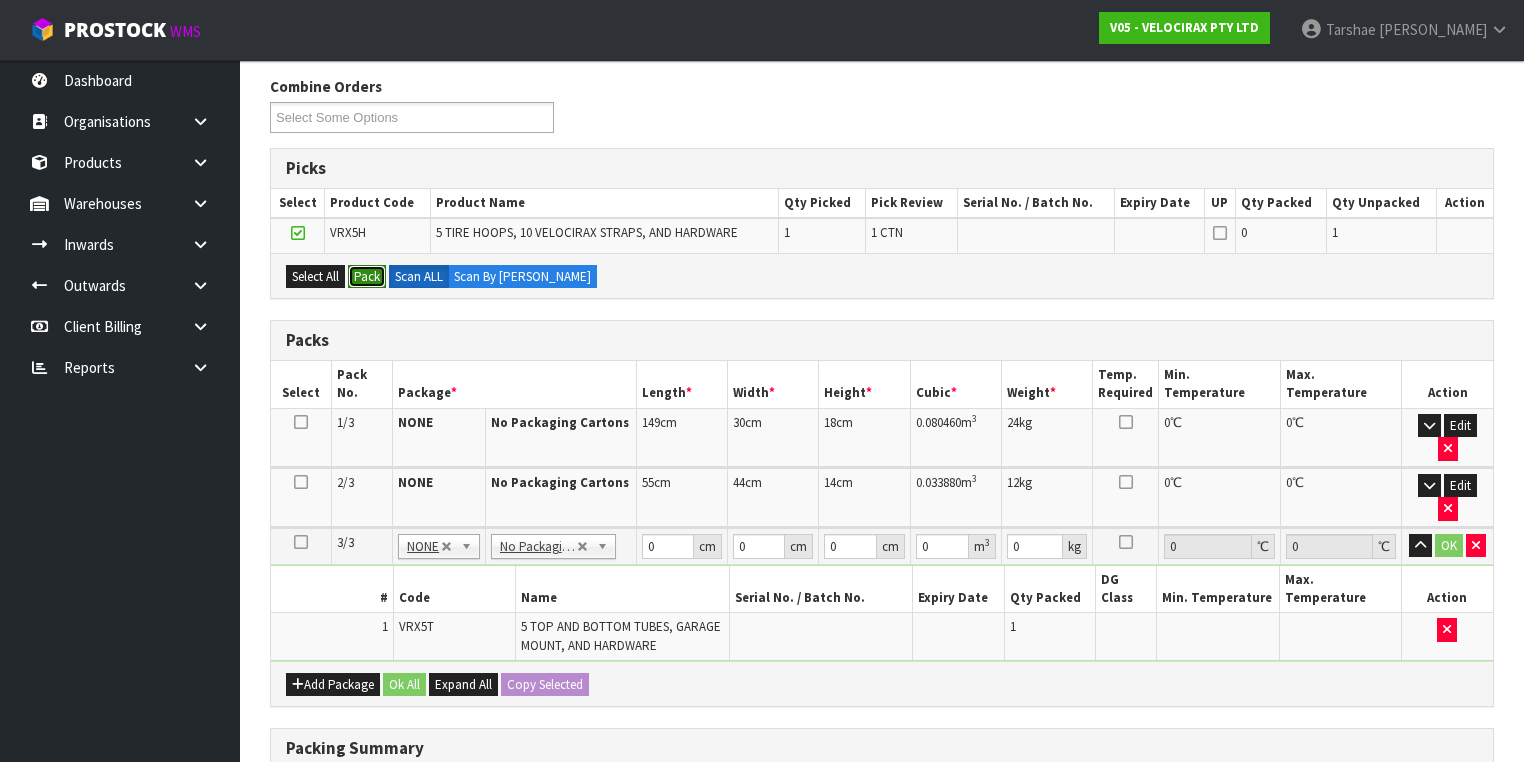 click on "Pack" at bounding box center [367, 277] 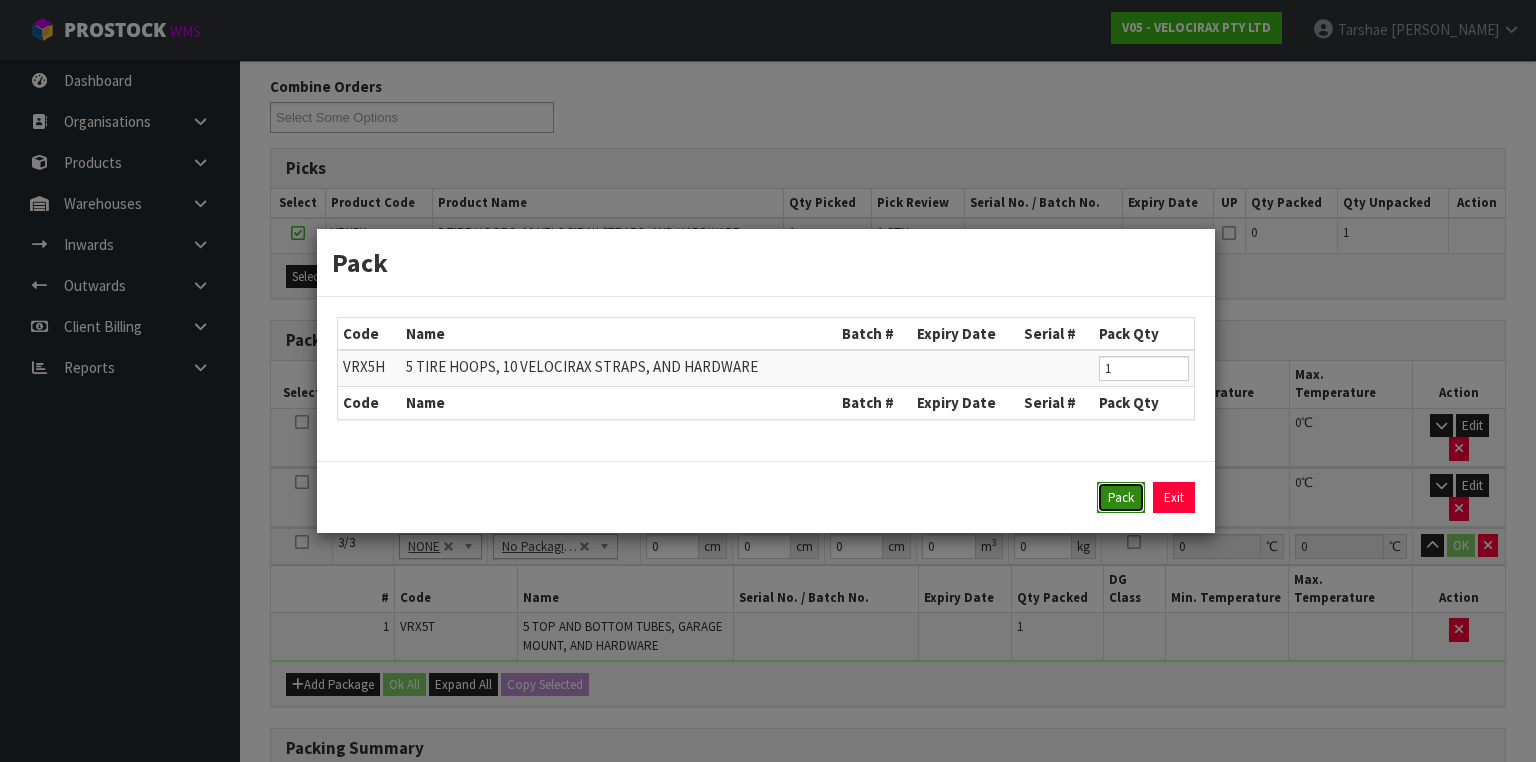 click on "Pack" at bounding box center [1121, 498] 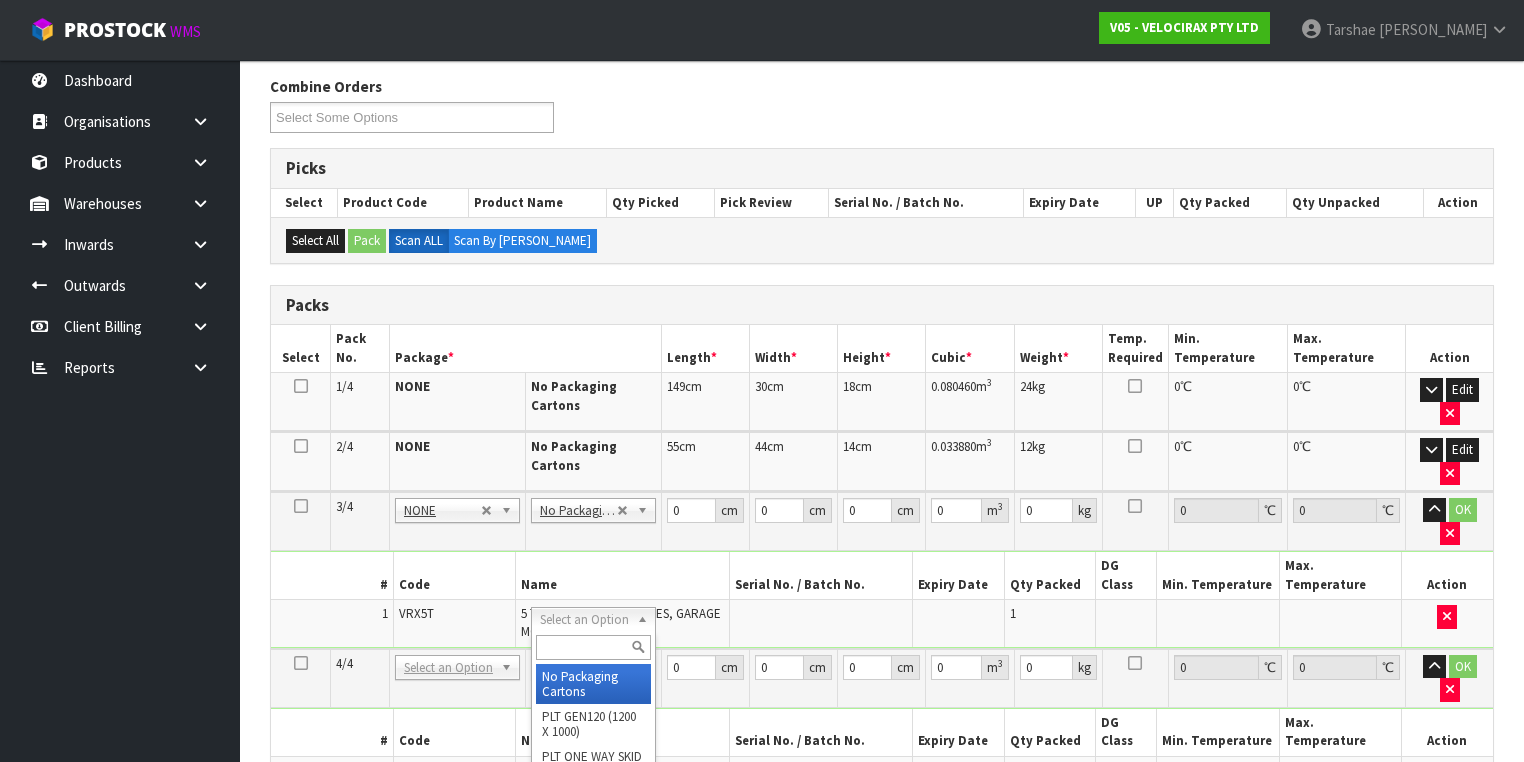 drag, startPoint x: 599, startPoint y: 671, endPoint x: 655, endPoint y: 666, distance: 56.22277 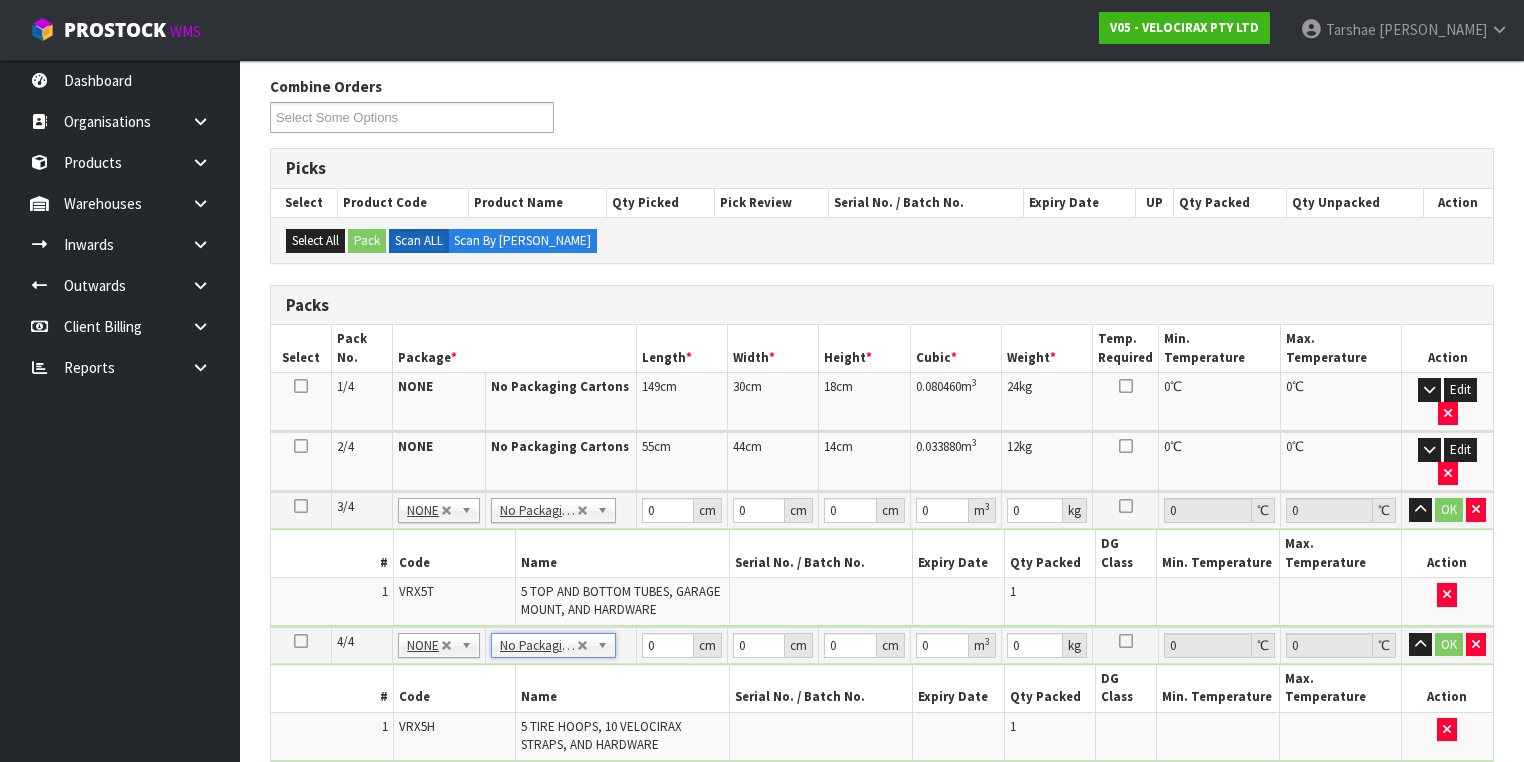 click on "5 TIRE HOOPS, 10 VELOCIRAX STRAPS, AND HARDWARE" at bounding box center (622, 735) 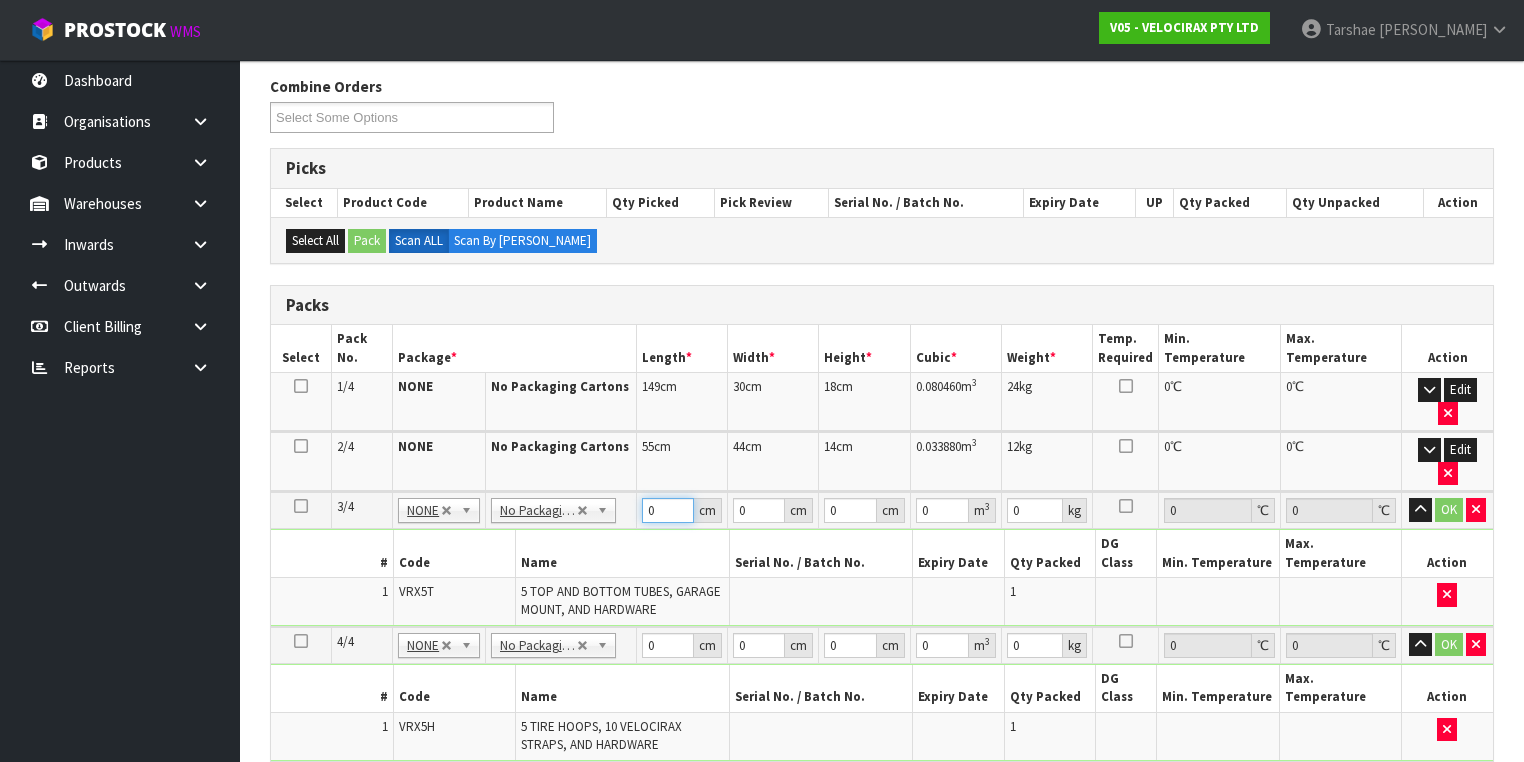 drag, startPoint x: 667, startPoint y: 451, endPoint x: 563, endPoint y: 441, distance: 104.47966 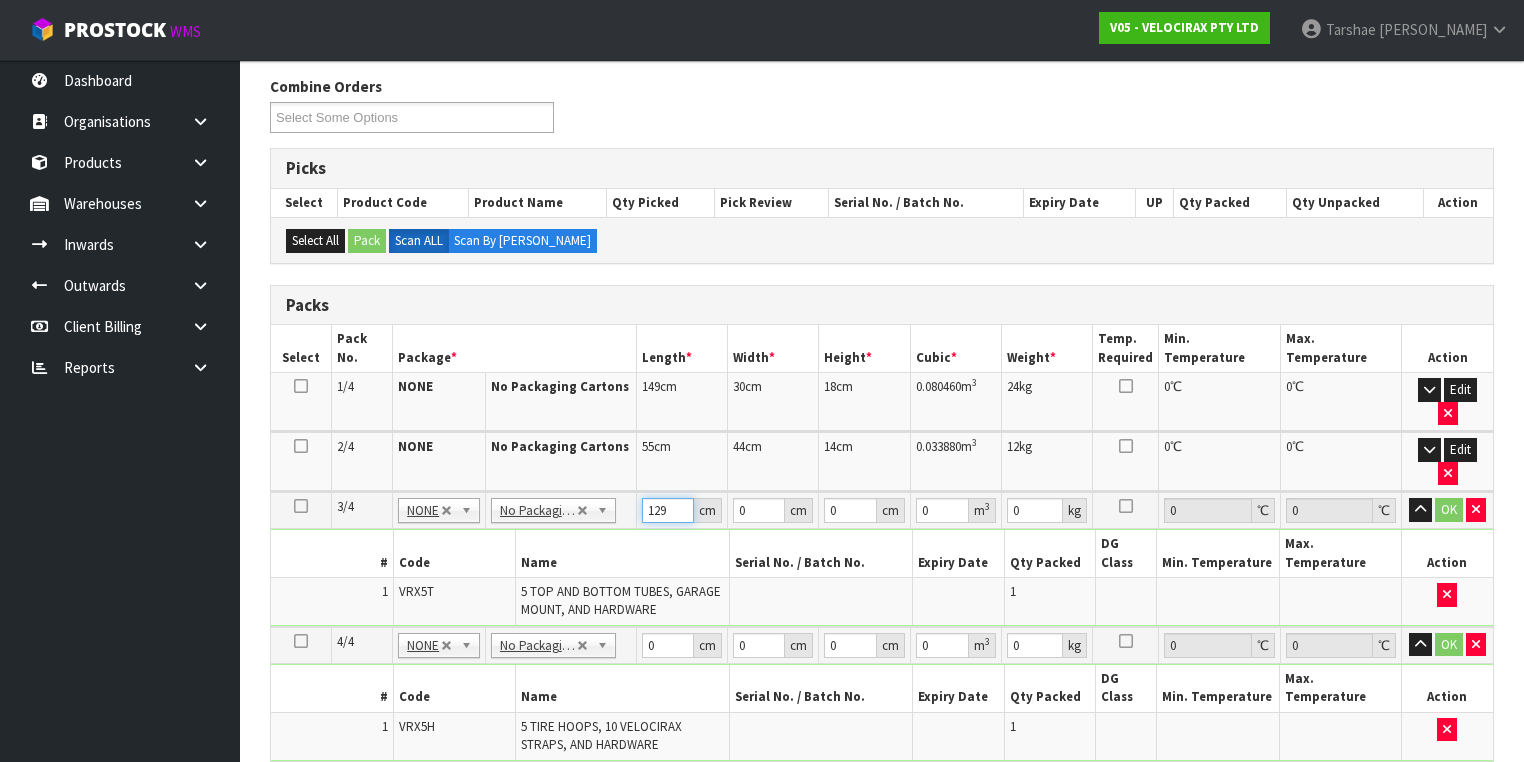 type on "129" 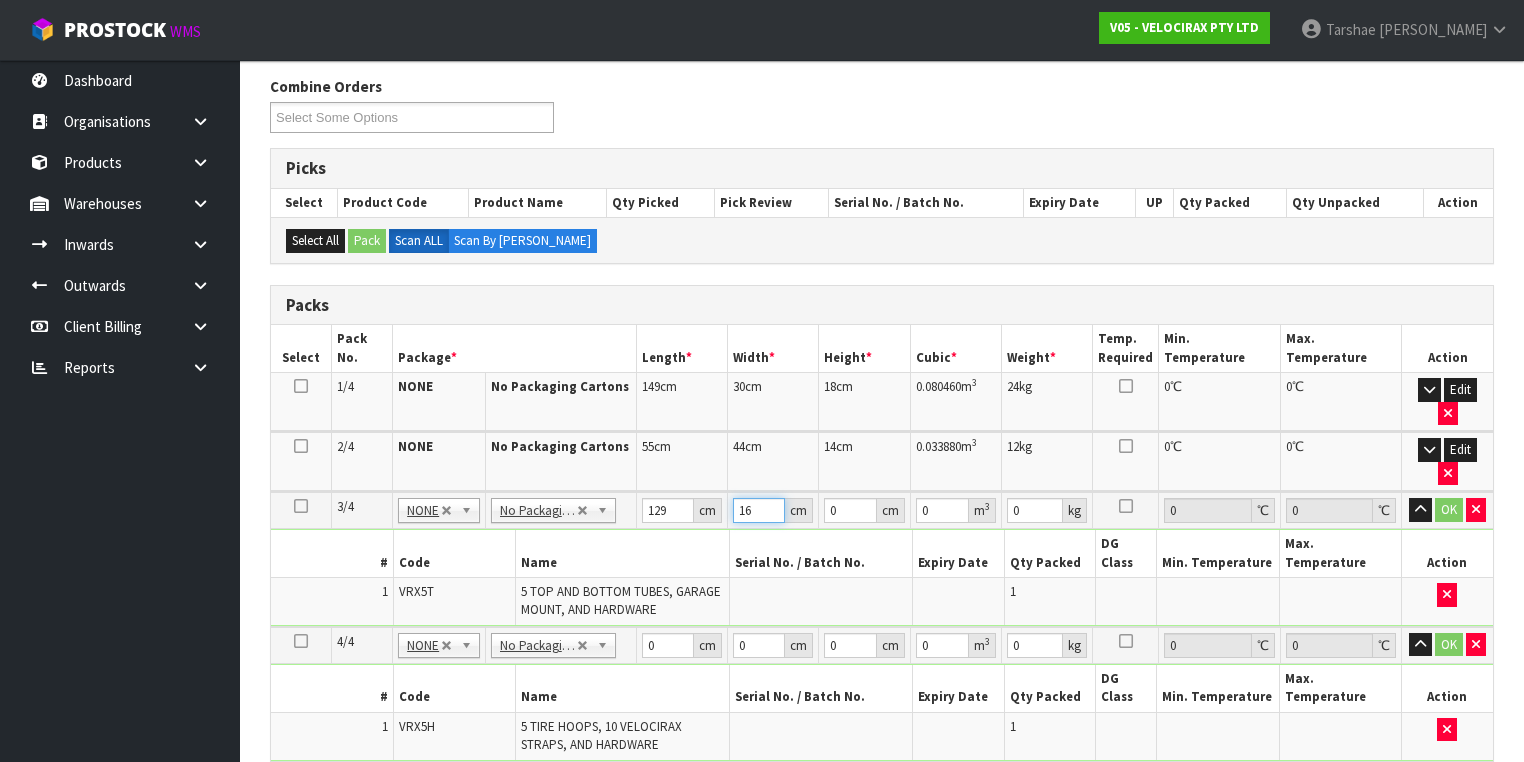 type on "16" 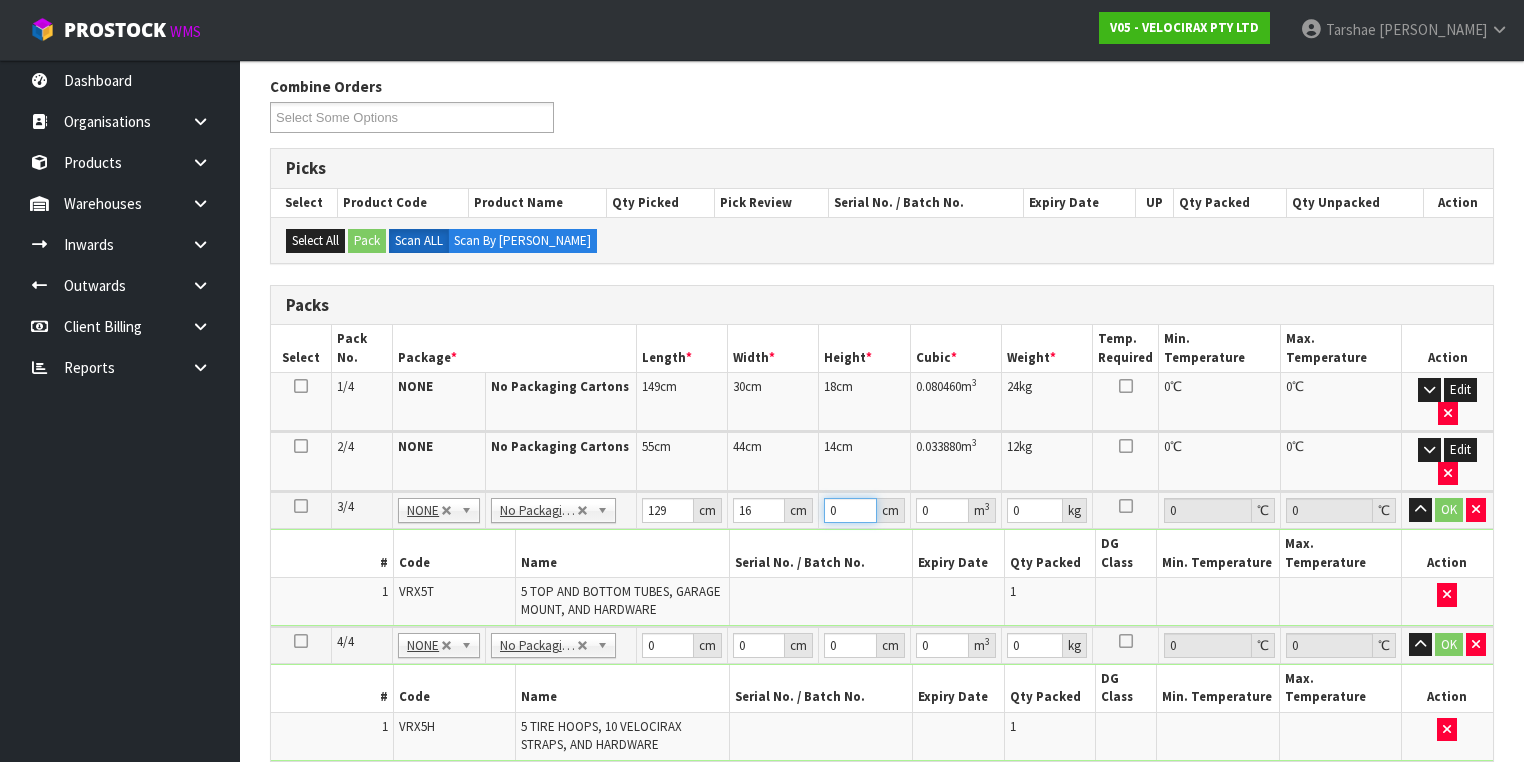 type on "1" 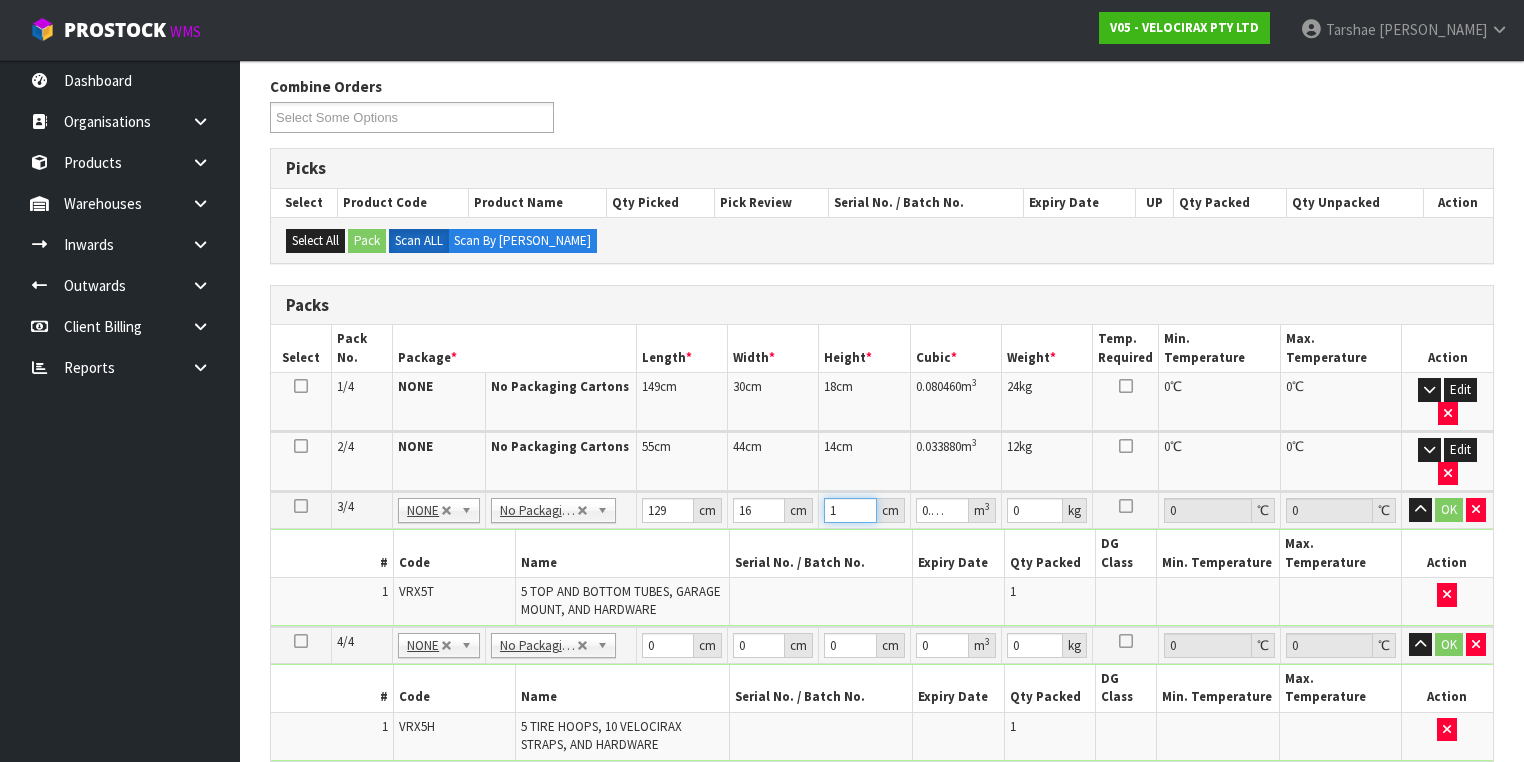 type on "14" 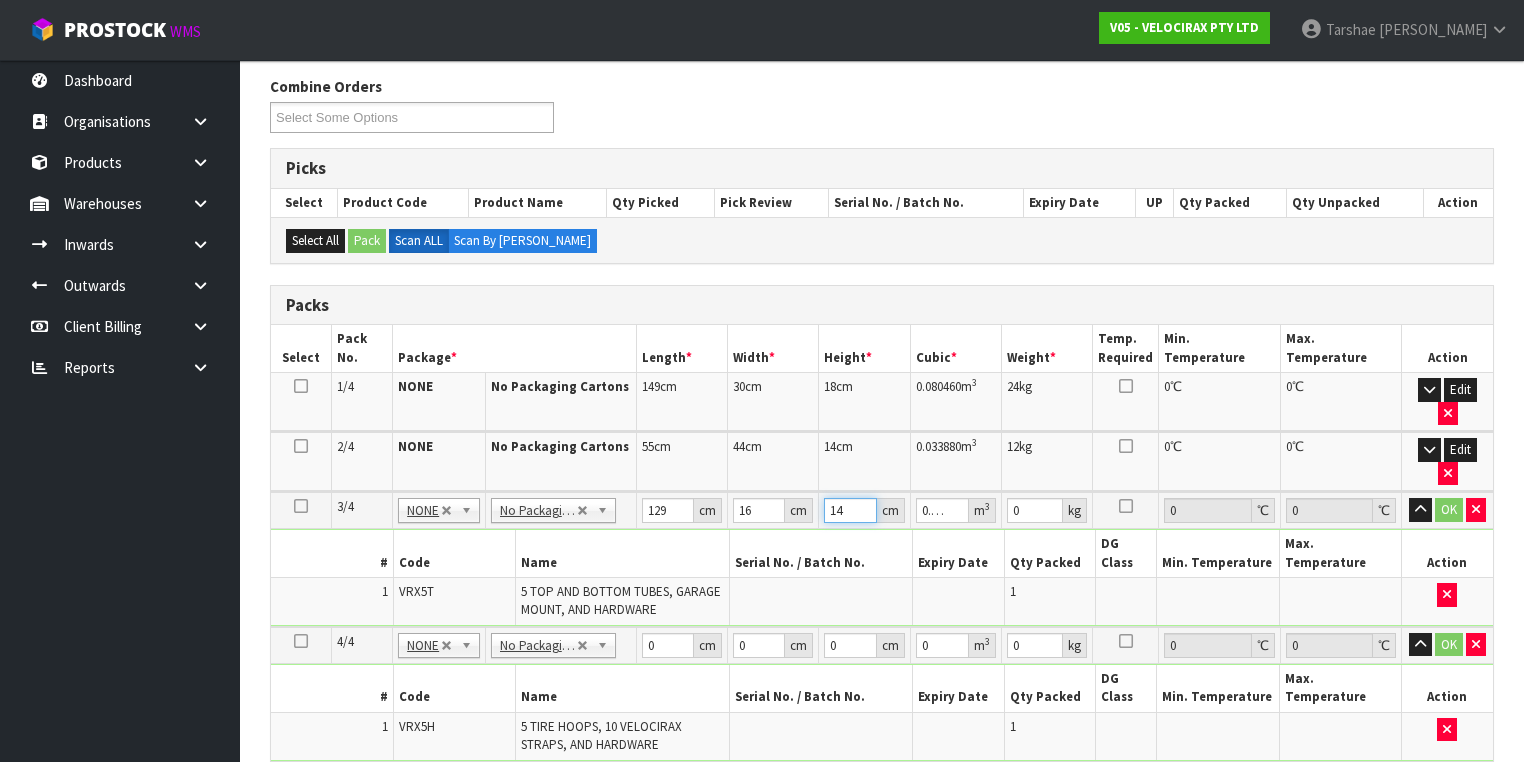 type on "14" 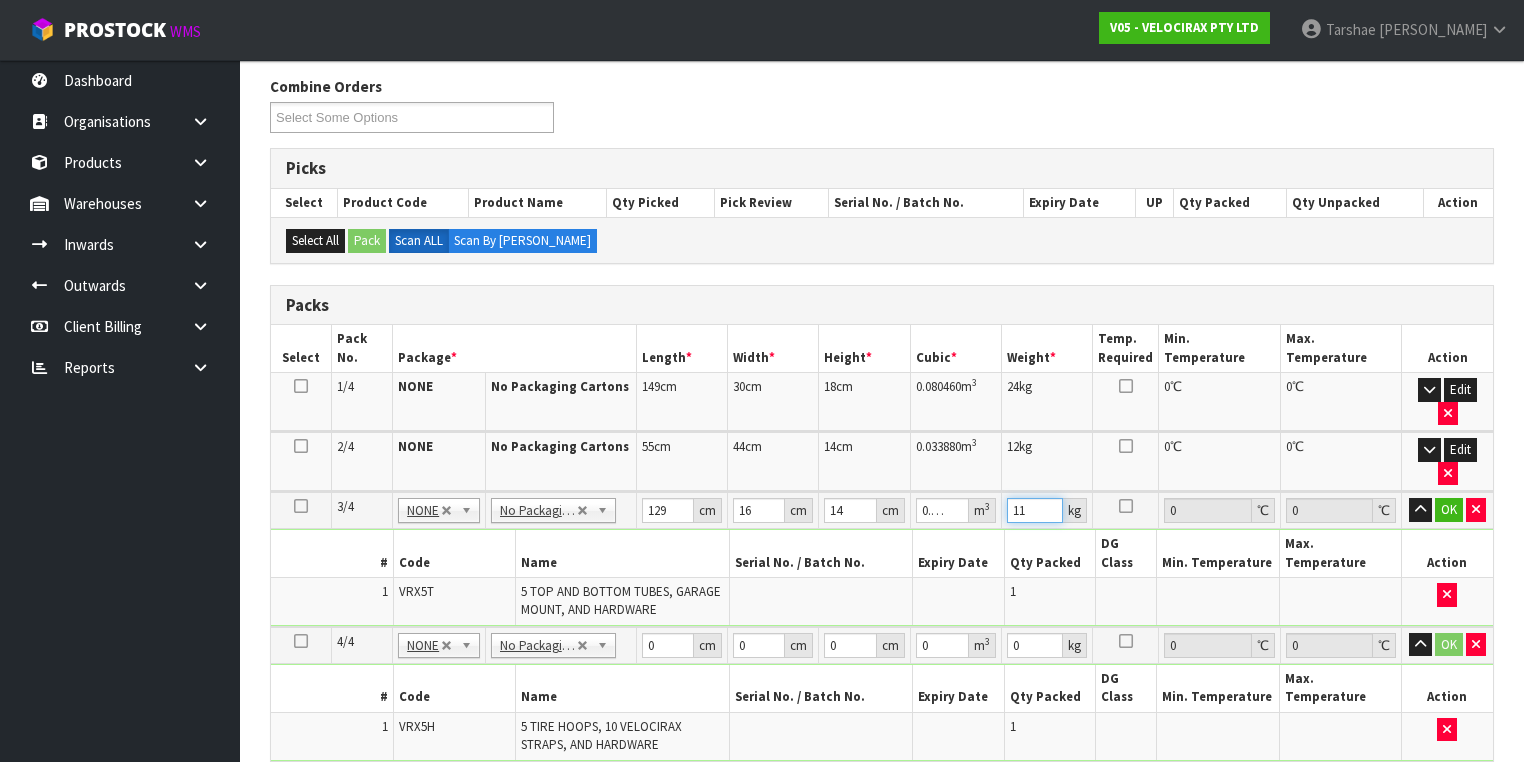 type on "11" 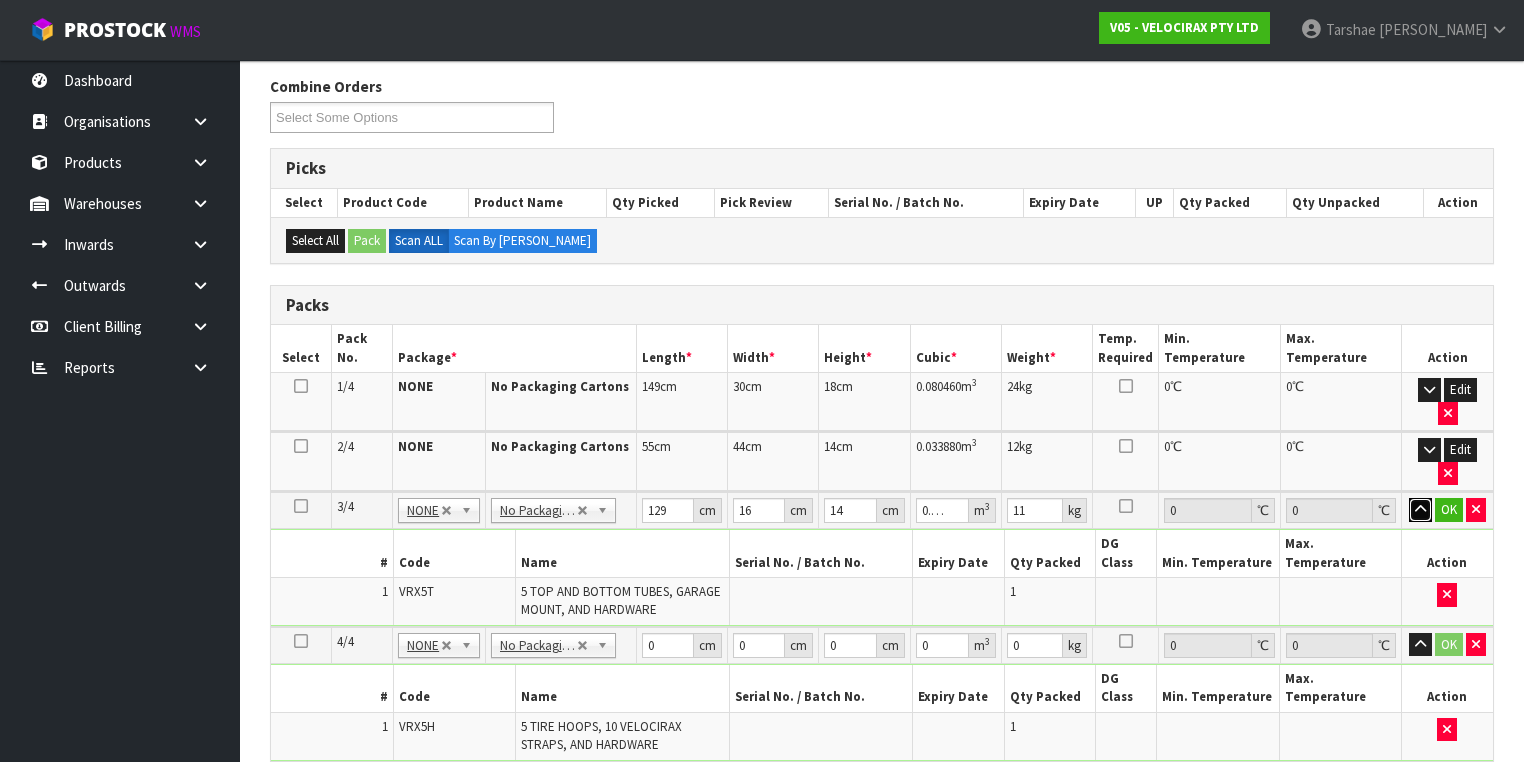 type 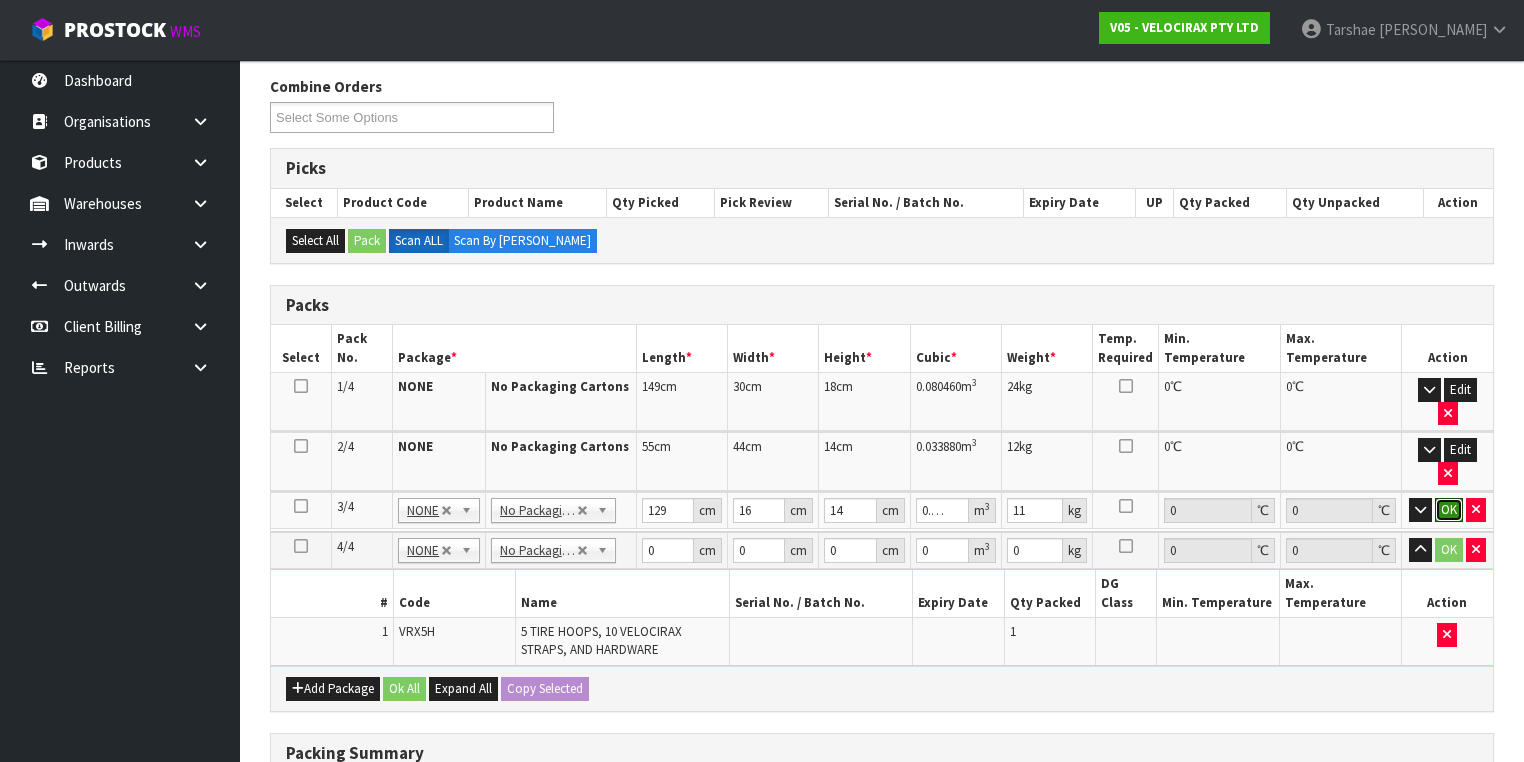 click on "OK" at bounding box center [1449, 510] 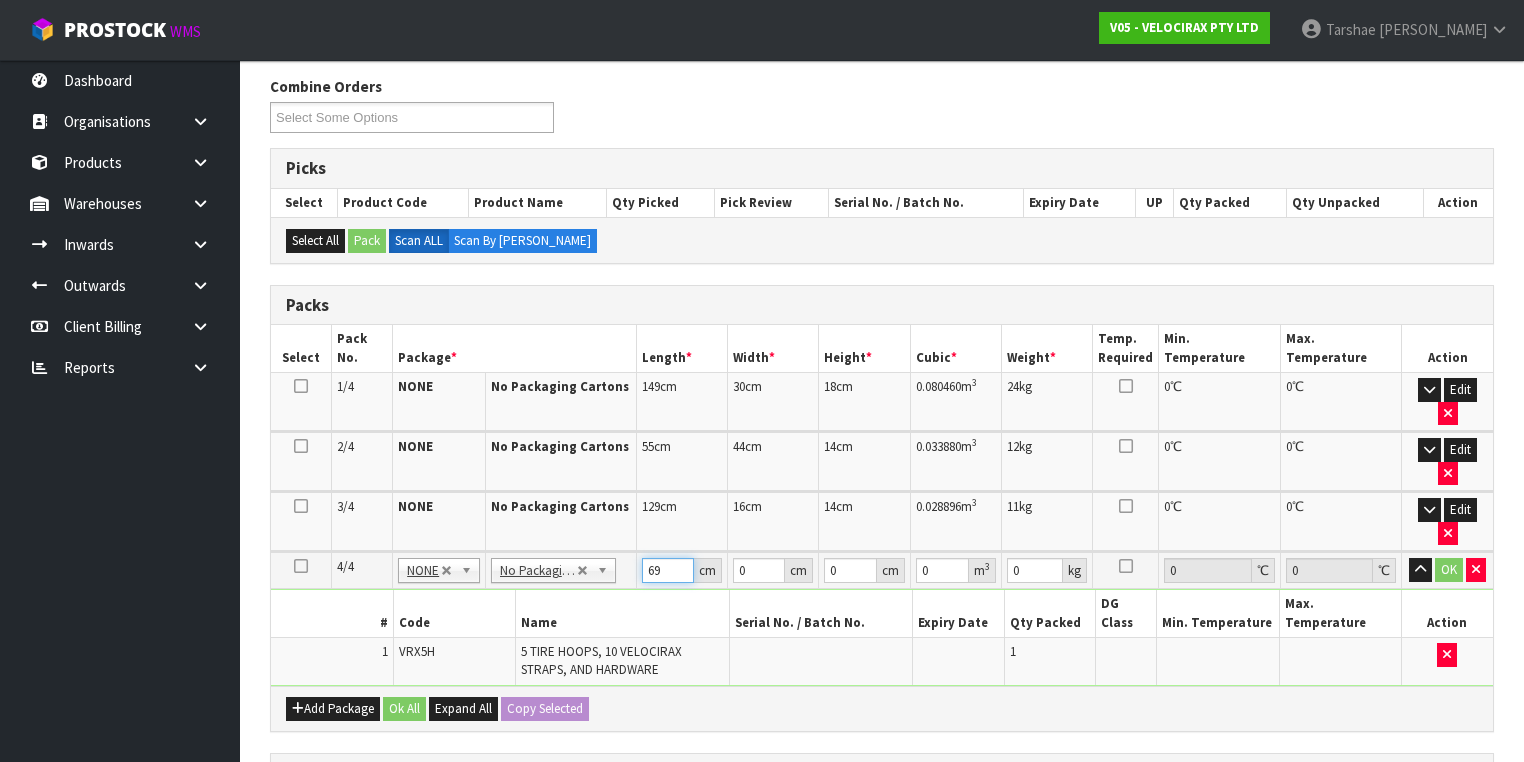type on "69" 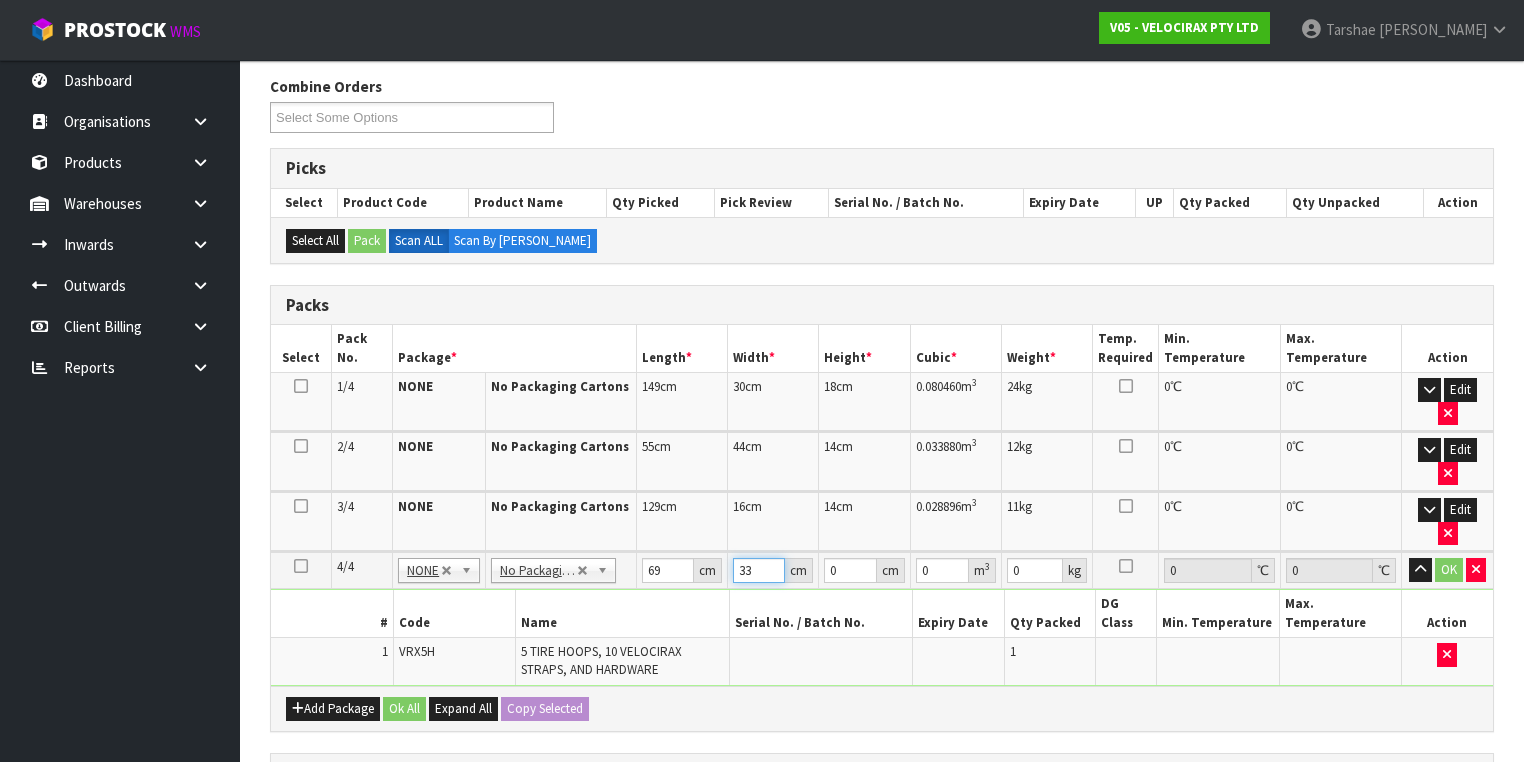 type on "33" 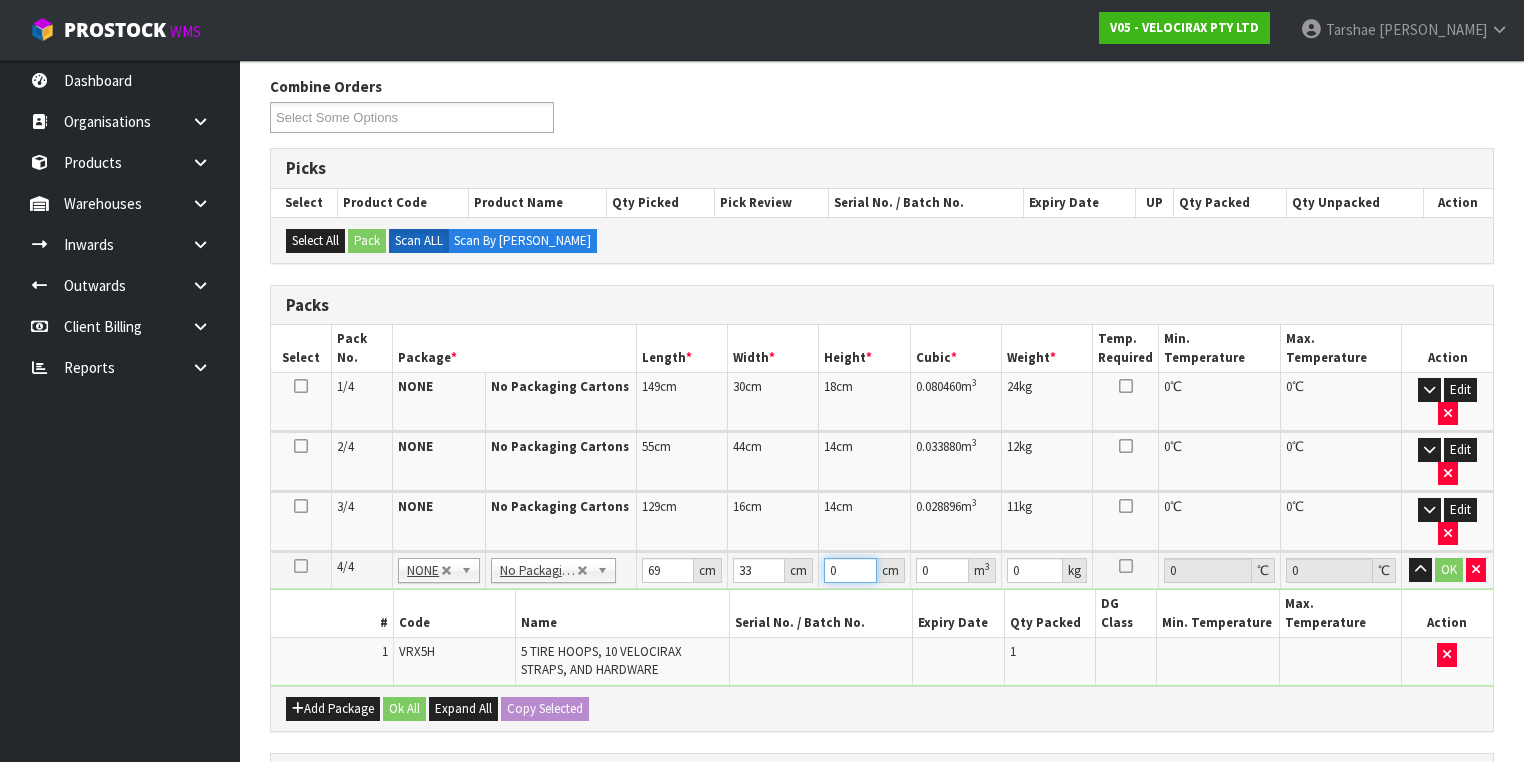 type on "2" 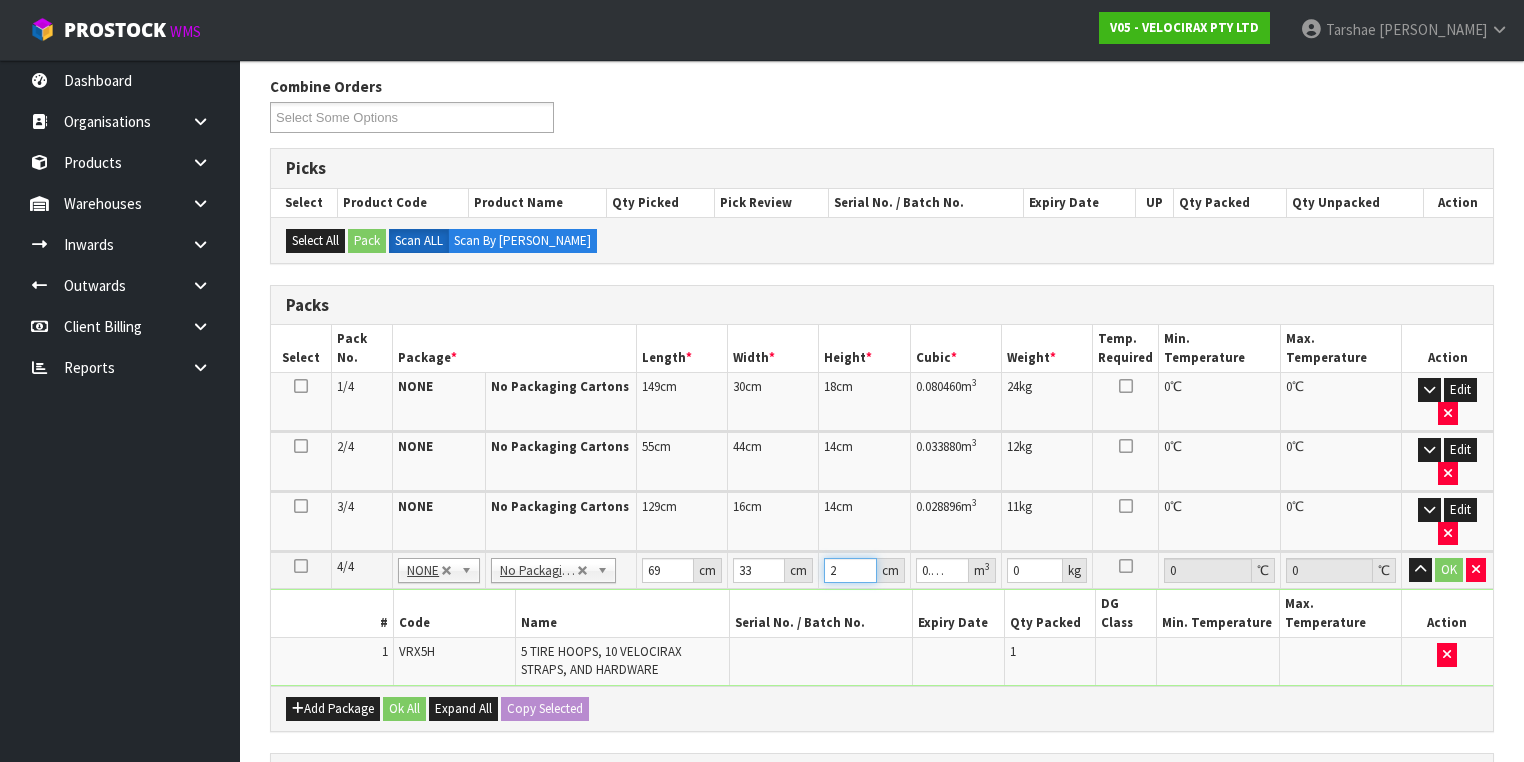 type on "22" 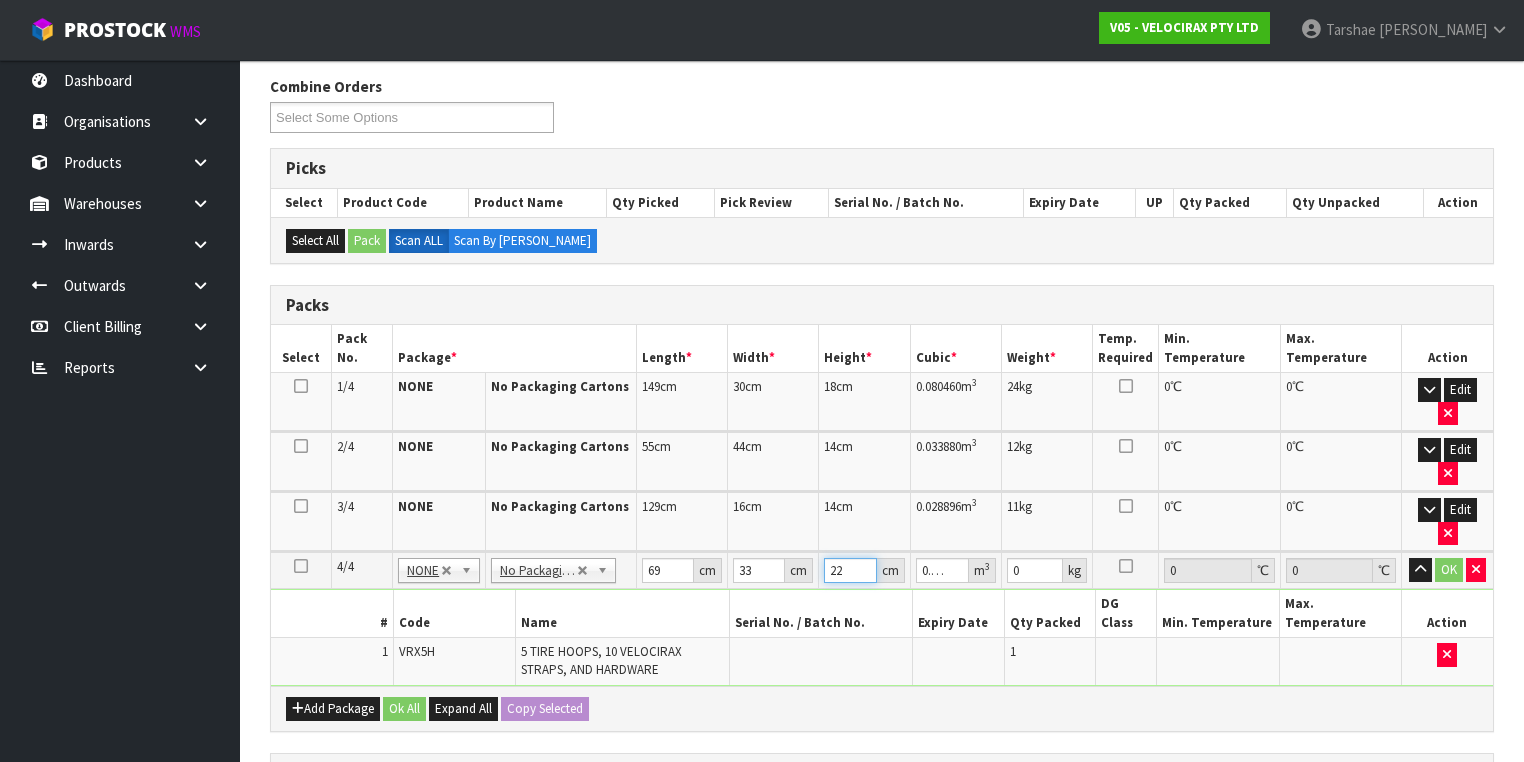 type on "22" 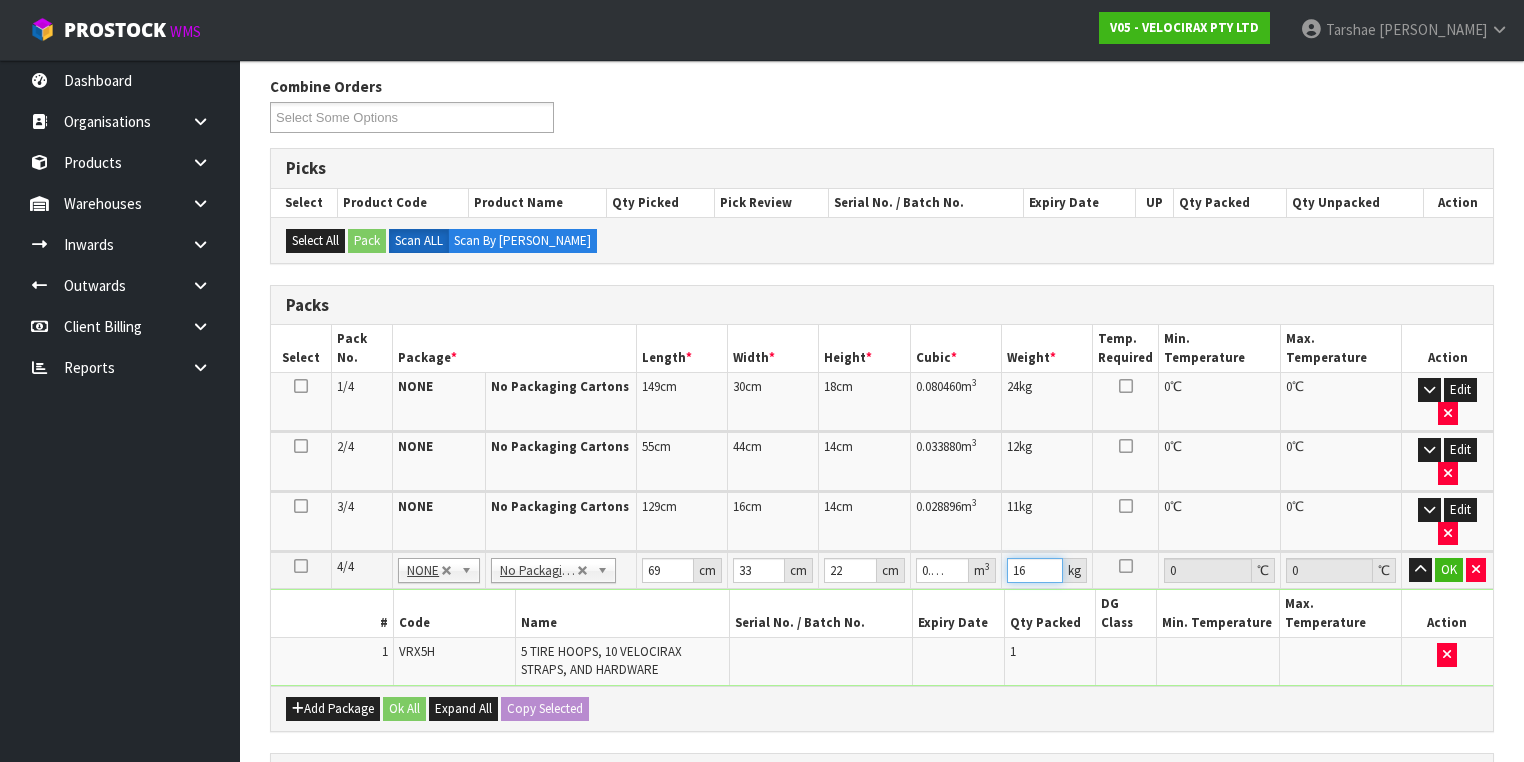type on "16" 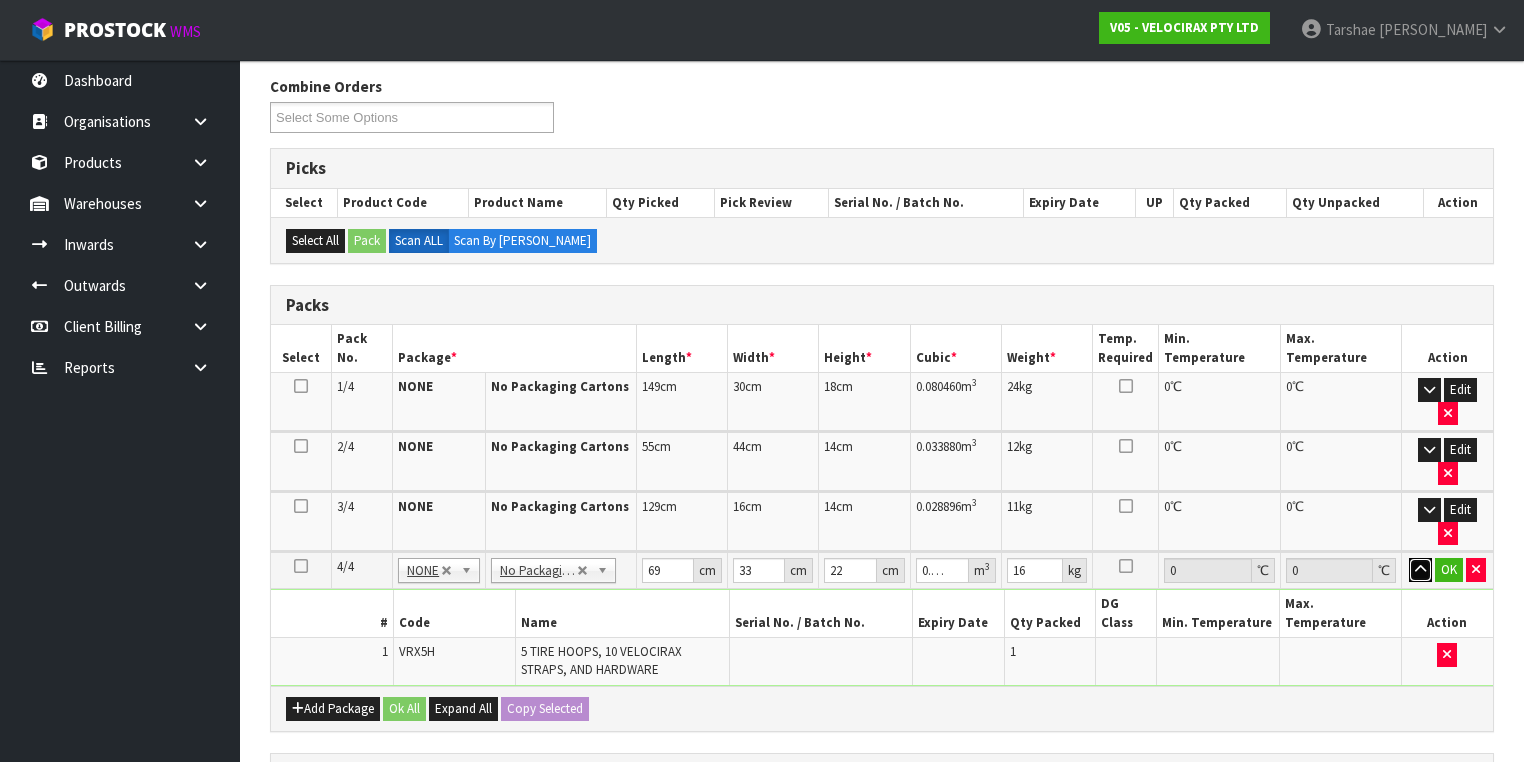 type 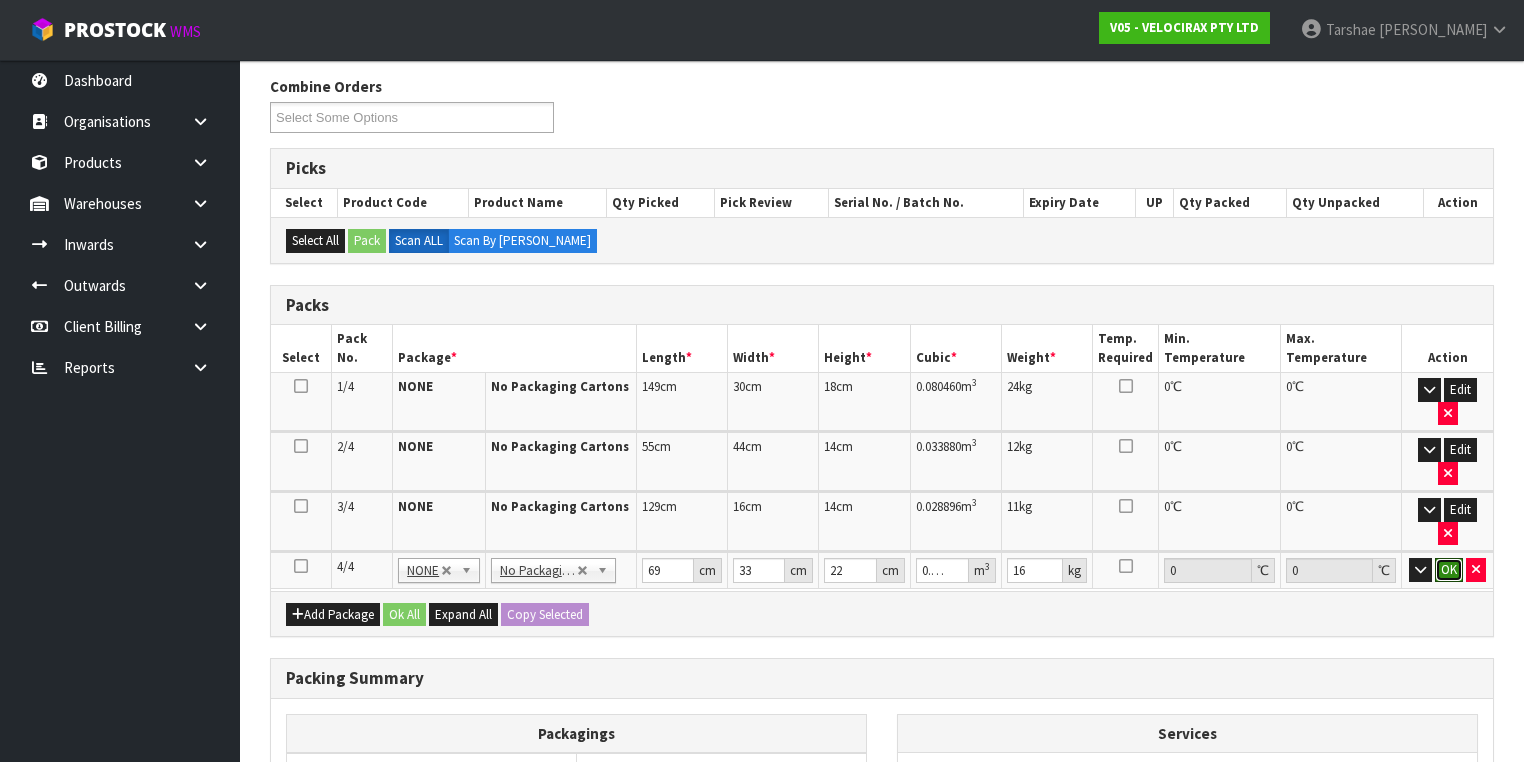 click on "OK" at bounding box center (1449, 570) 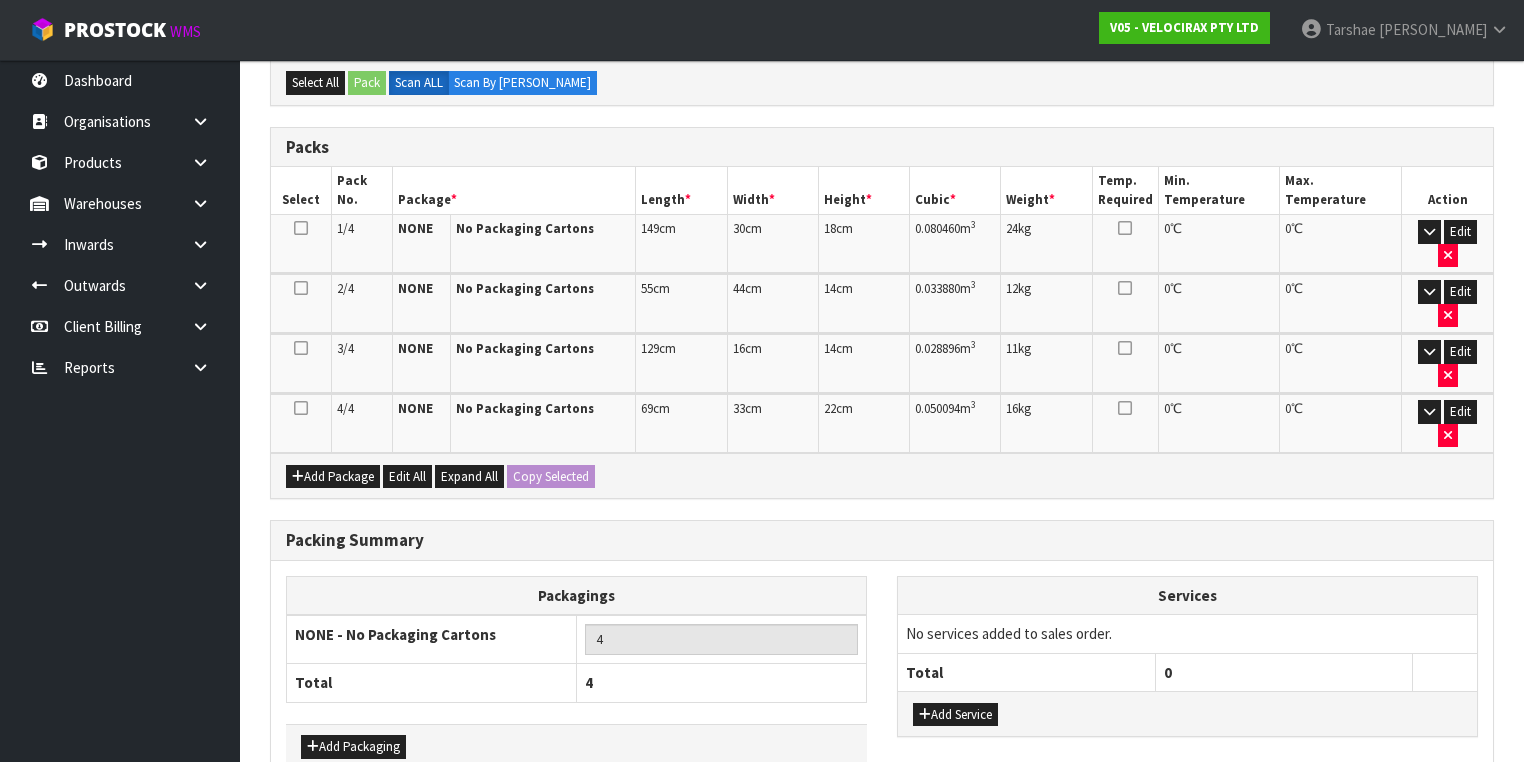 scroll, scrollTop: 400, scrollLeft: 0, axis: vertical 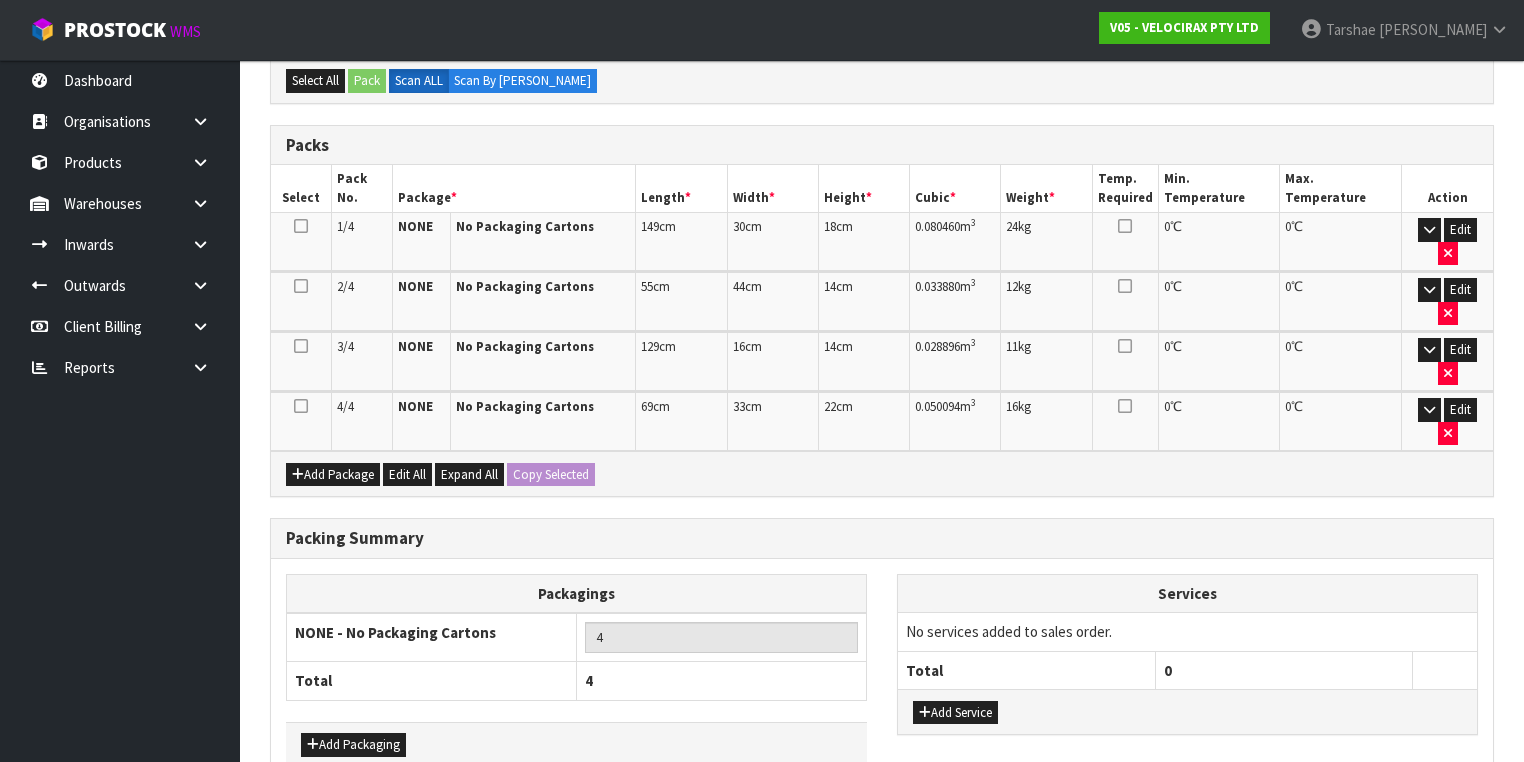 click on "Save & Confirm Packs" at bounding box center (427, 825) 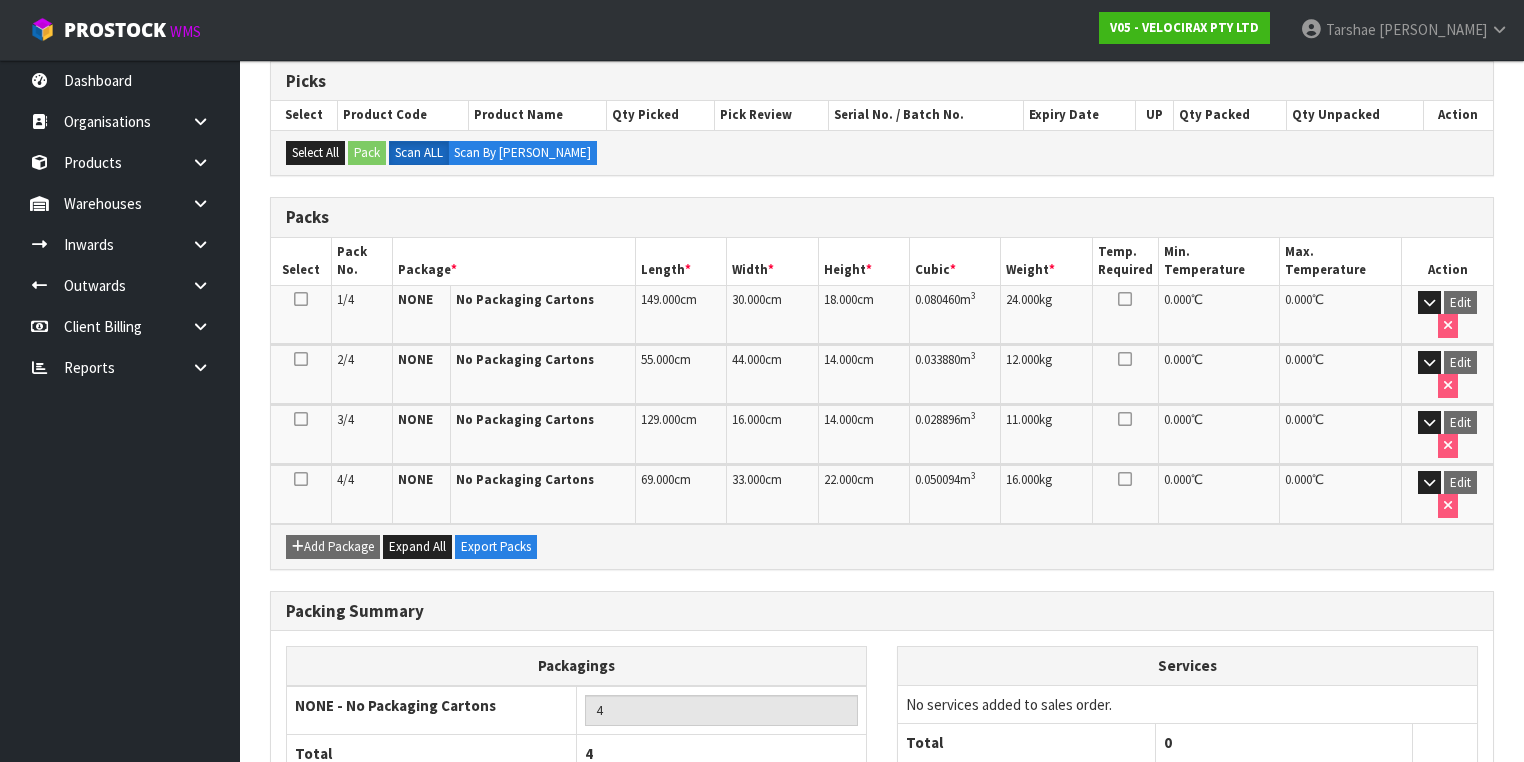 scroll, scrollTop: 439, scrollLeft: 0, axis: vertical 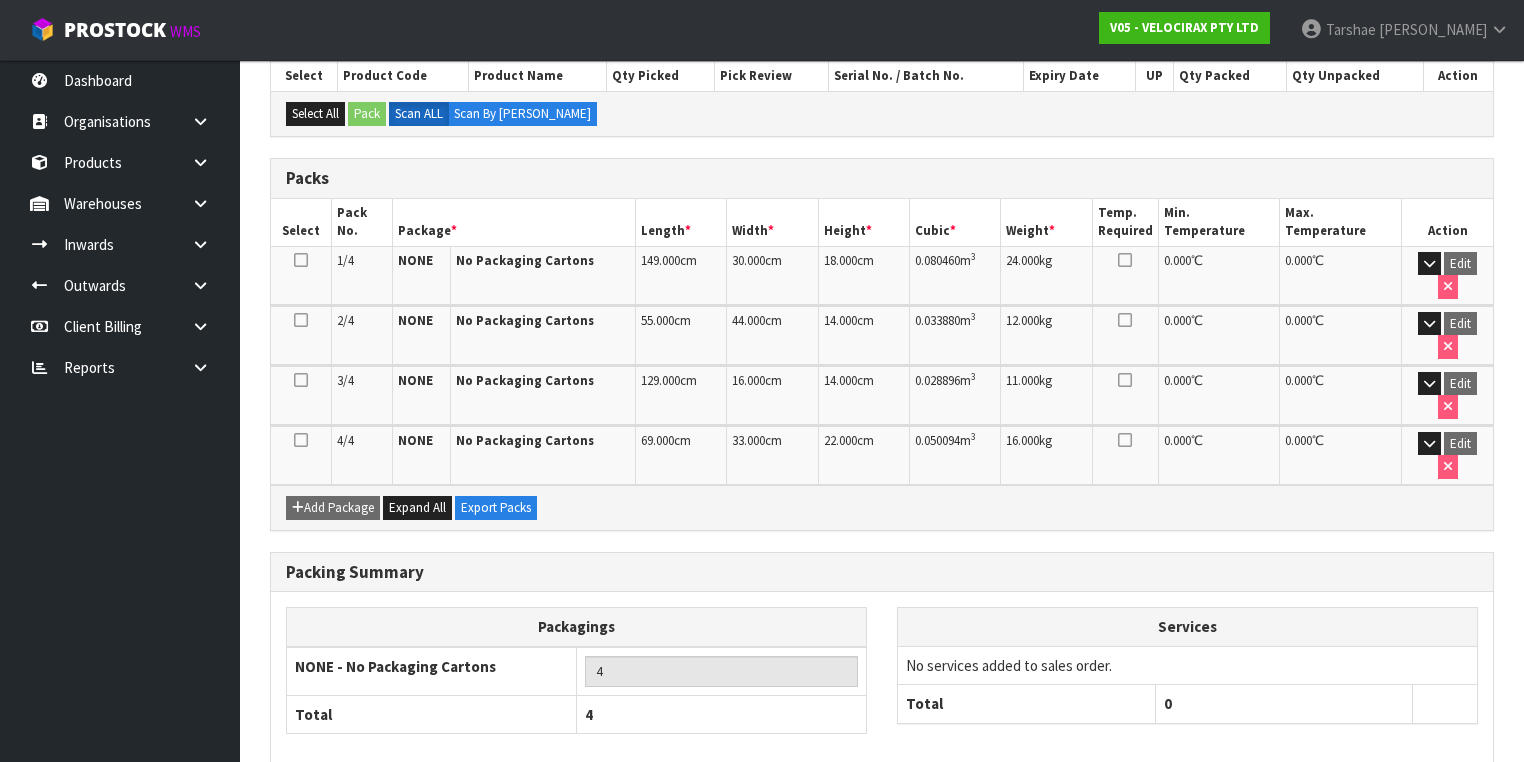 click on "Next" at bounding box center [1450, 813] 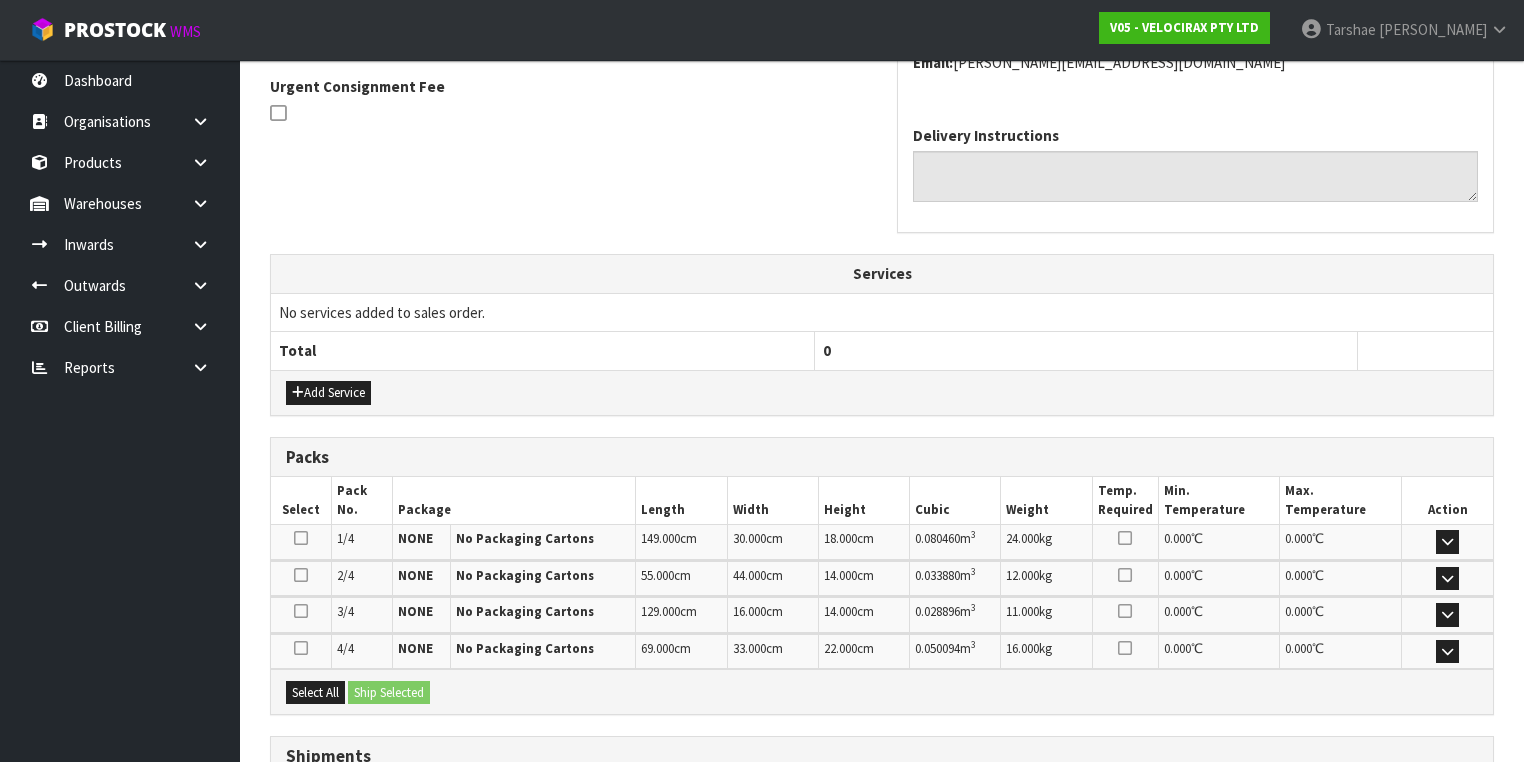 scroll, scrollTop: 743, scrollLeft: 0, axis: vertical 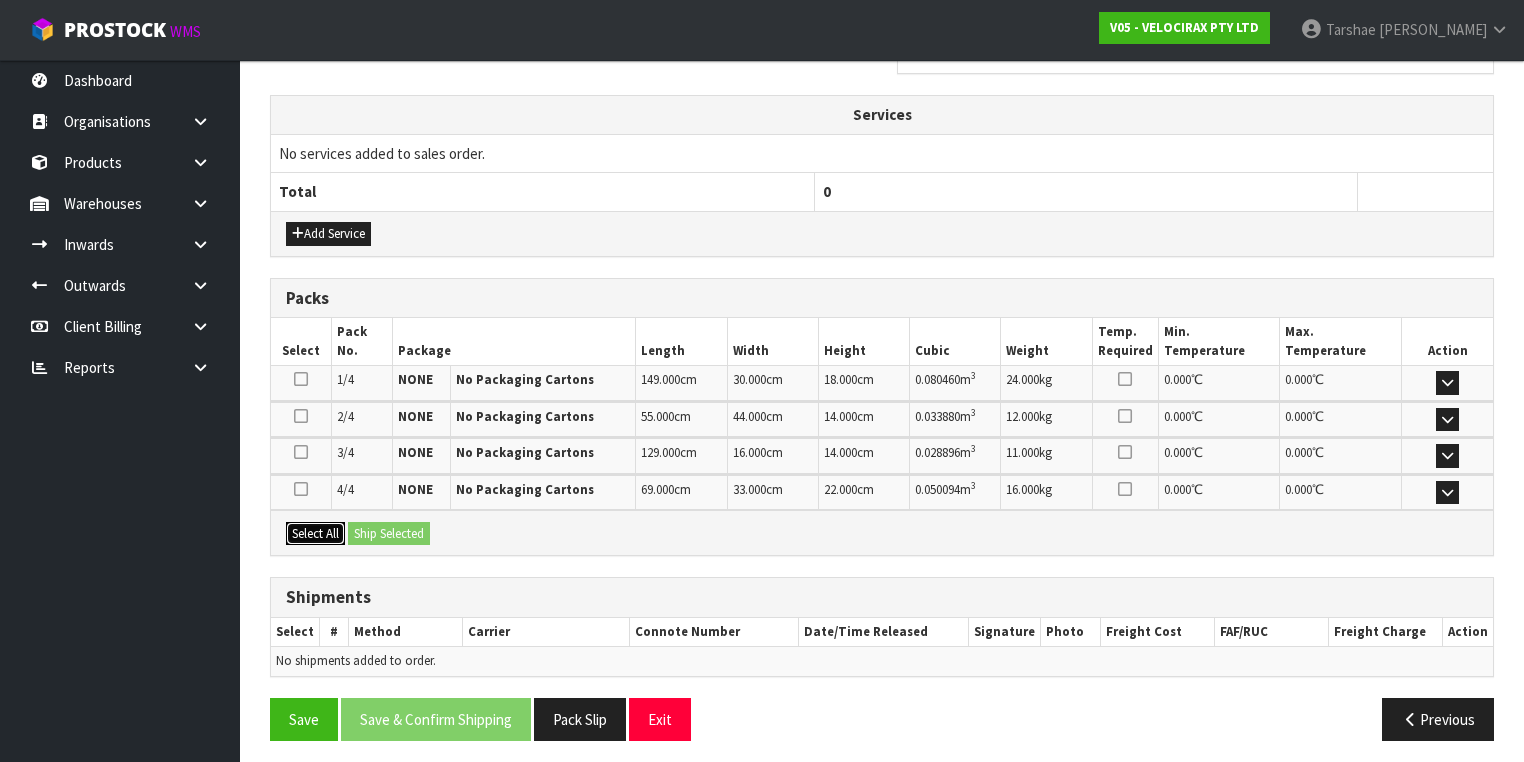 drag, startPoint x: 313, startPoint y: 521, endPoint x: 381, endPoint y: 520, distance: 68.007355 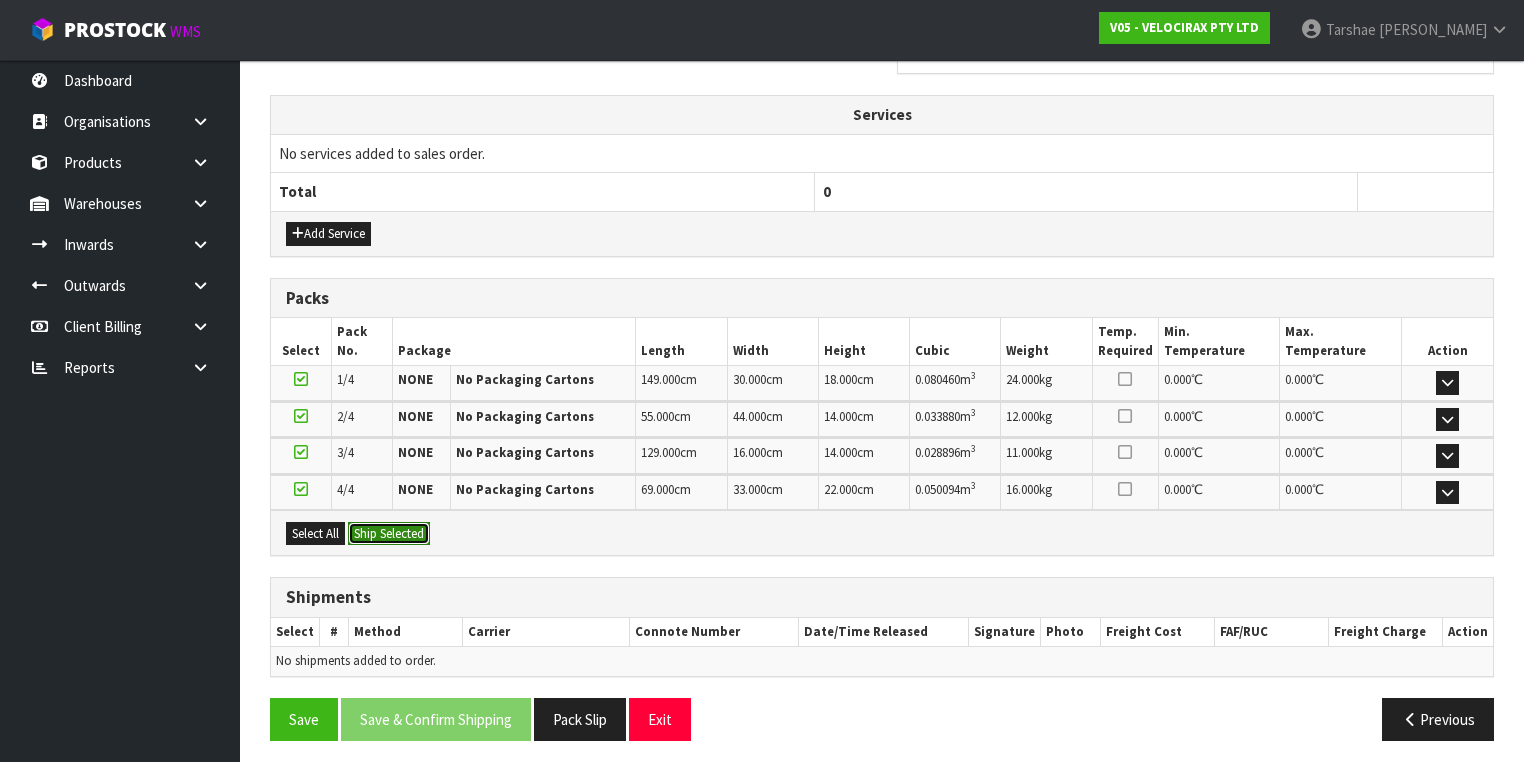 click on "Ship Selected" at bounding box center [389, 534] 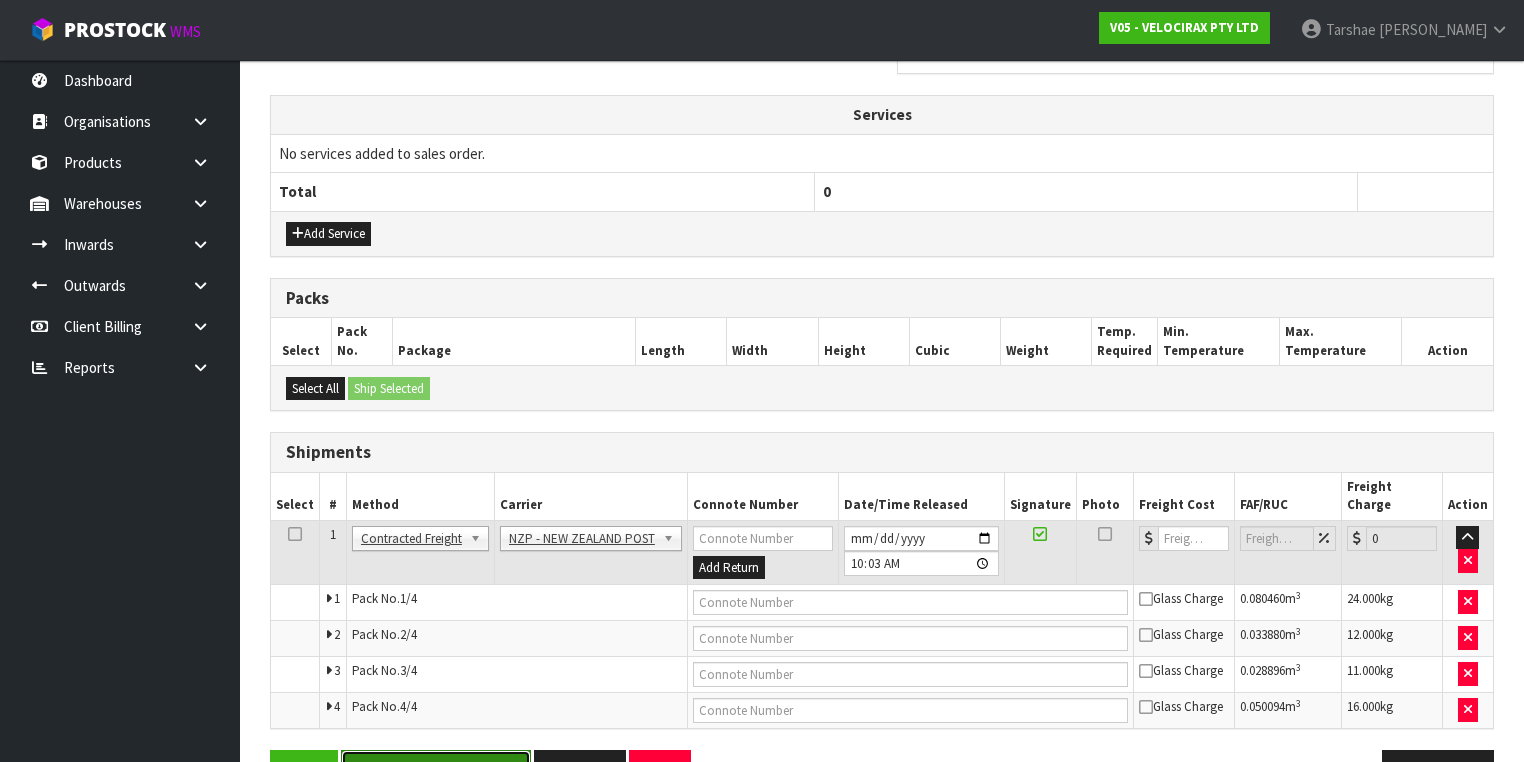 click on "Save & Confirm Shipping" at bounding box center [436, 771] 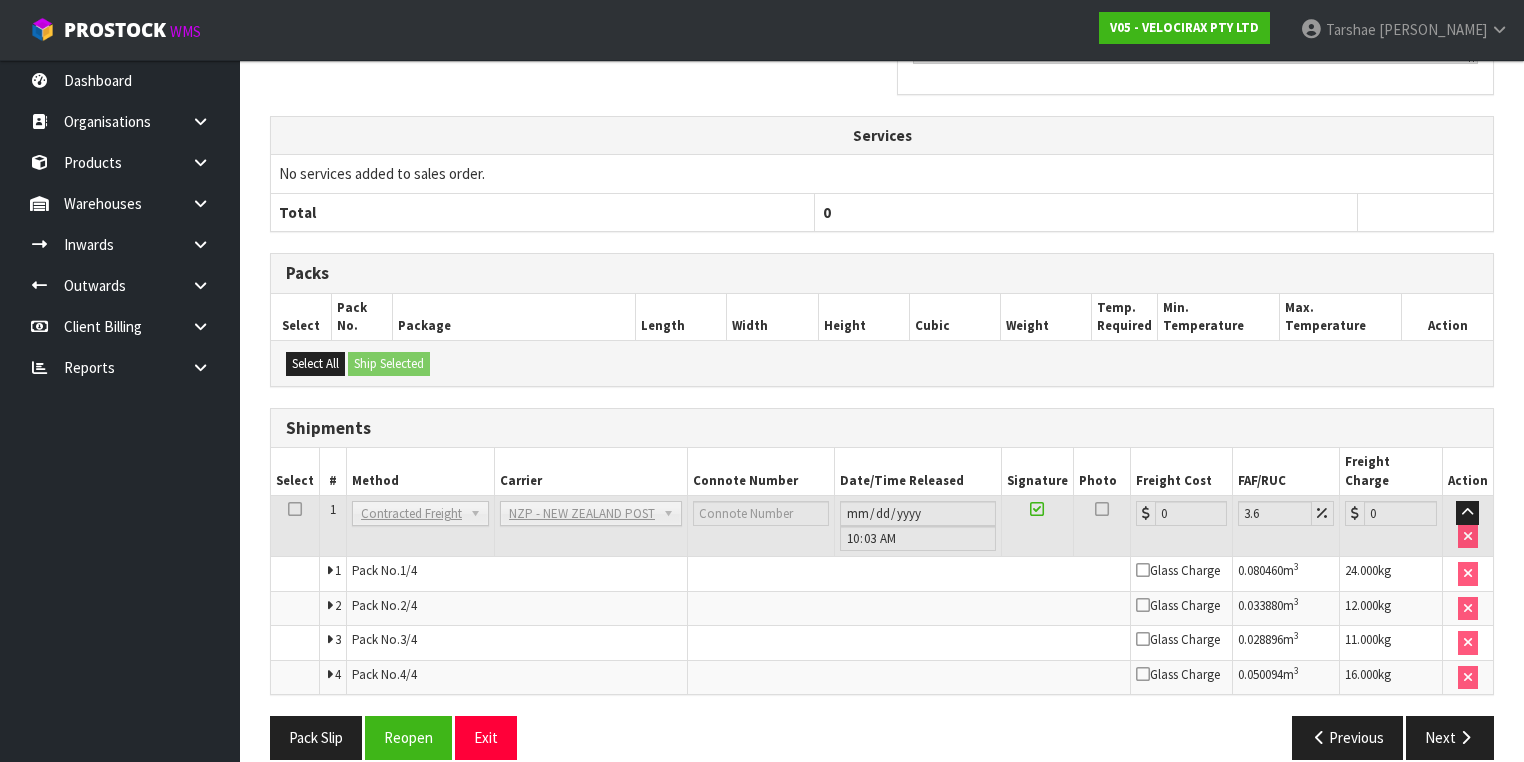 scroll, scrollTop: 745, scrollLeft: 0, axis: vertical 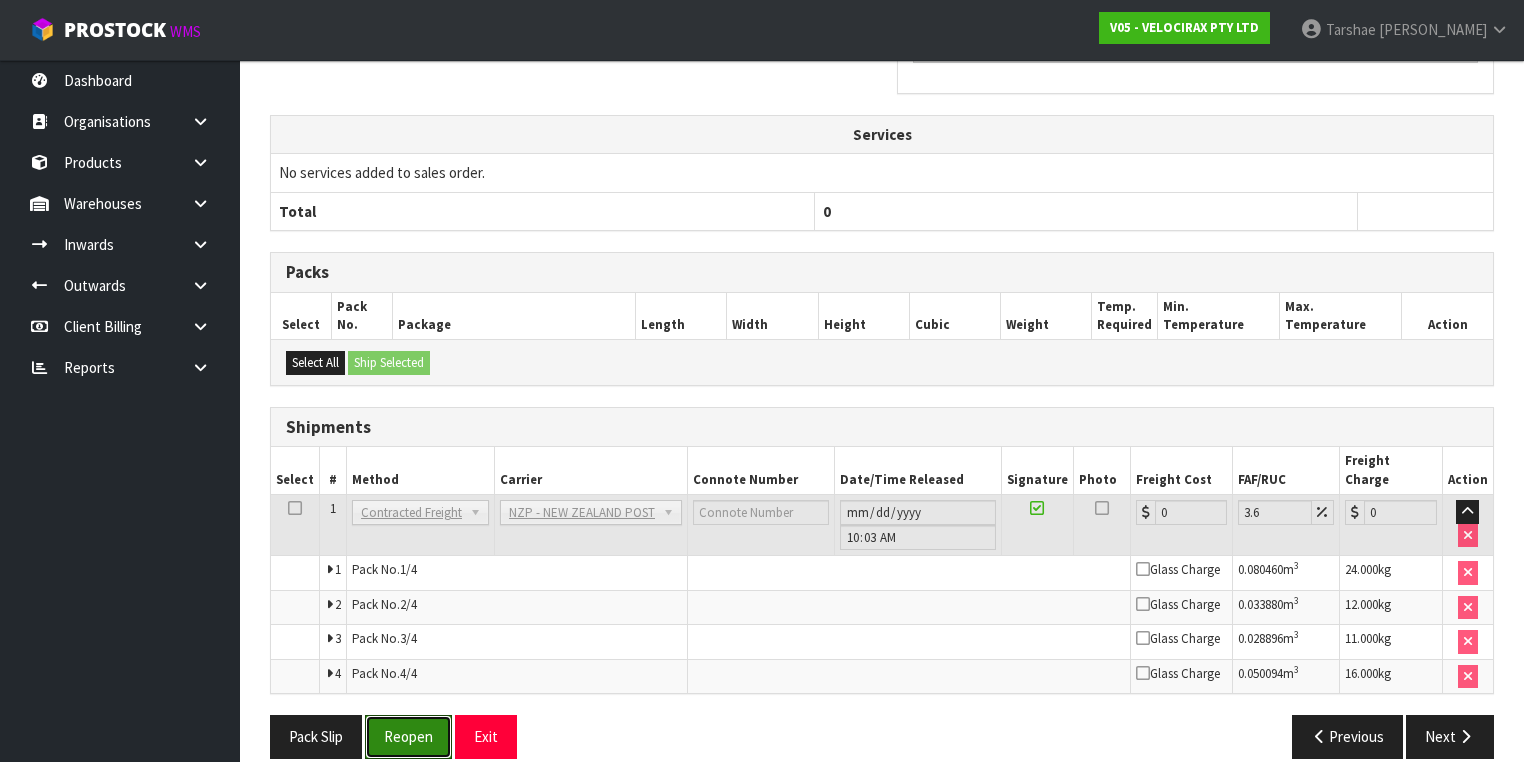drag, startPoint x: 405, startPoint y: 705, endPoint x: 538, endPoint y: 658, distance: 141.06027 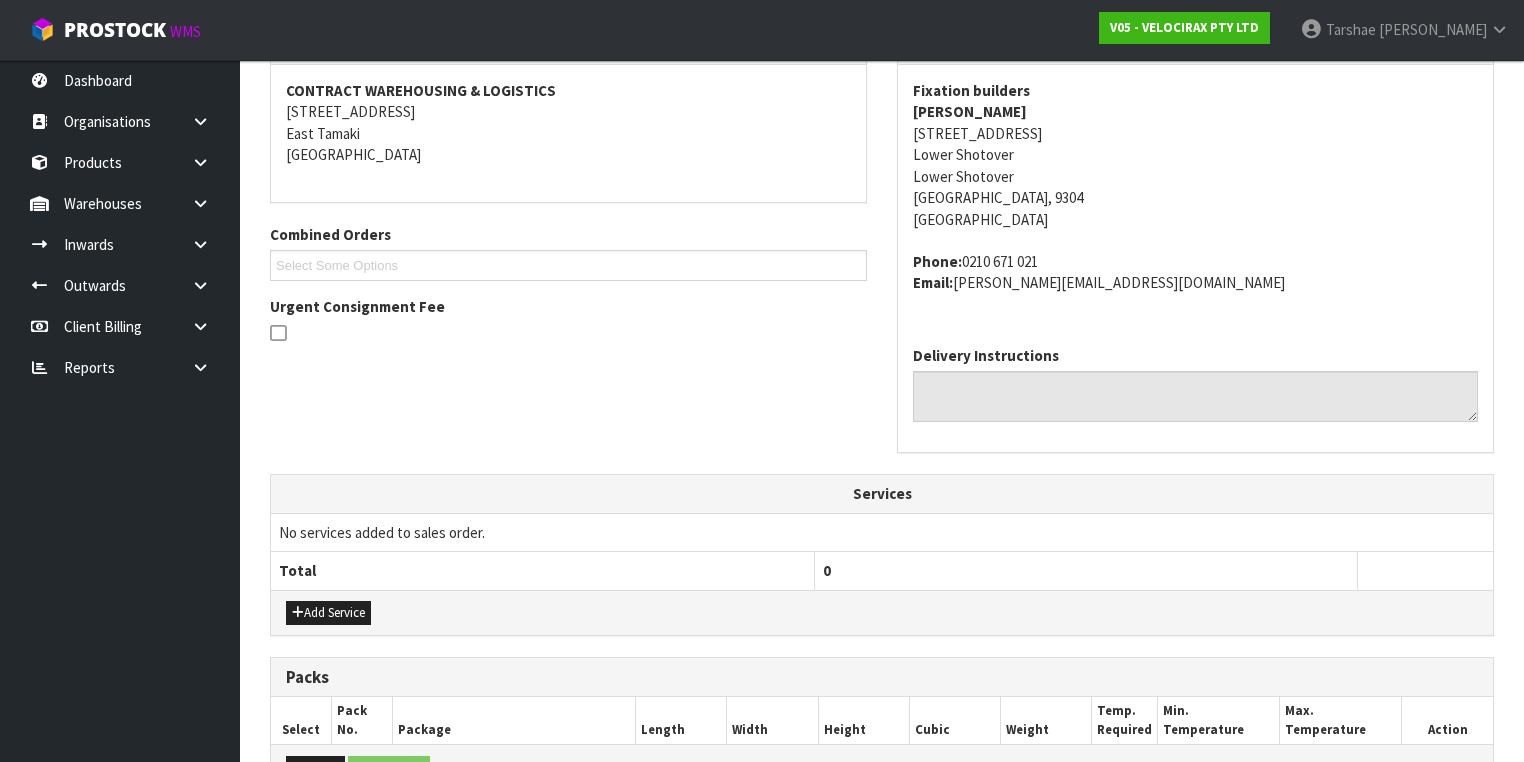 scroll, scrollTop: 640, scrollLeft: 0, axis: vertical 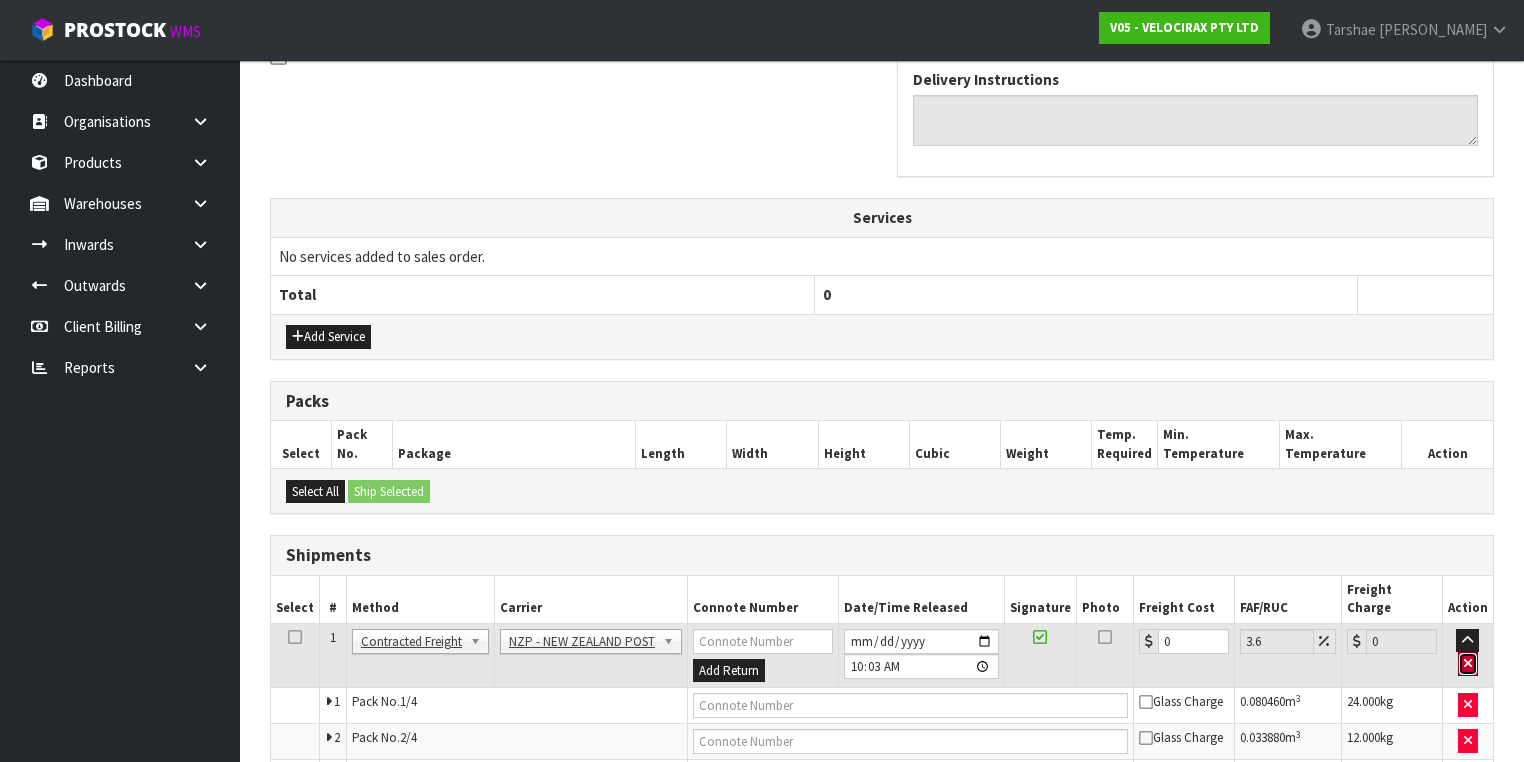 click at bounding box center [1468, 663] 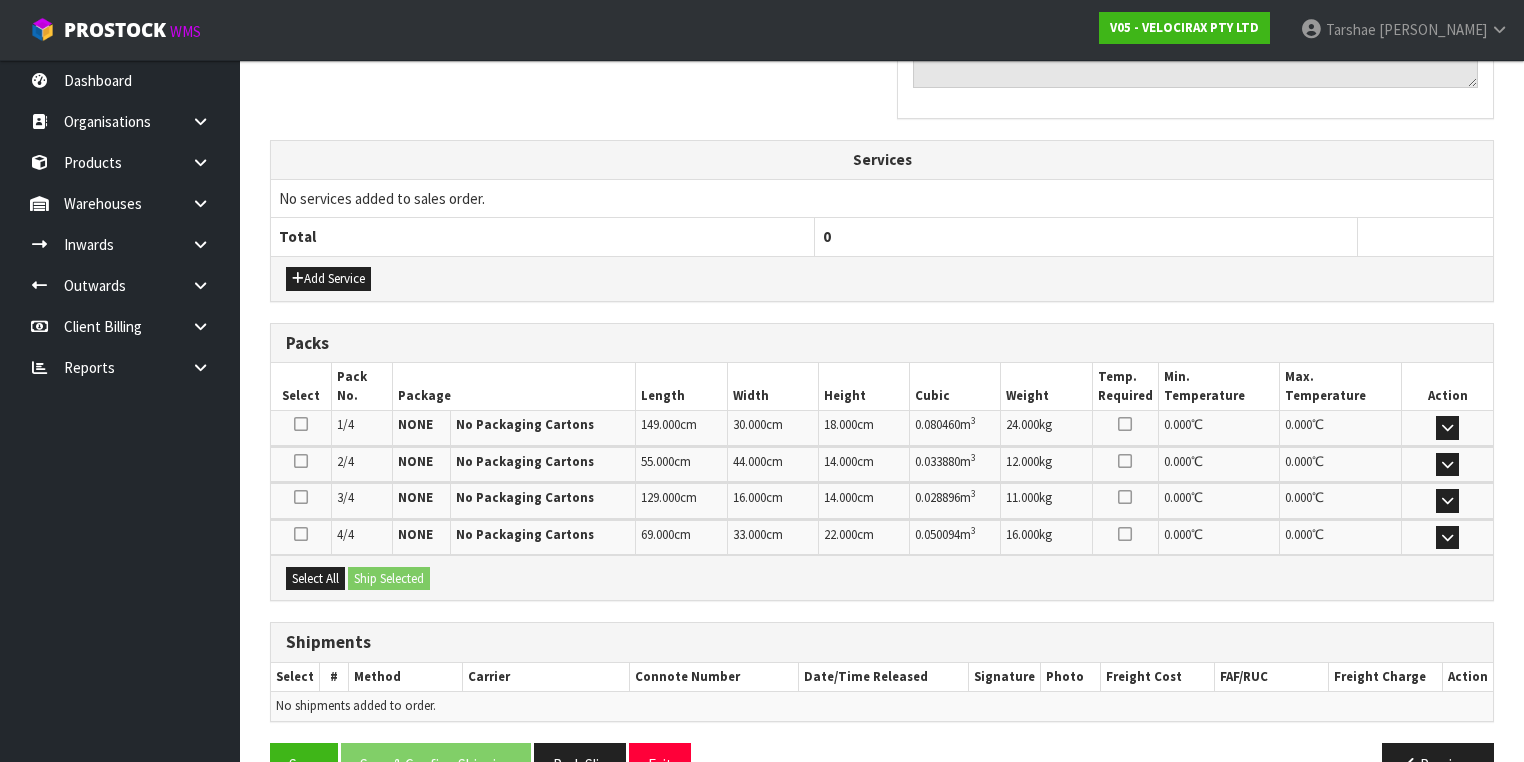 scroll, scrollTop: 743, scrollLeft: 0, axis: vertical 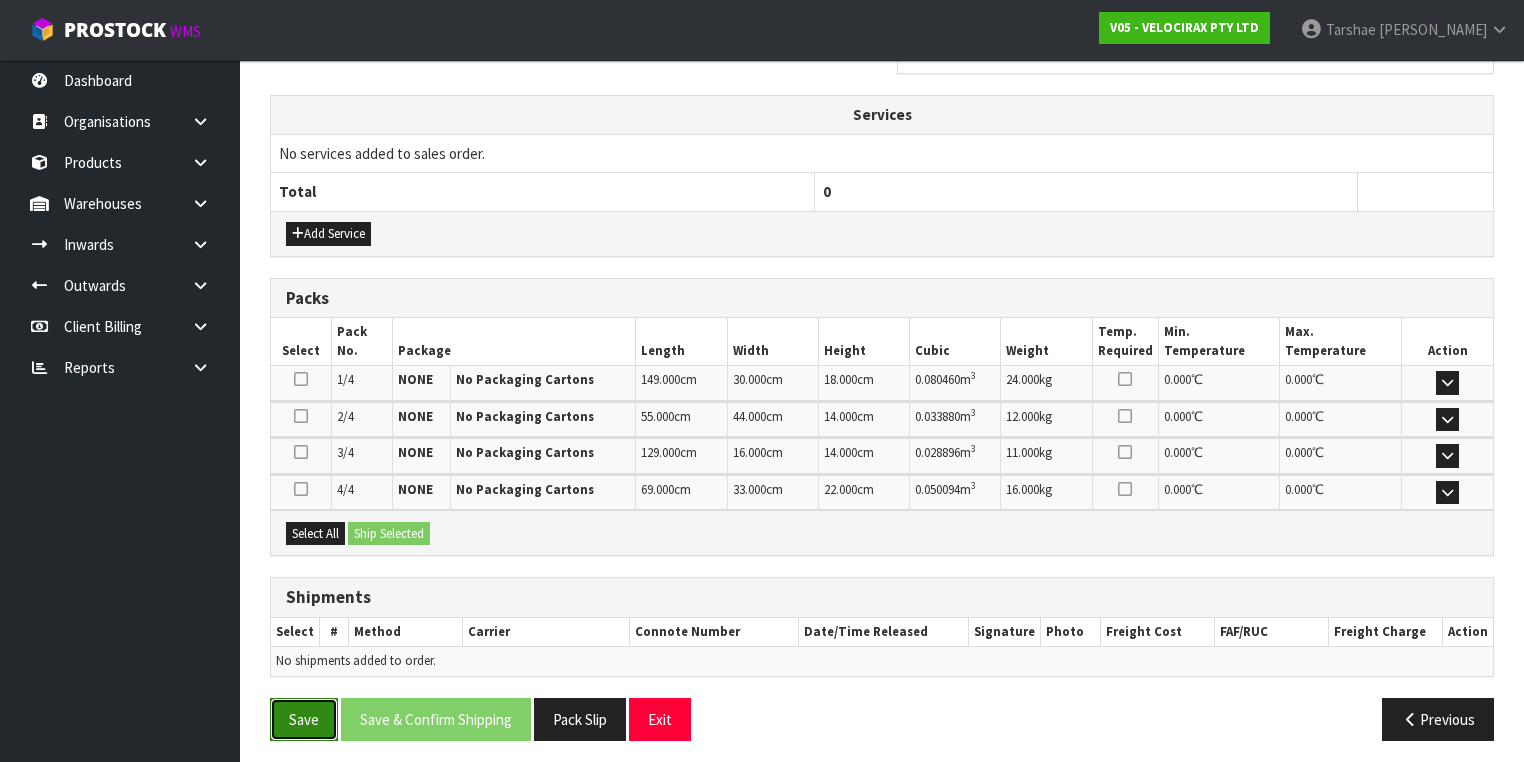 click on "Save" at bounding box center (304, 719) 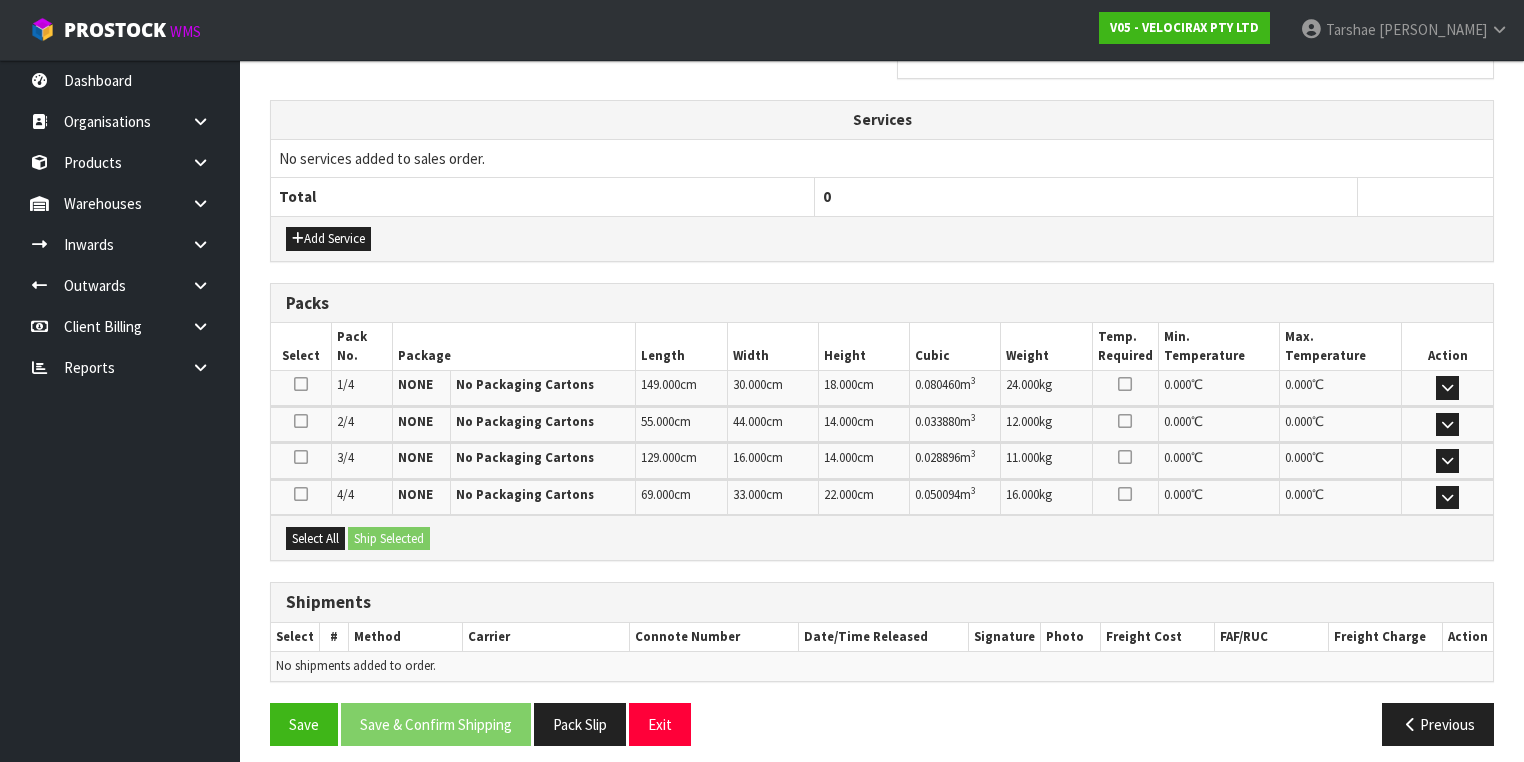 scroll, scrollTop: 743, scrollLeft: 0, axis: vertical 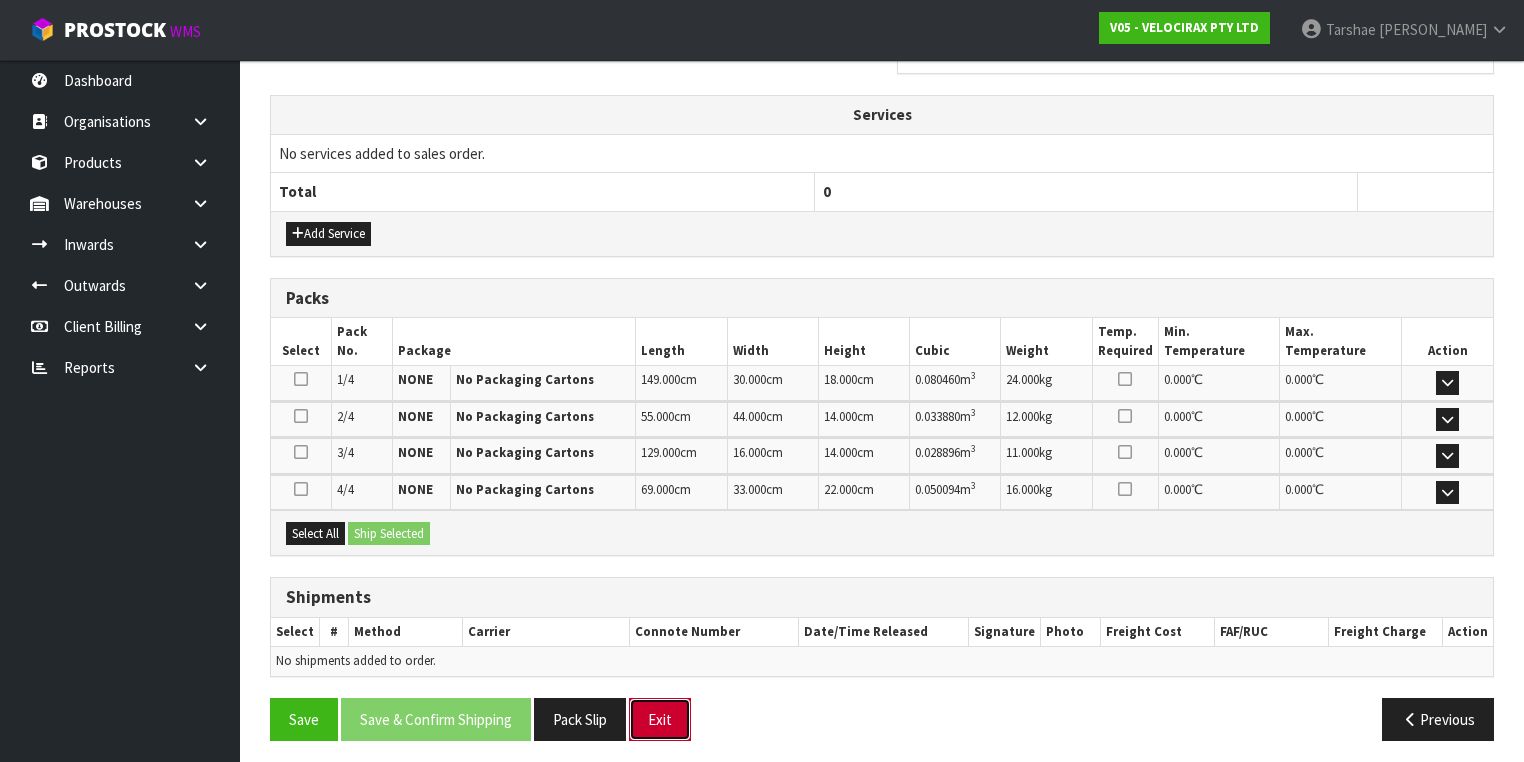 click on "Exit" at bounding box center (660, 719) 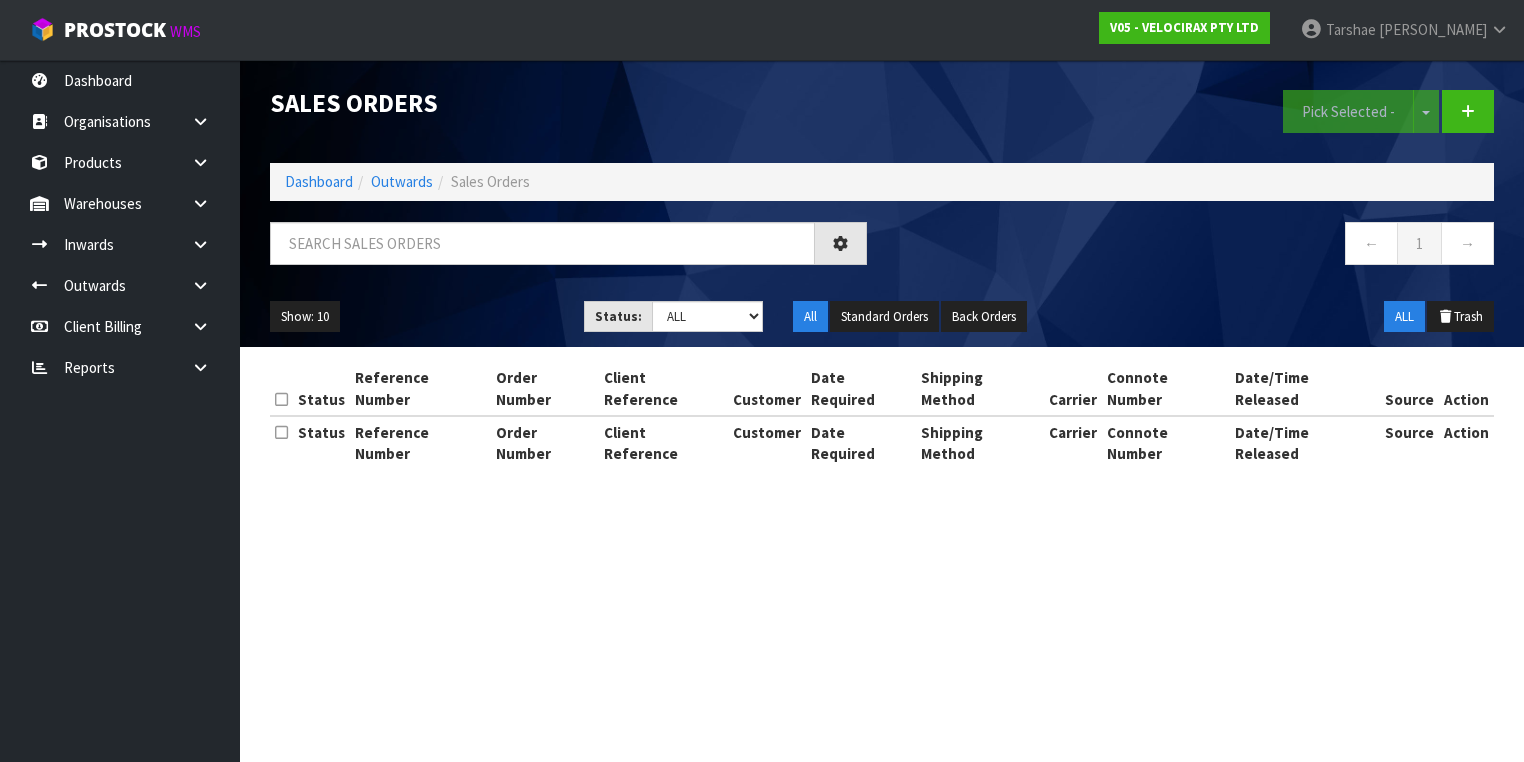 scroll, scrollTop: 0, scrollLeft: 0, axis: both 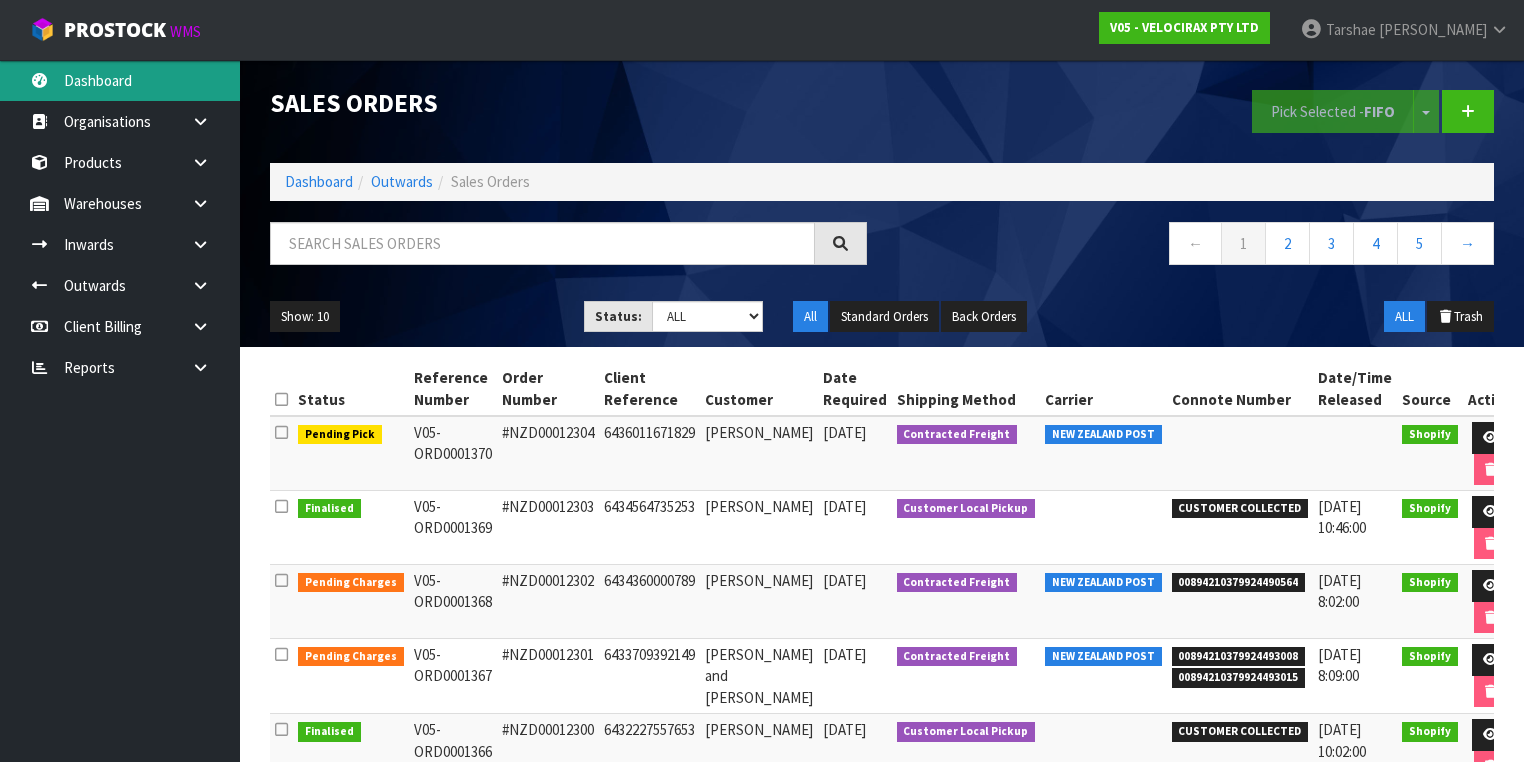 click on "Dashboard" at bounding box center (120, 80) 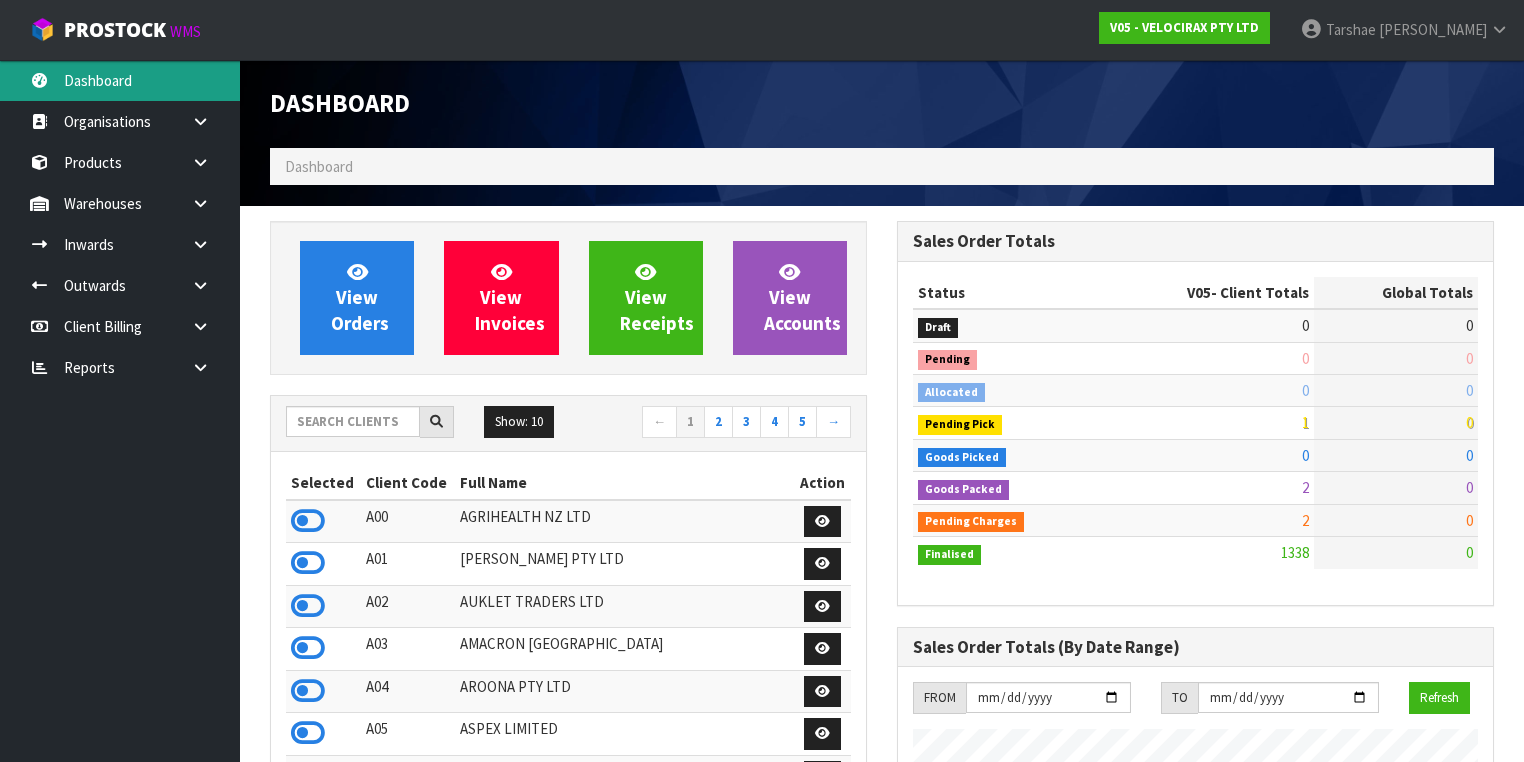 scroll, scrollTop: 998362, scrollLeft: 999372, axis: both 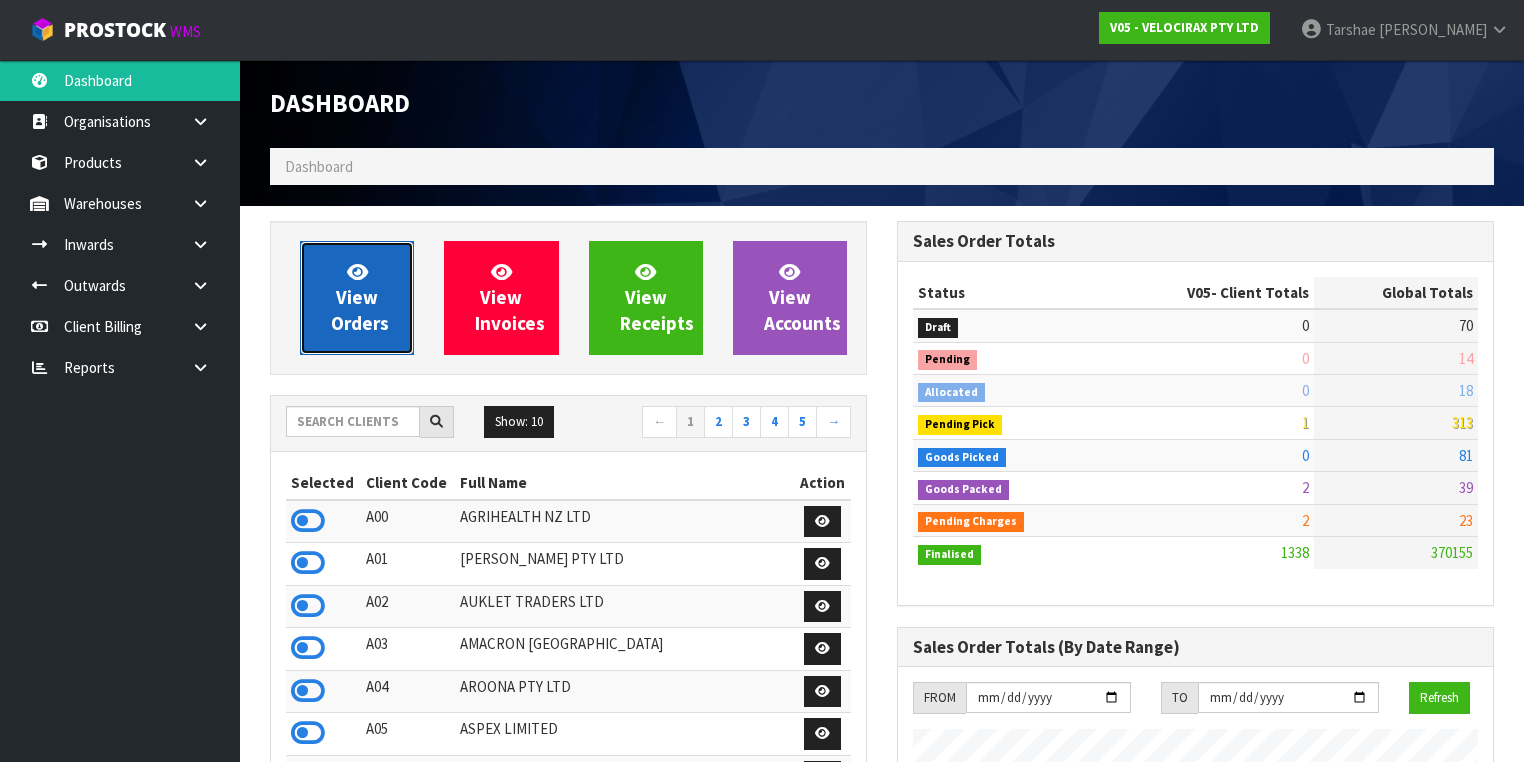 click on "View
Orders" at bounding box center (357, 298) 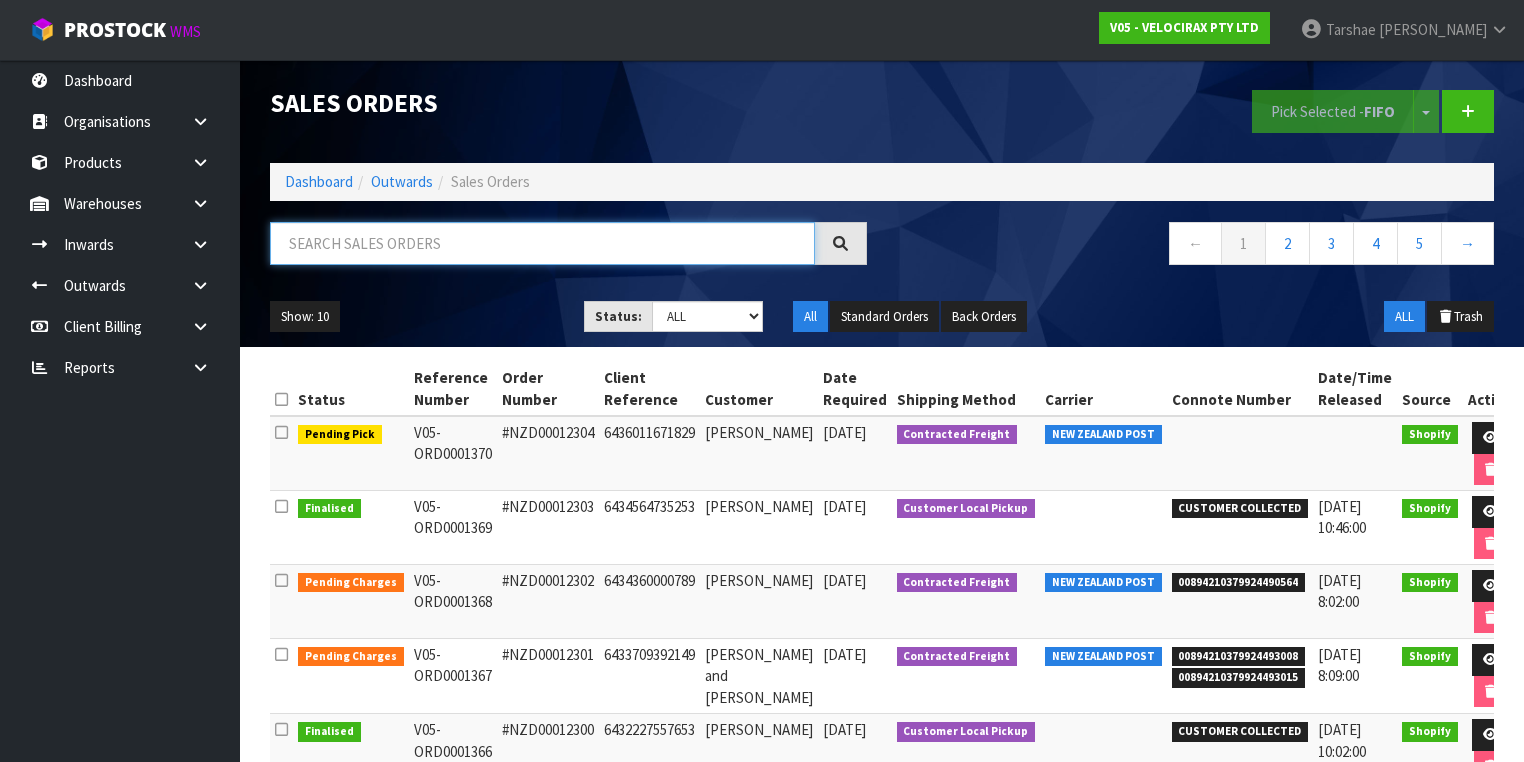 click at bounding box center [542, 243] 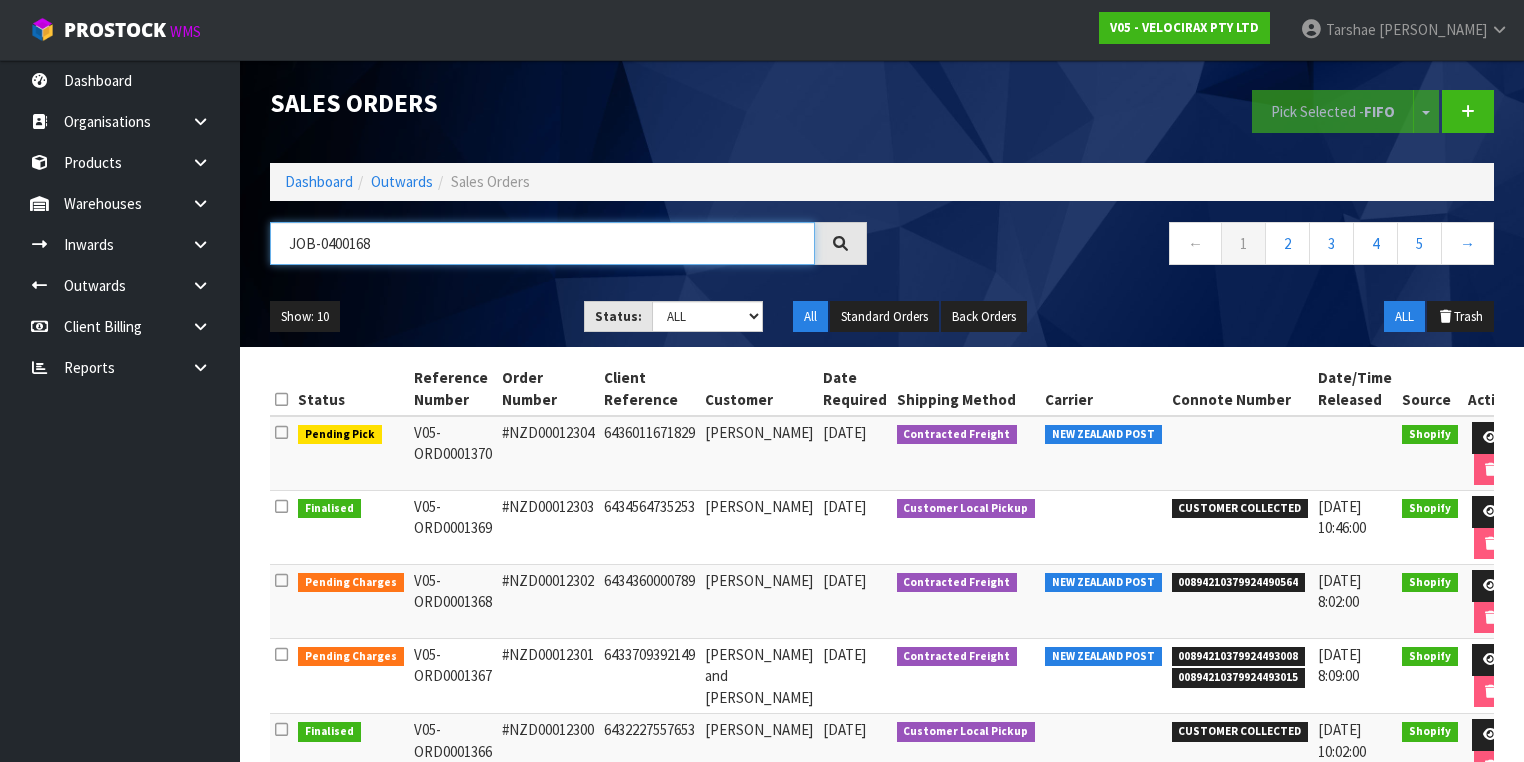 type on "JOB-0400168" 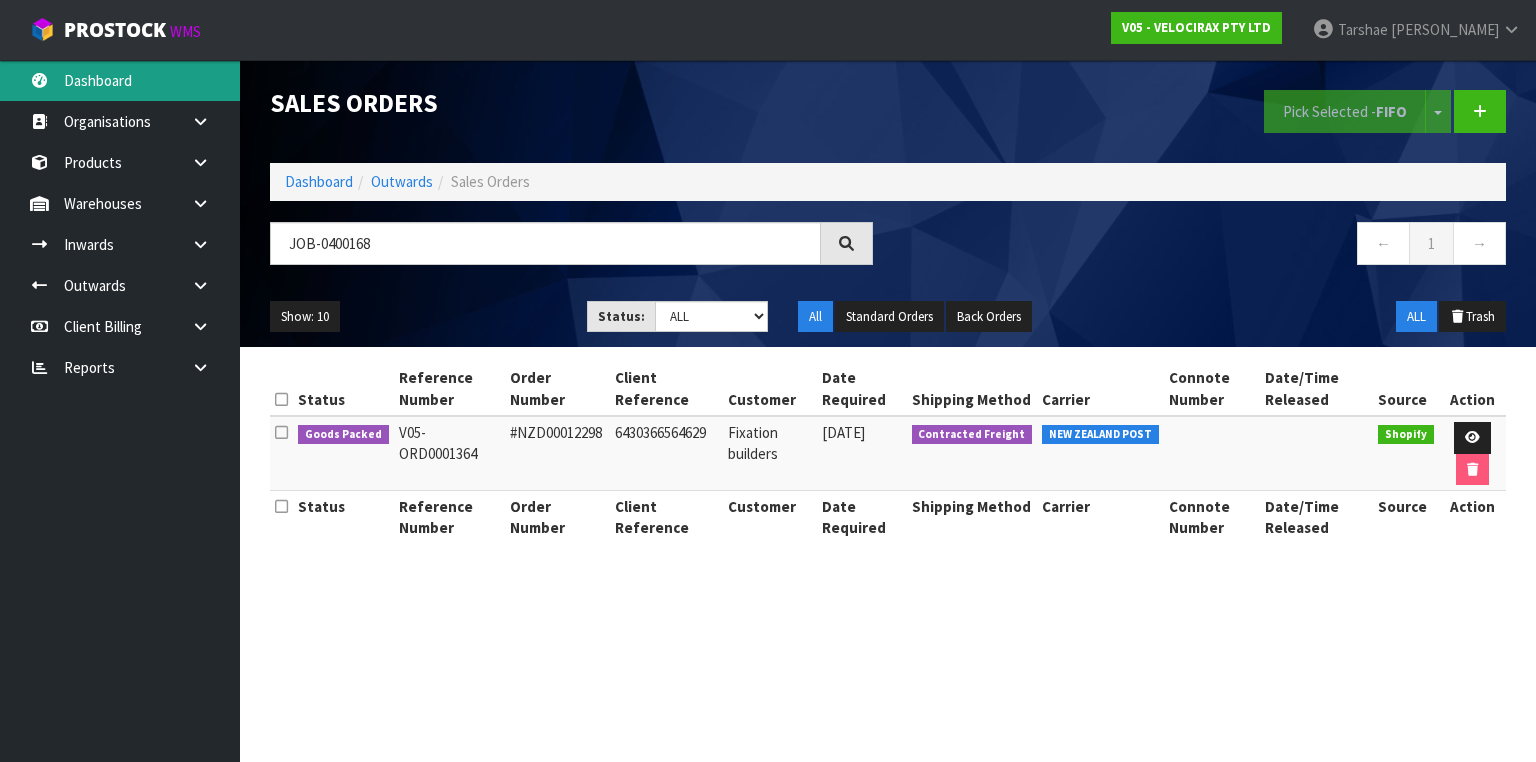click on "Dashboard" at bounding box center [120, 80] 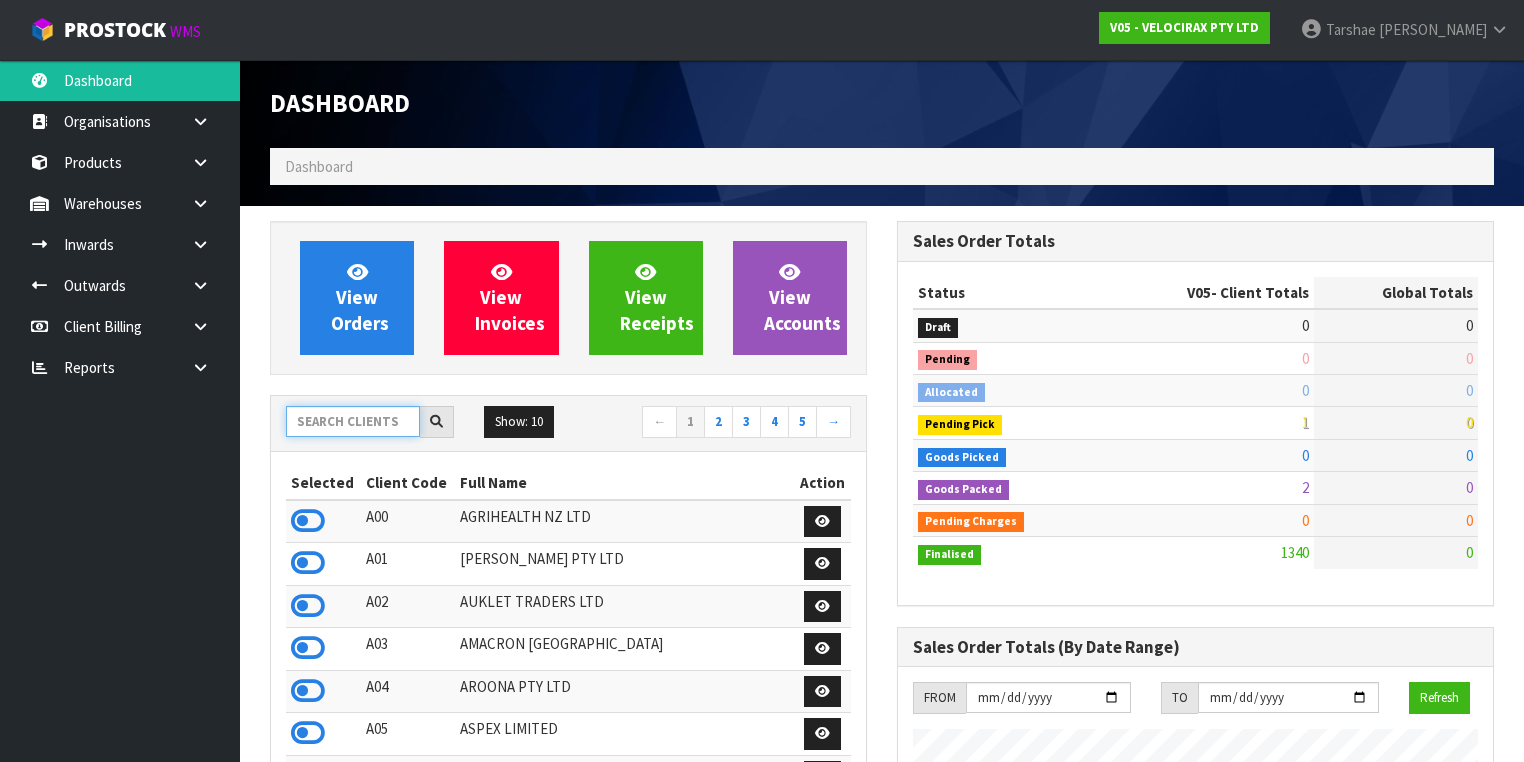 scroll, scrollTop: 998362, scrollLeft: 999372, axis: both 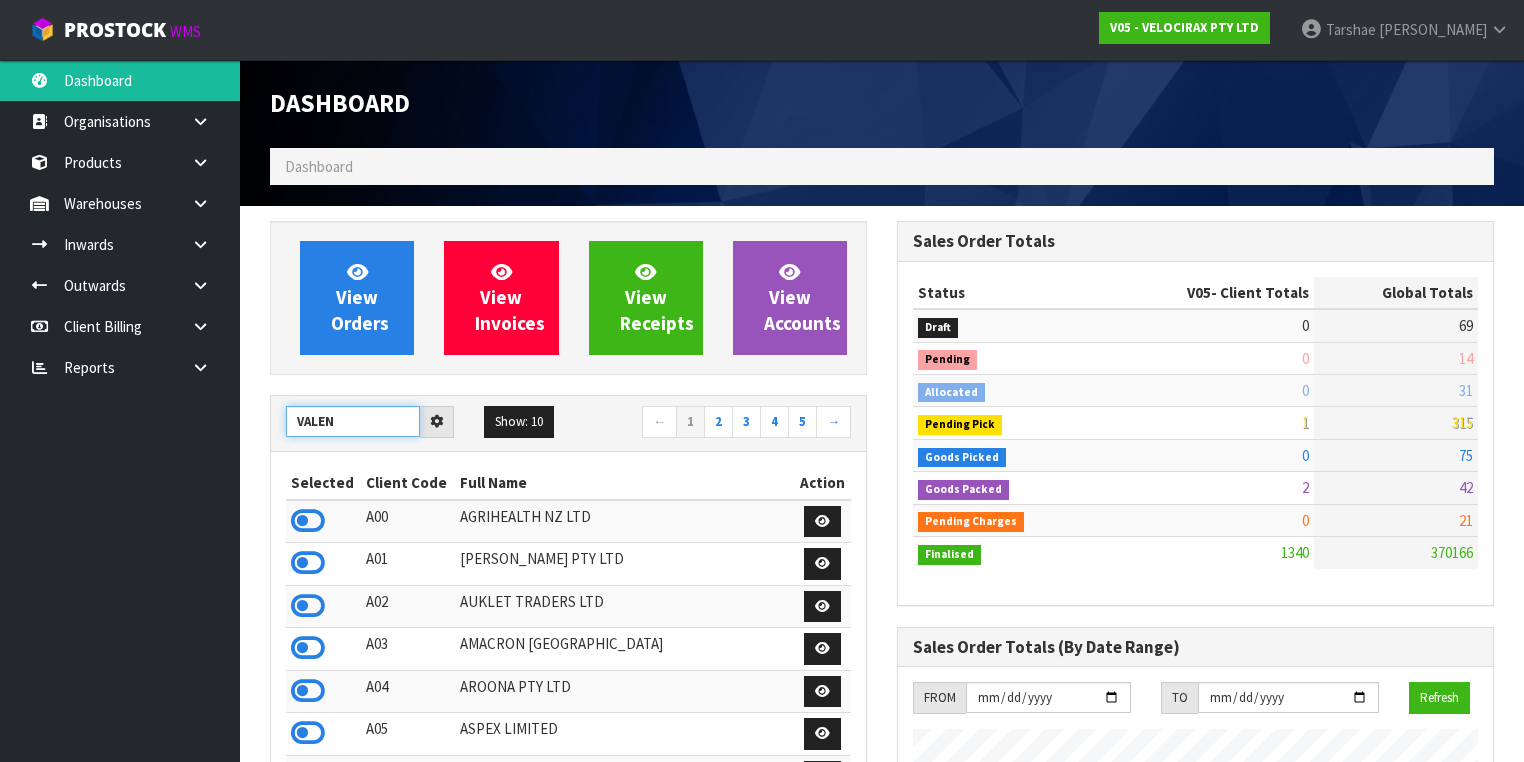 type on "VALEN" 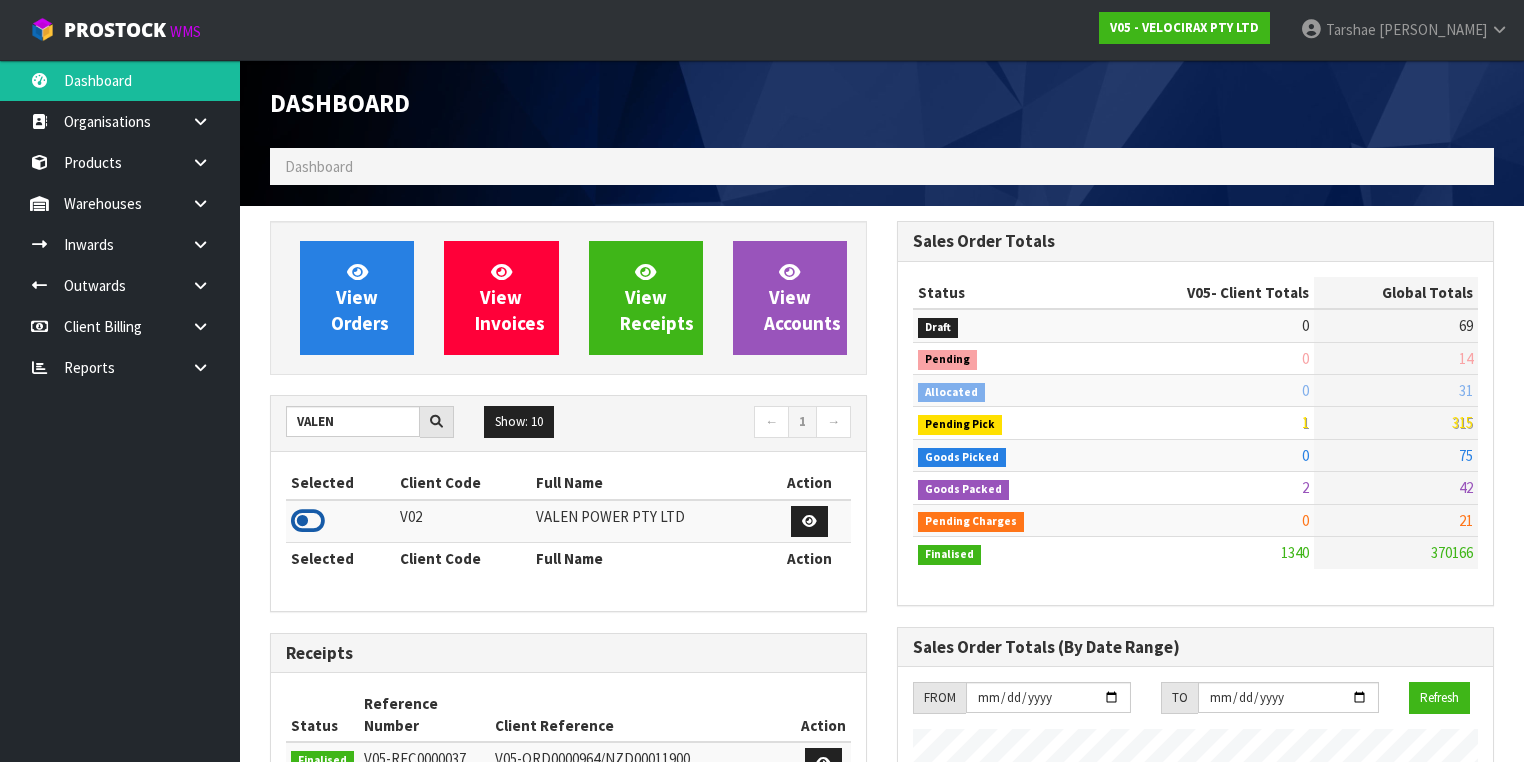 click at bounding box center [308, 521] 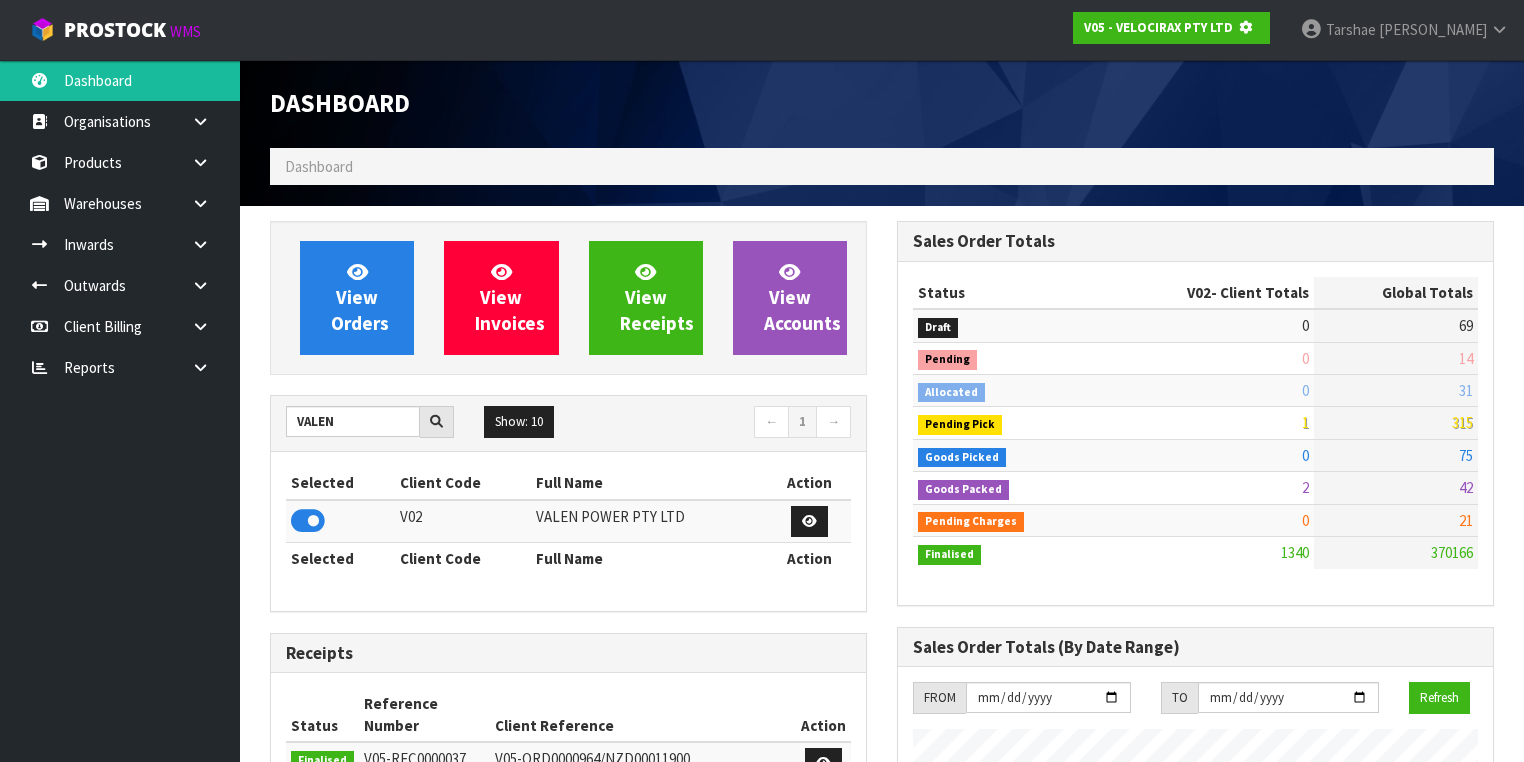scroll, scrollTop: 1242, scrollLeft: 627, axis: both 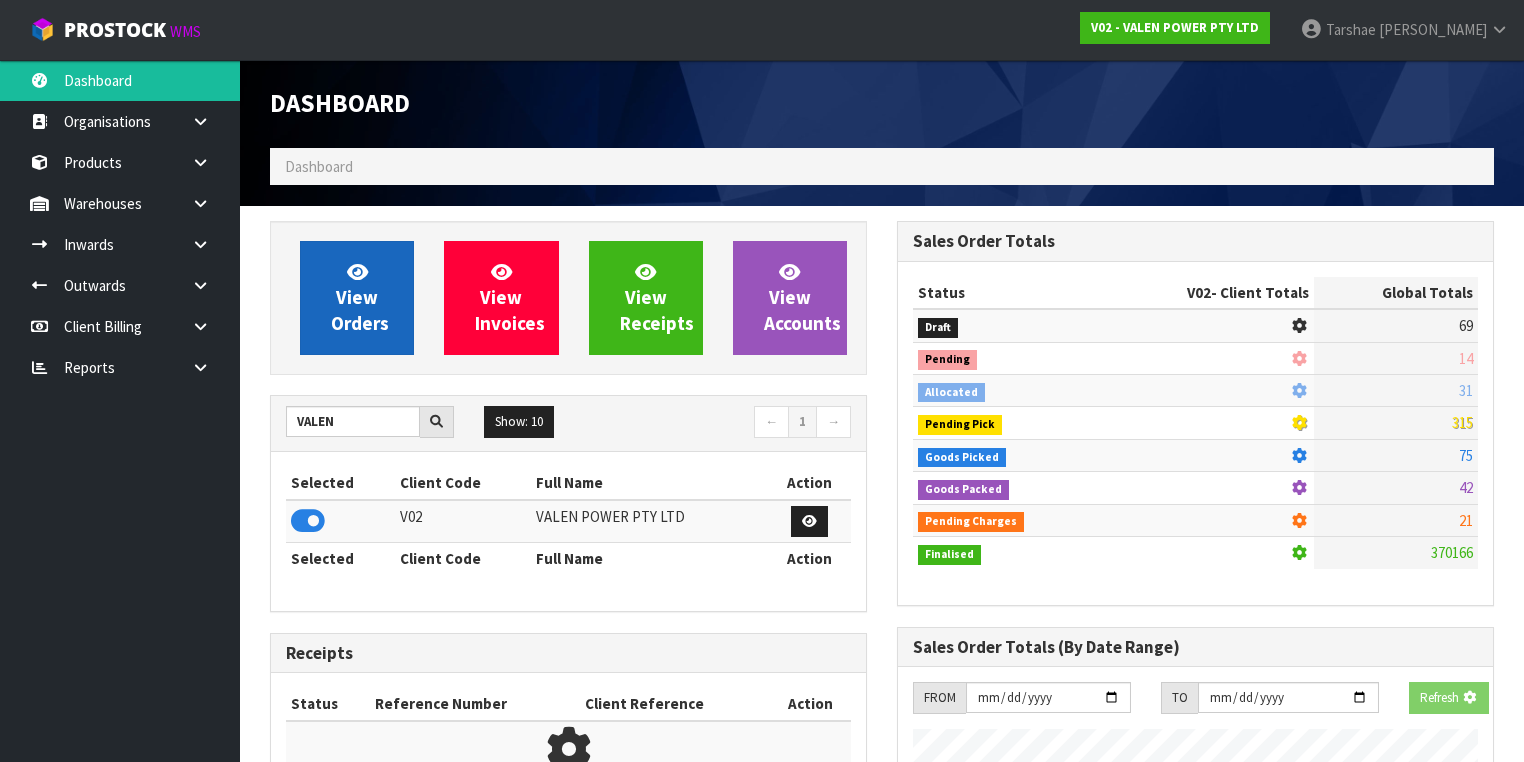 drag, startPoint x: 351, startPoint y: 358, endPoint x: 356, endPoint y: 340, distance: 18.681541 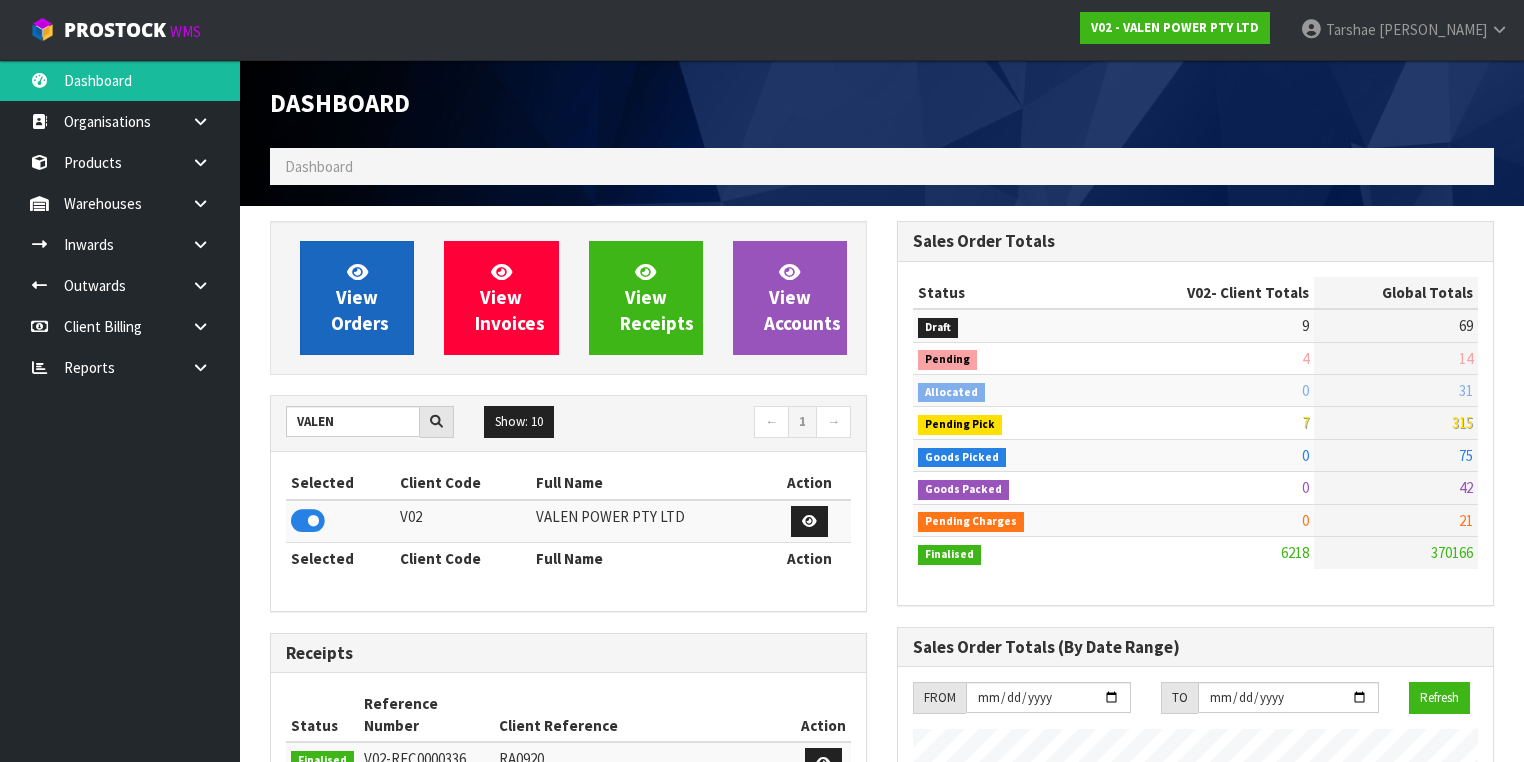 scroll, scrollTop: 998427, scrollLeft: 999372, axis: both 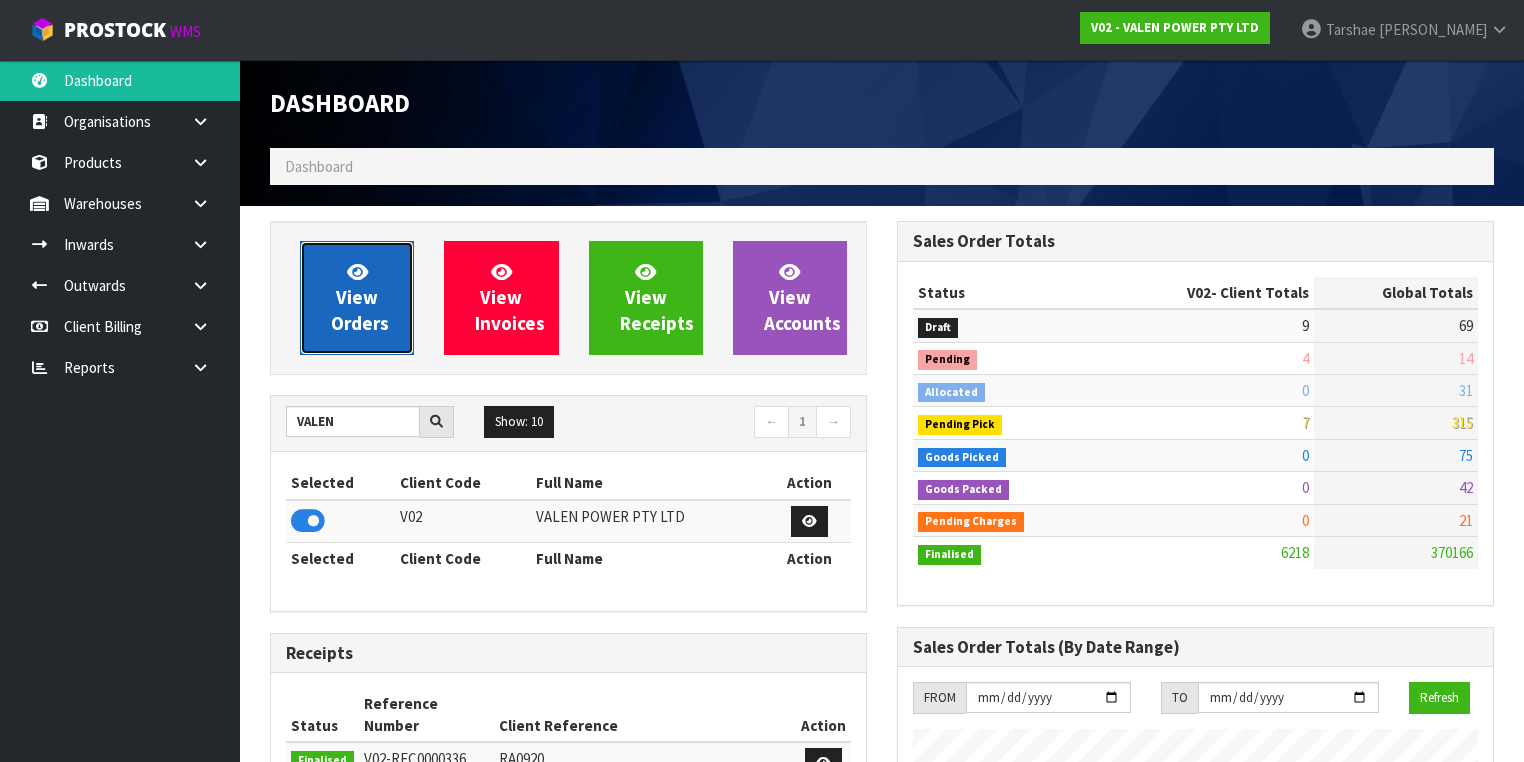 click on "View
Orders" at bounding box center [357, 298] 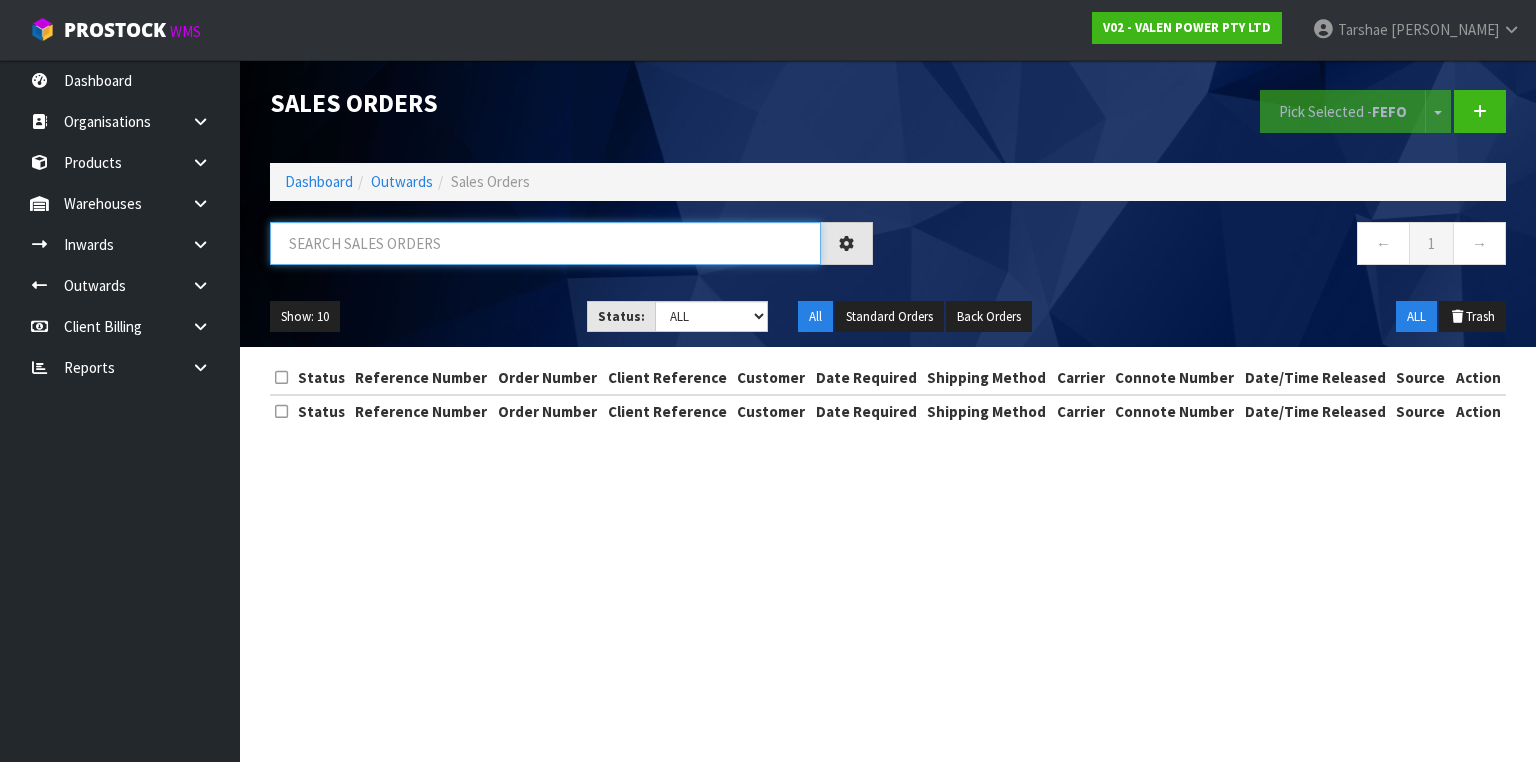 click at bounding box center (545, 243) 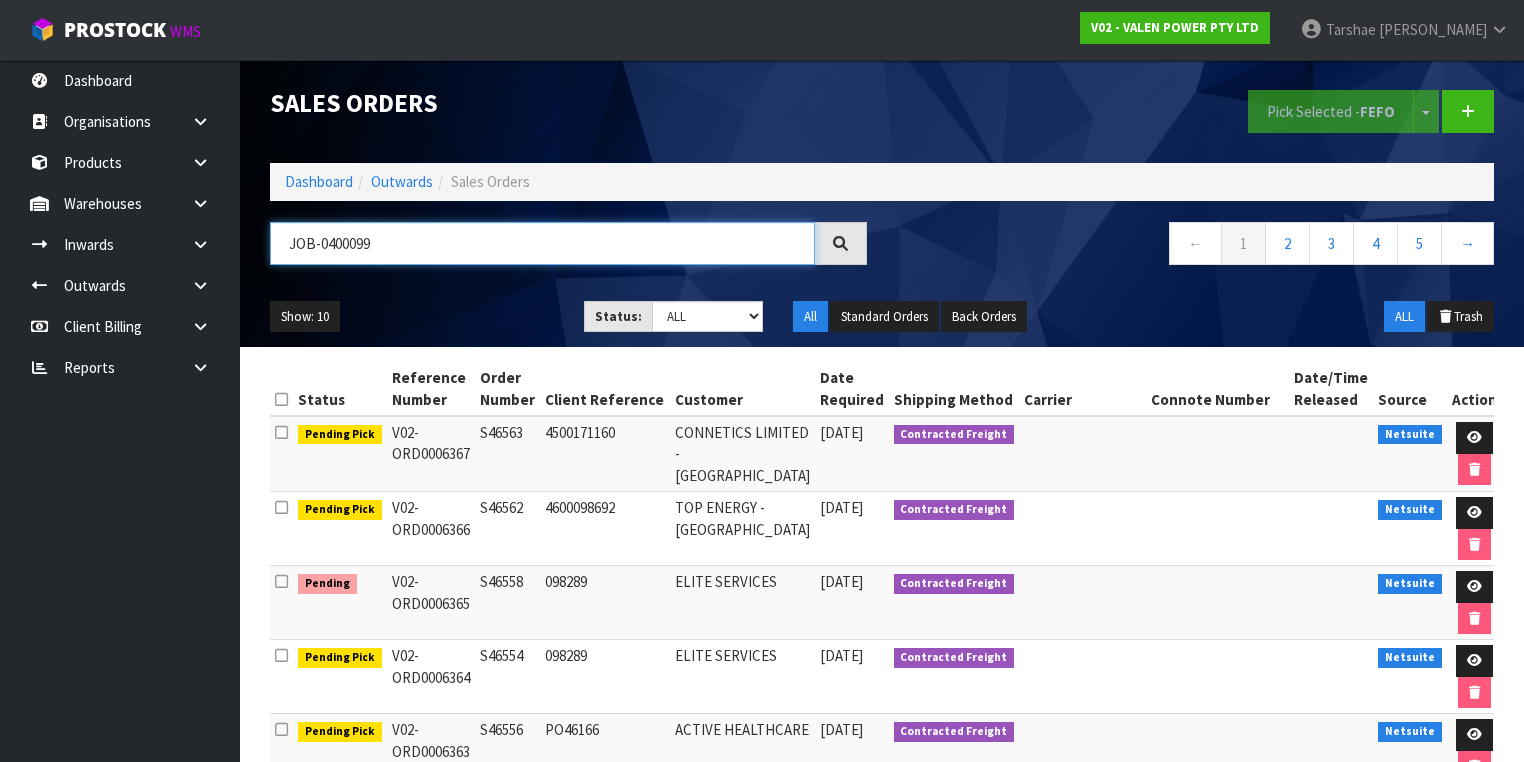 type on "JOB-0400099" 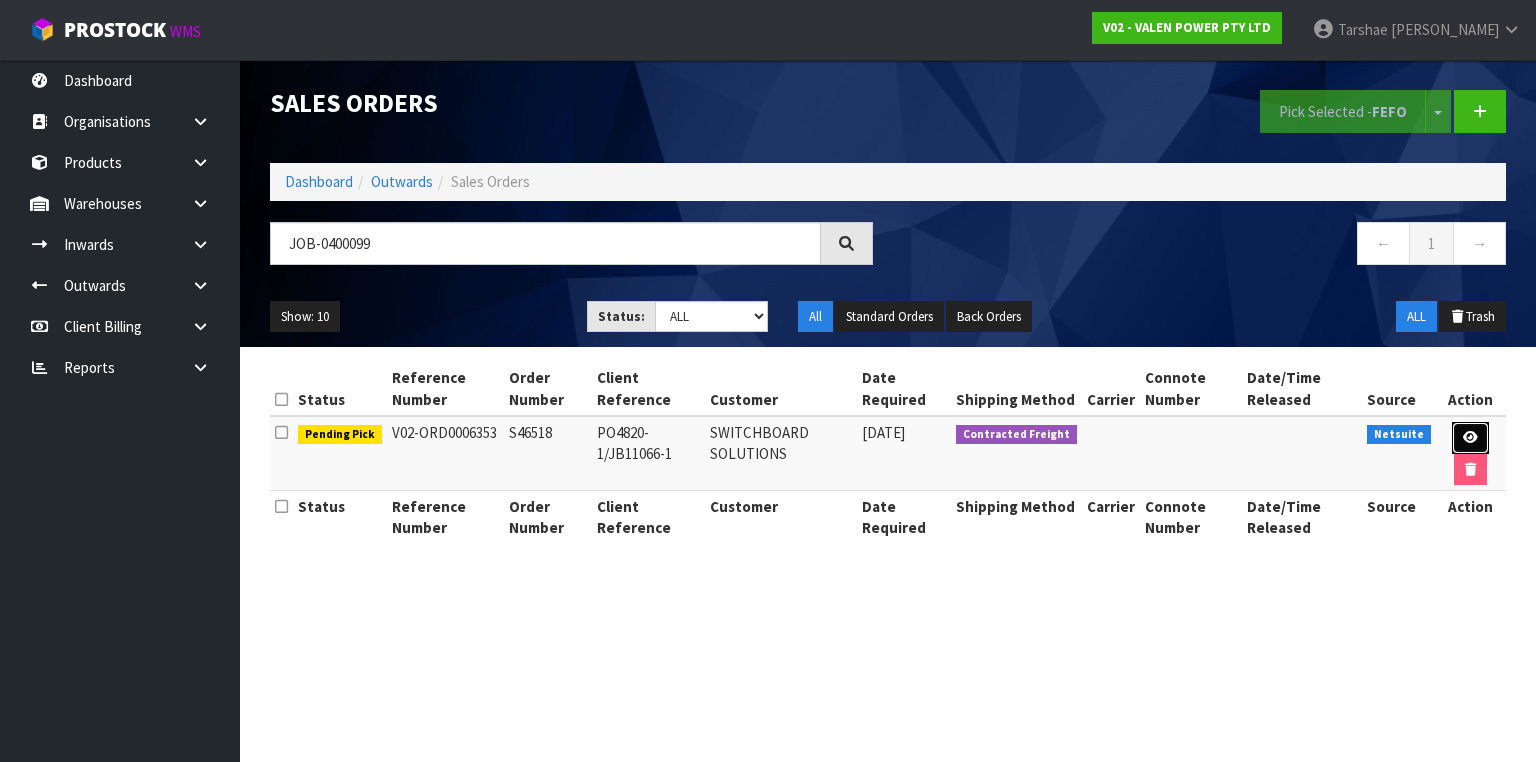 click at bounding box center [1470, 438] 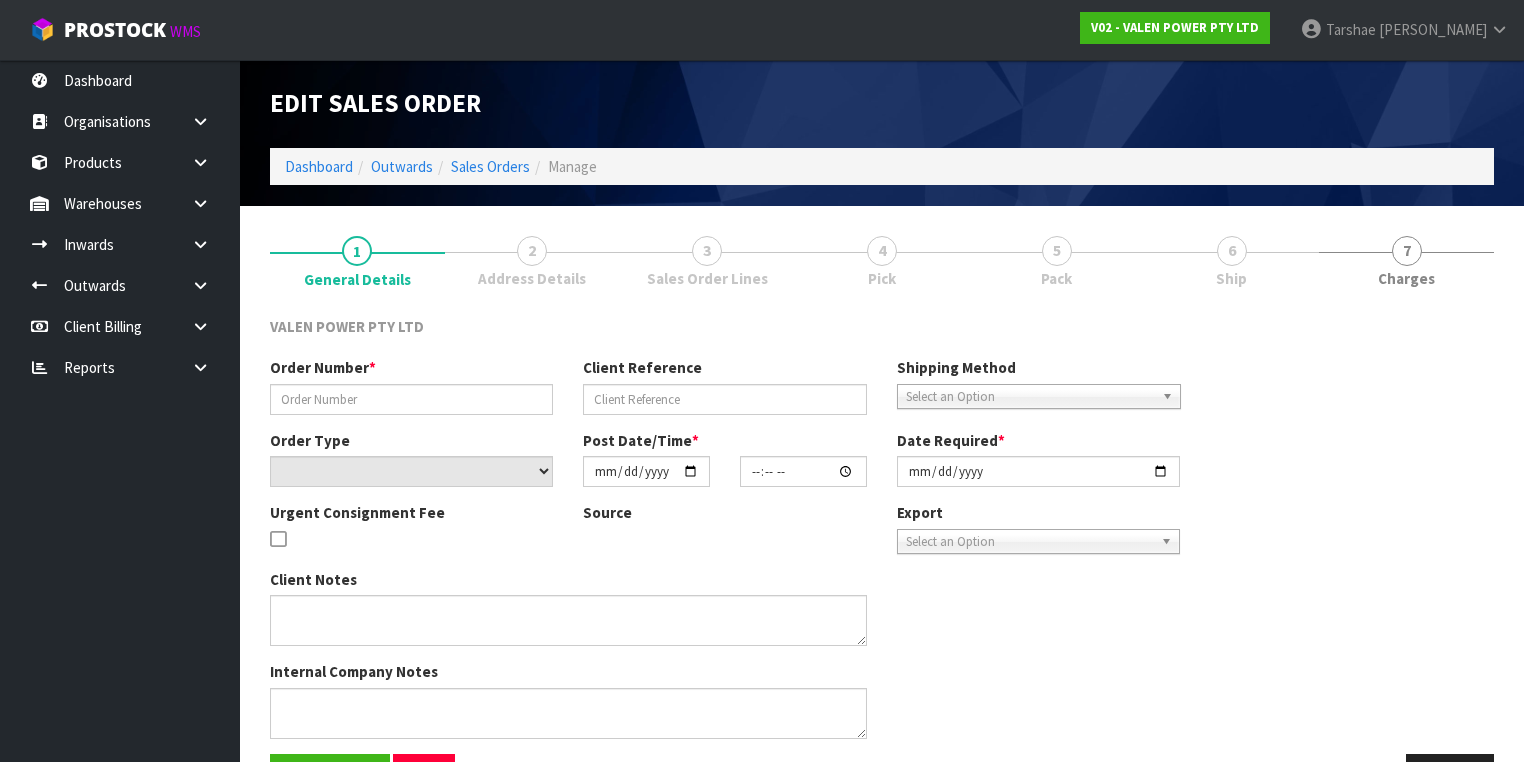 type on "S46518" 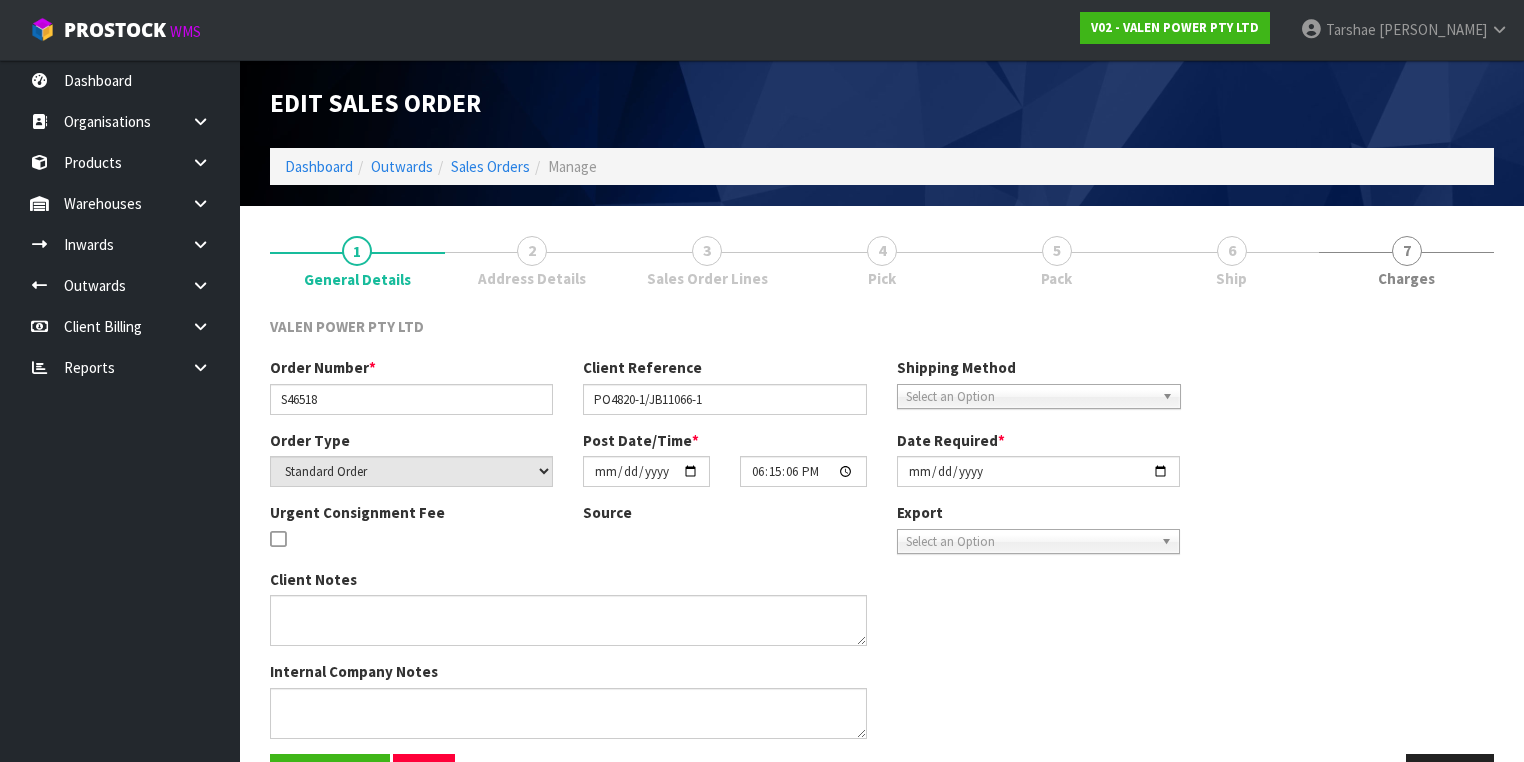 type on "2025-07-02" 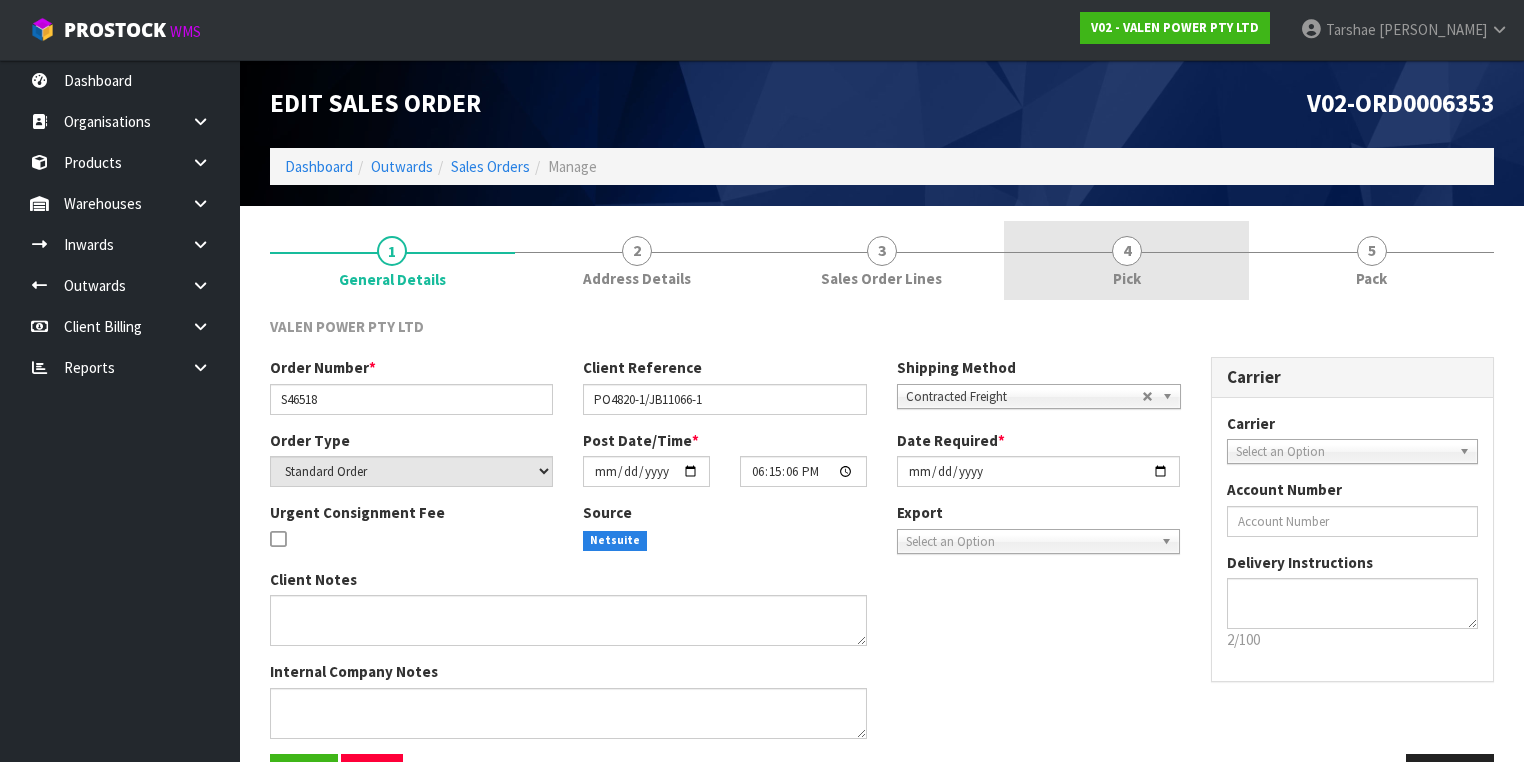 click on "4
Pick" at bounding box center [1126, 260] 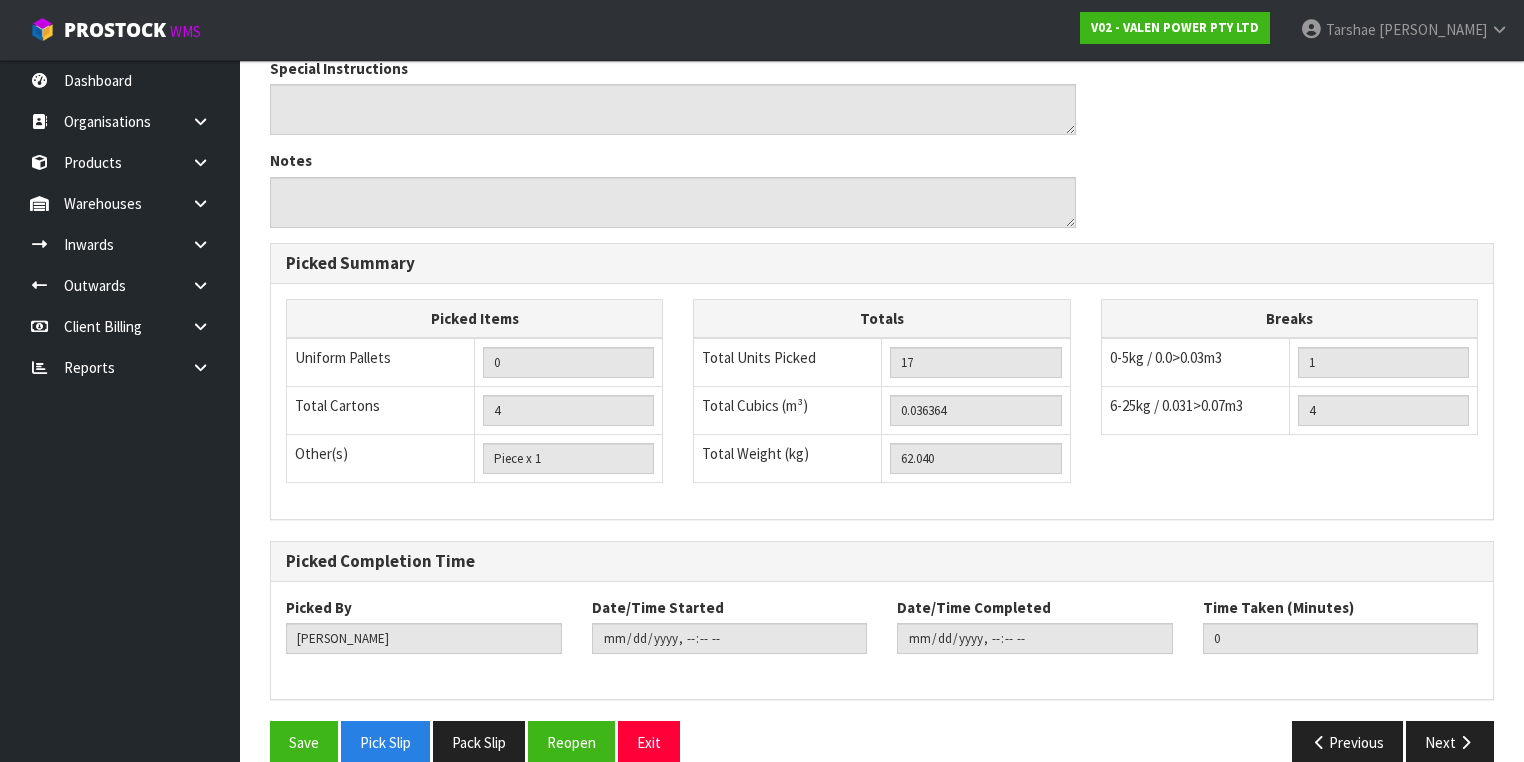 scroll, scrollTop: 628, scrollLeft: 0, axis: vertical 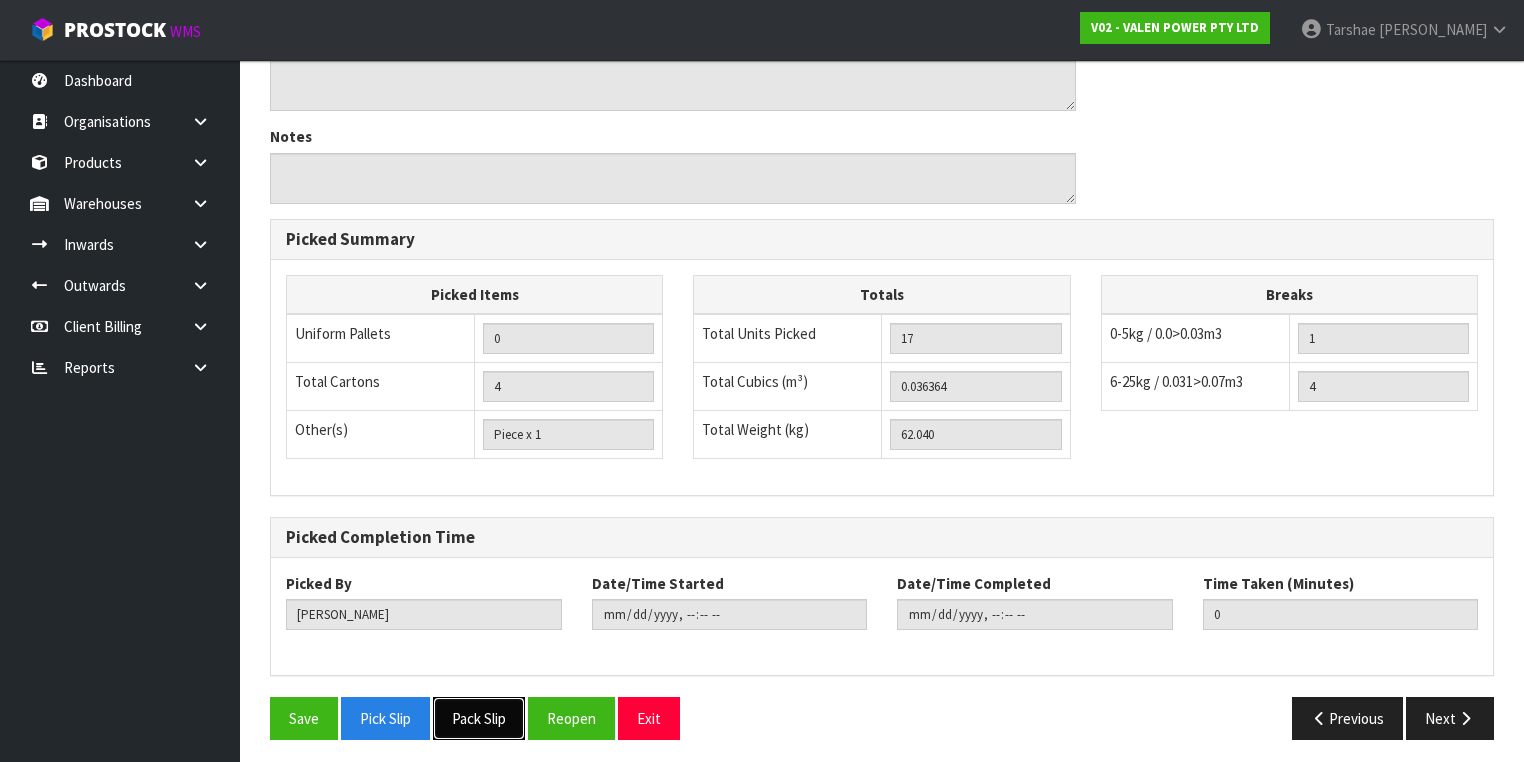 click on "Pack Slip" at bounding box center [479, 718] 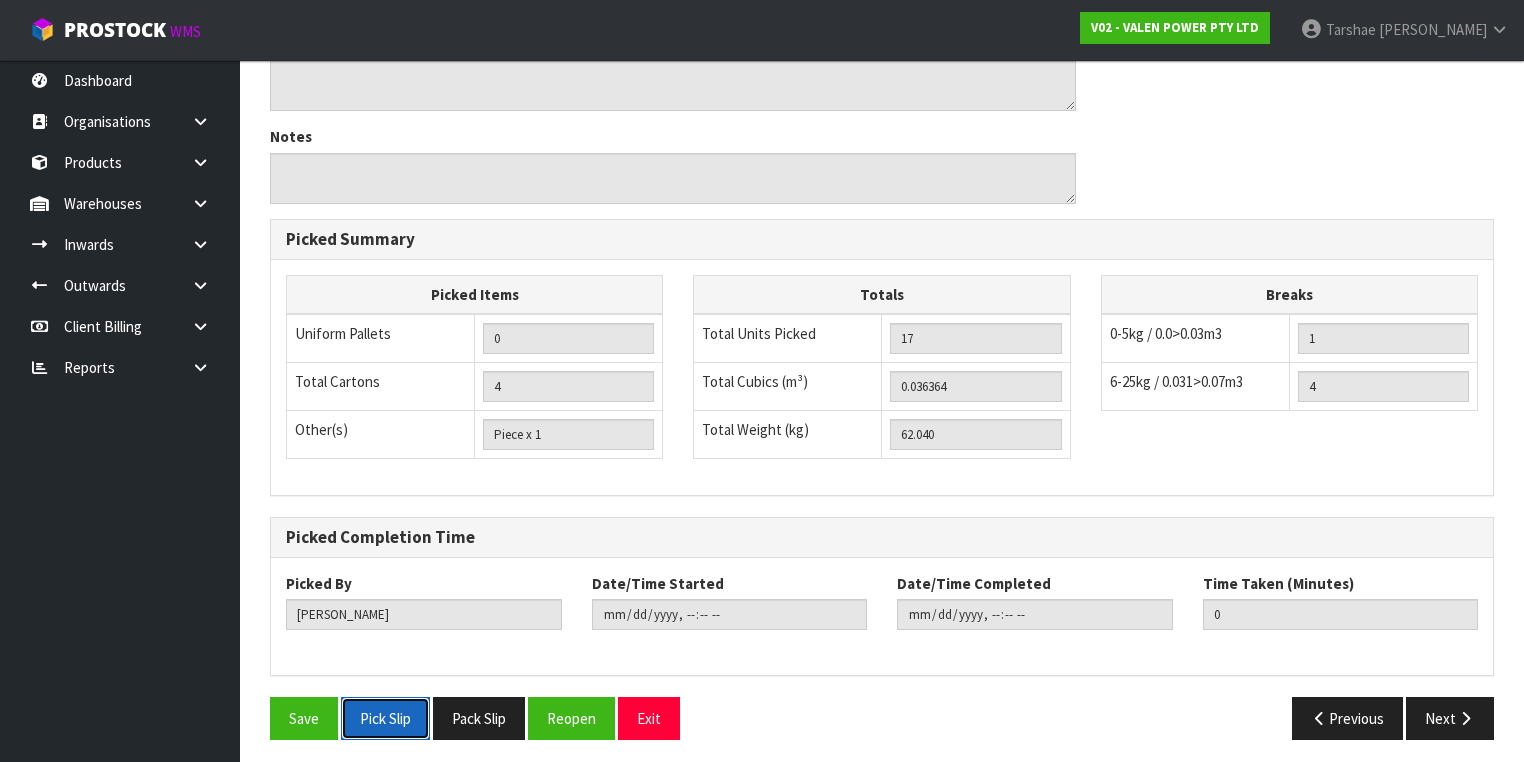 click on "Pick Slip" at bounding box center (385, 718) 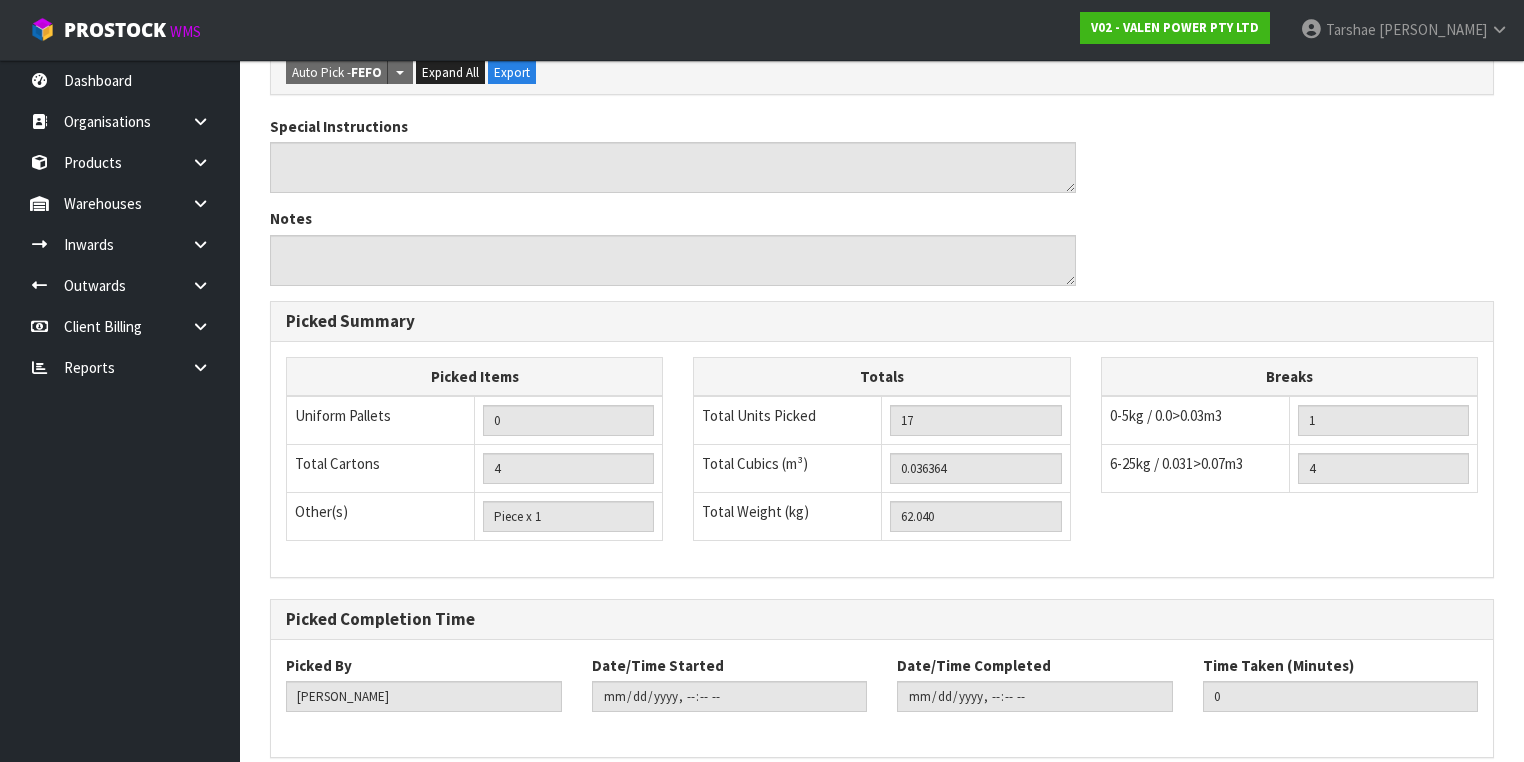 scroll, scrollTop: 628, scrollLeft: 0, axis: vertical 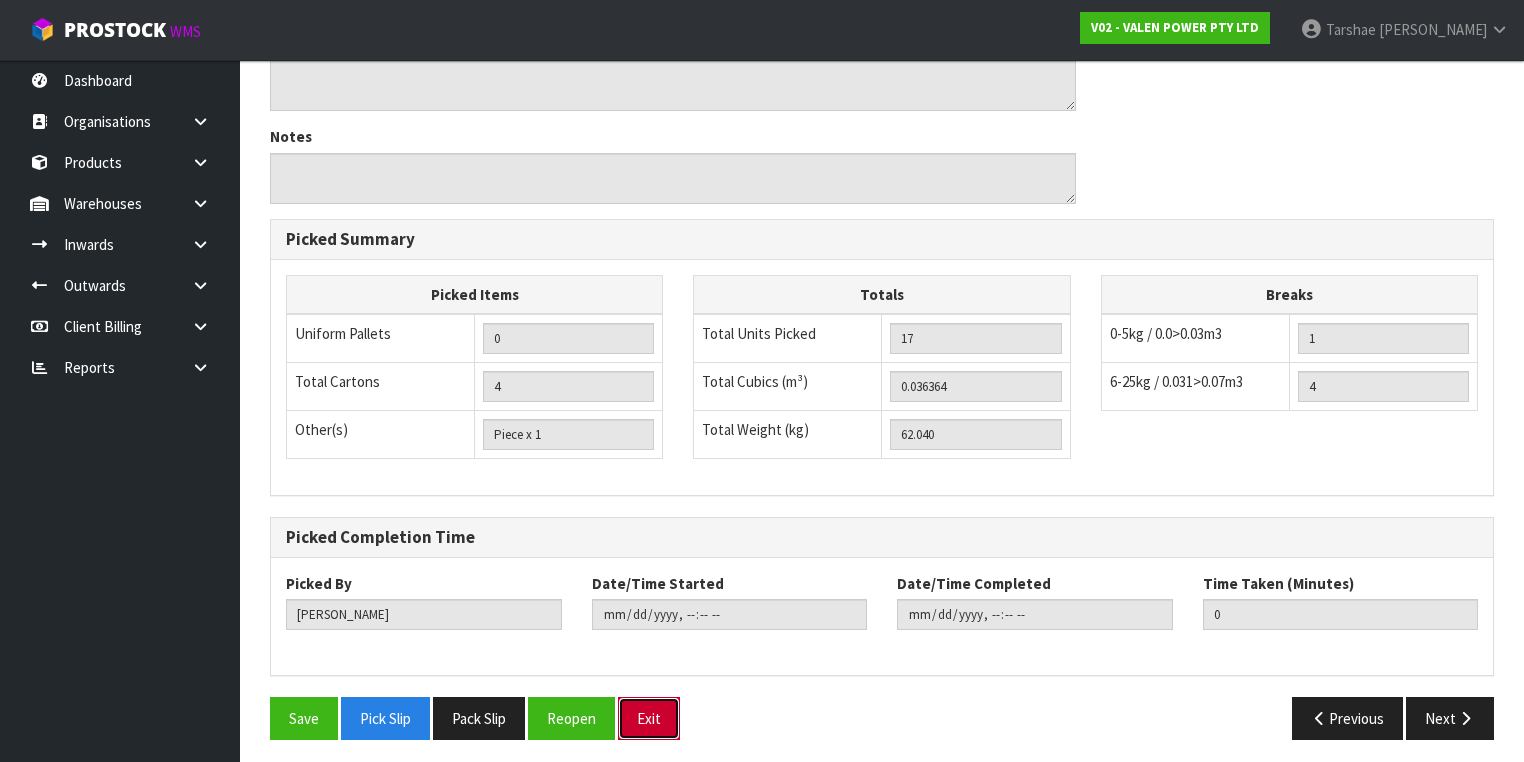 click on "Exit" at bounding box center (649, 718) 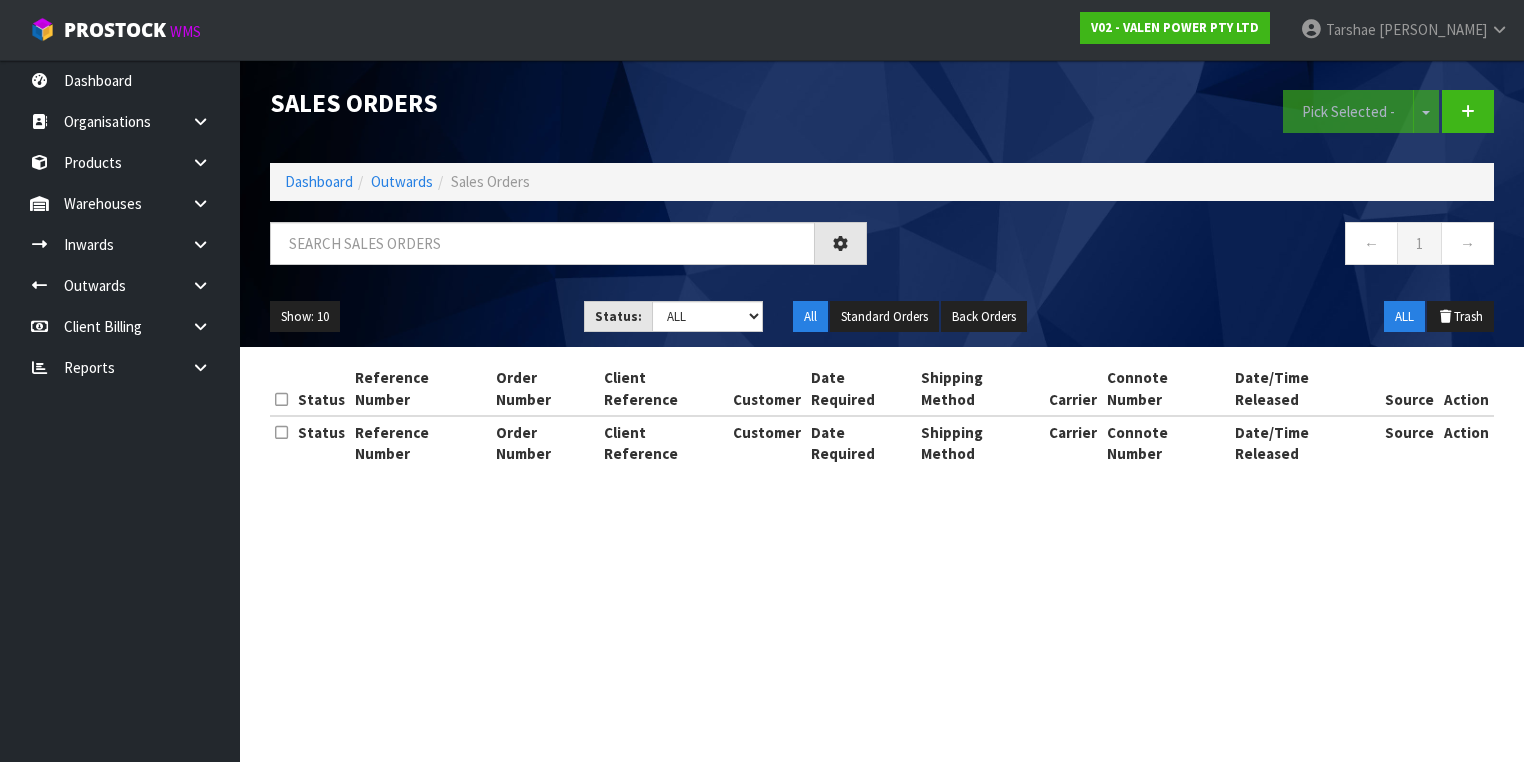 scroll, scrollTop: 0, scrollLeft: 0, axis: both 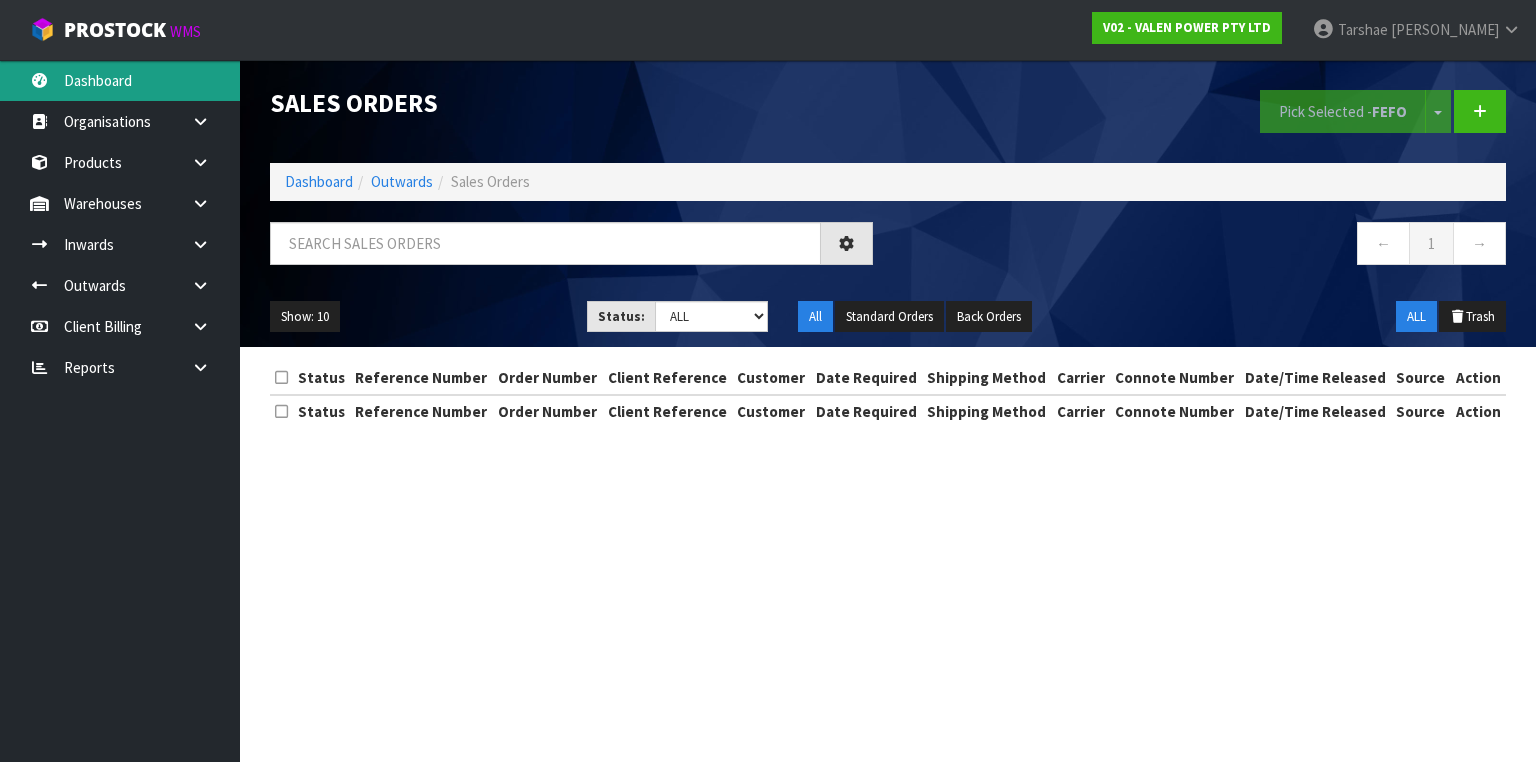 click on "Dashboard" at bounding box center (120, 80) 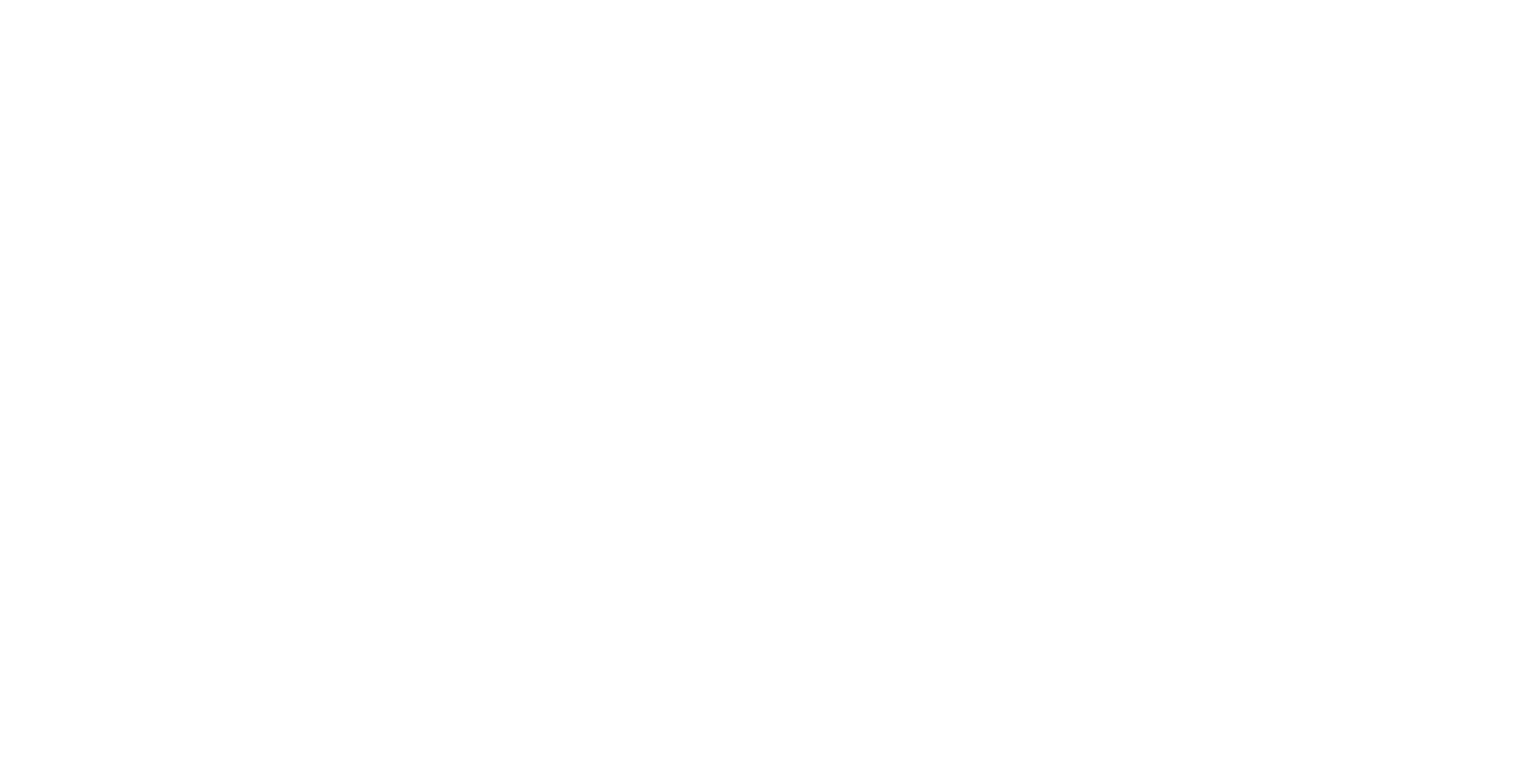 scroll, scrollTop: 0, scrollLeft: 0, axis: both 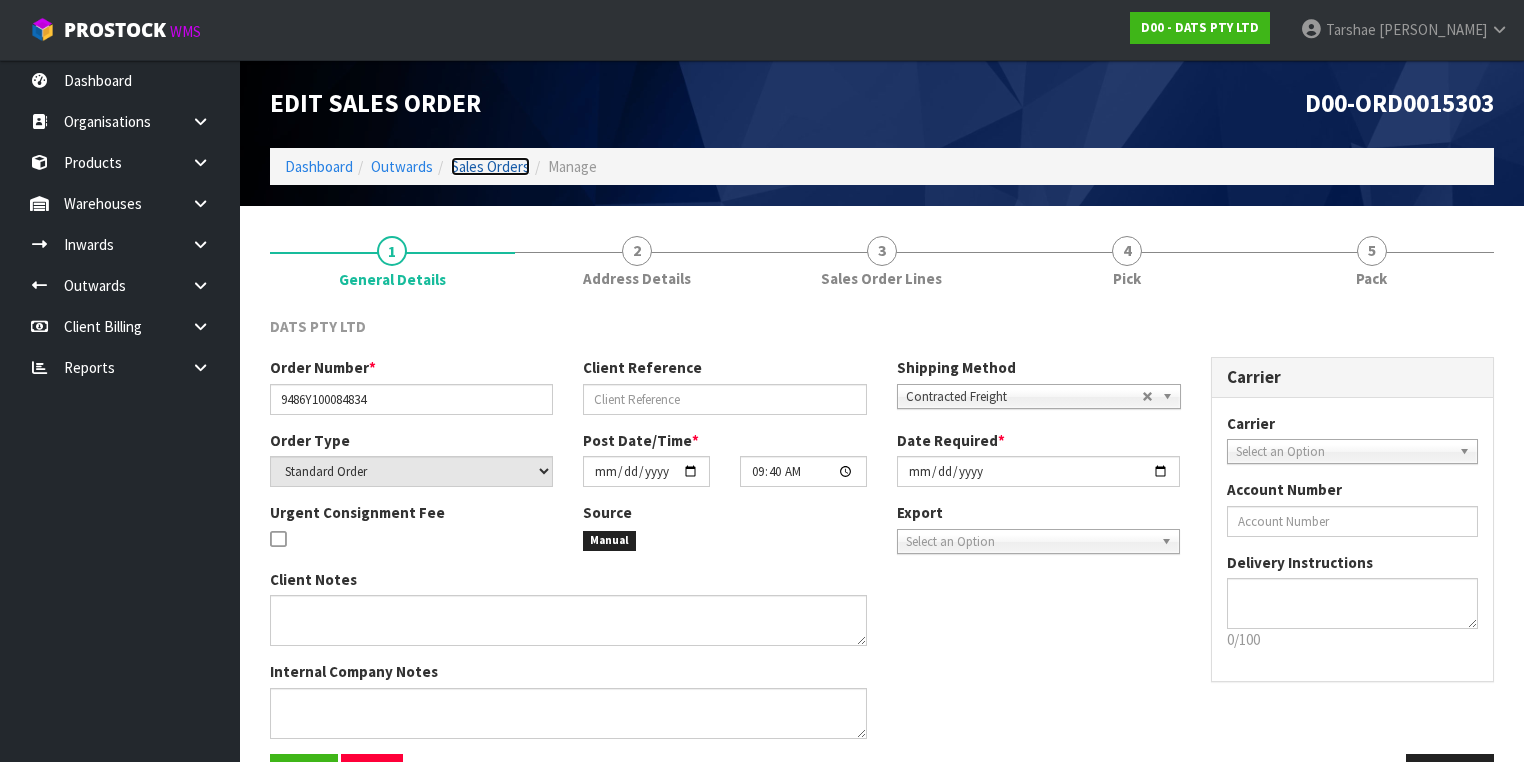 click on "Sales Orders" at bounding box center (490, 166) 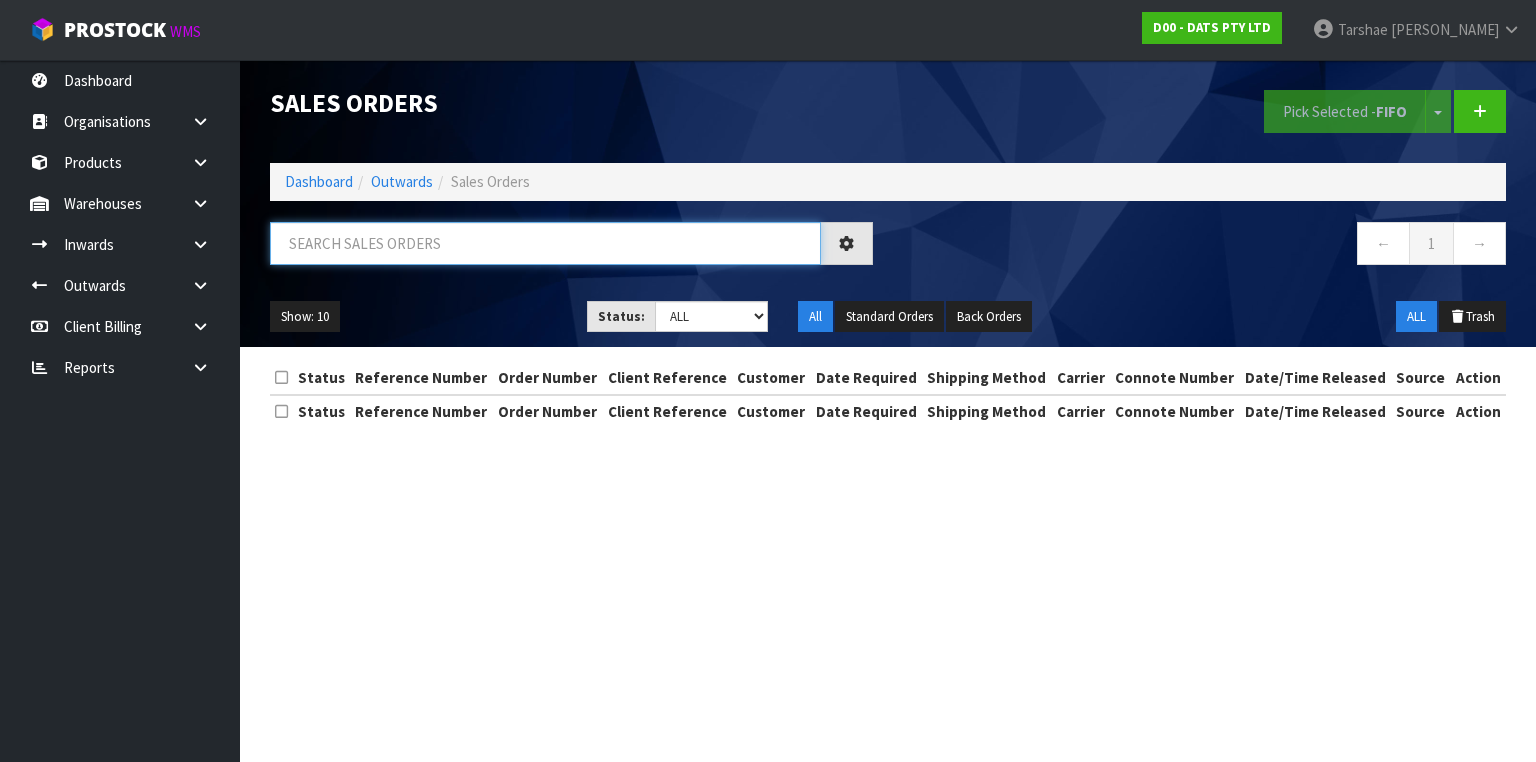 click at bounding box center [545, 243] 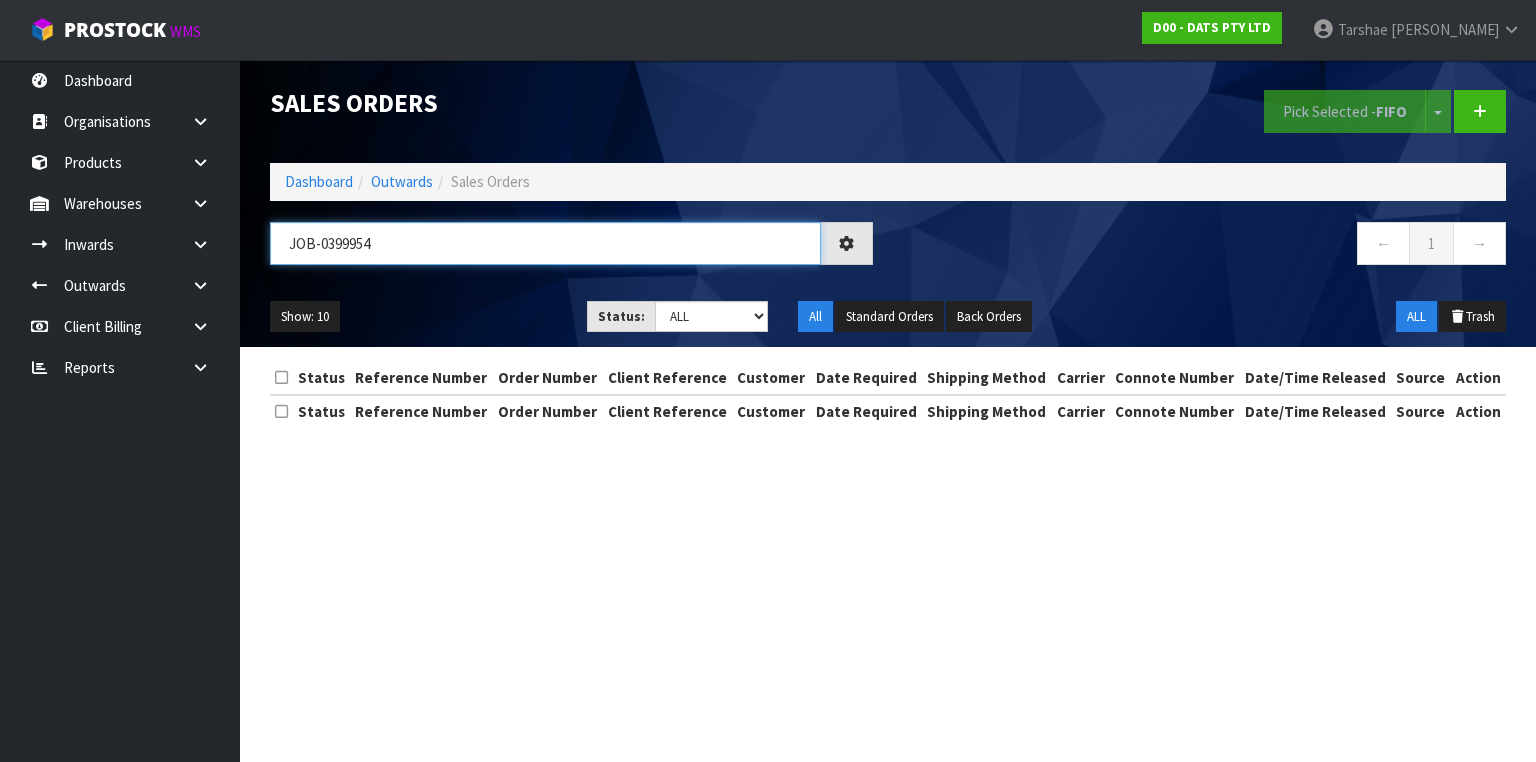 type on "JOB-0399954" 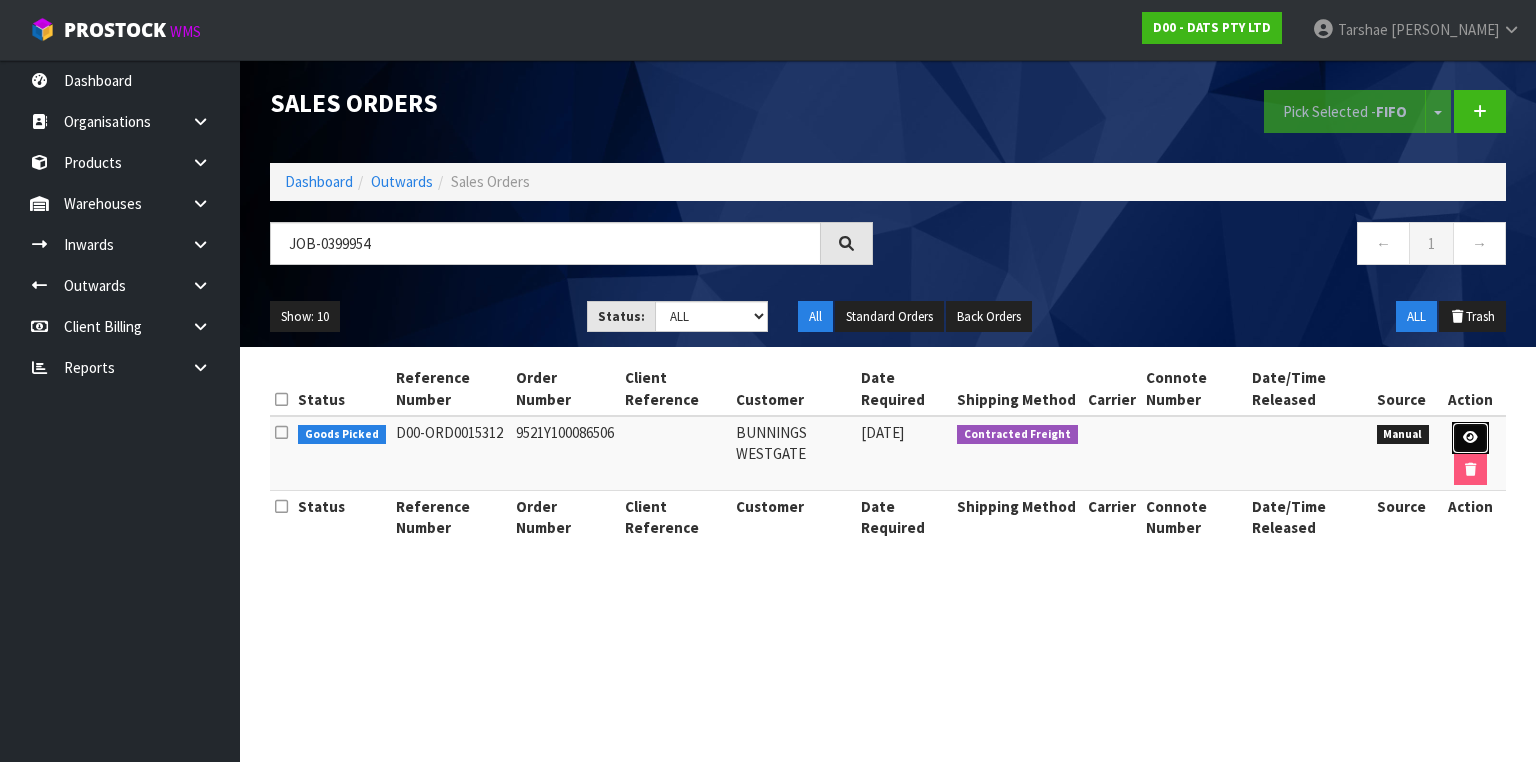 click at bounding box center (1470, 438) 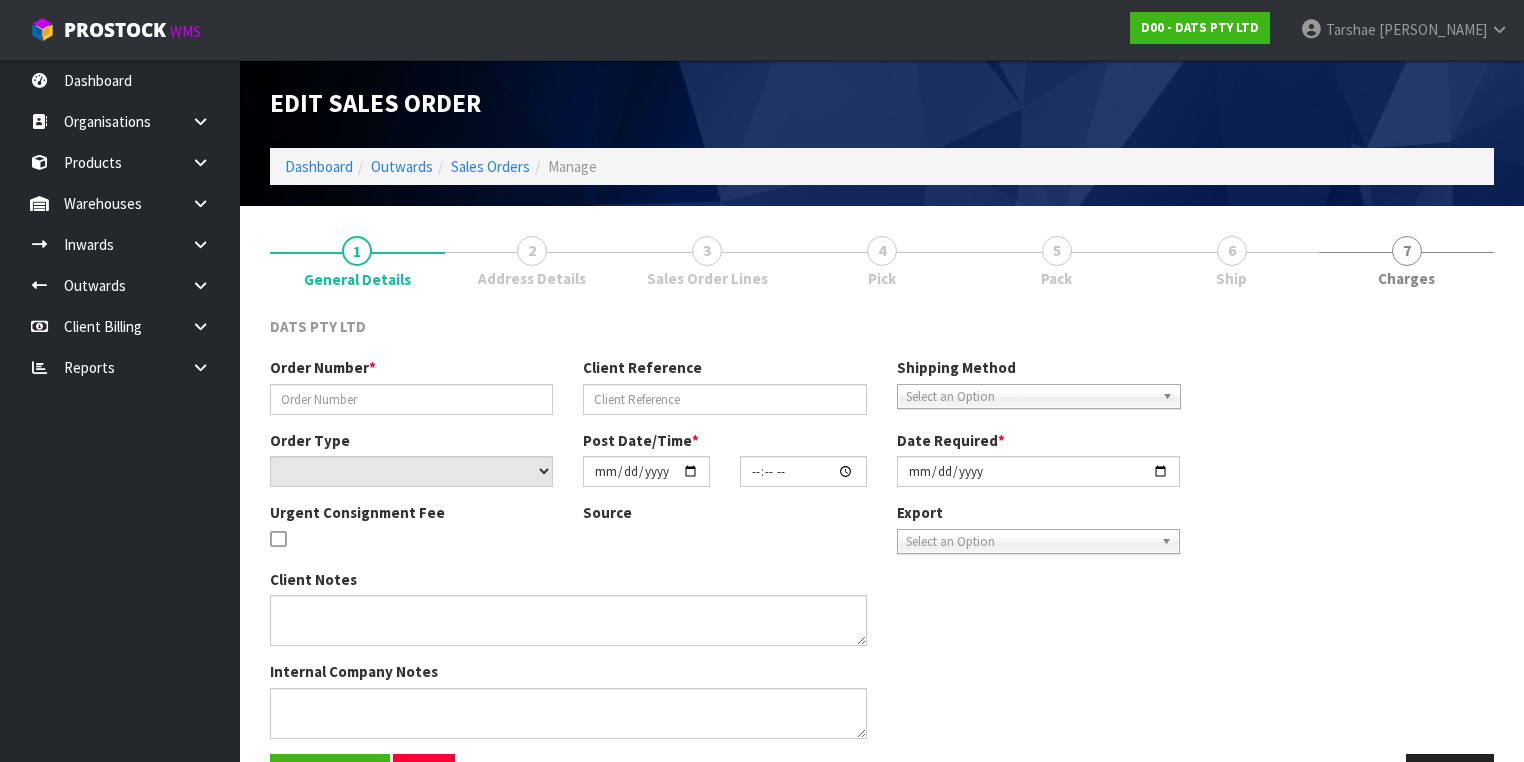 type on "9521Y100086506" 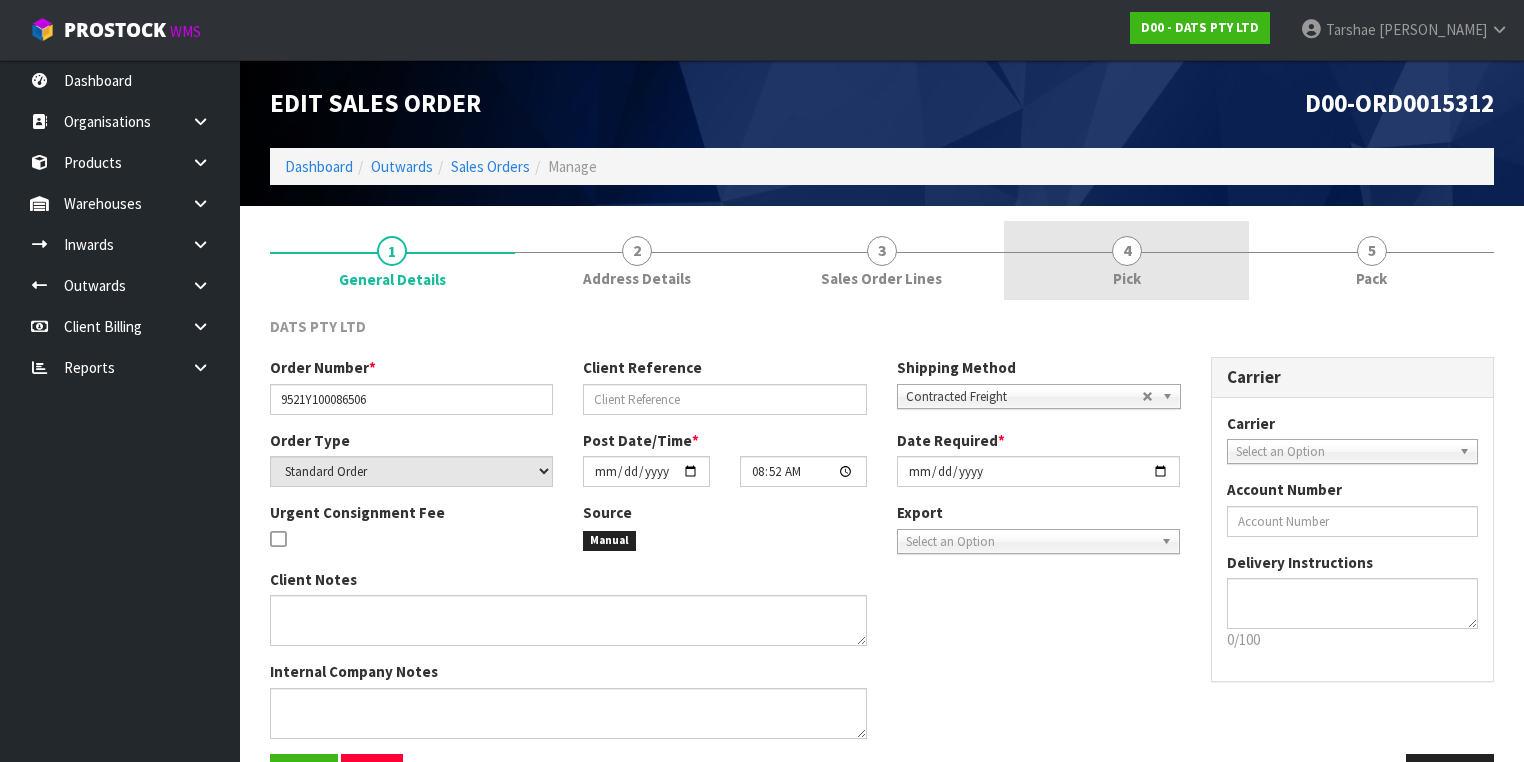 click on "4
Pick" at bounding box center (1126, 260) 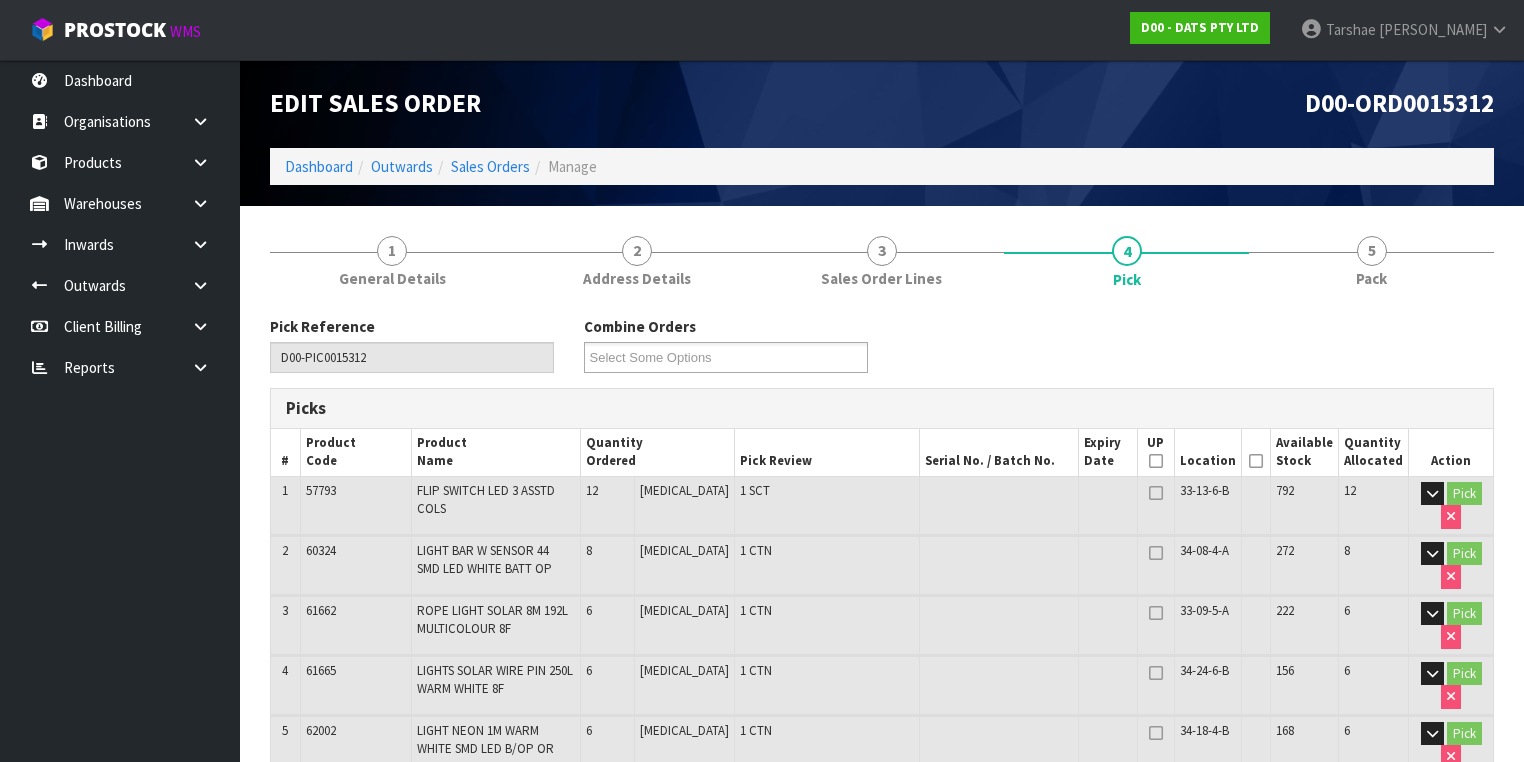 click at bounding box center (1256, 461) 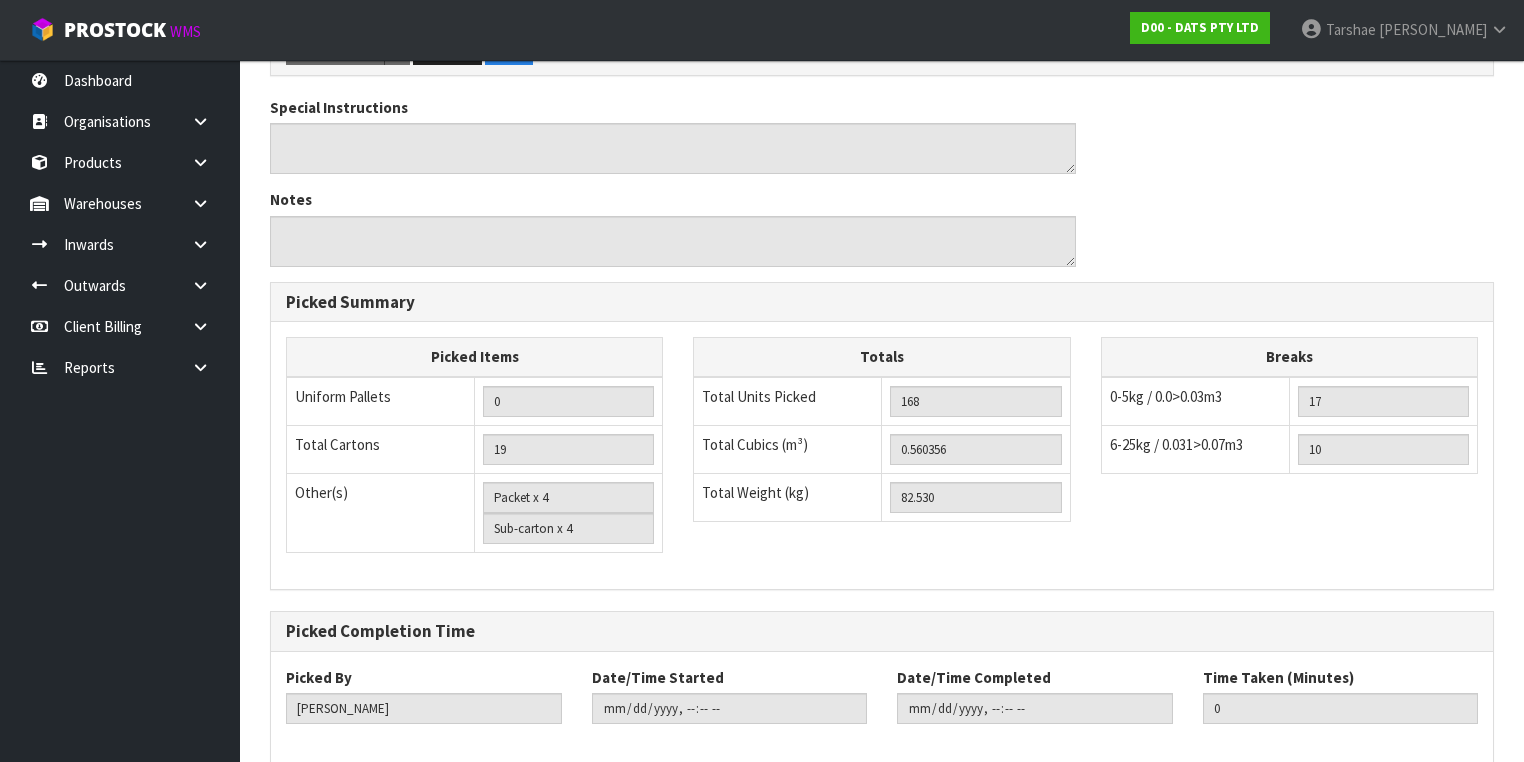 scroll, scrollTop: 1908, scrollLeft: 0, axis: vertical 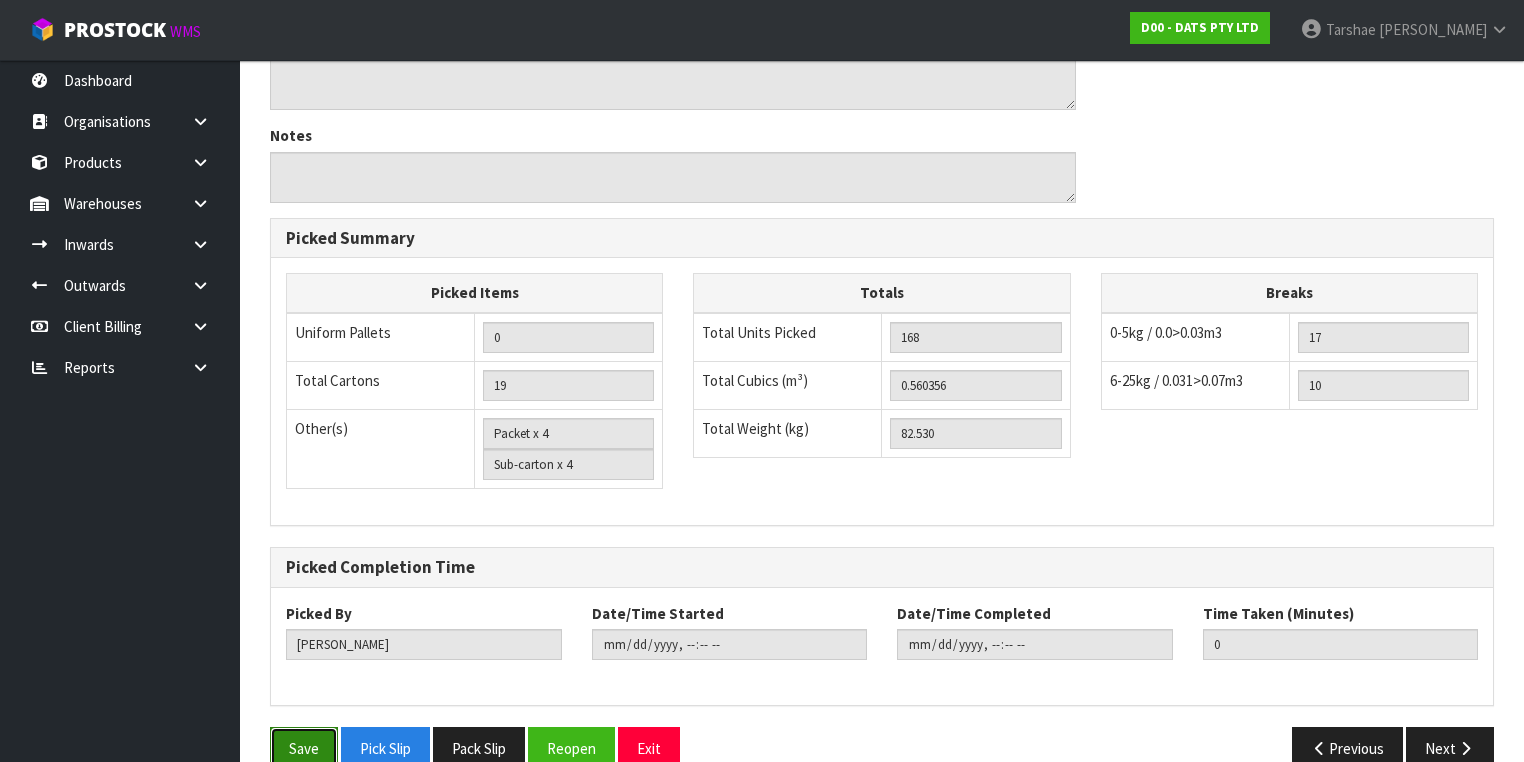 click on "Save" at bounding box center [304, 748] 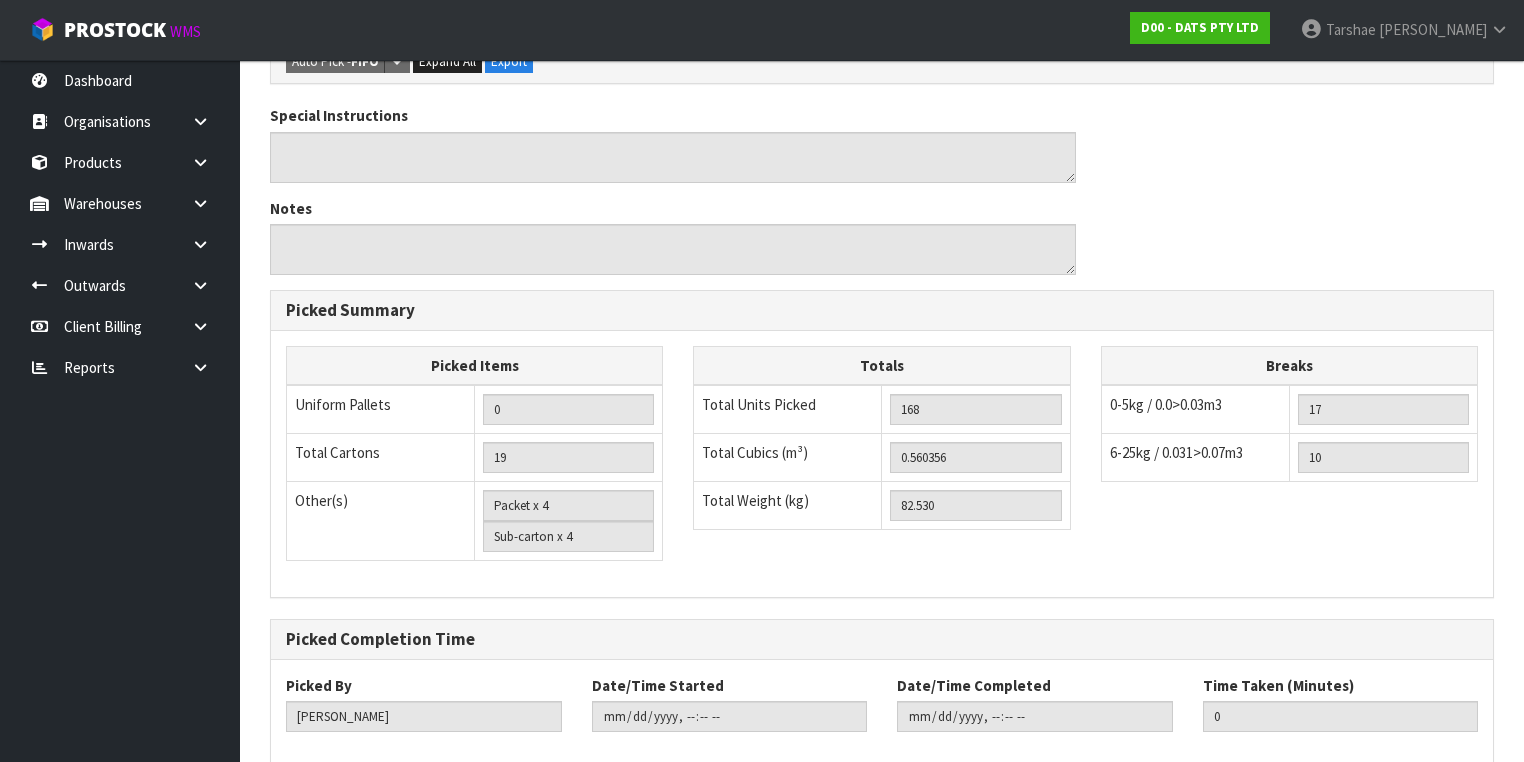 scroll, scrollTop: 0, scrollLeft: 0, axis: both 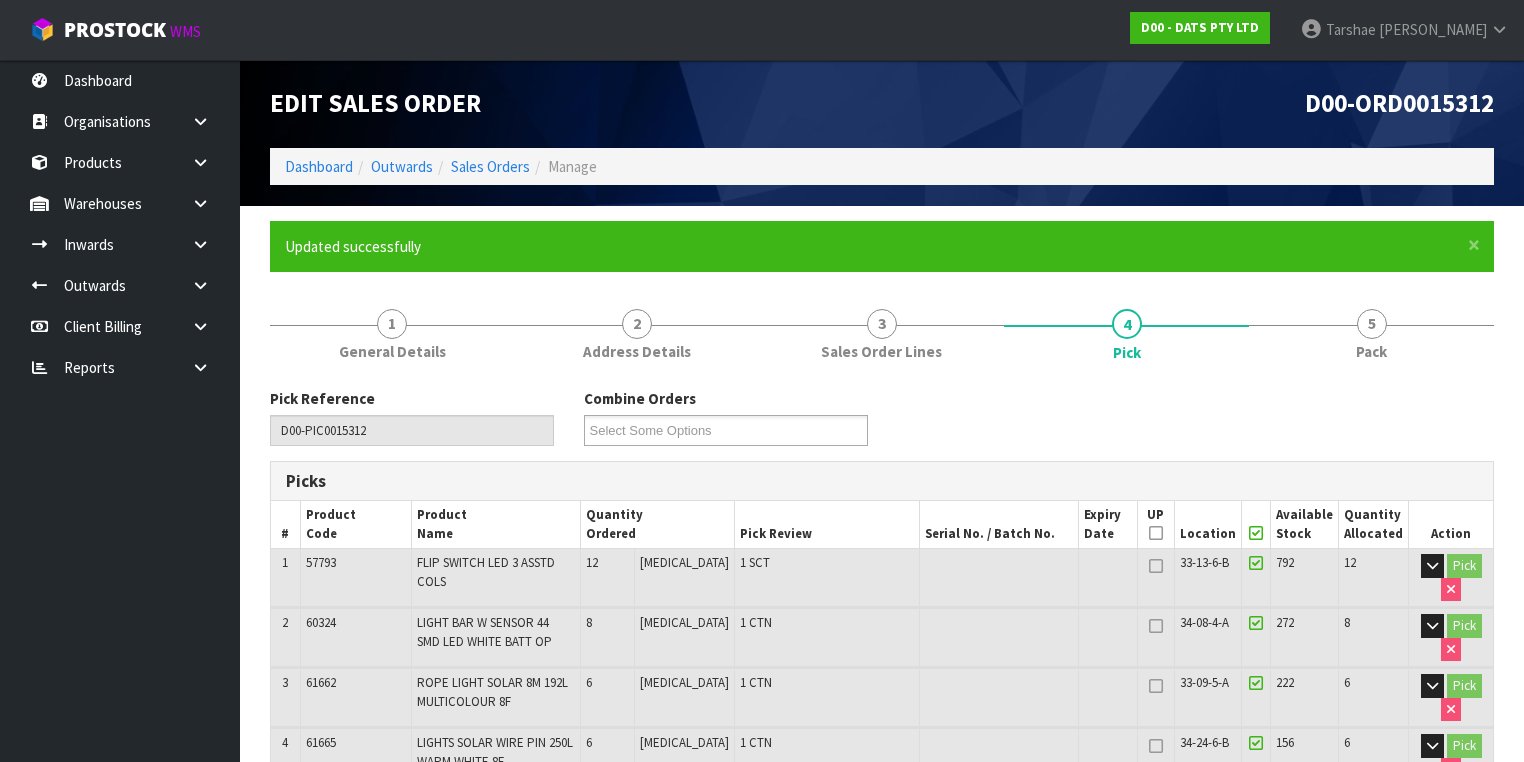 drag, startPoint x: 1326, startPoint y: 252, endPoint x: 1370, endPoint y: 340, distance: 98.38699 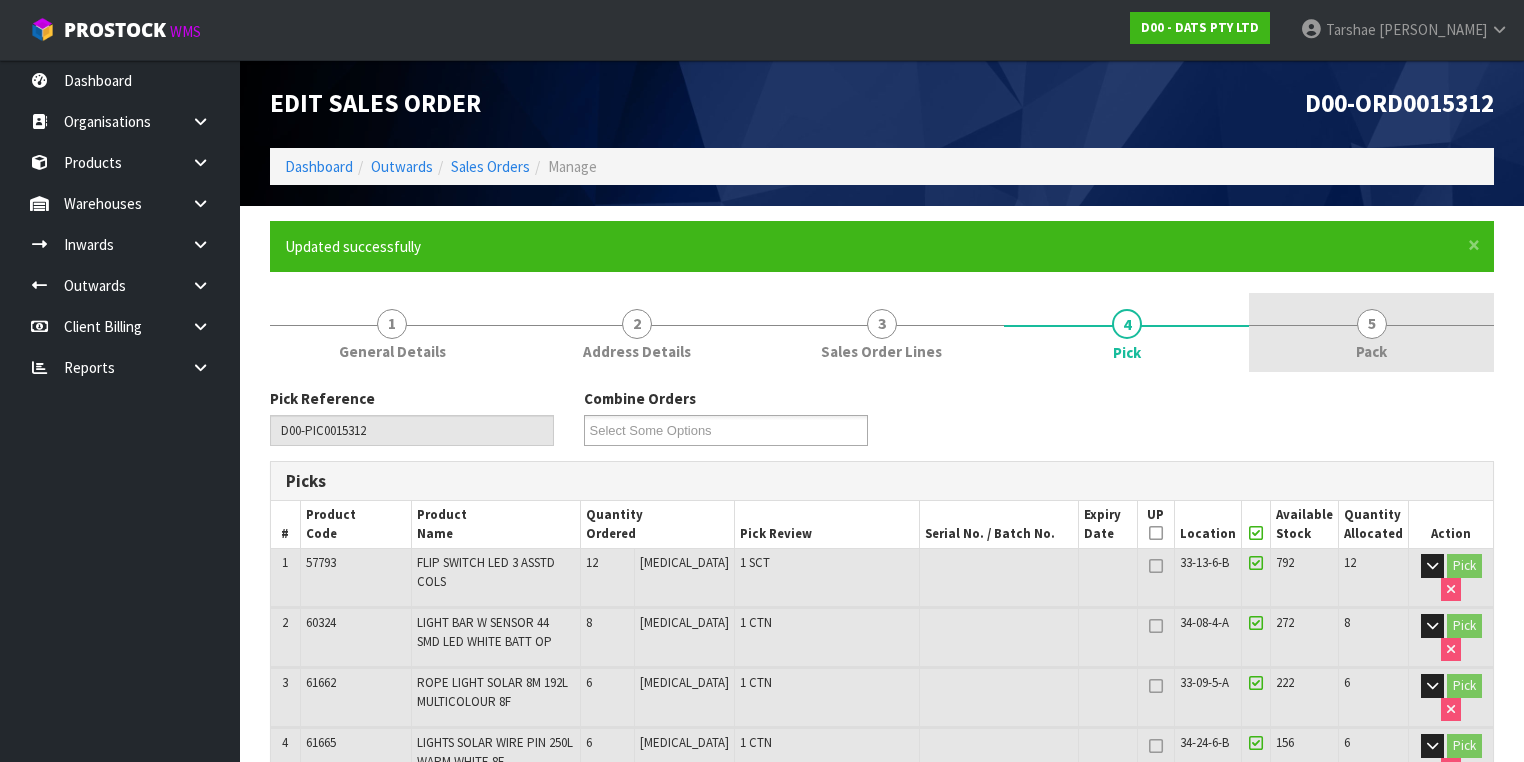 click on "Updated successfully" at bounding box center (872, 246) 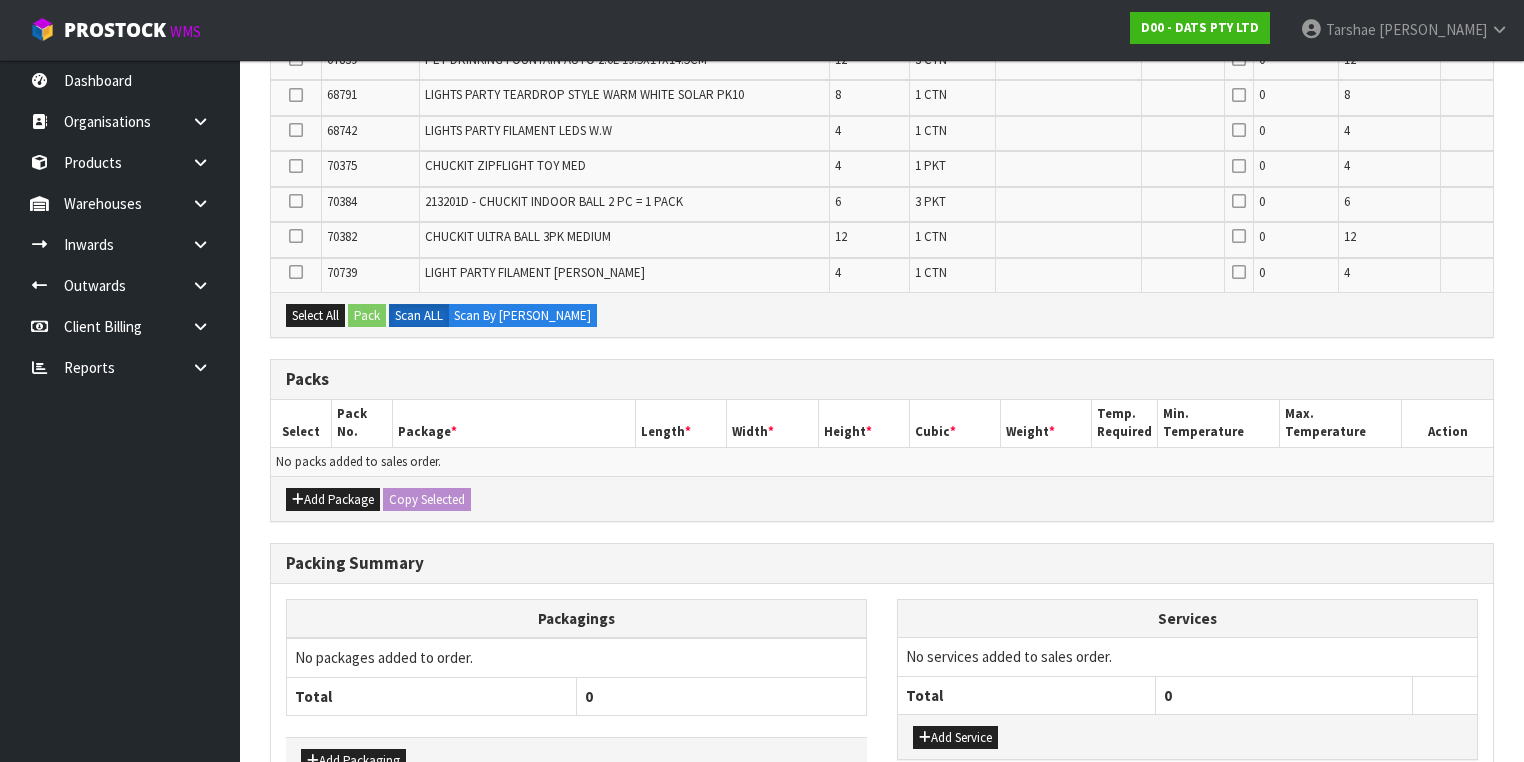 scroll, scrollTop: 1096, scrollLeft: 0, axis: vertical 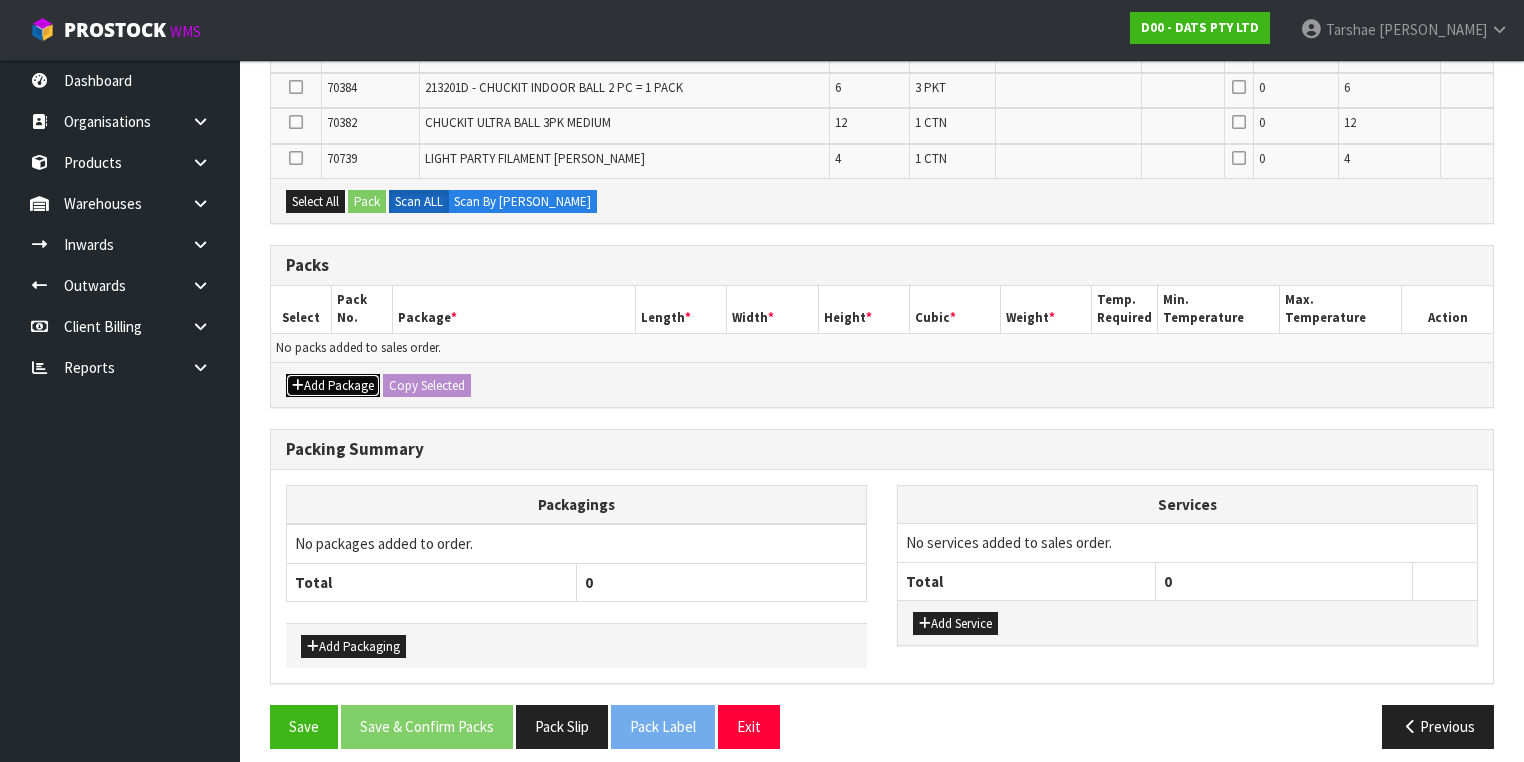click on "Add Package" at bounding box center (333, 386) 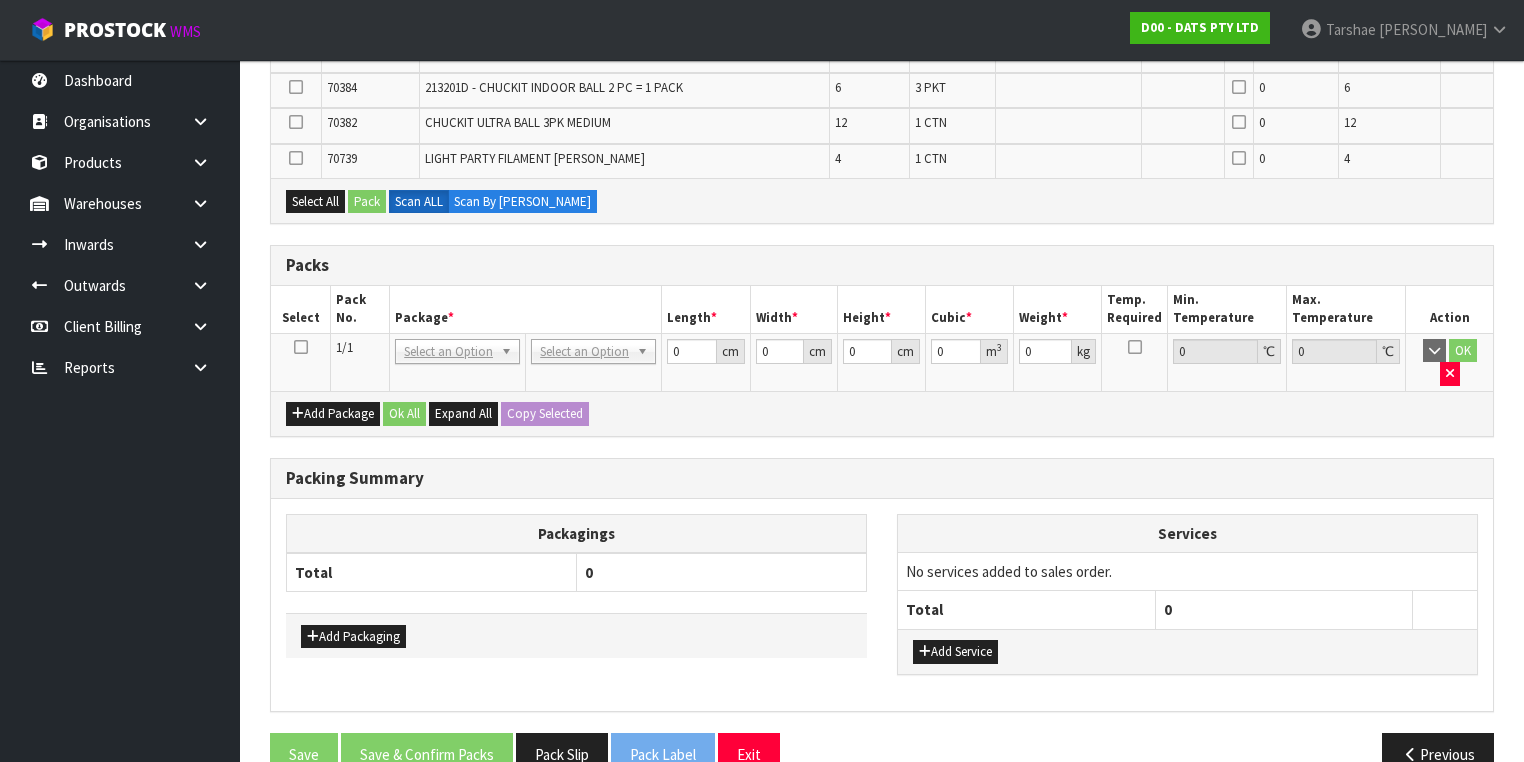 click at bounding box center [301, 347] 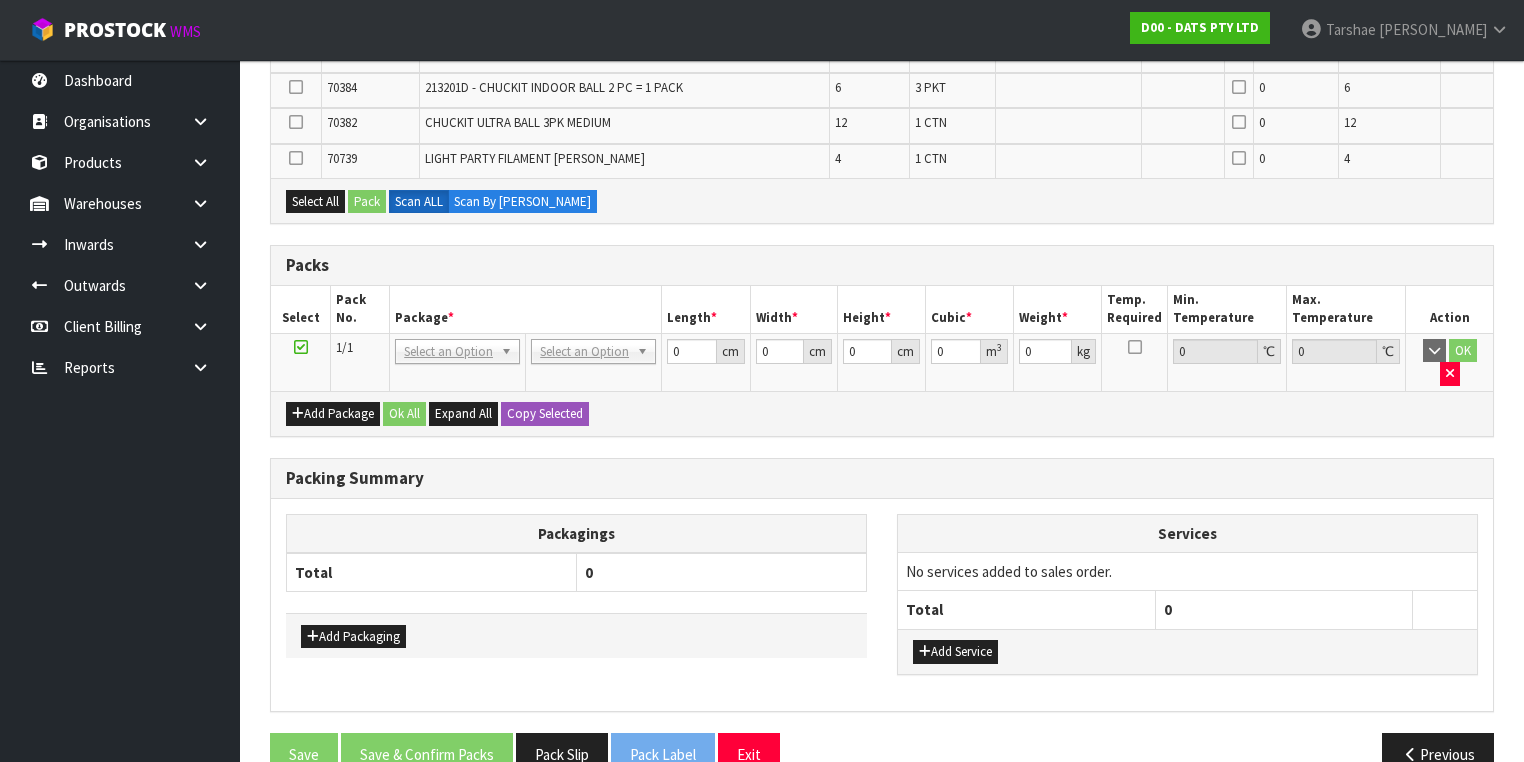 click on "Select" at bounding box center (301, 309) 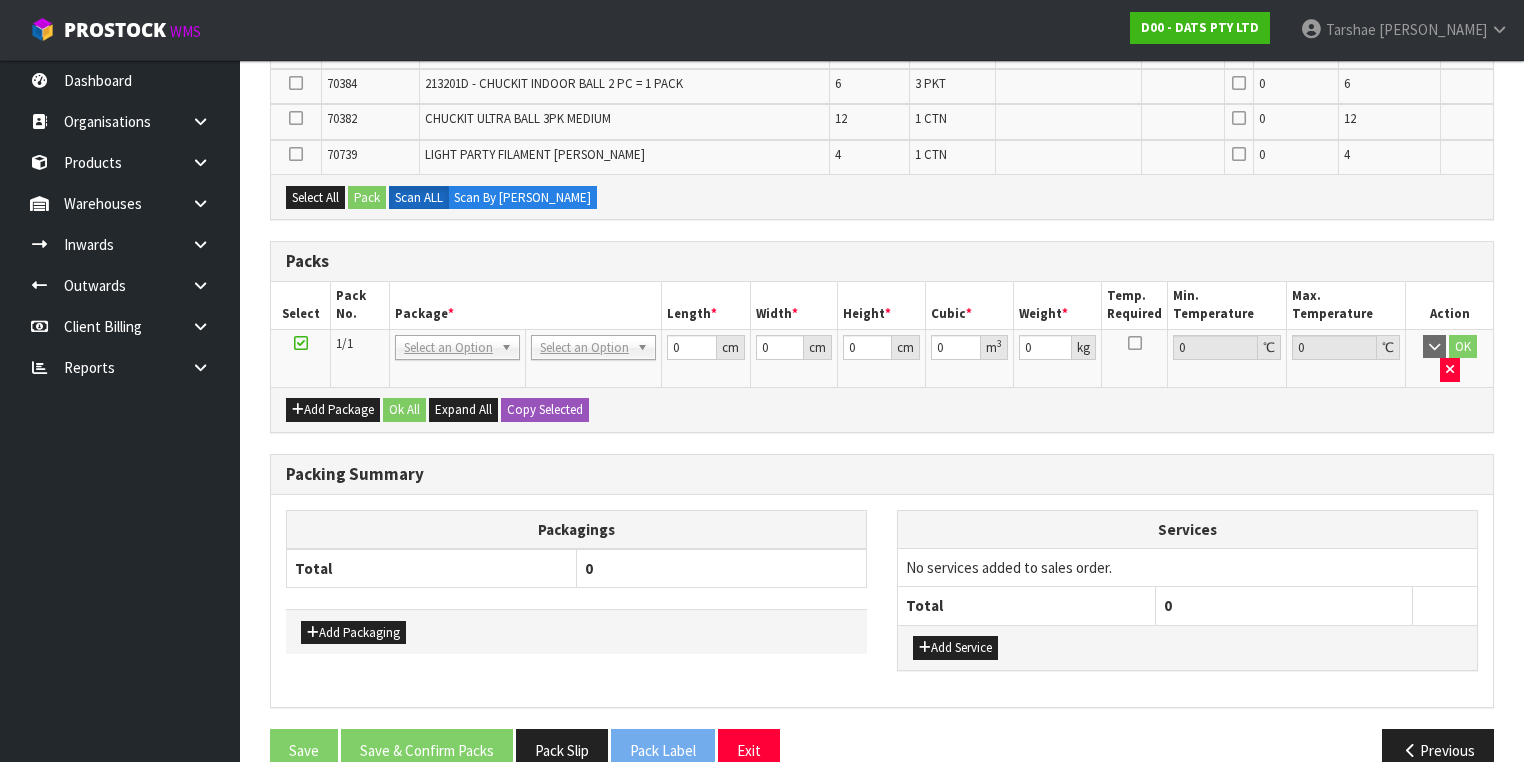 scroll, scrollTop: 1101, scrollLeft: 0, axis: vertical 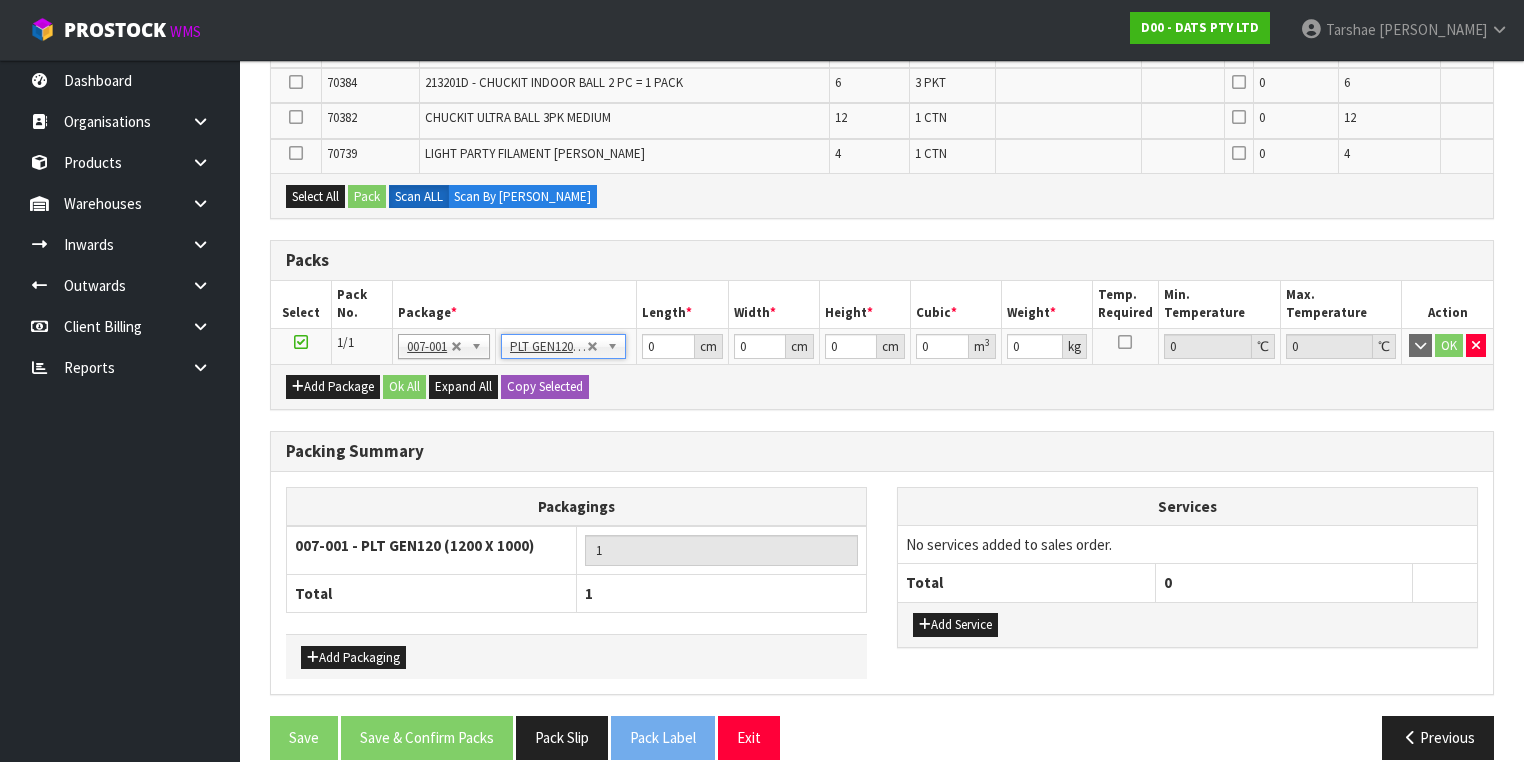 click on "Packagings
007-001 - PLT GEN120 (1200 X 1000)
1
Total
1
Add Packaging
Services
No services added to sales order.
Total
0" at bounding box center (882, 583) 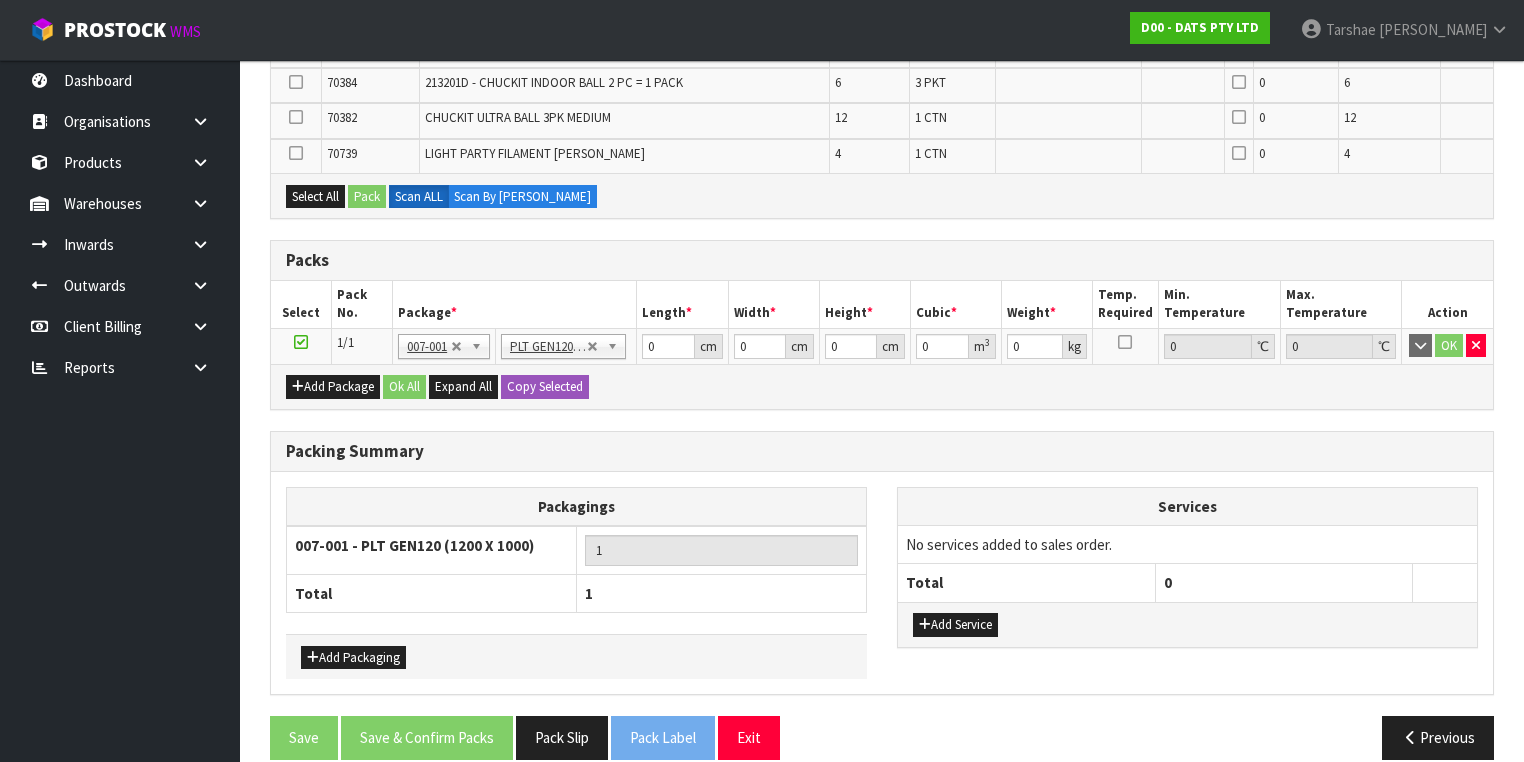 type on "120" 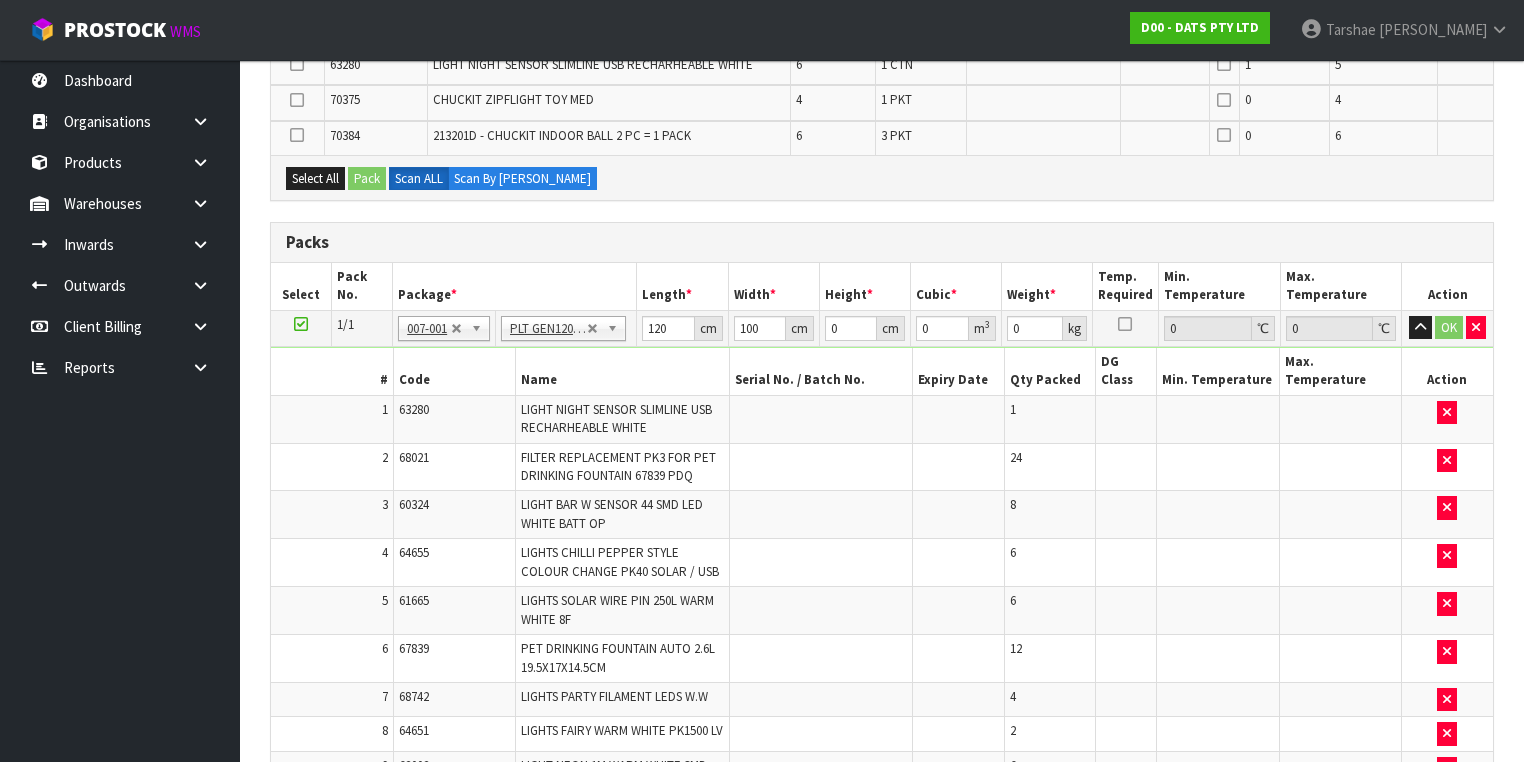 scroll, scrollTop: 381, scrollLeft: 0, axis: vertical 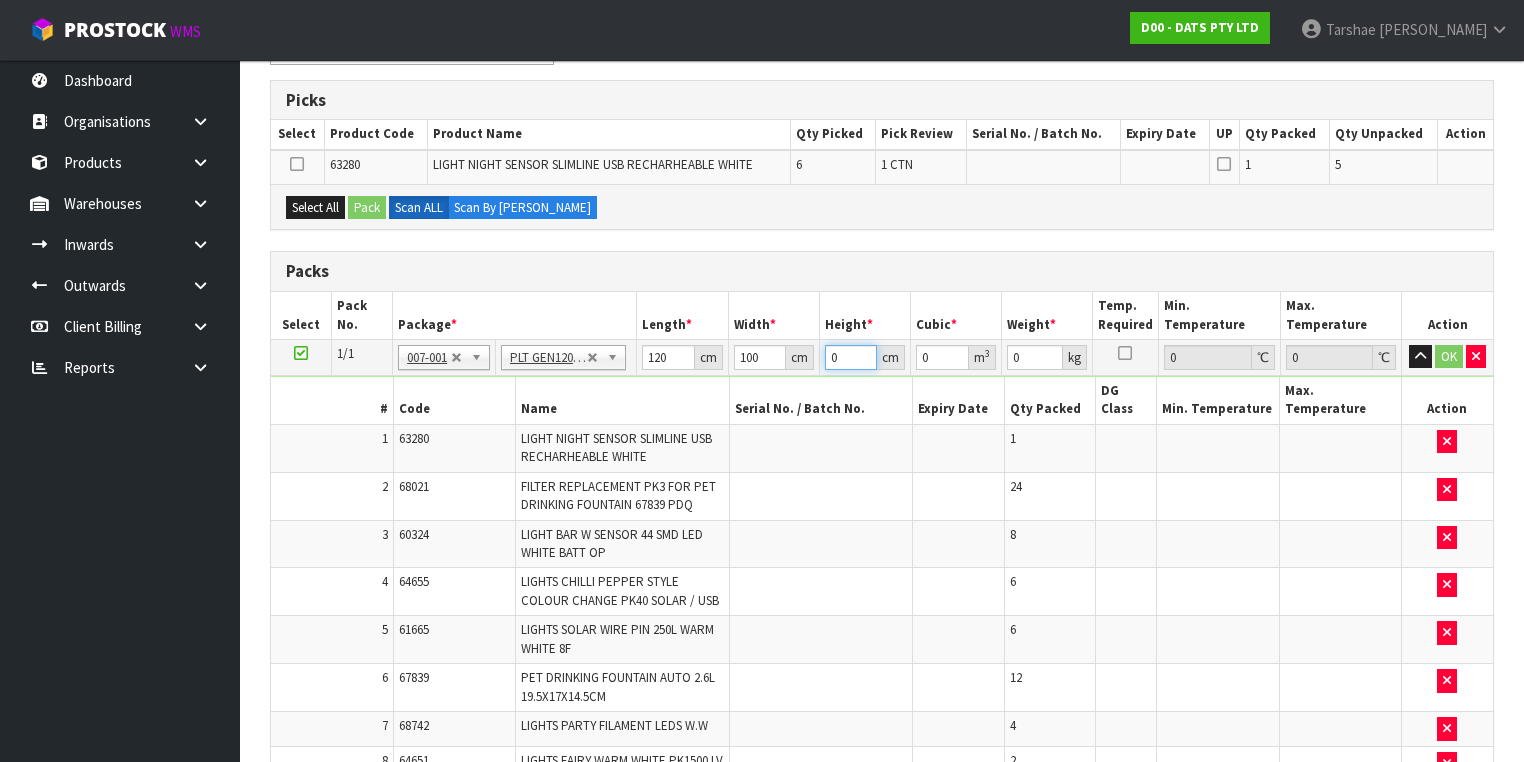 drag, startPoint x: 856, startPoint y: 354, endPoint x: 729, endPoint y: 330, distance: 129.24782 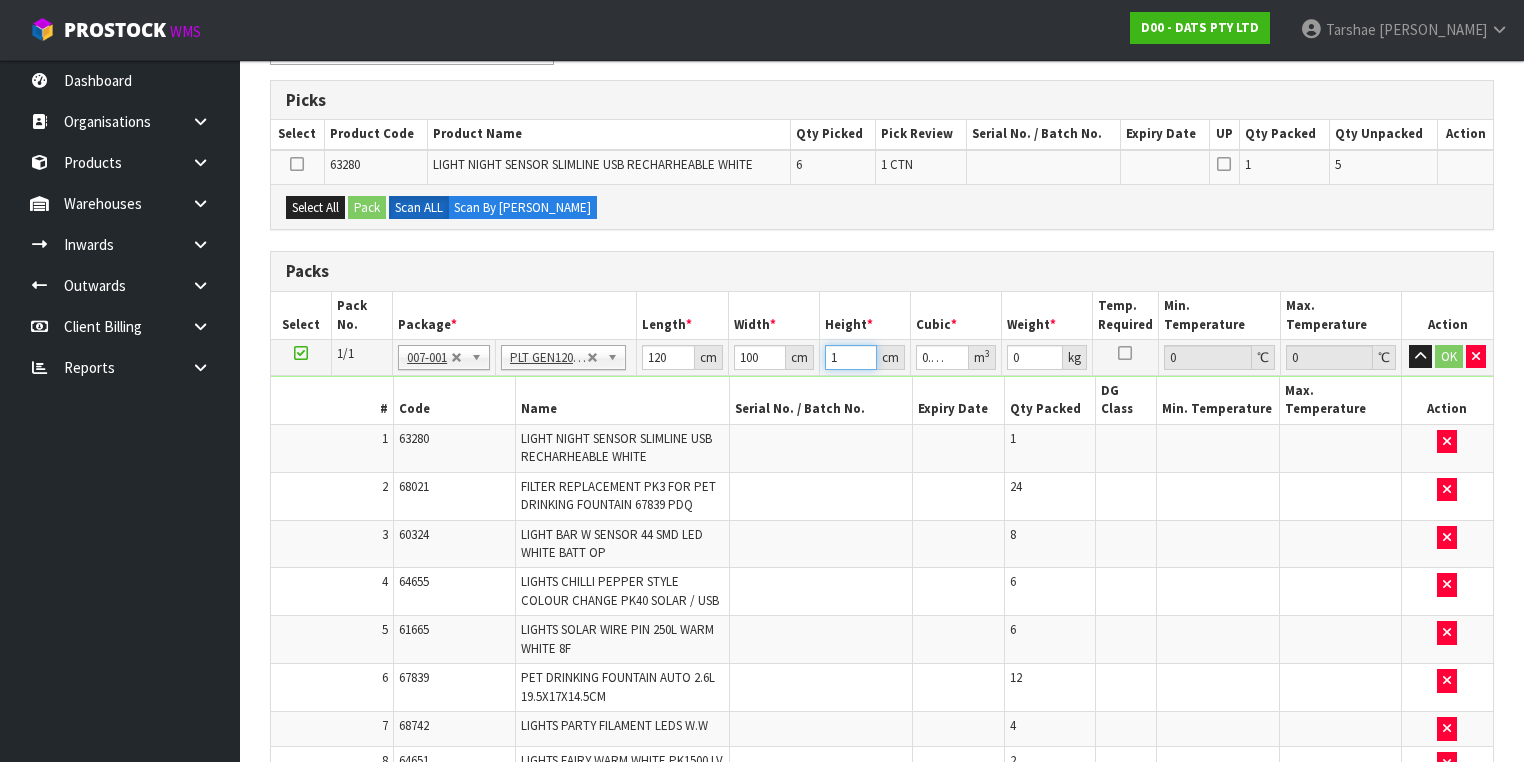type on "1" 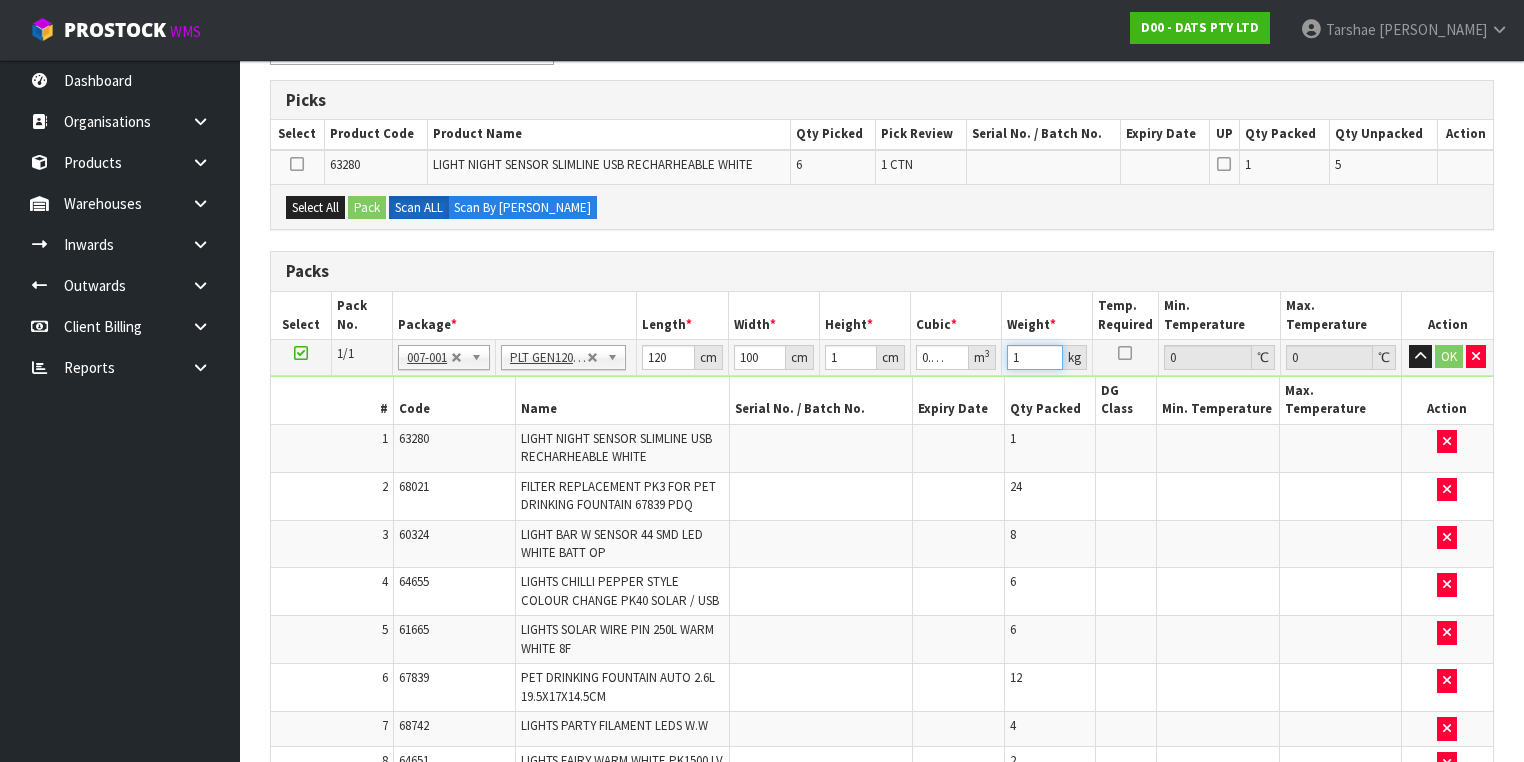 type on "1" 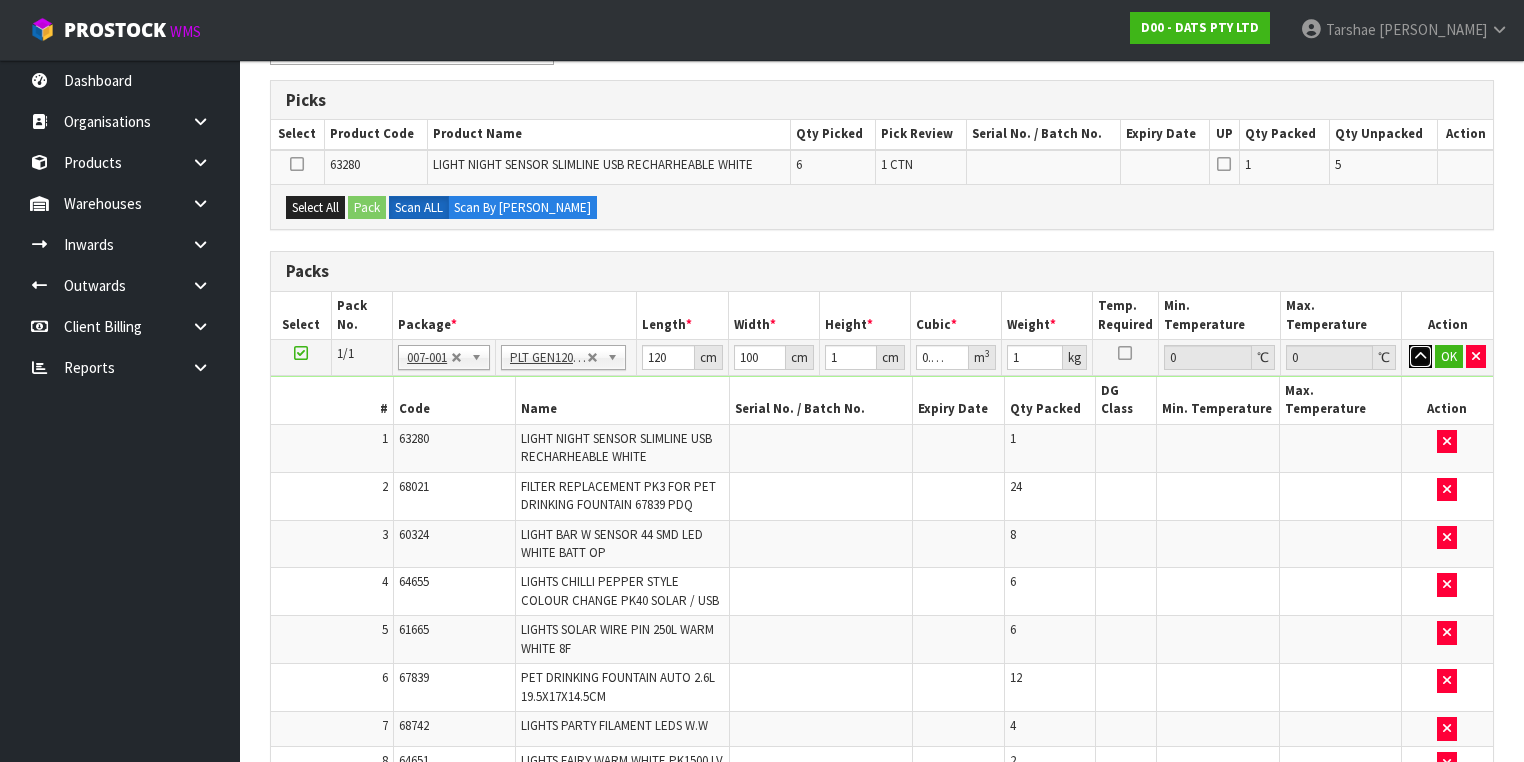 type 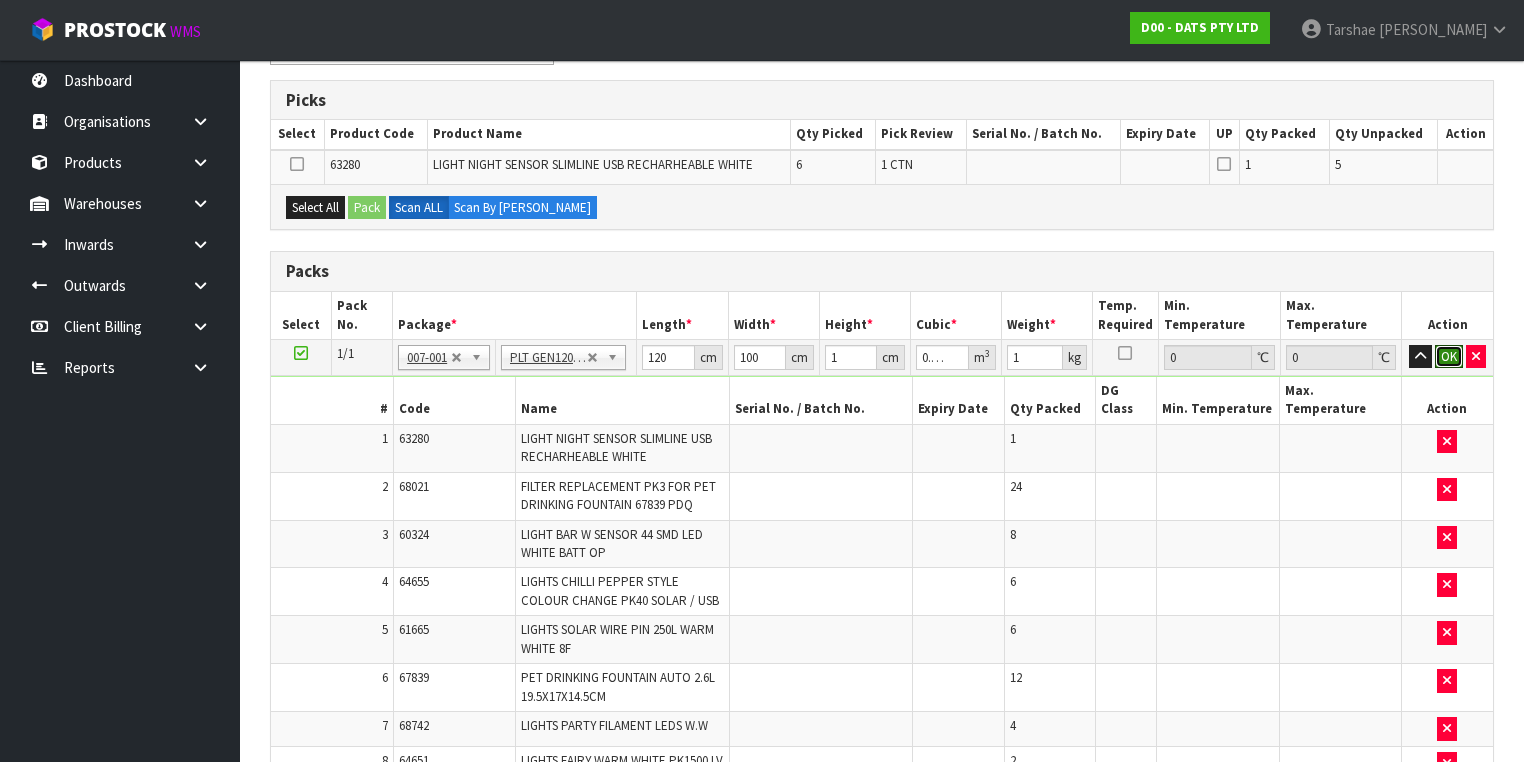 type 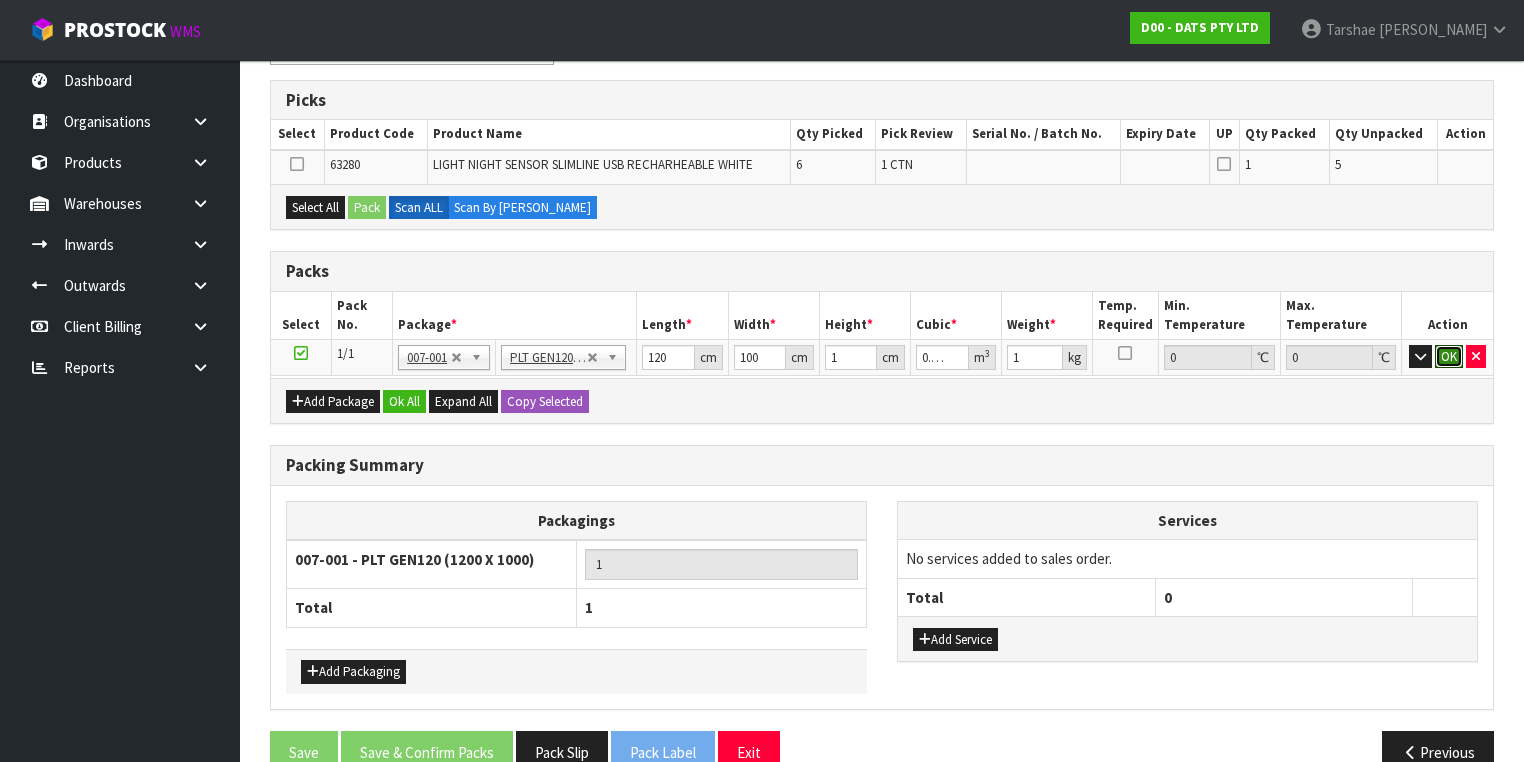 click on "OK" at bounding box center (1449, 357) 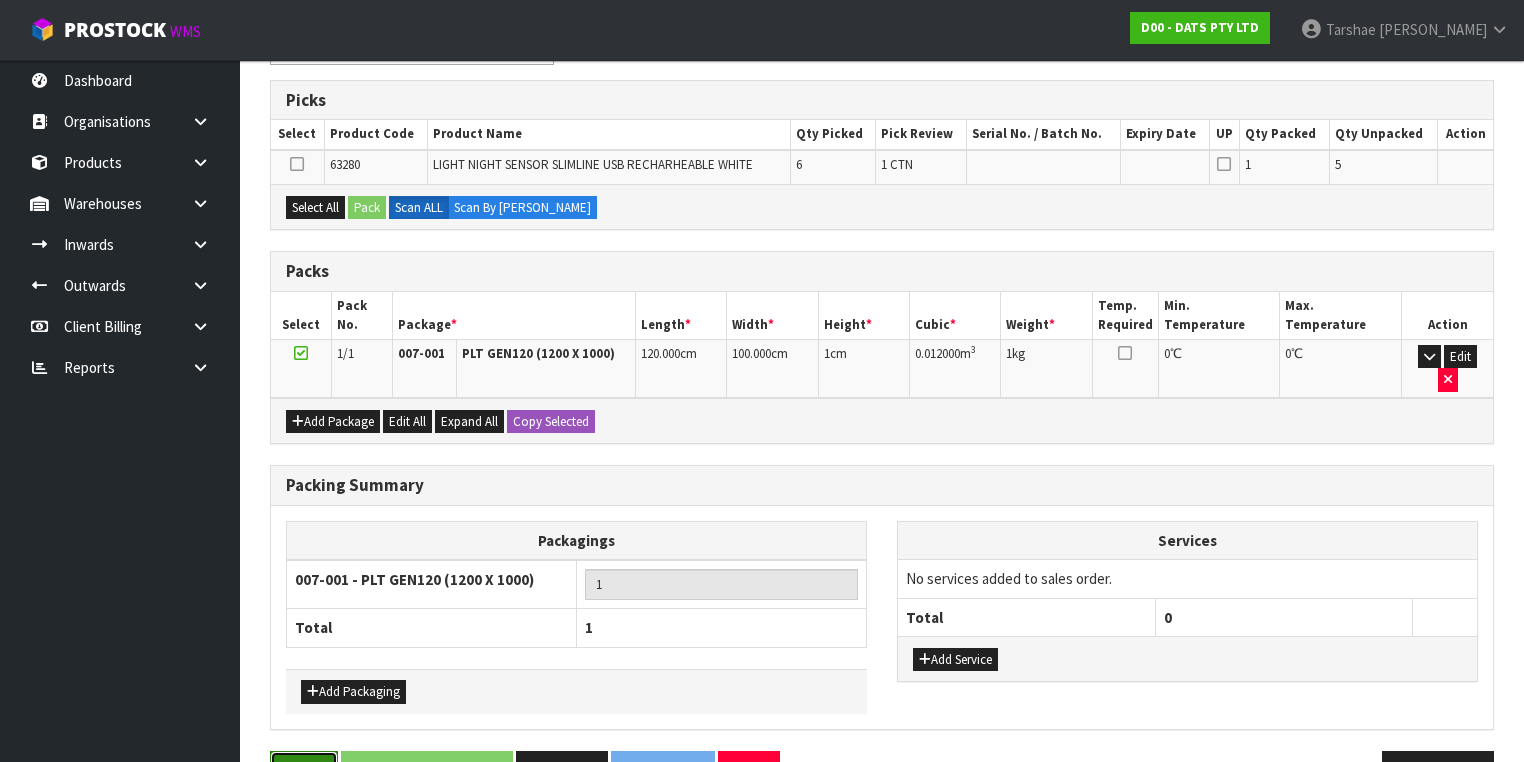 click on "Save" at bounding box center (304, 772) 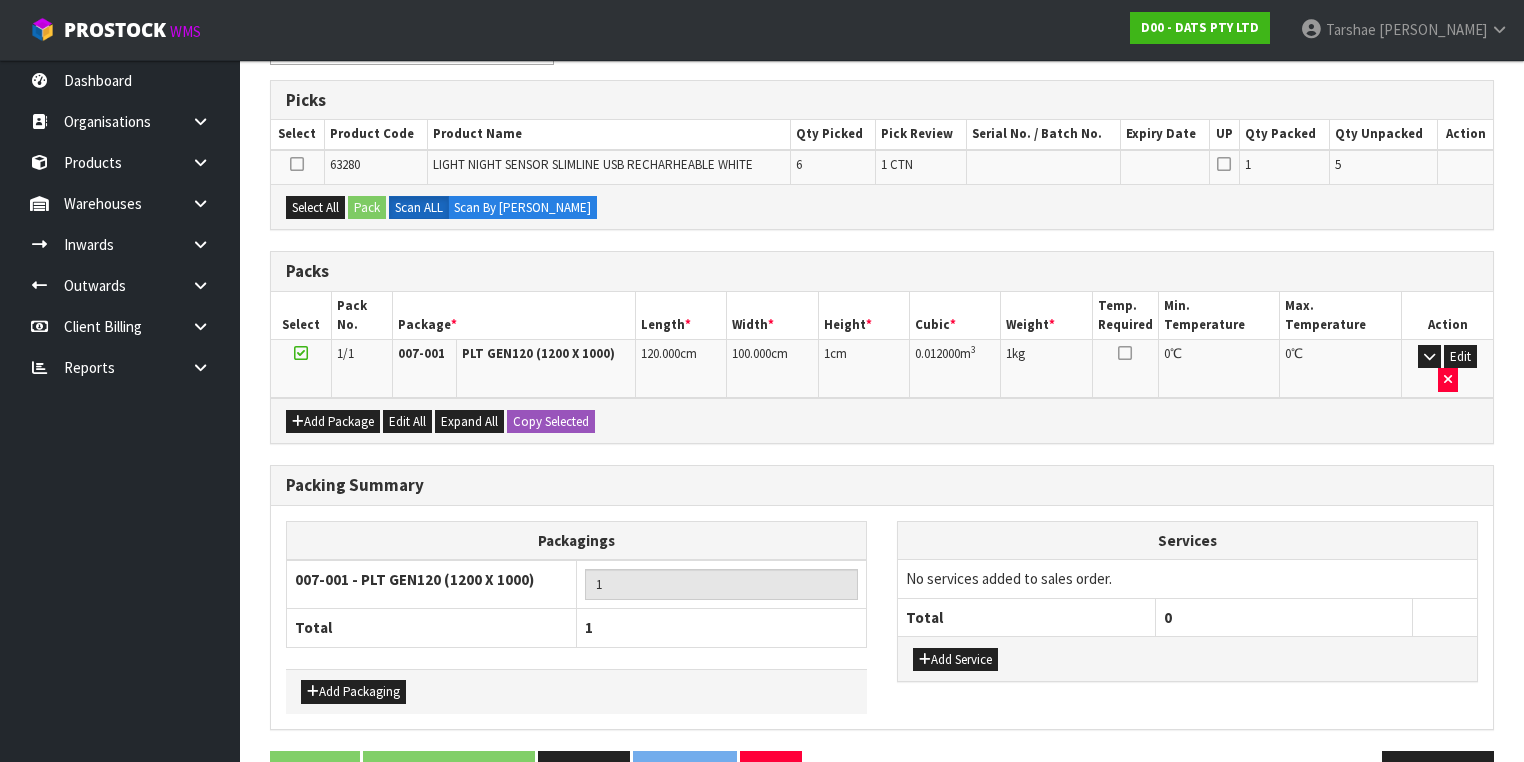 scroll, scrollTop: 0, scrollLeft: 0, axis: both 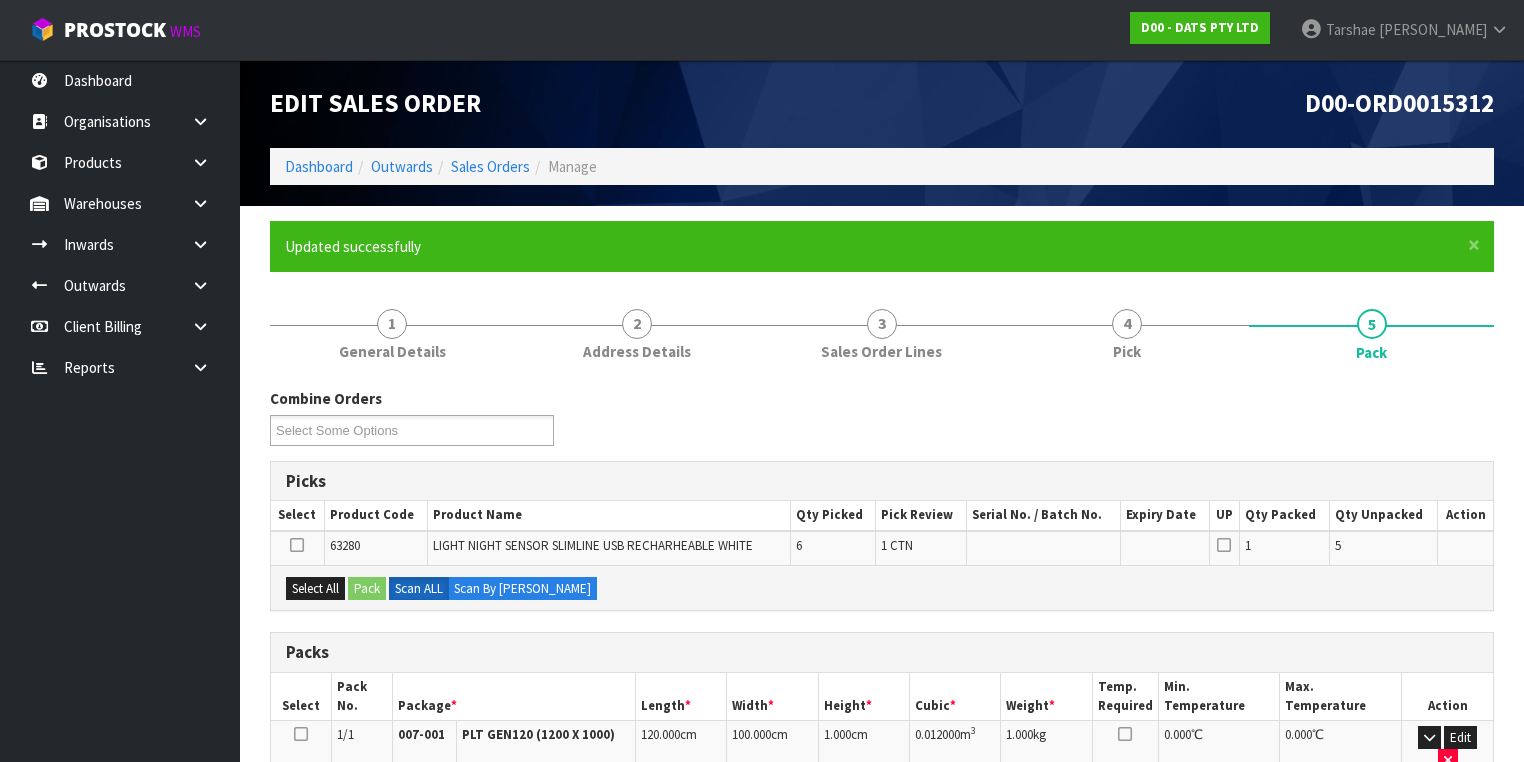 click at bounding box center [297, 545] 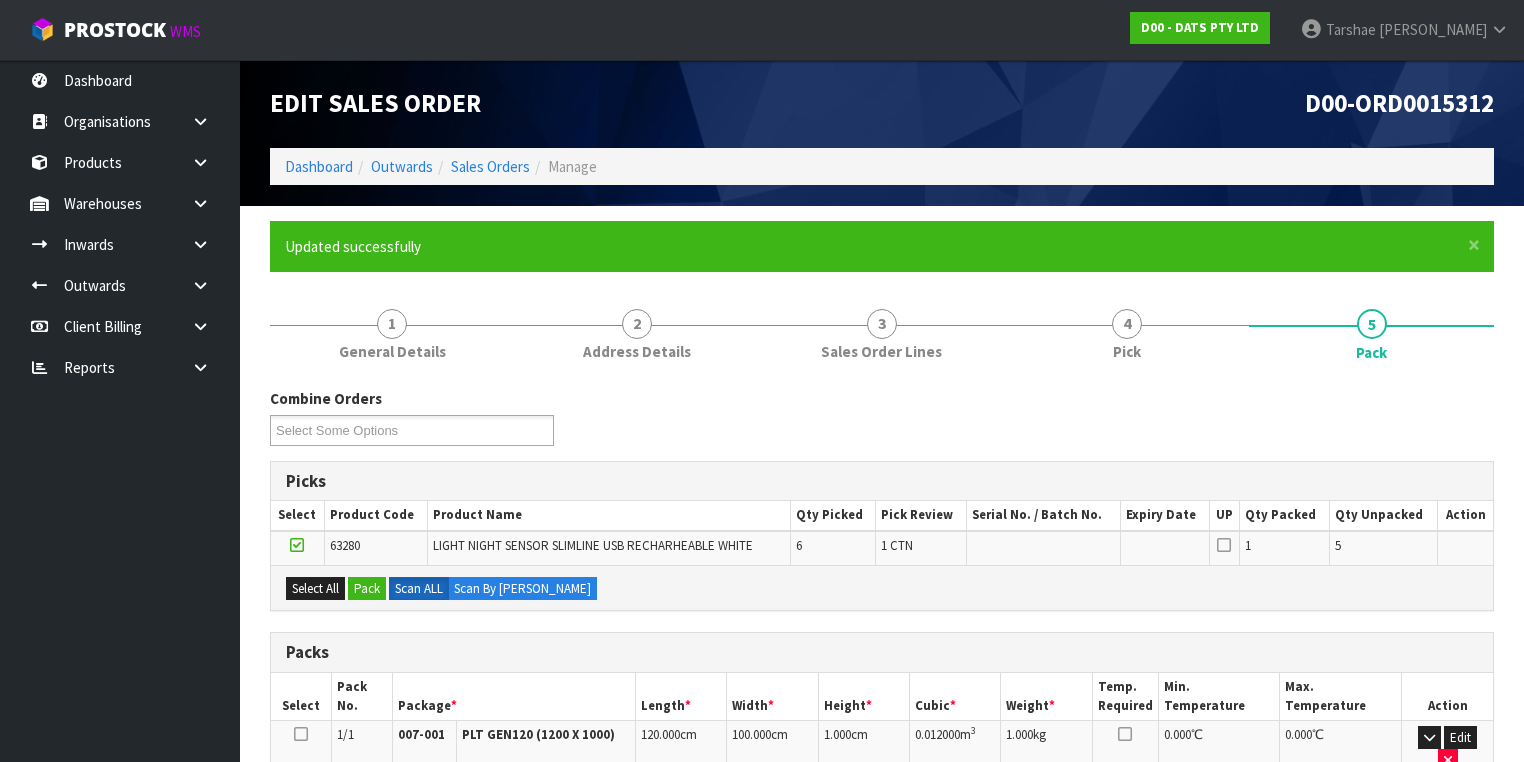 click at bounding box center (301, 734) 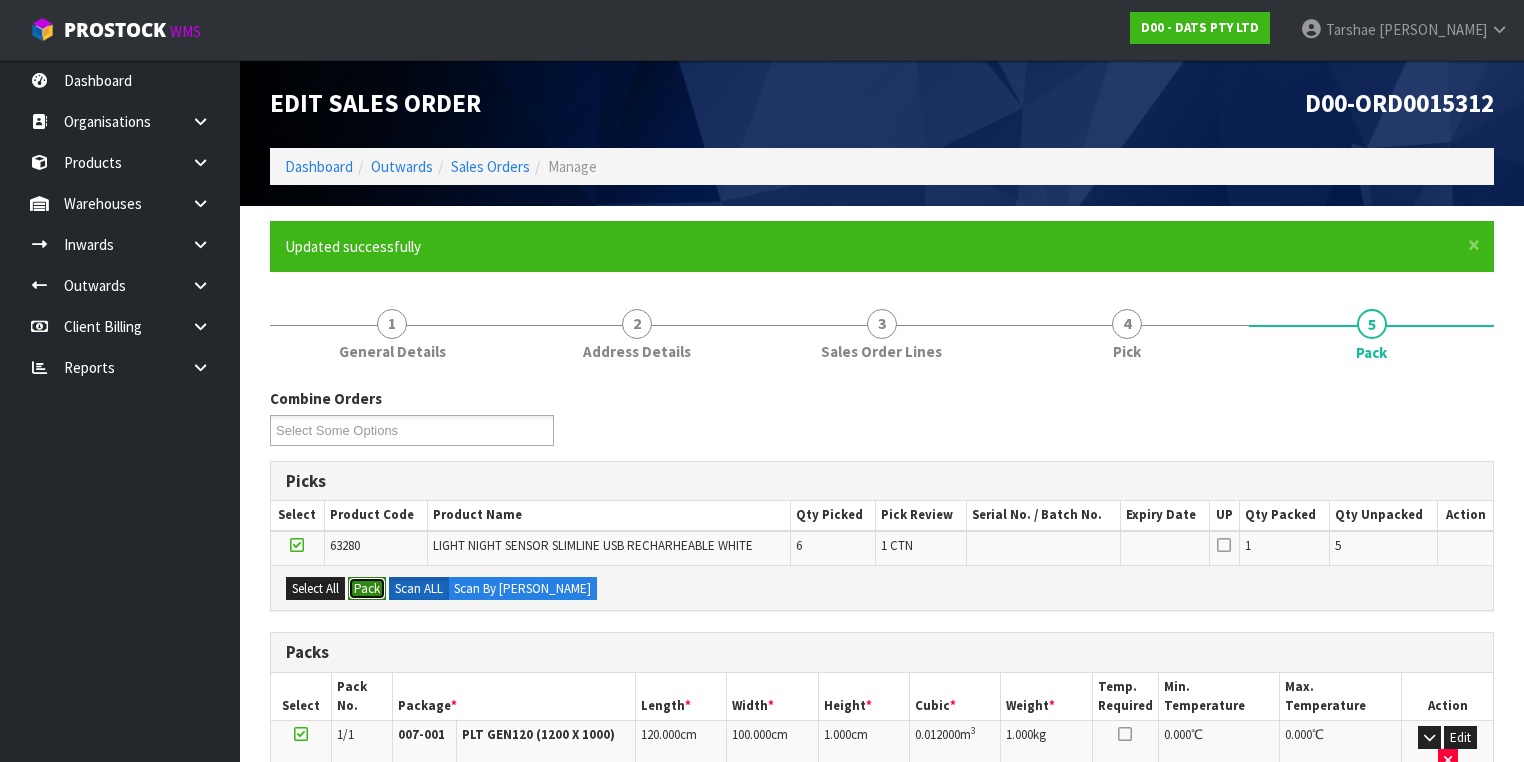 click on "Pack" at bounding box center [367, 589] 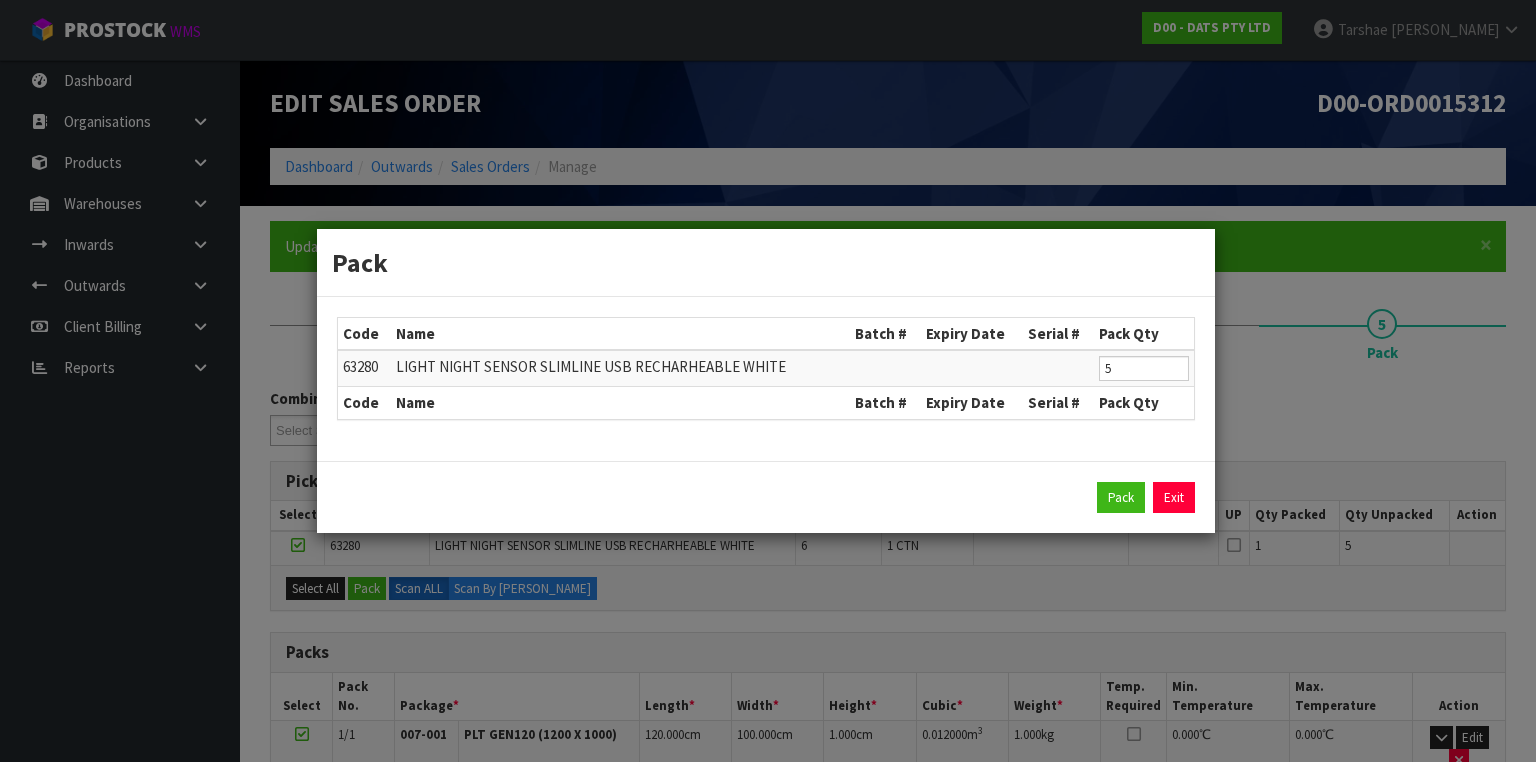 click on "Pack
Exit" at bounding box center (766, 497) 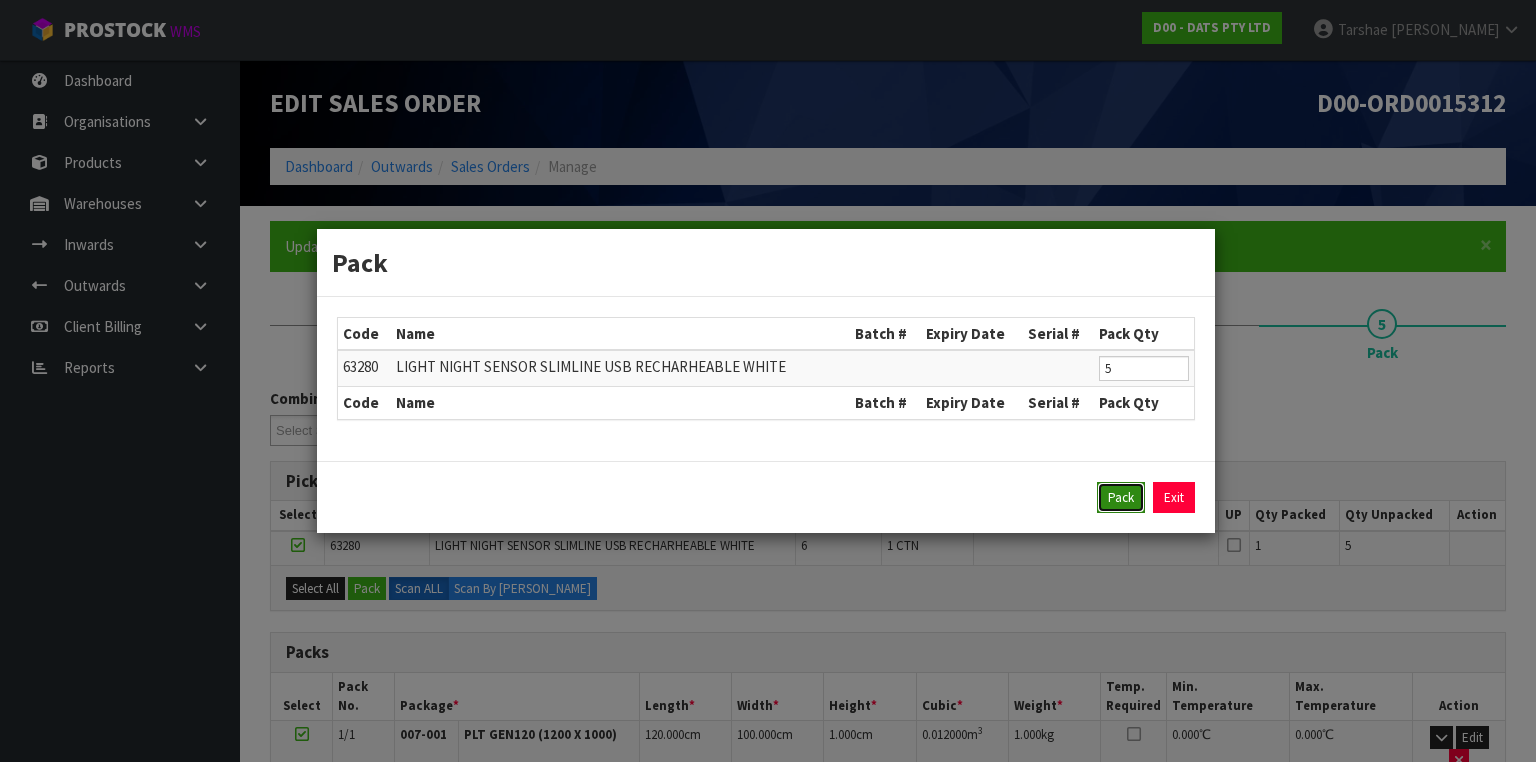 click on "Pack" at bounding box center [1121, 498] 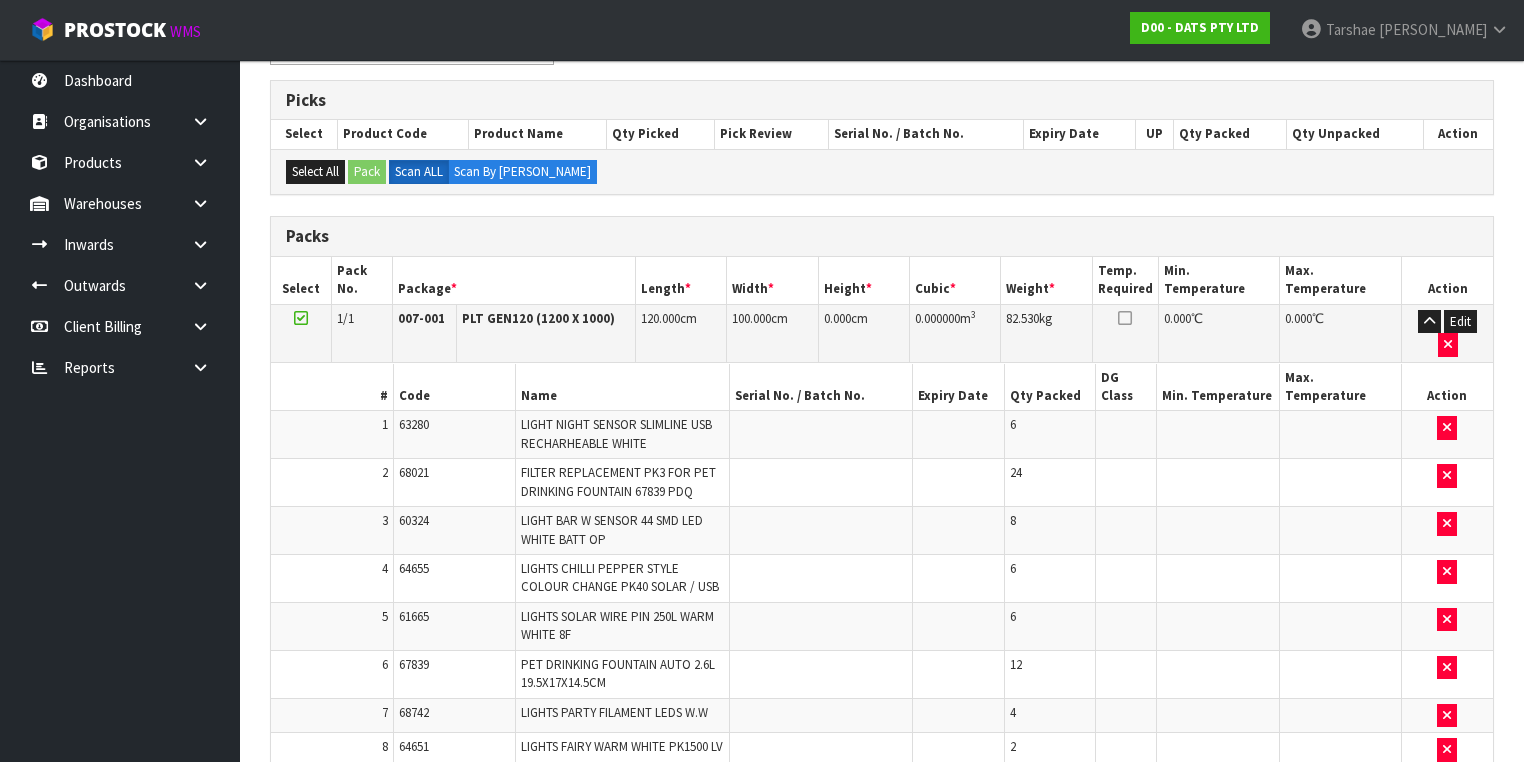 scroll, scrollTop: 400, scrollLeft: 0, axis: vertical 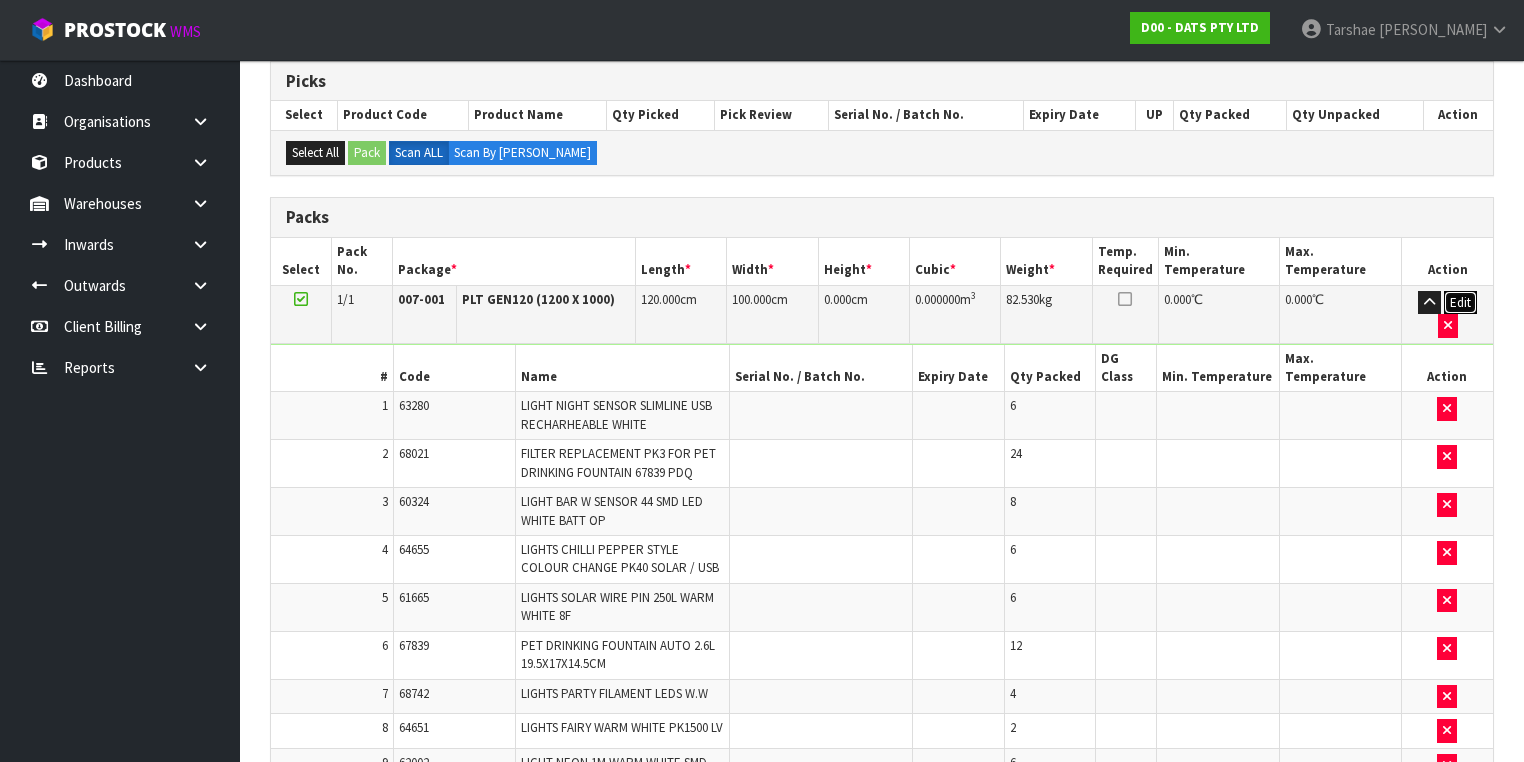 click on "Edit" at bounding box center (1460, 303) 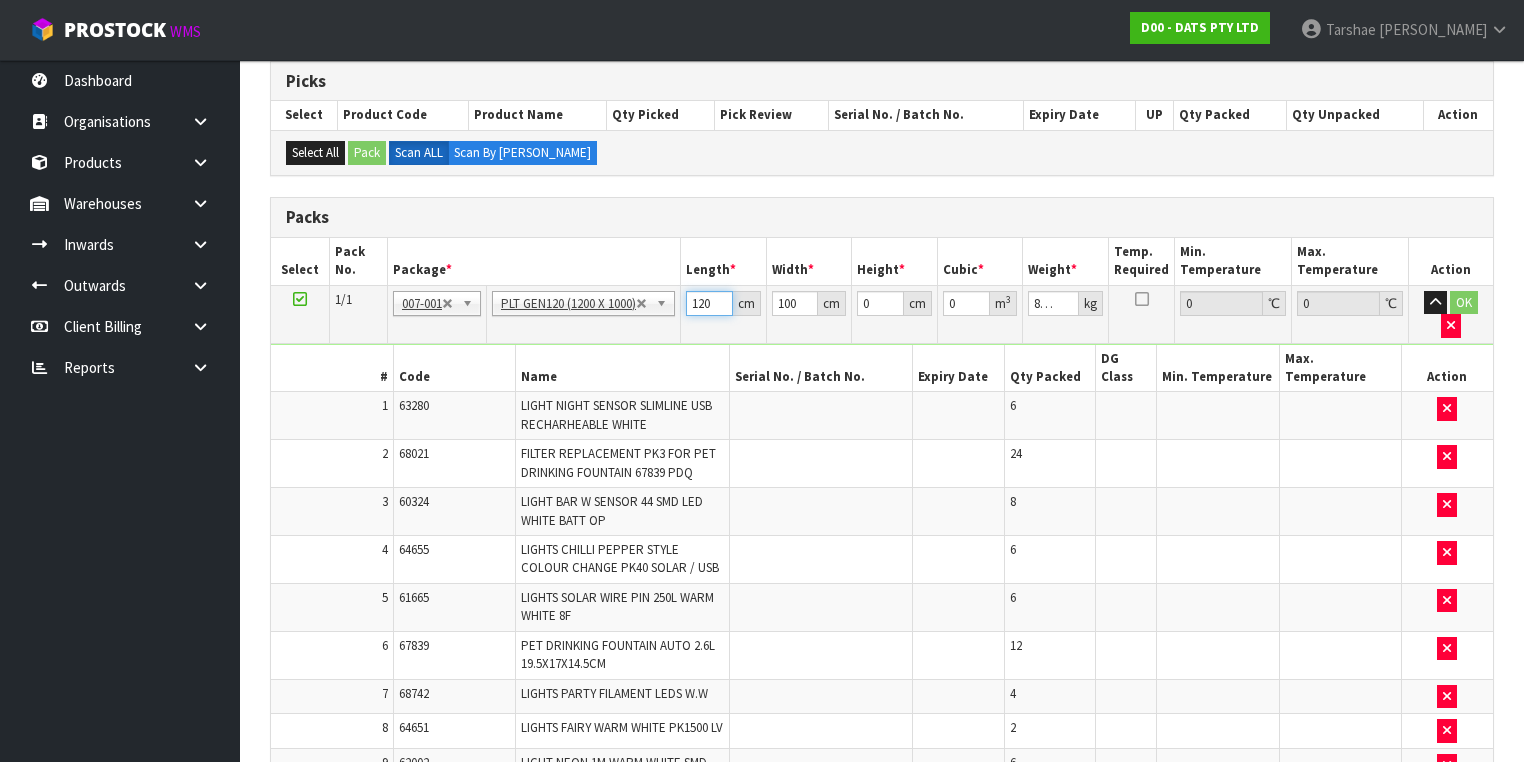 drag, startPoint x: 706, startPoint y: 308, endPoint x: 623, endPoint y: 295, distance: 84.0119 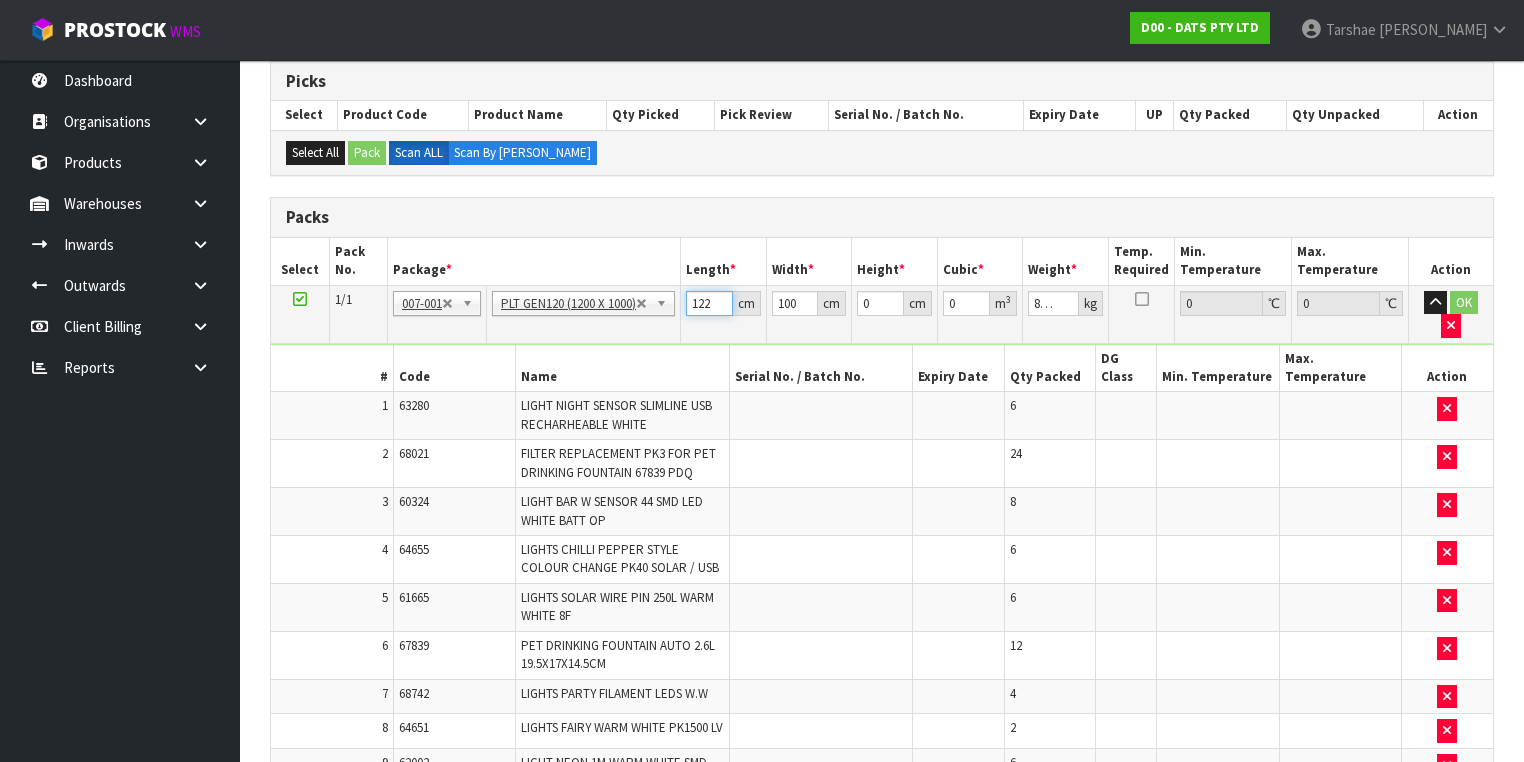 type on "122" 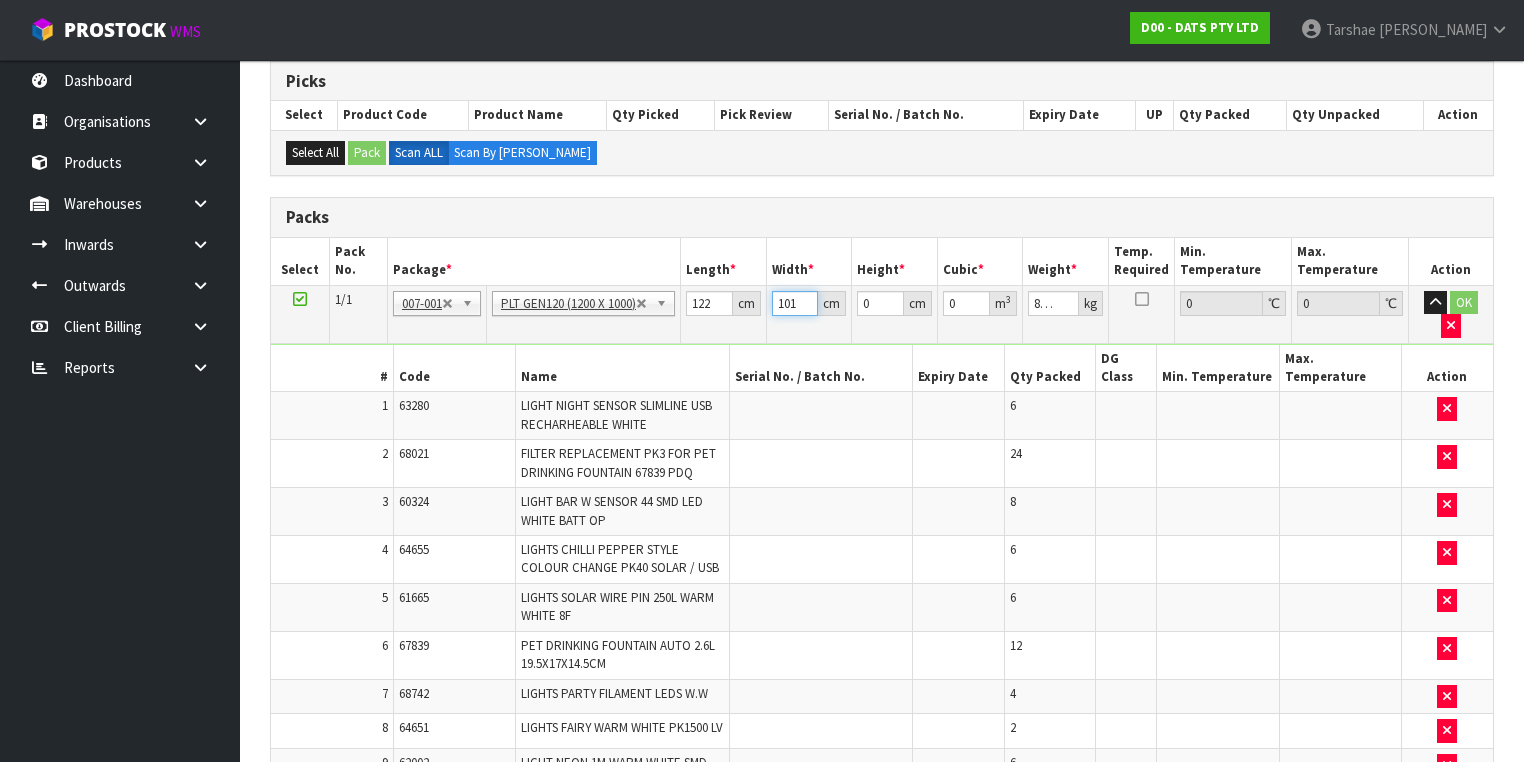 type on "101" 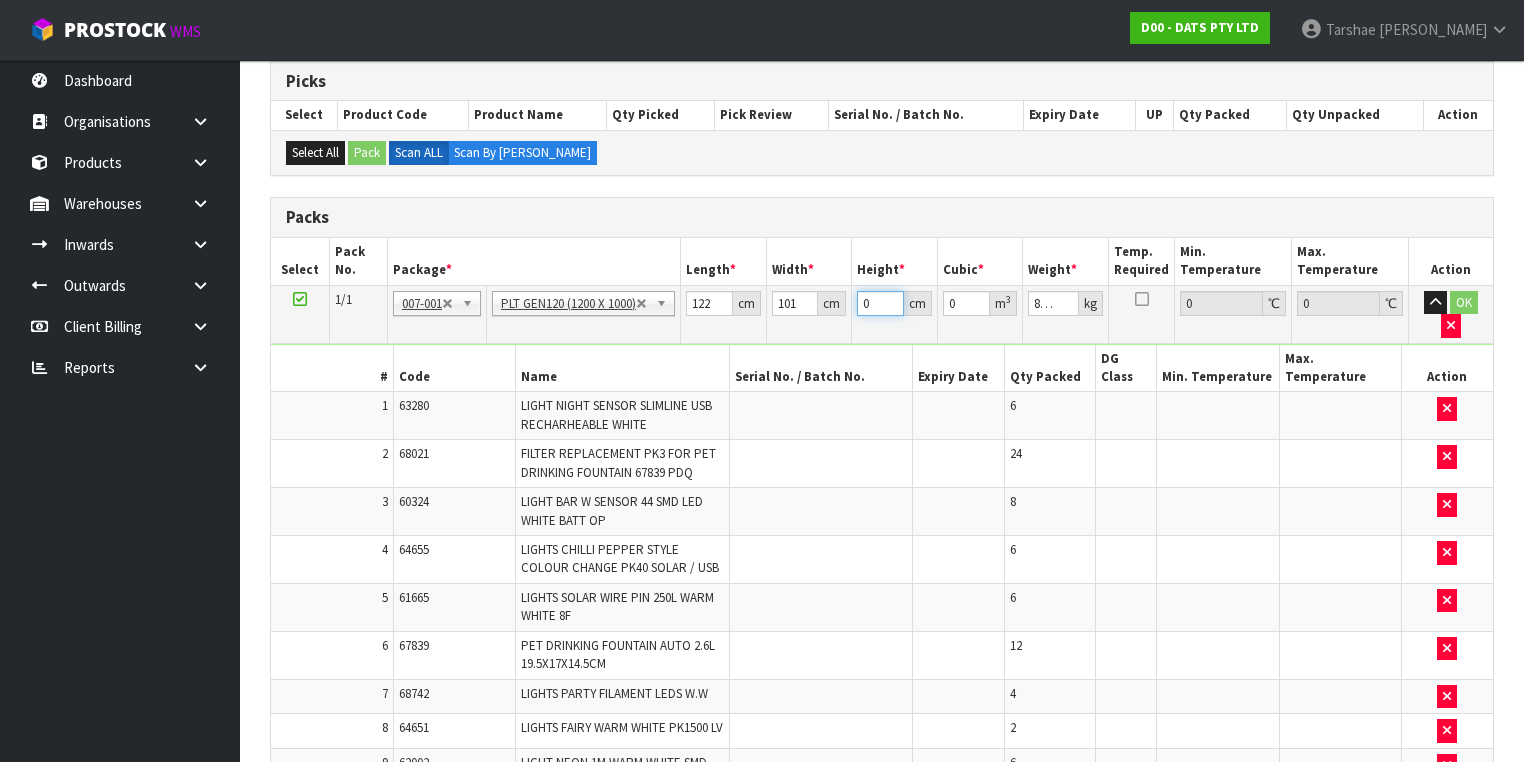 type on "8" 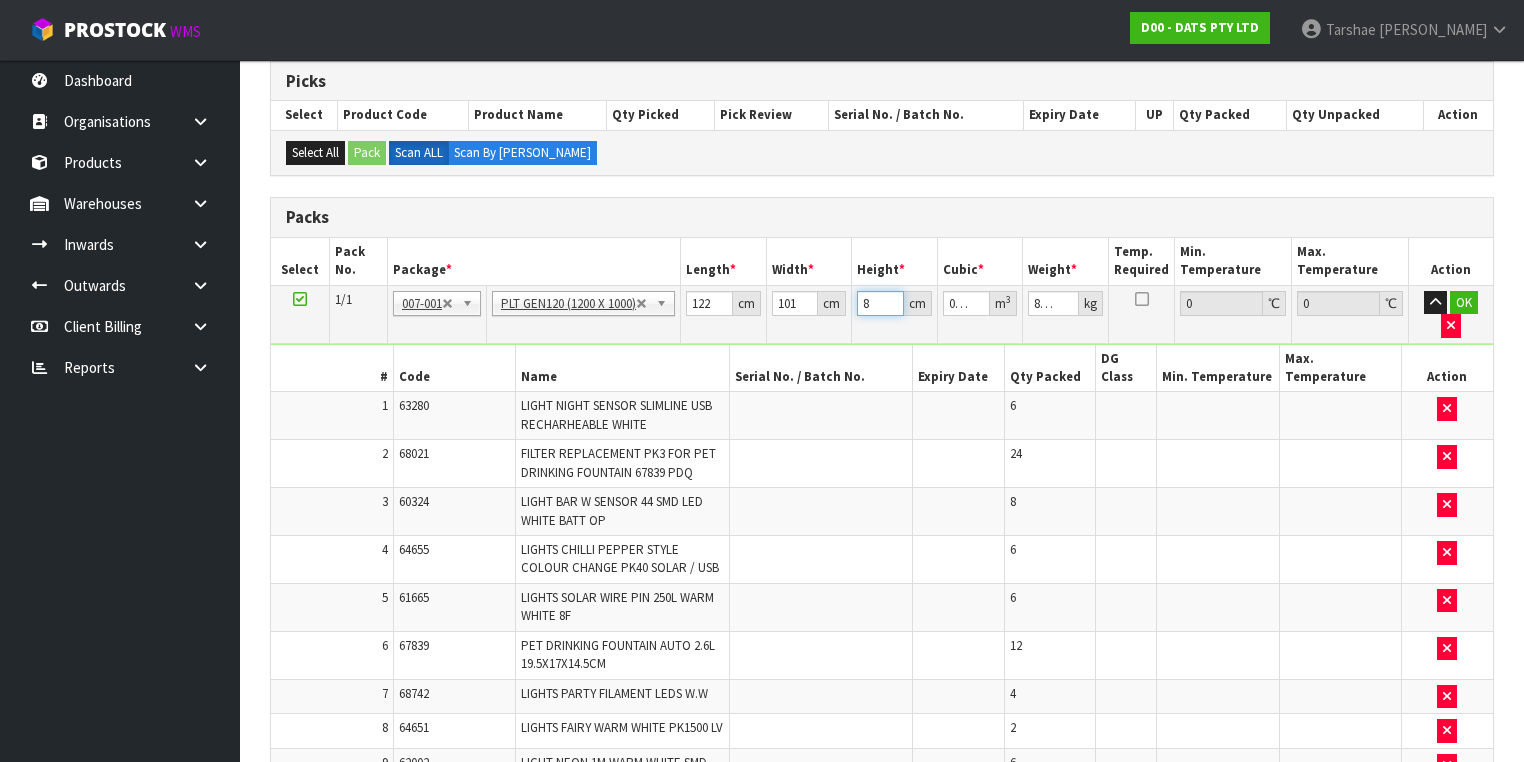 type on "80" 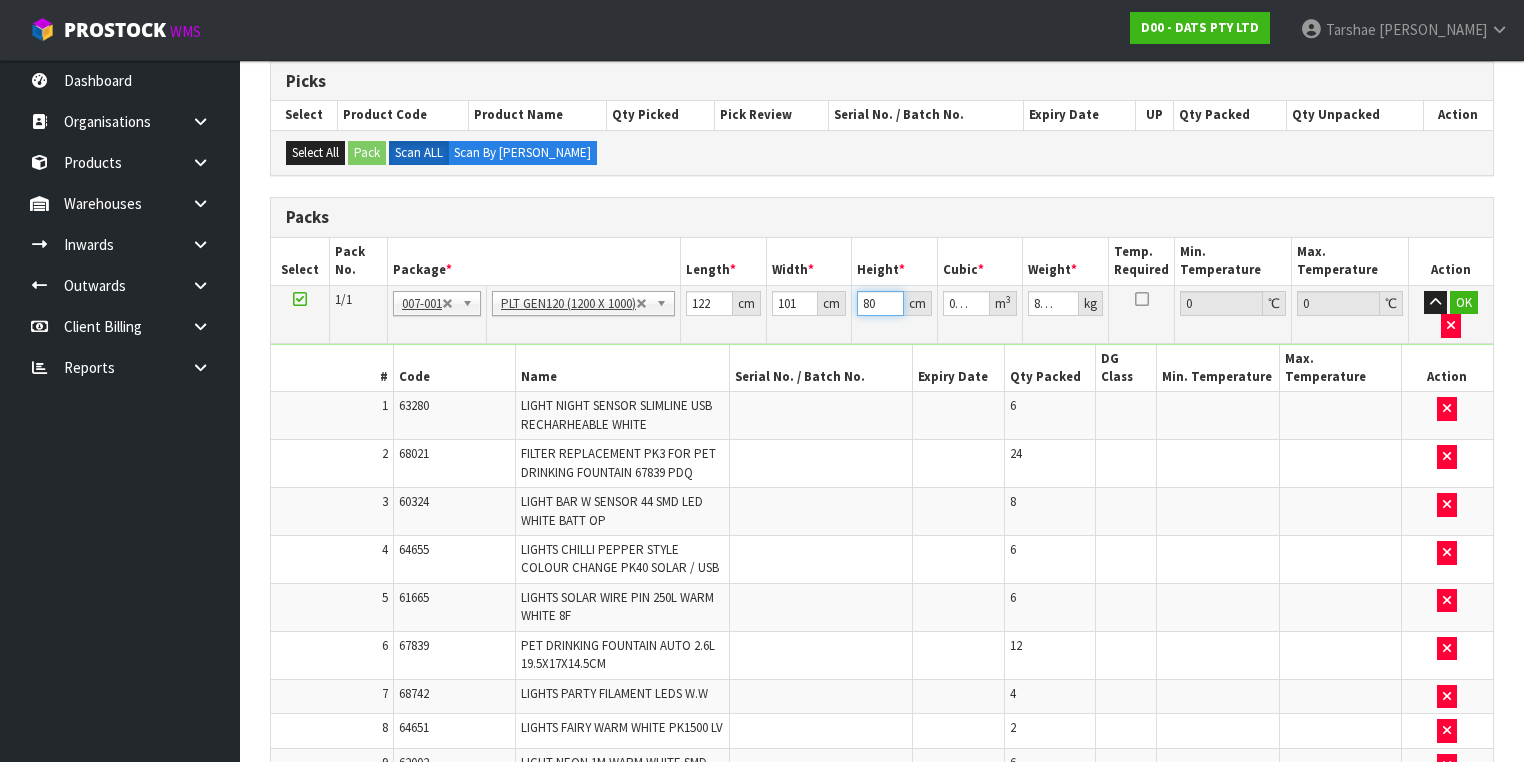 type on "80" 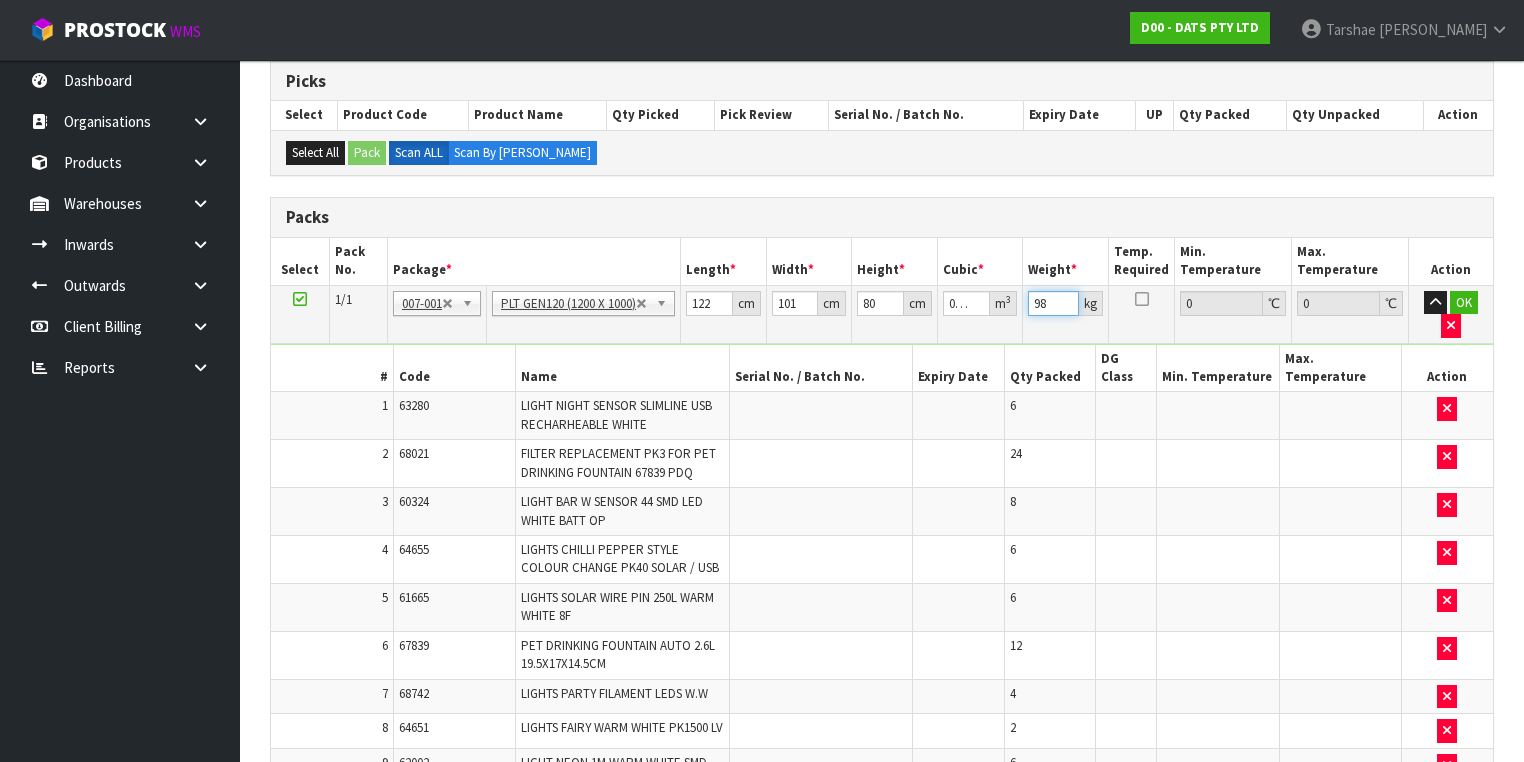 type on "98" 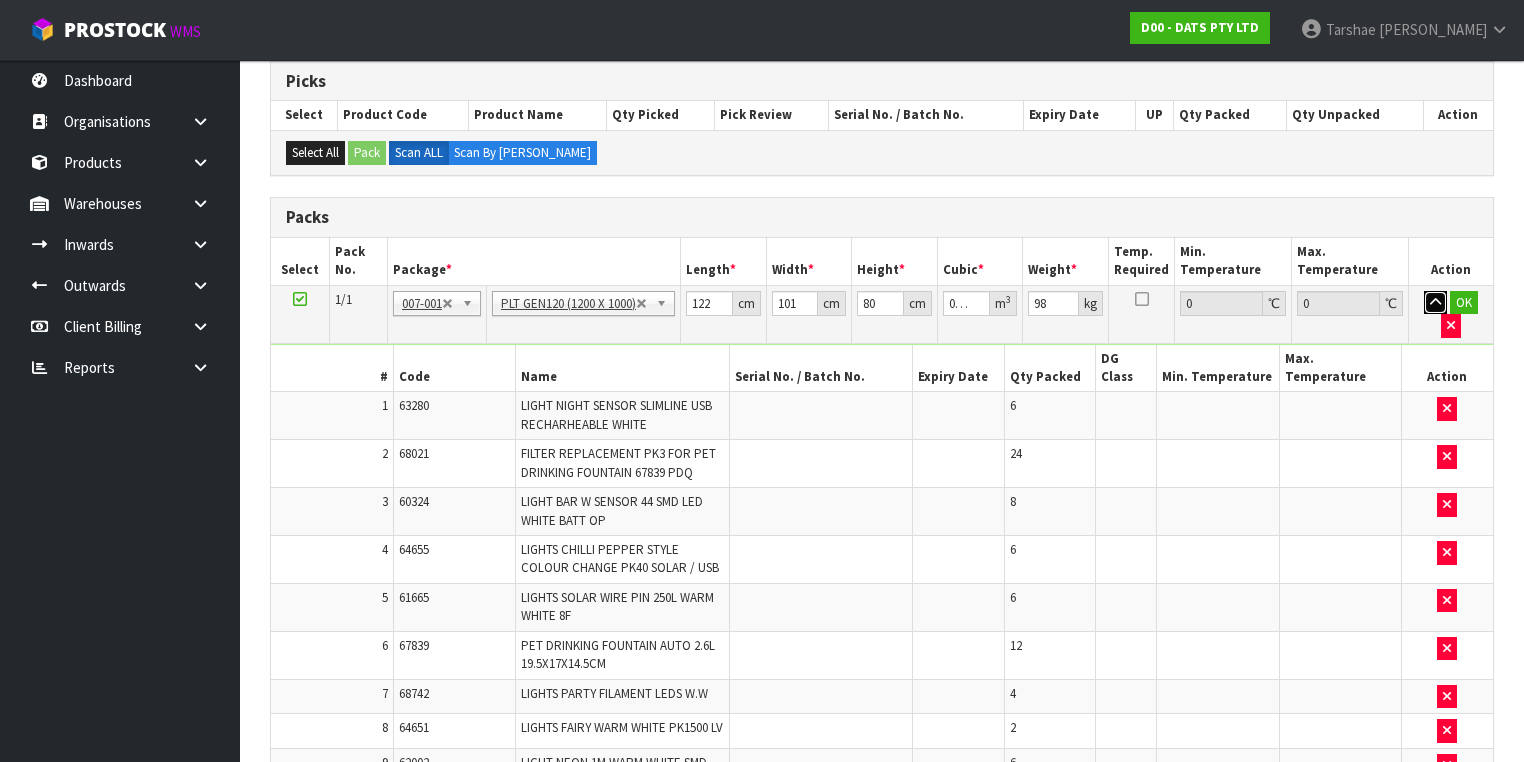 type 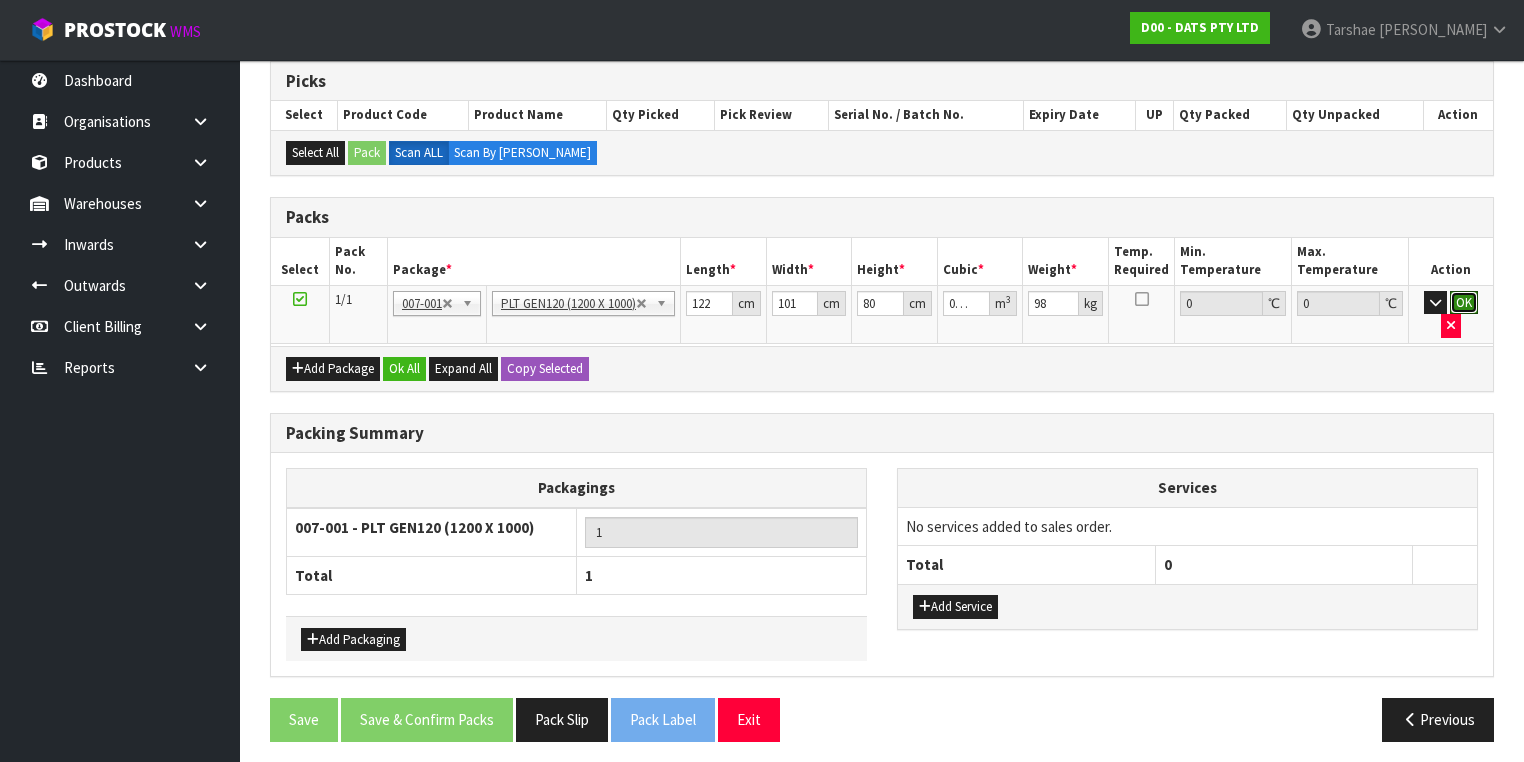click on "OK" at bounding box center (1464, 303) 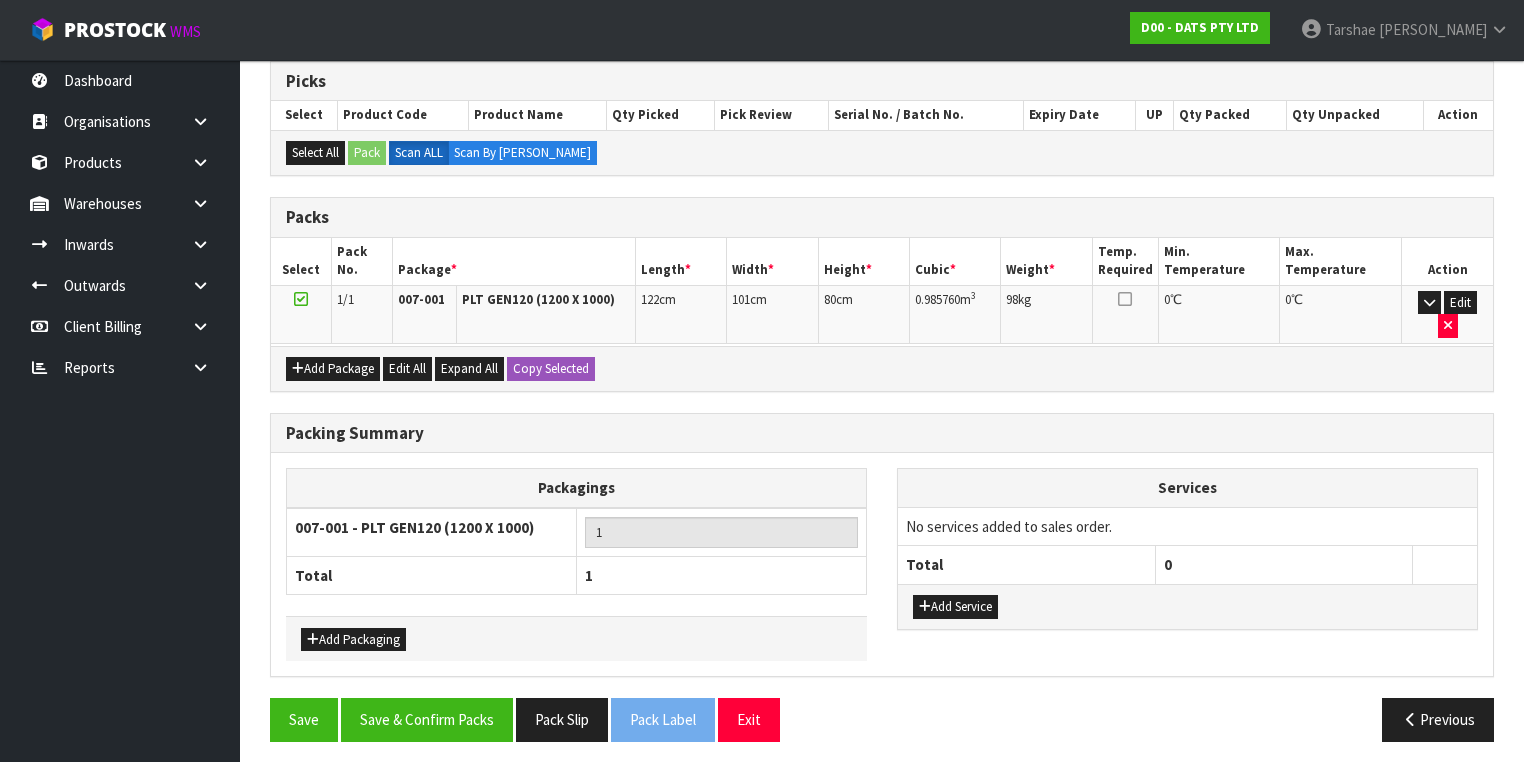 scroll, scrollTop: 376, scrollLeft: 0, axis: vertical 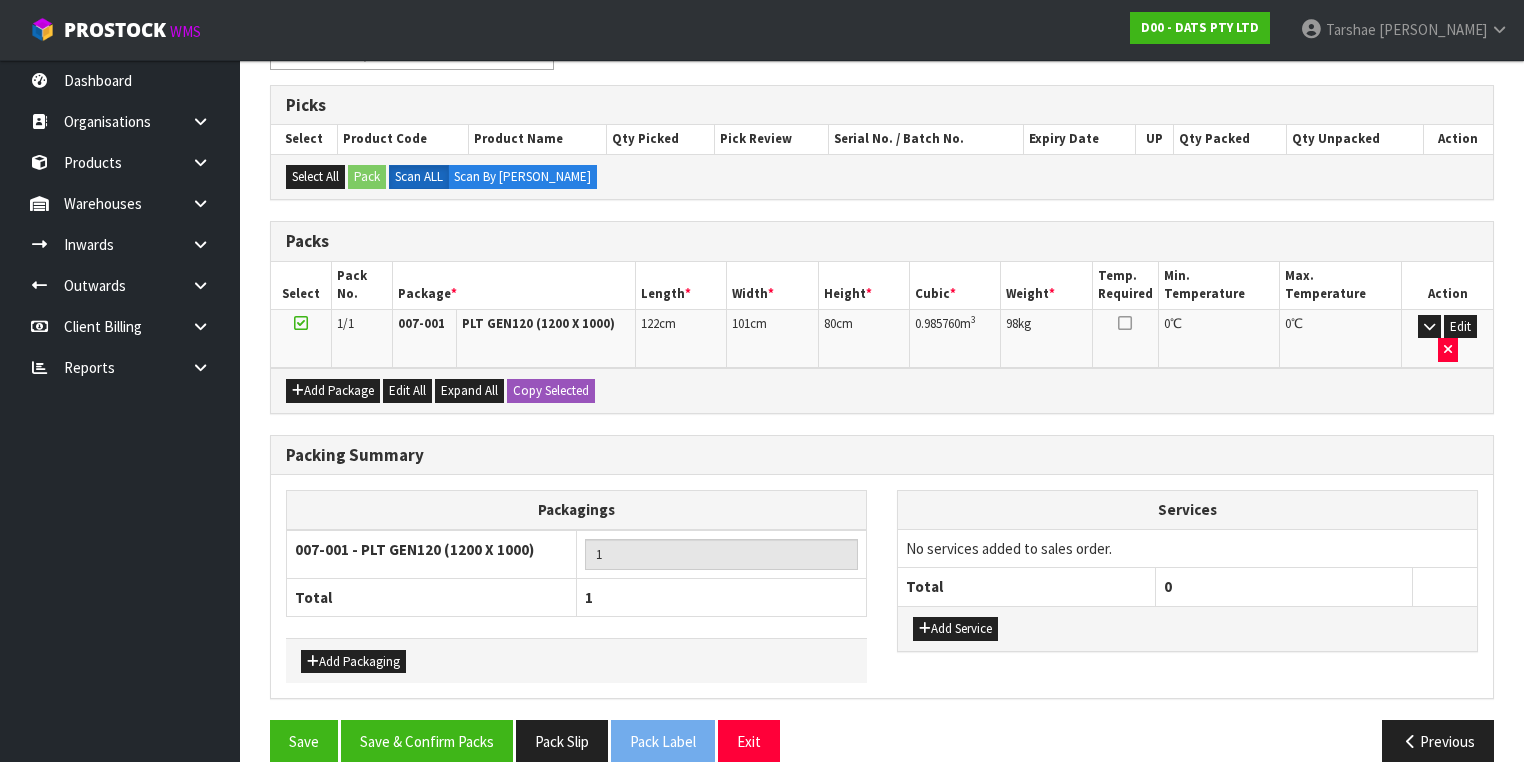 click on "Save
Save & Confirm Packs
Pack Slip
Pack Label
Exit
Previous" at bounding box center [882, 749] 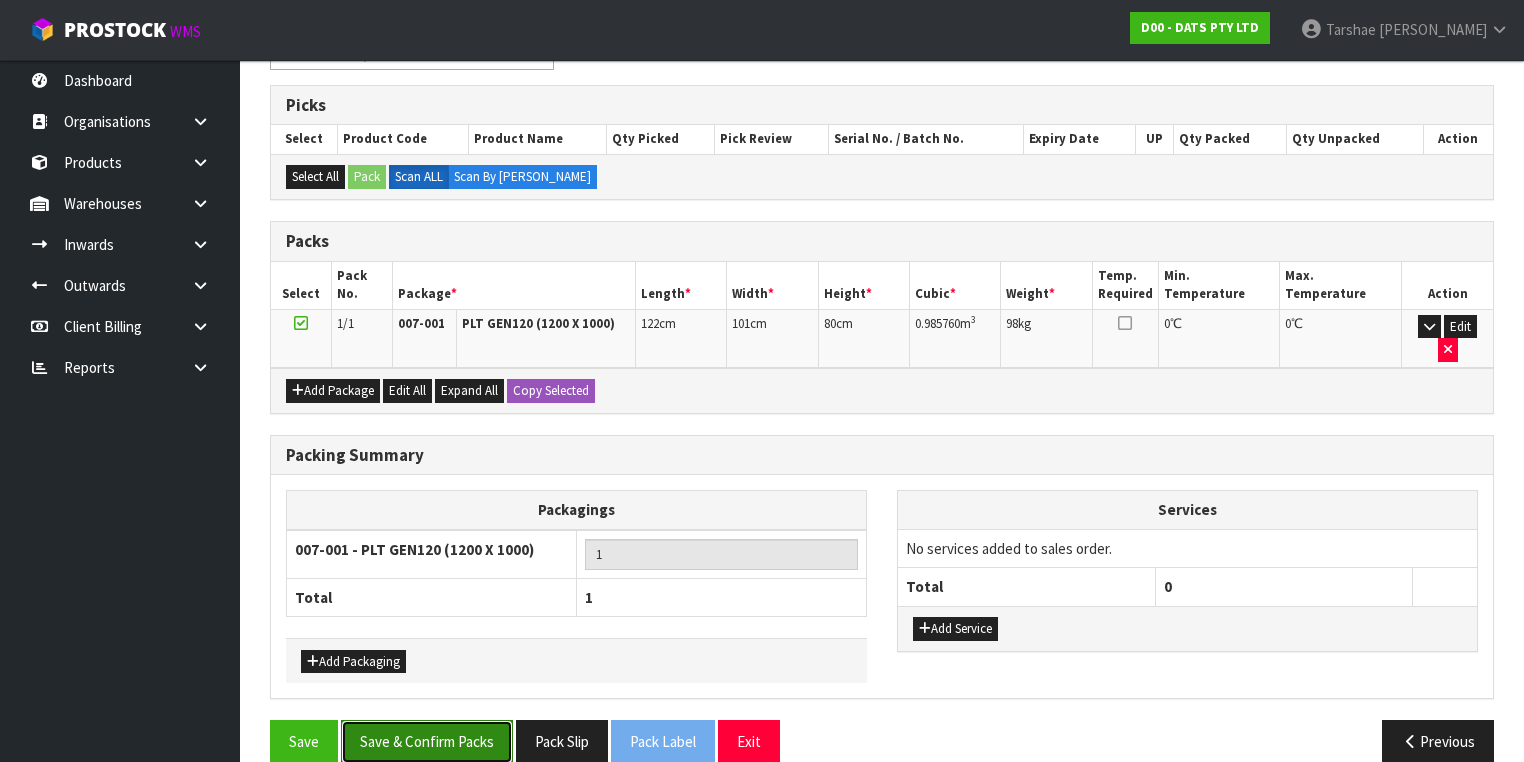 click on "Save & Confirm Packs" at bounding box center (427, 741) 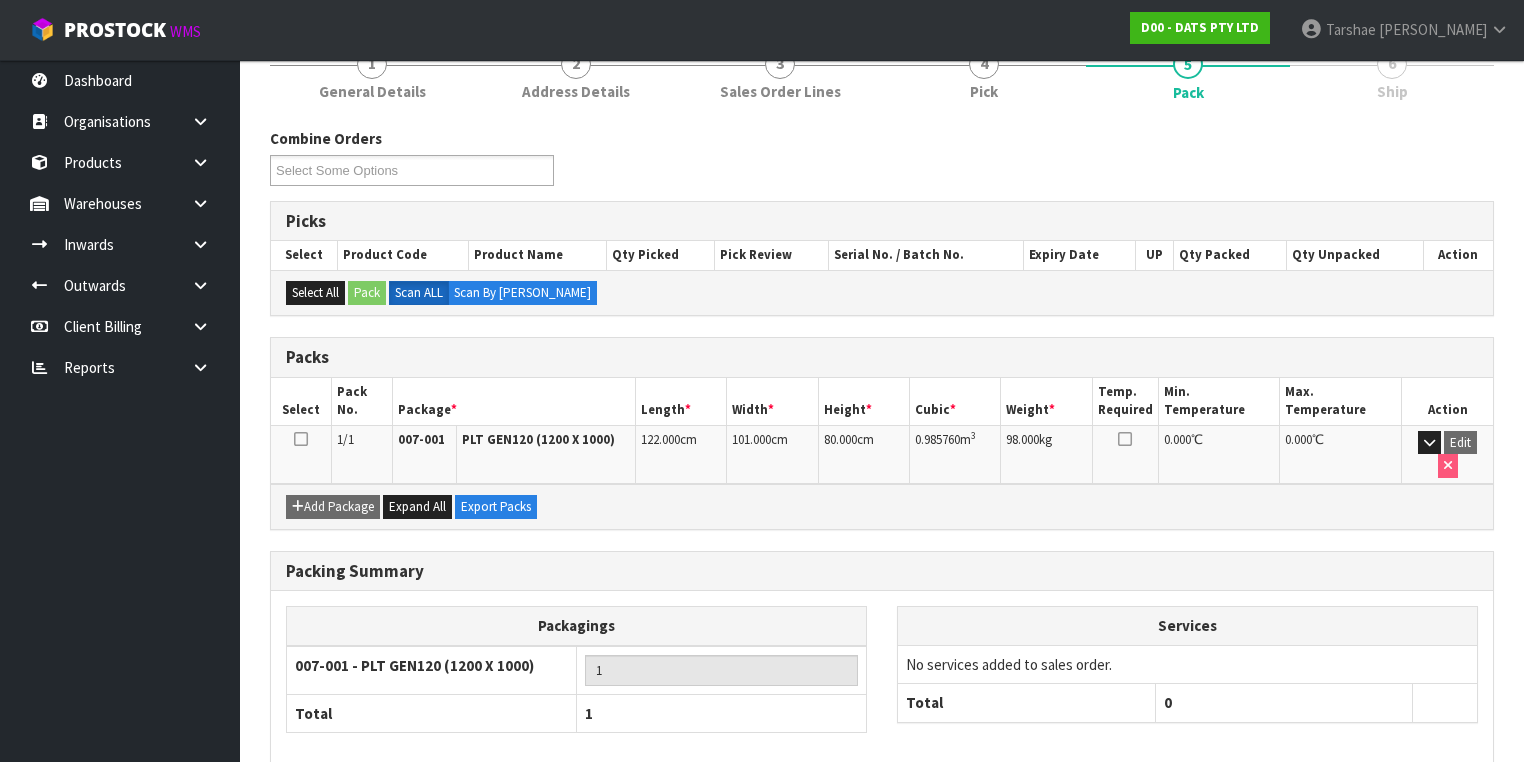 scroll, scrollTop: 320, scrollLeft: 0, axis: vertical 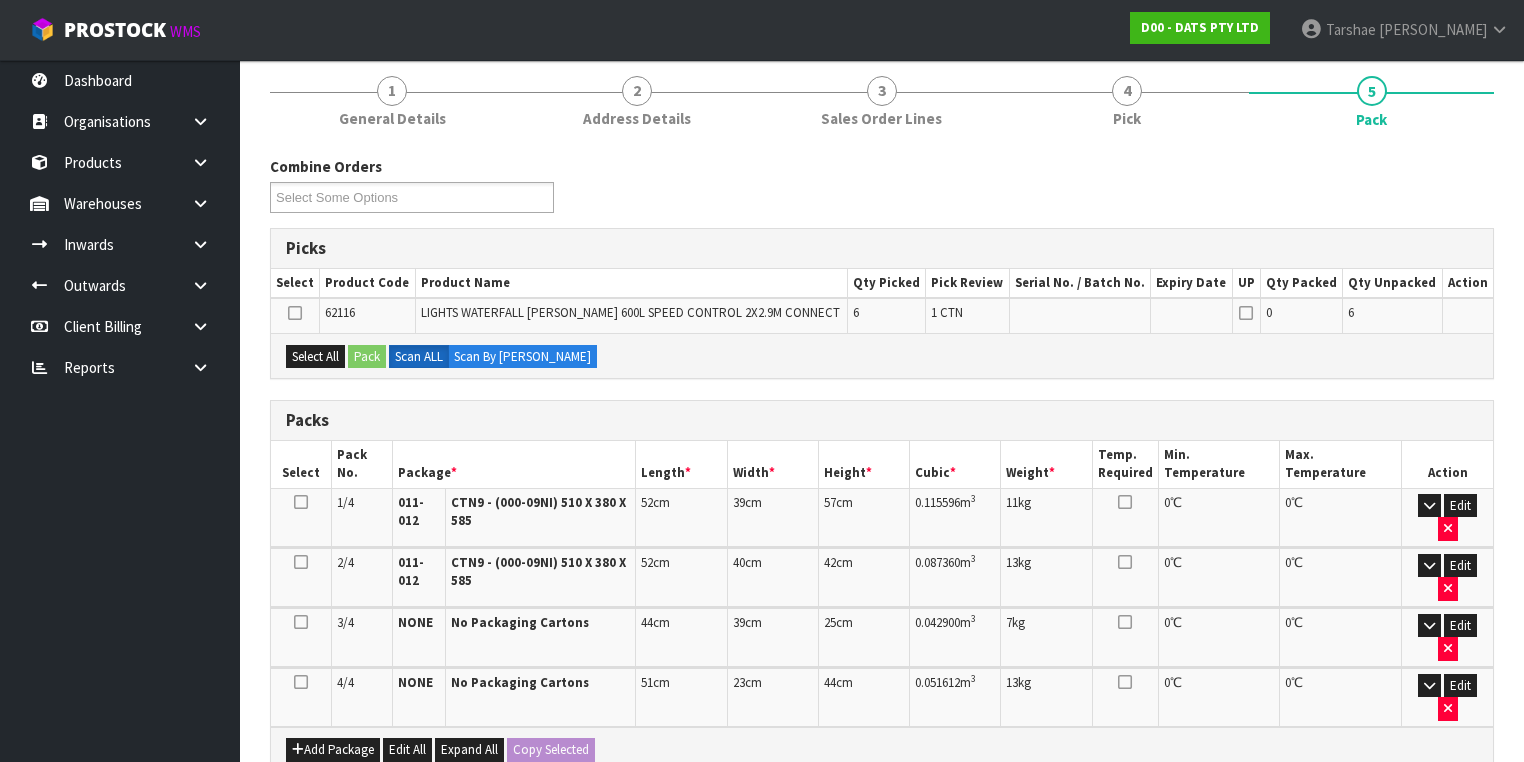 click on "62116" at bounding box center (340, 312) 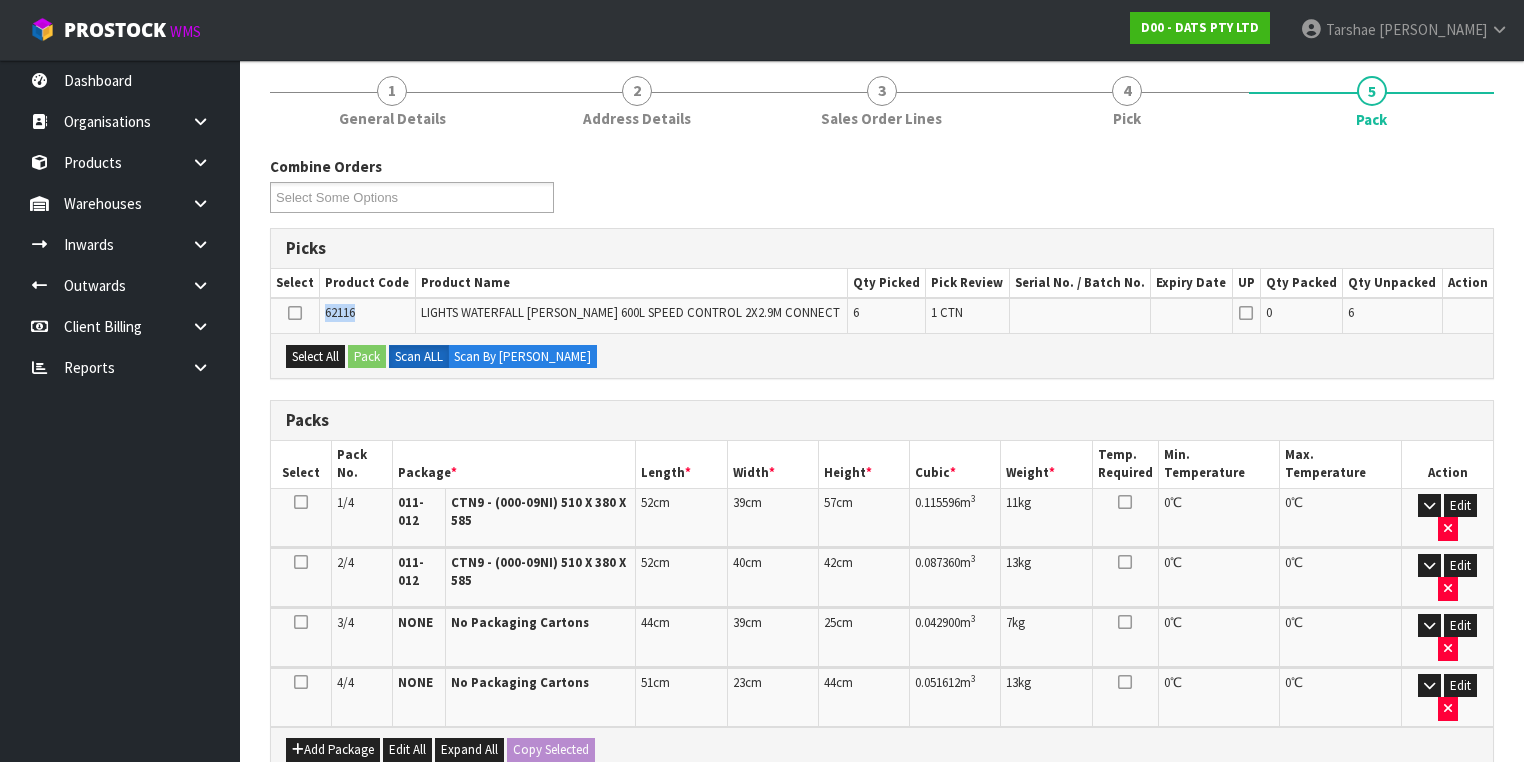 click on "62116" at bounding box center (340, 312) 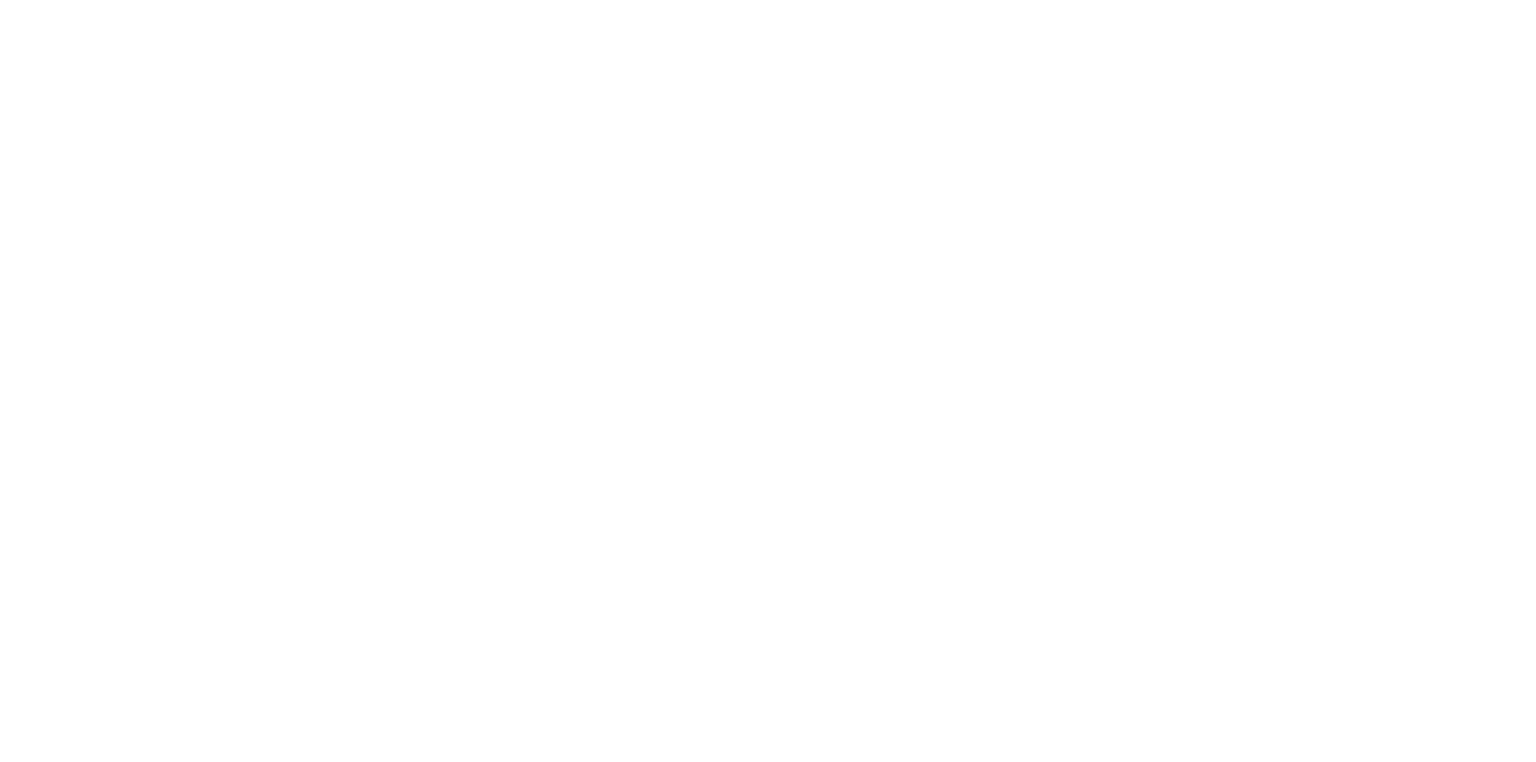 scroll, scrollTop: 0, scrollLeft: 0, axis: both 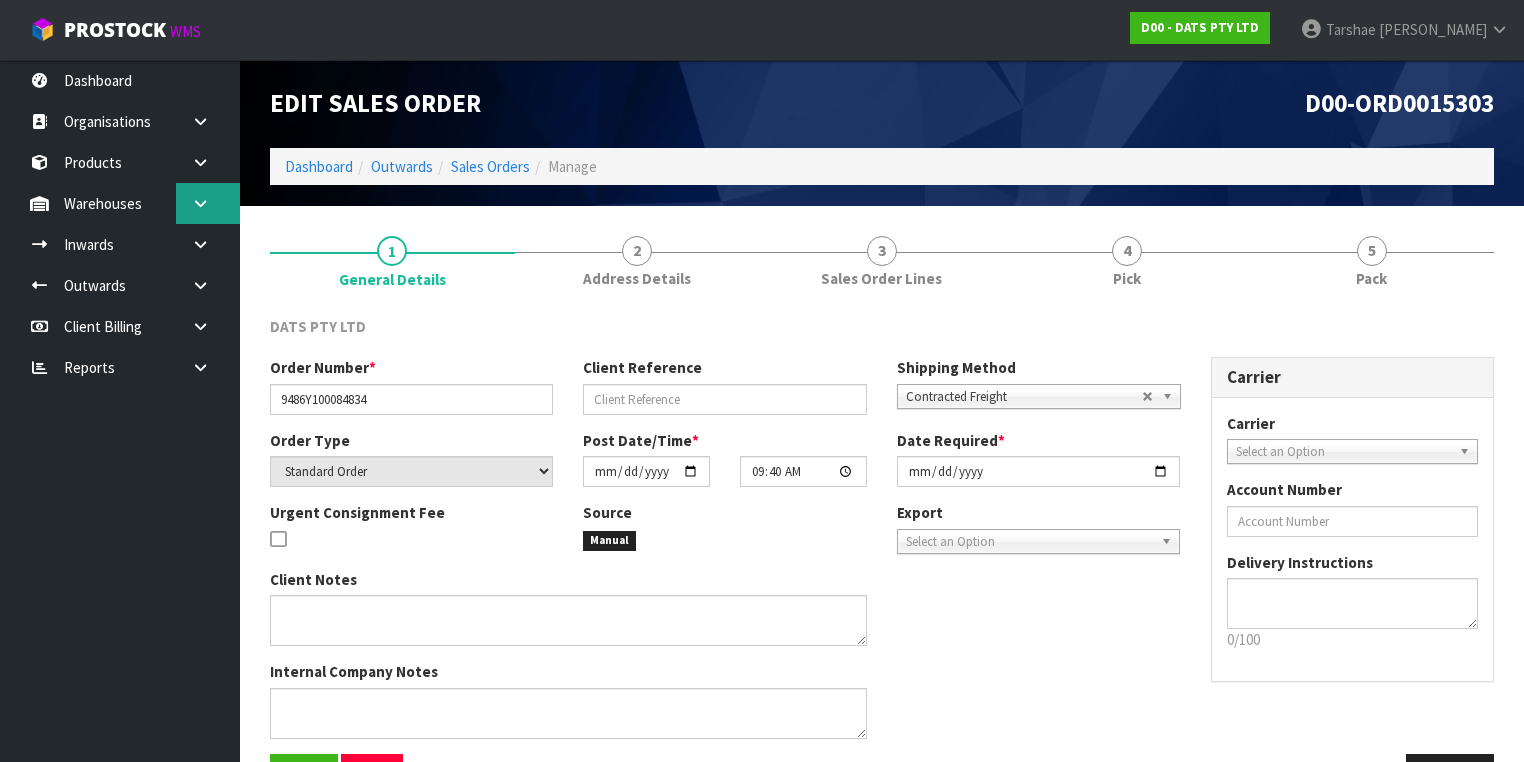 click at bounding box center [208, 203] 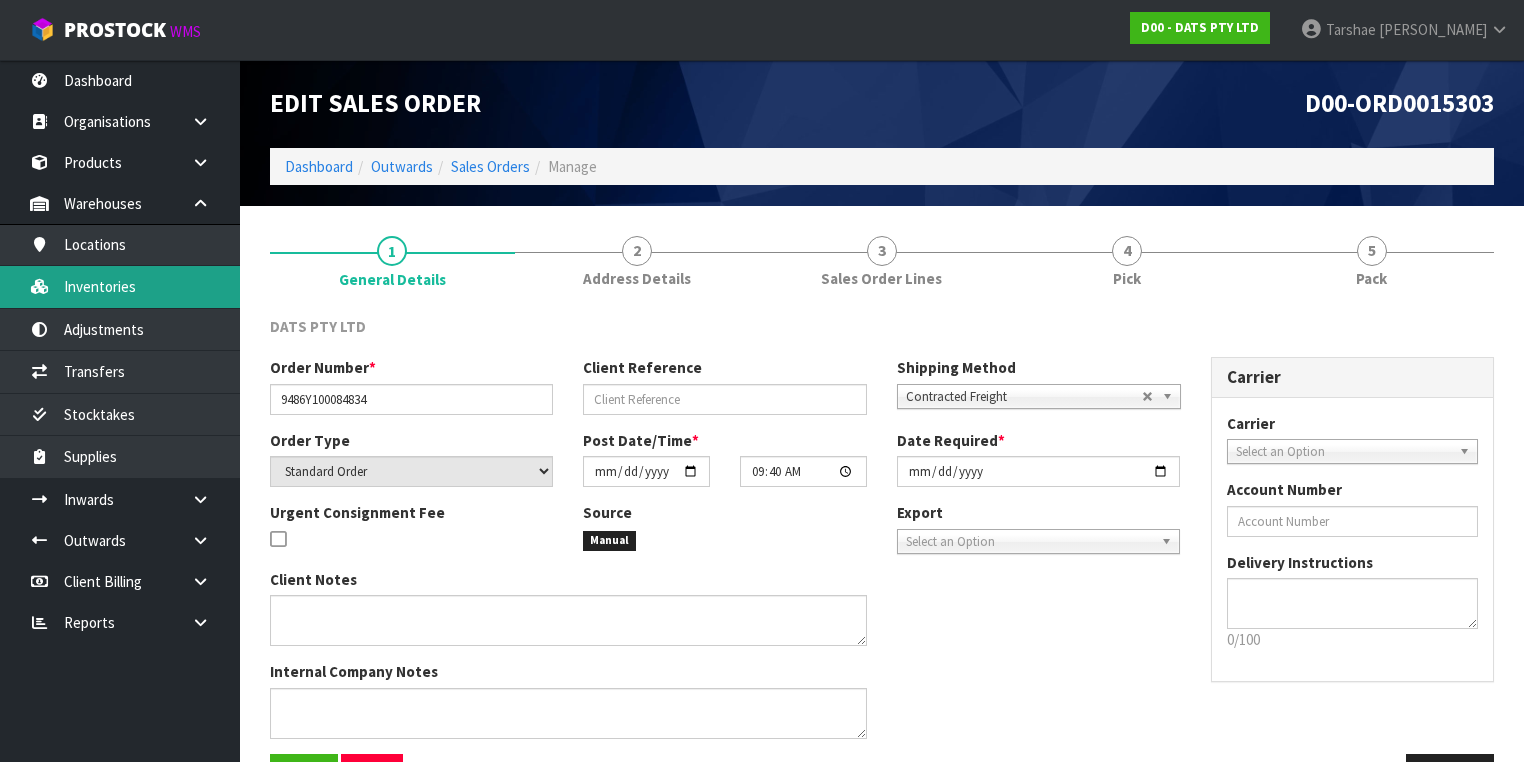 click on "Inventories" at bounding box center (120, 286) 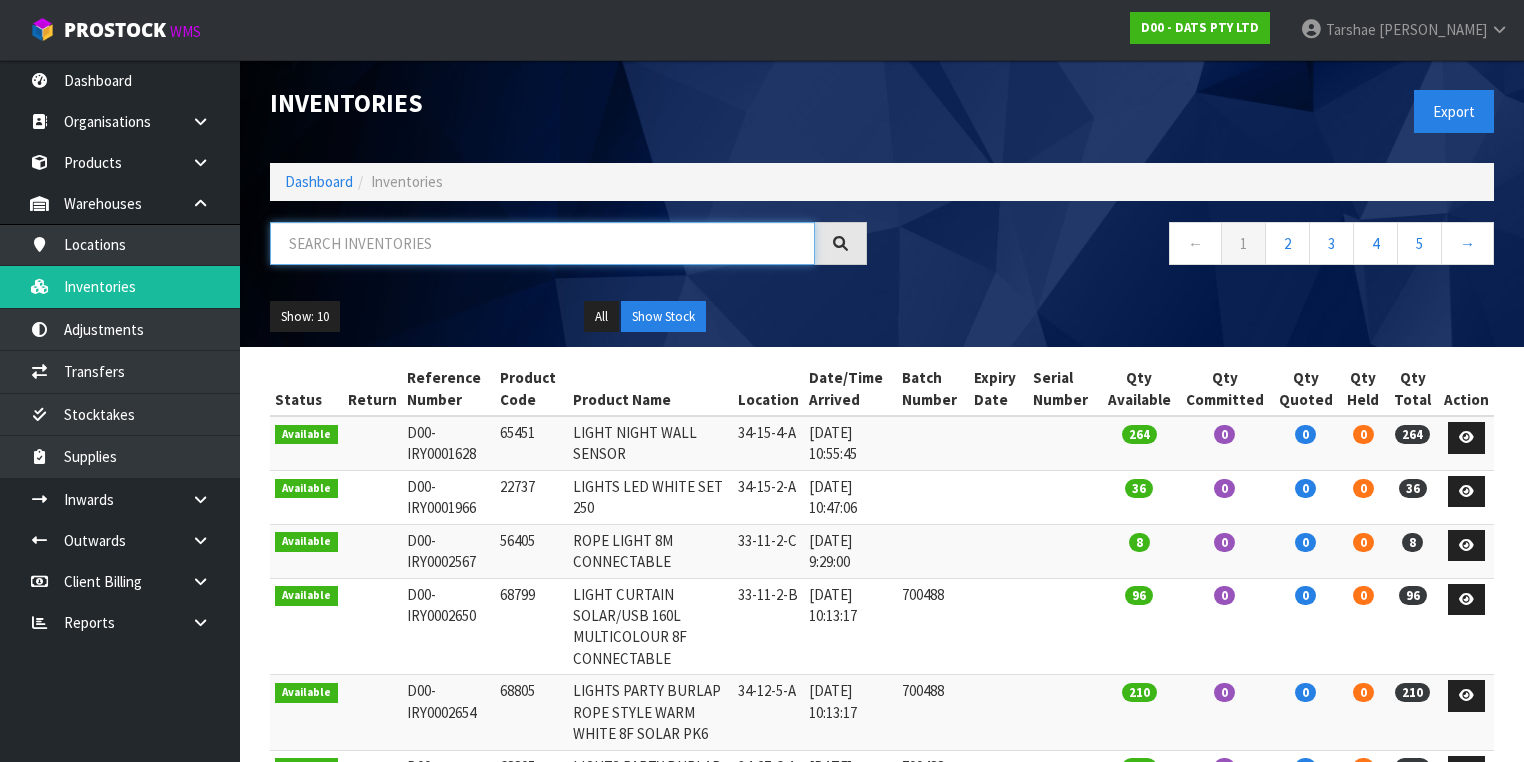 click at bounding box center [542, 243] 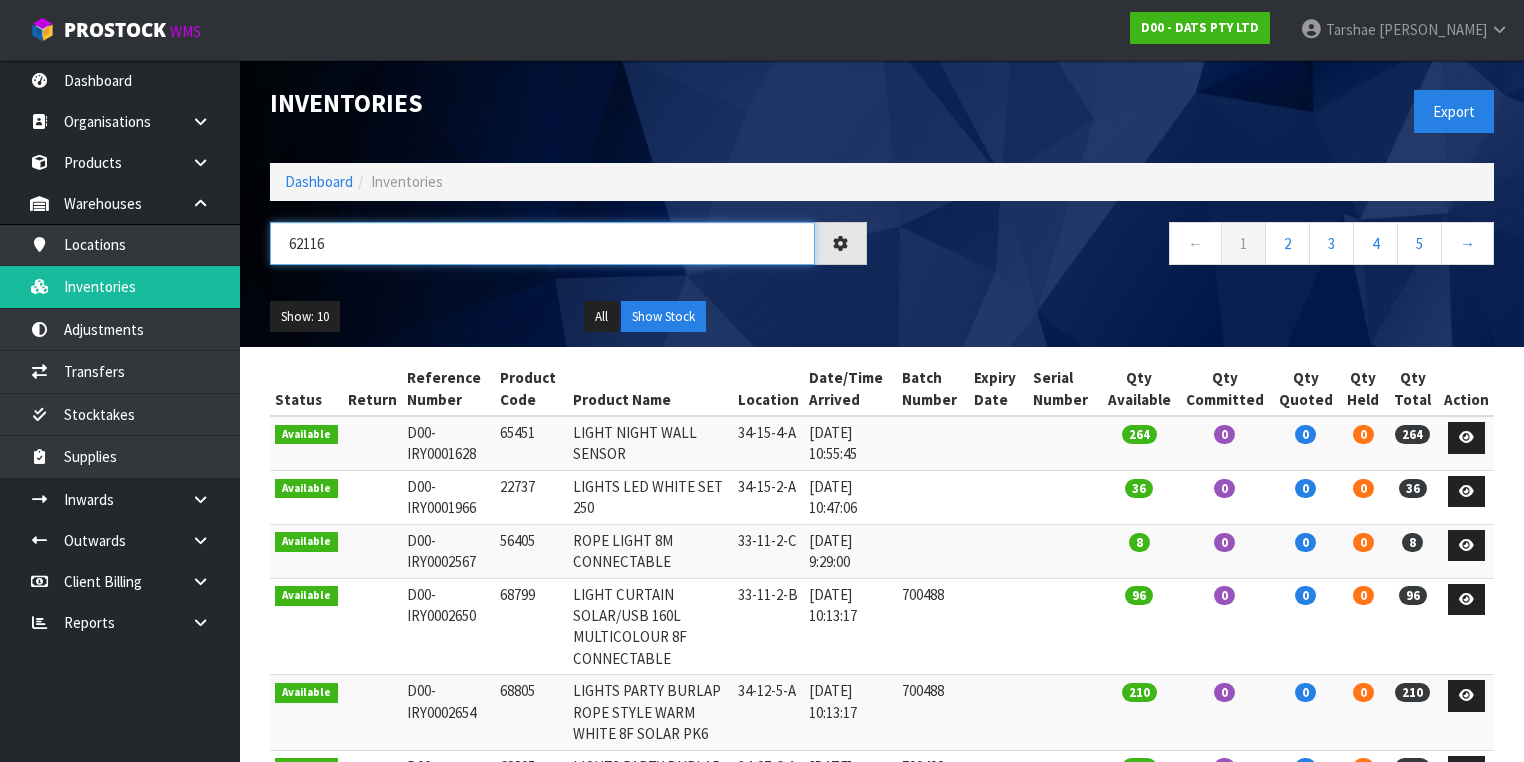 type on "62116" 